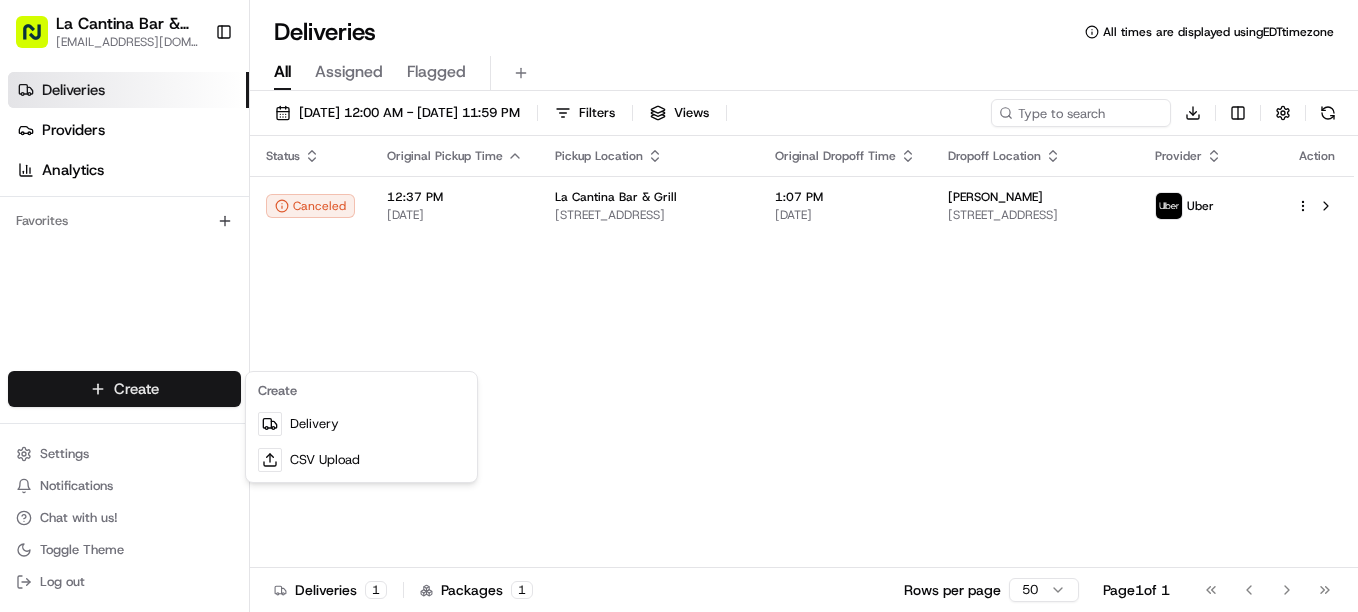 scroll, scrollTop: 0, scrollLeft: 0, axis: both 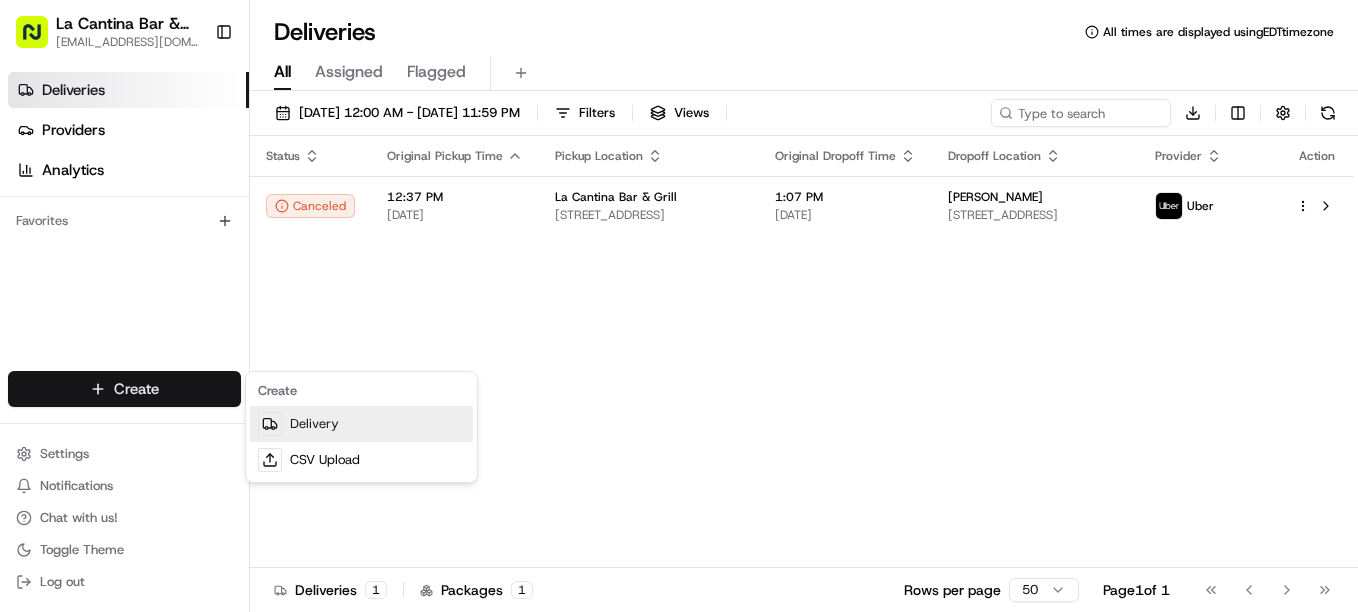 click on "Delivery" at bounding box center [361, 424] 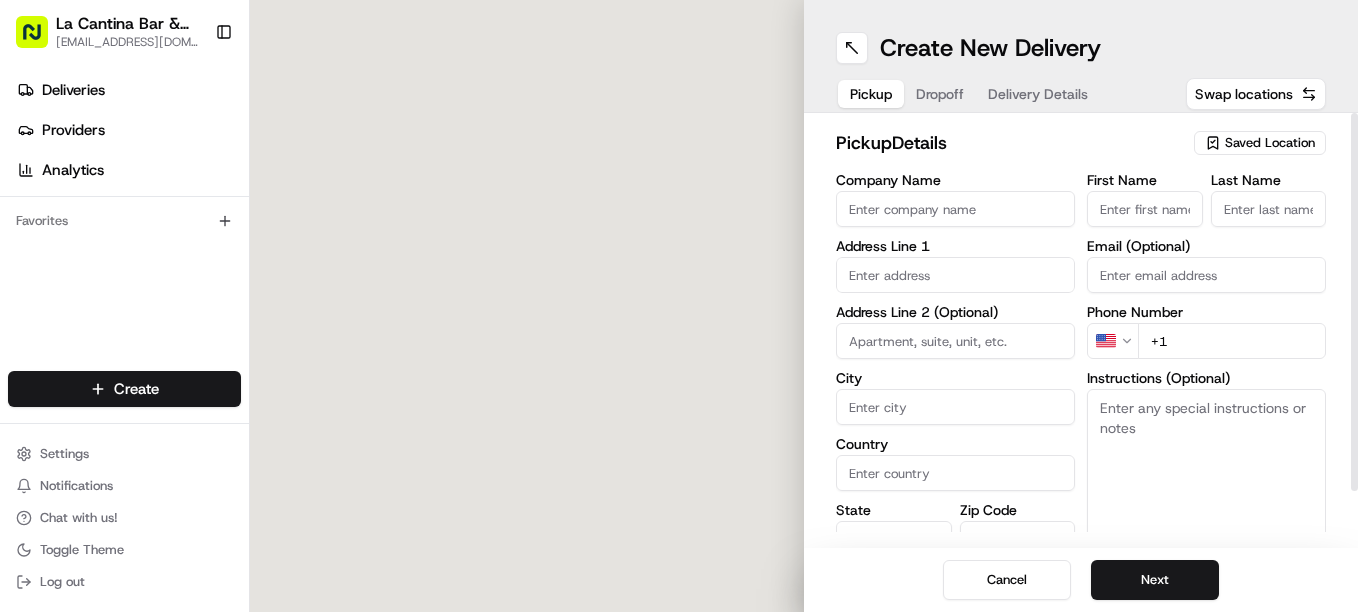 click on "First Name" at bounding box center (1145, 209) 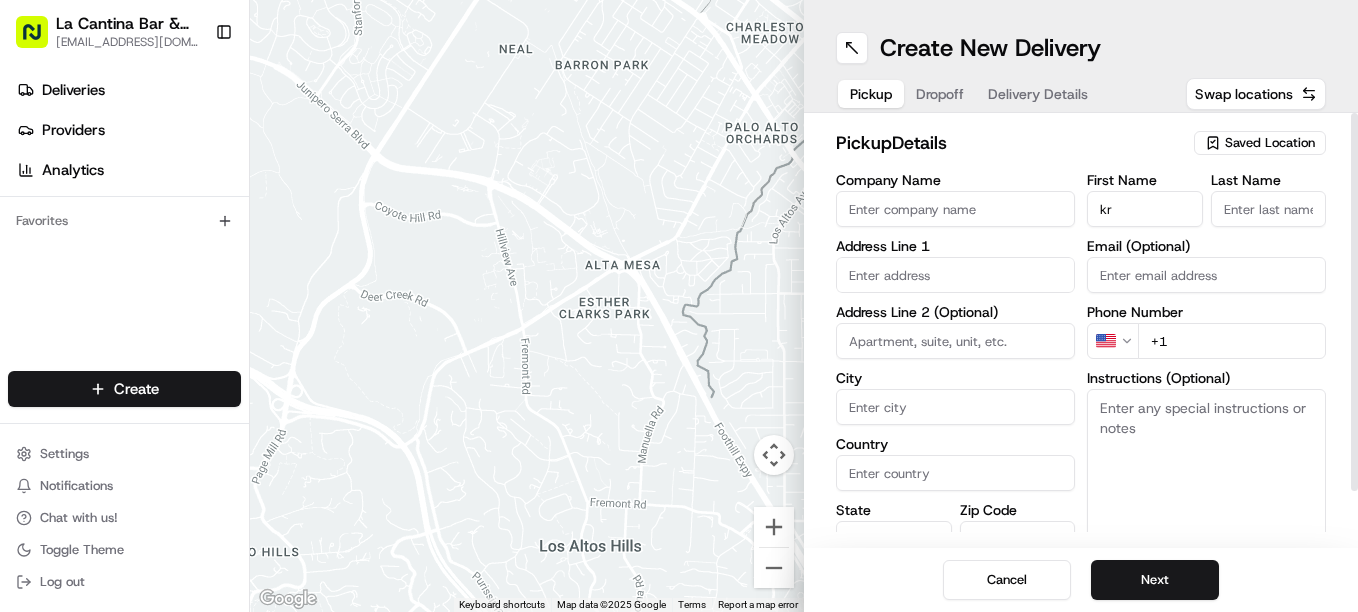 type on "k" 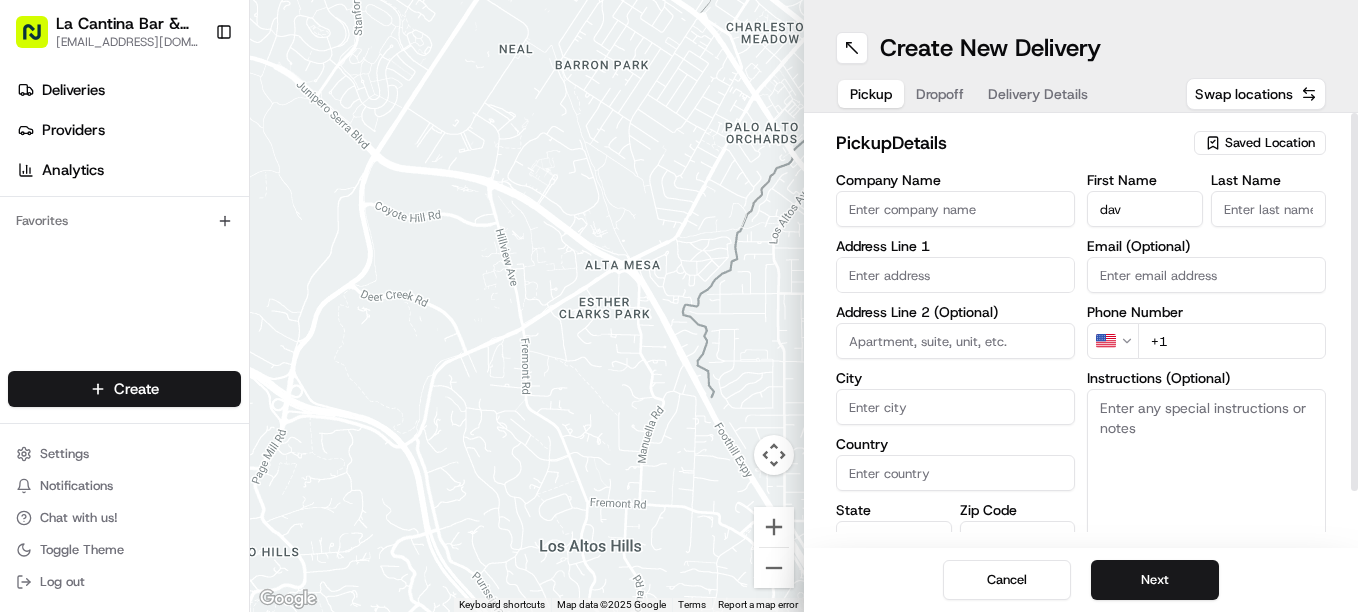 type on "David" 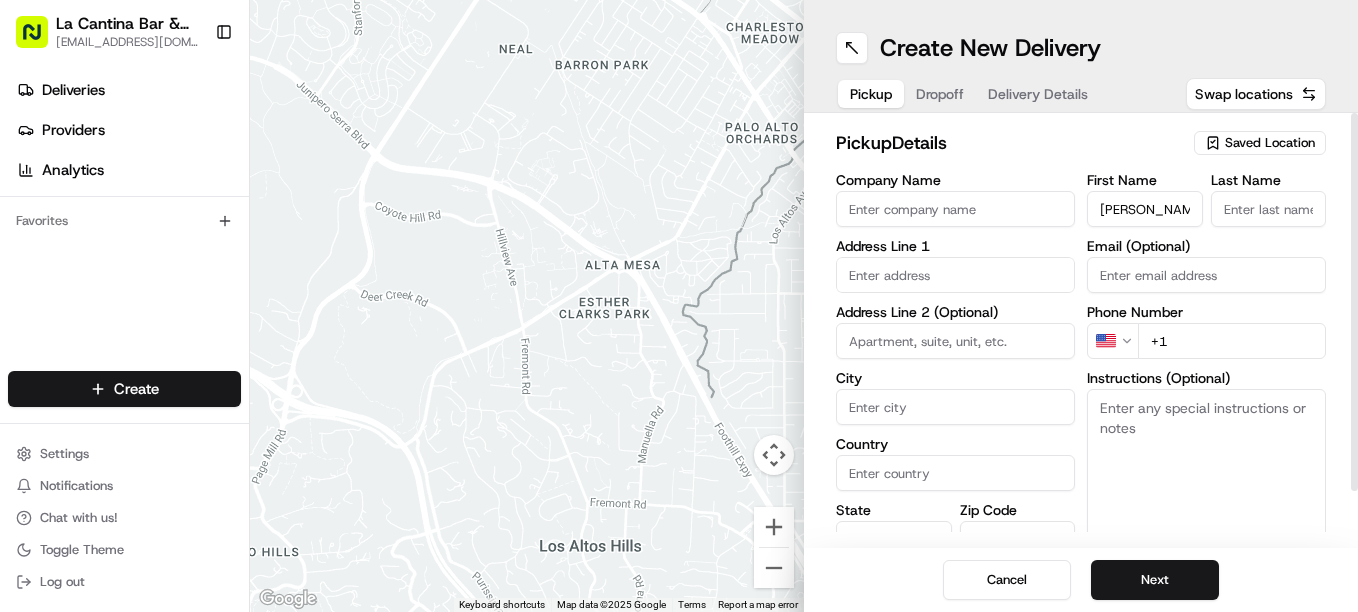 type on "La Cantina Bar & Grill" 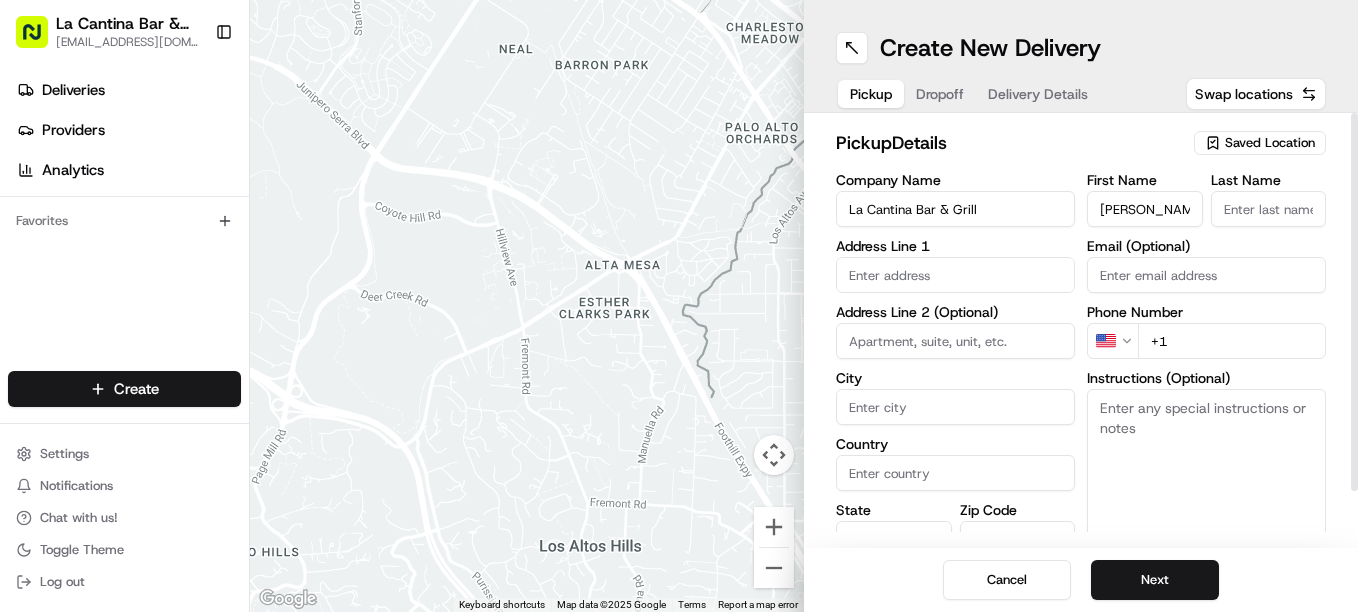 type on "123 Norwich Road" 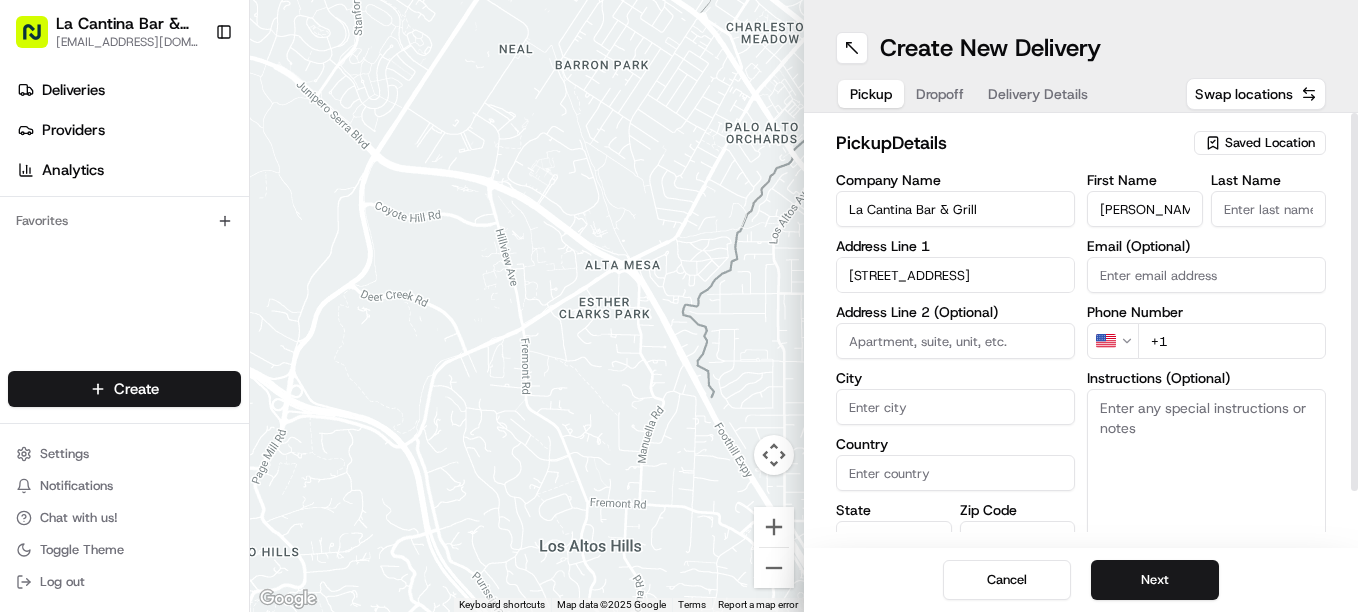 type on "Plainfield" 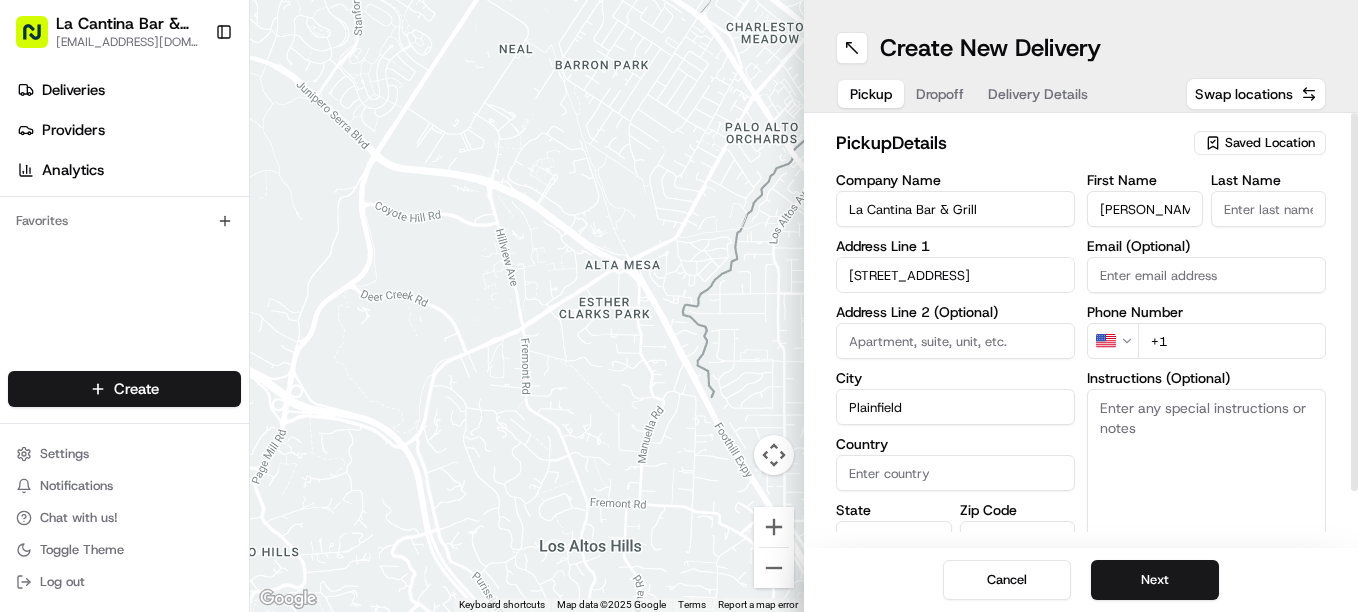 type on "United States" 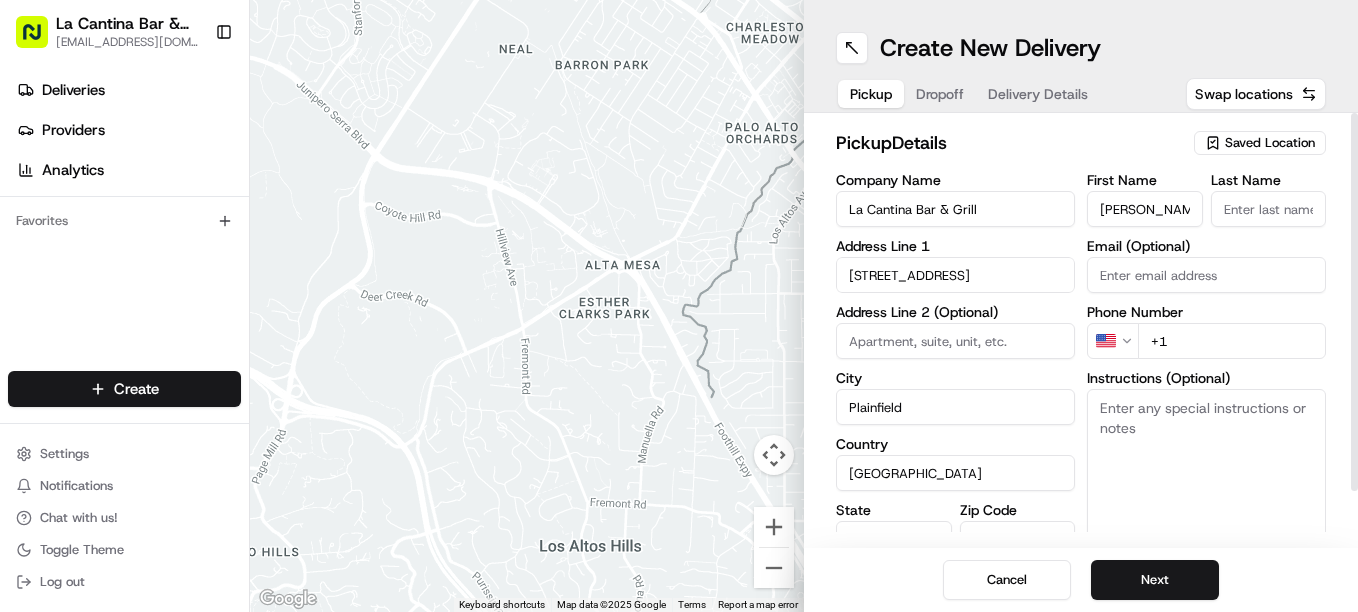 type on "CT" 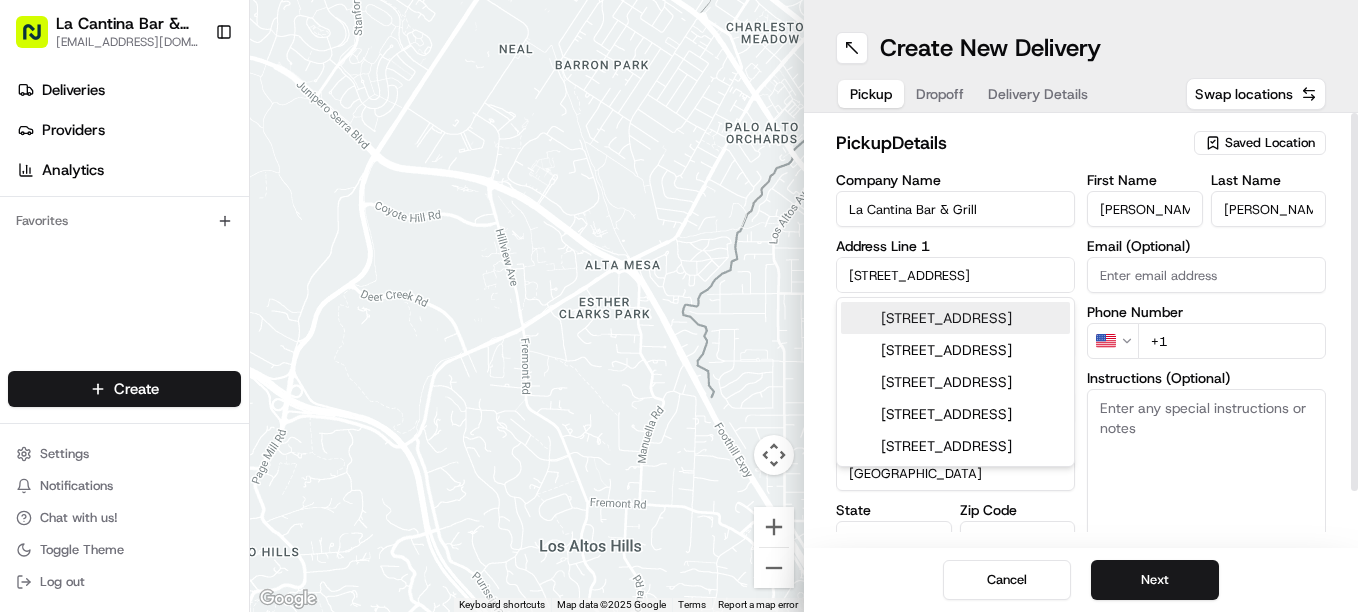 click on "+1" at bounding box center (1232, 341) 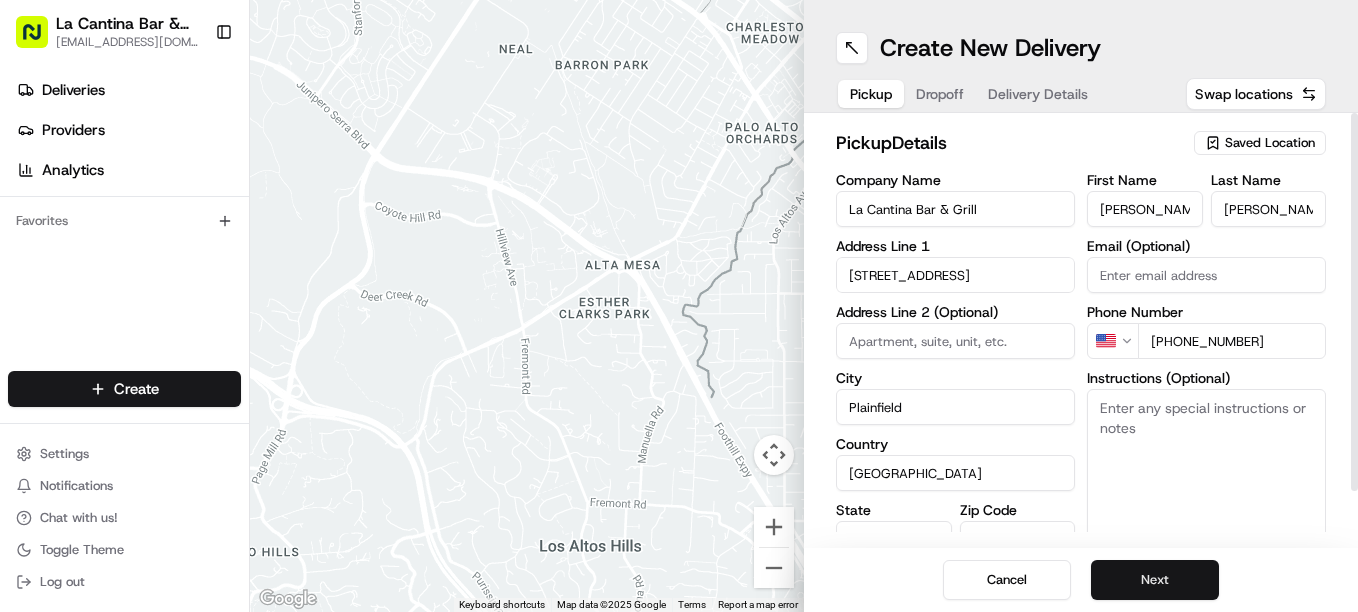 type on "[PHONE_NUMBER]" 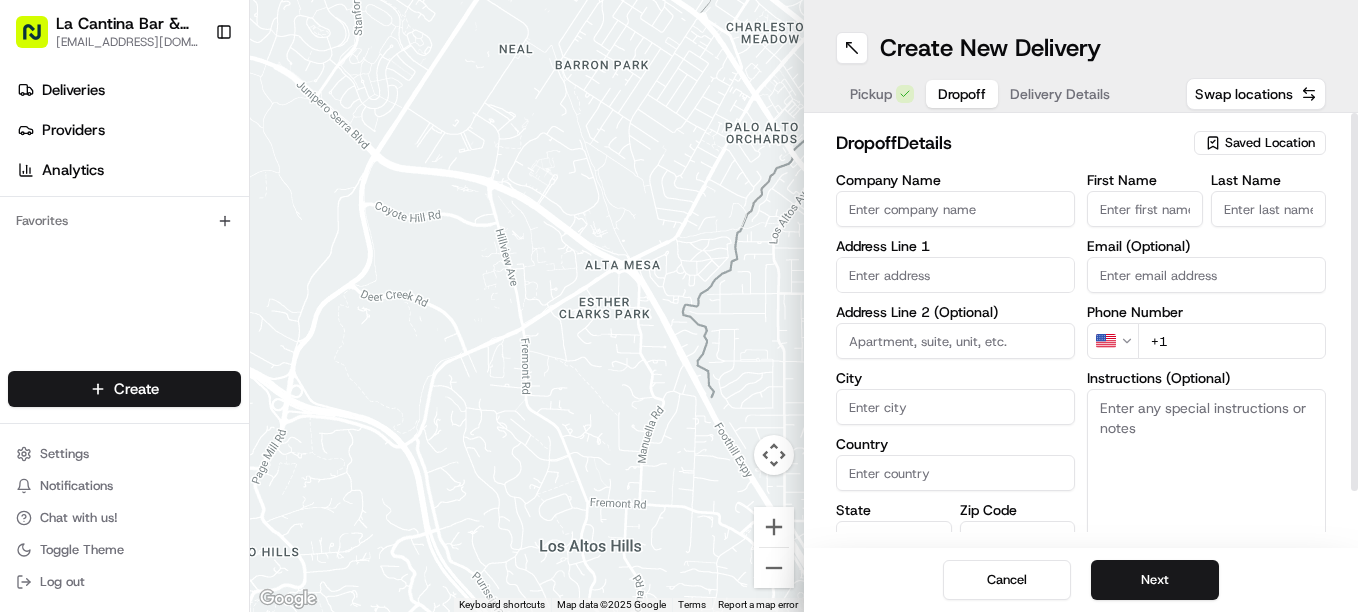 click on "First Name" at bounding box center (1145, 209) 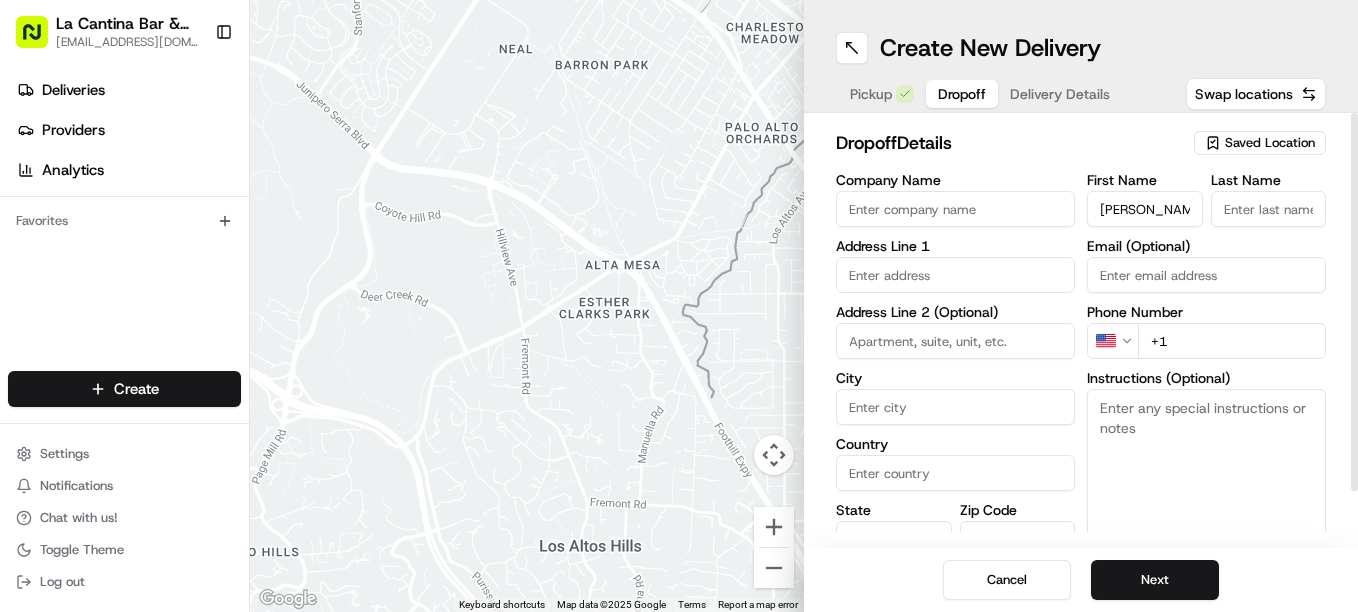 type on "kristin" 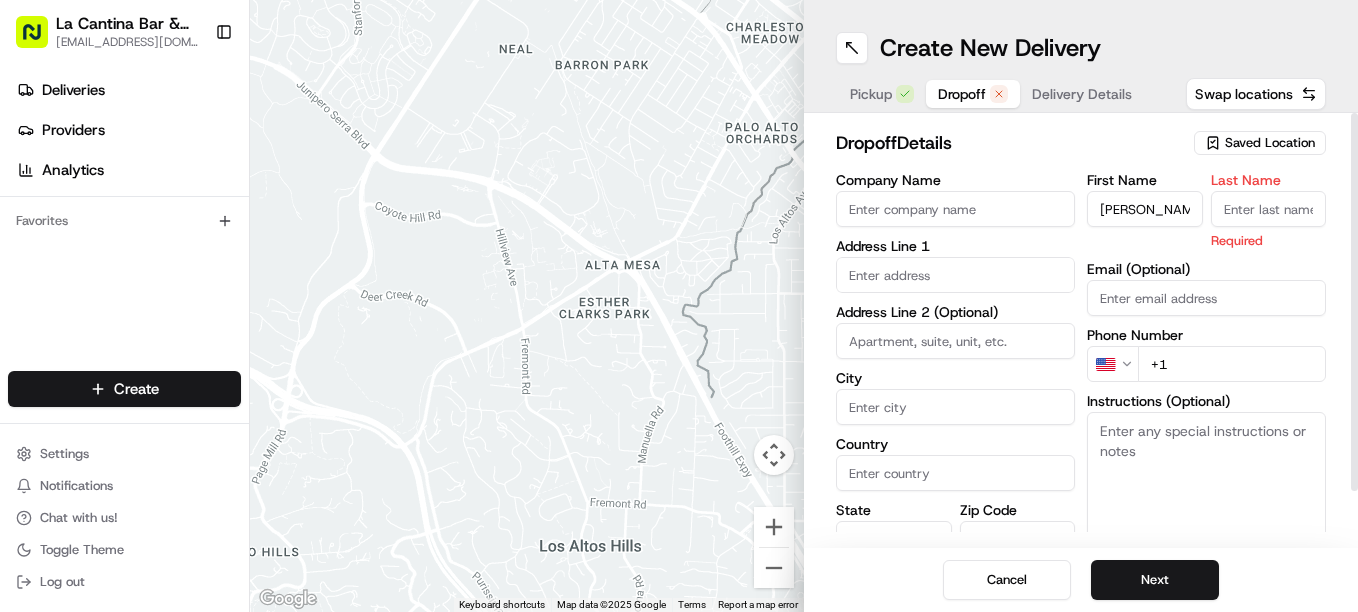 click on "Last Name" at bounding box center [1269, 209] 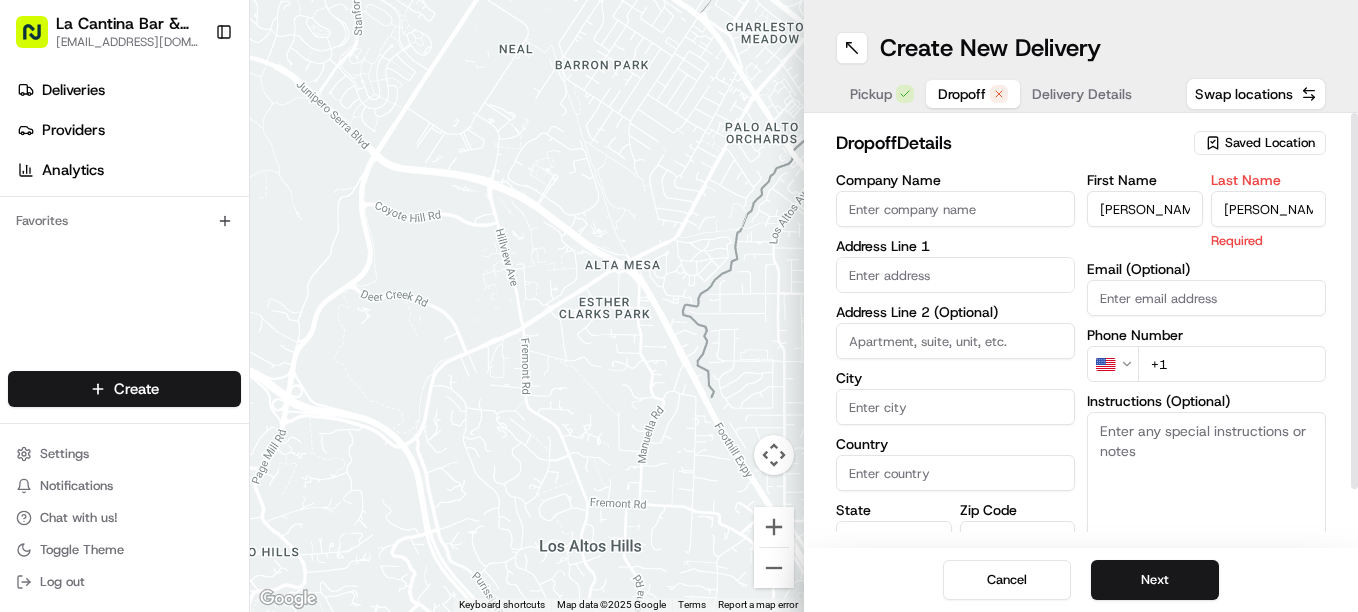 type on "taylor l" 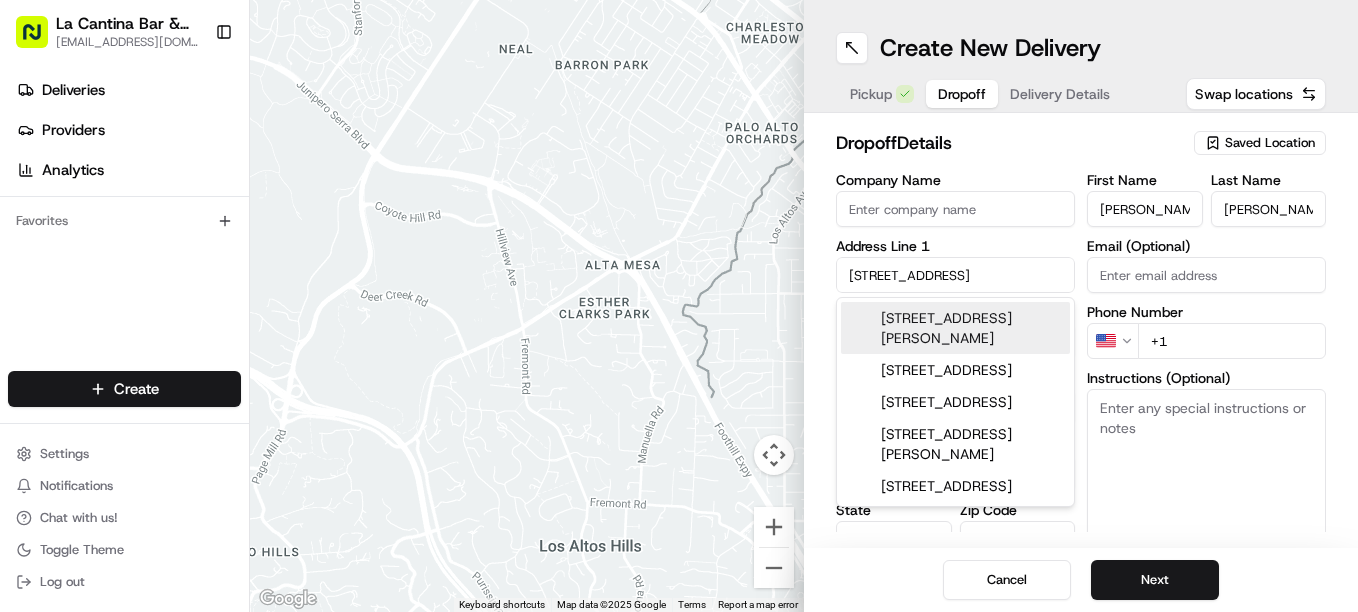 click on "9 Jr Ave, Danielson, CT" at bounding box center (955, 328) 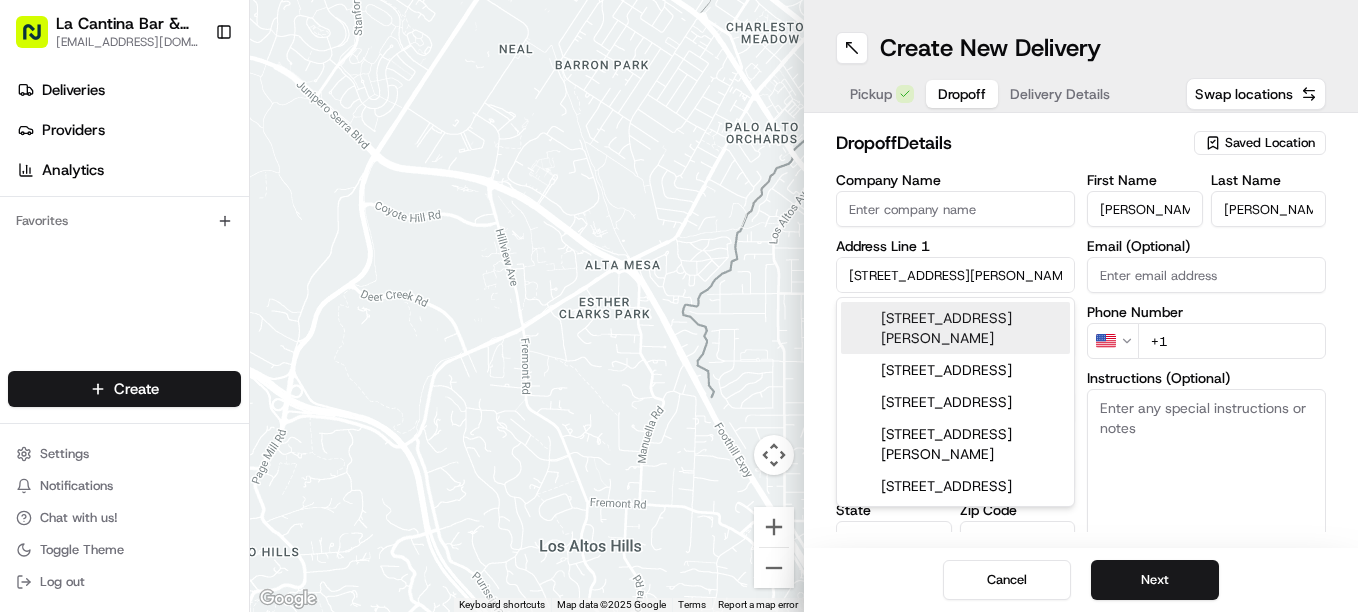 type on "[STREET_ADDRESS][PERSON_NAME]" 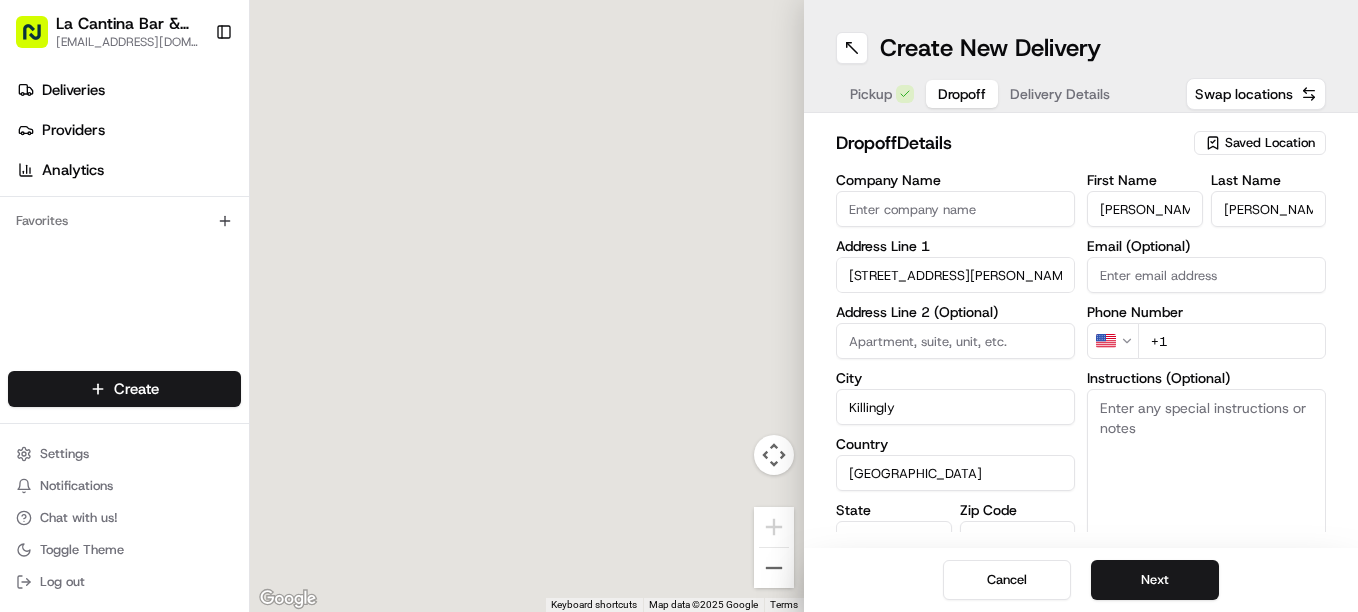 type on "9 Junior Avenue" 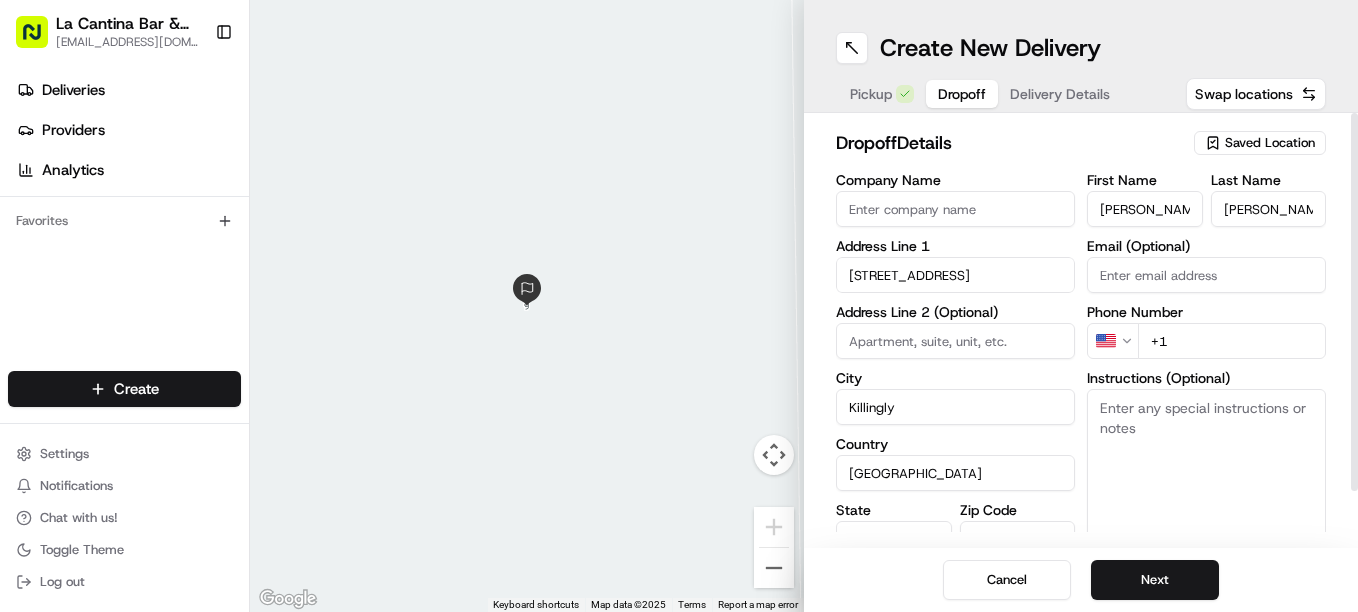 click on "+1" at bounding box center (1232, 341) 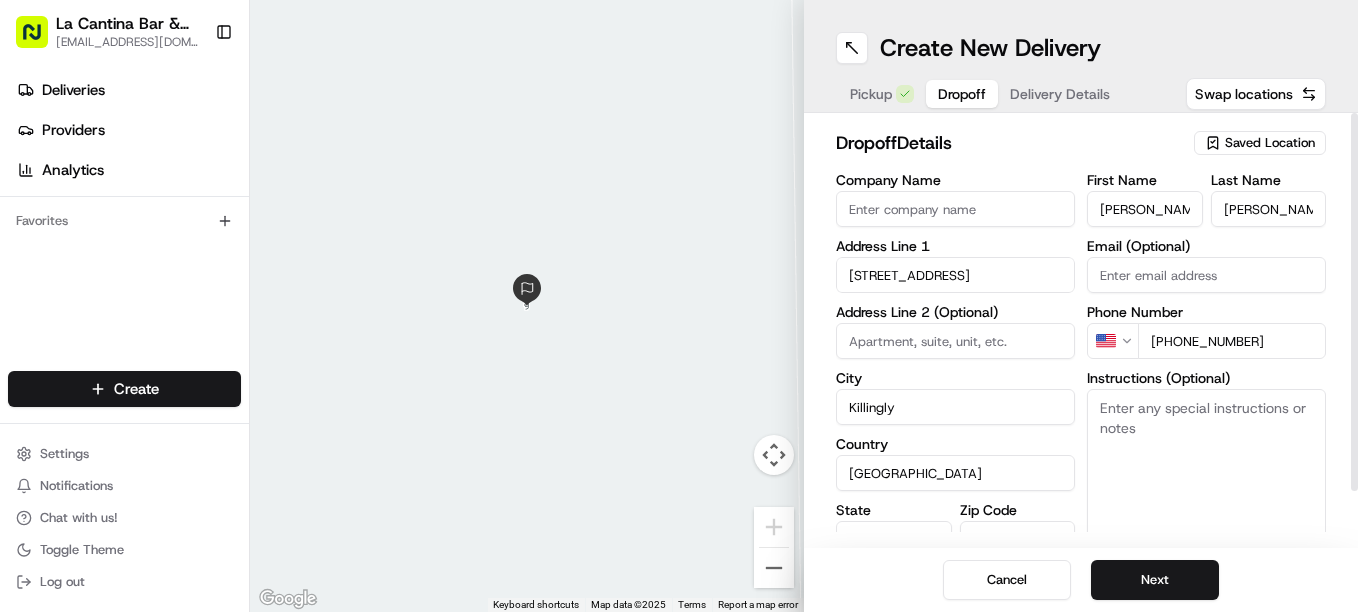 type on "+1 860 931 1582" 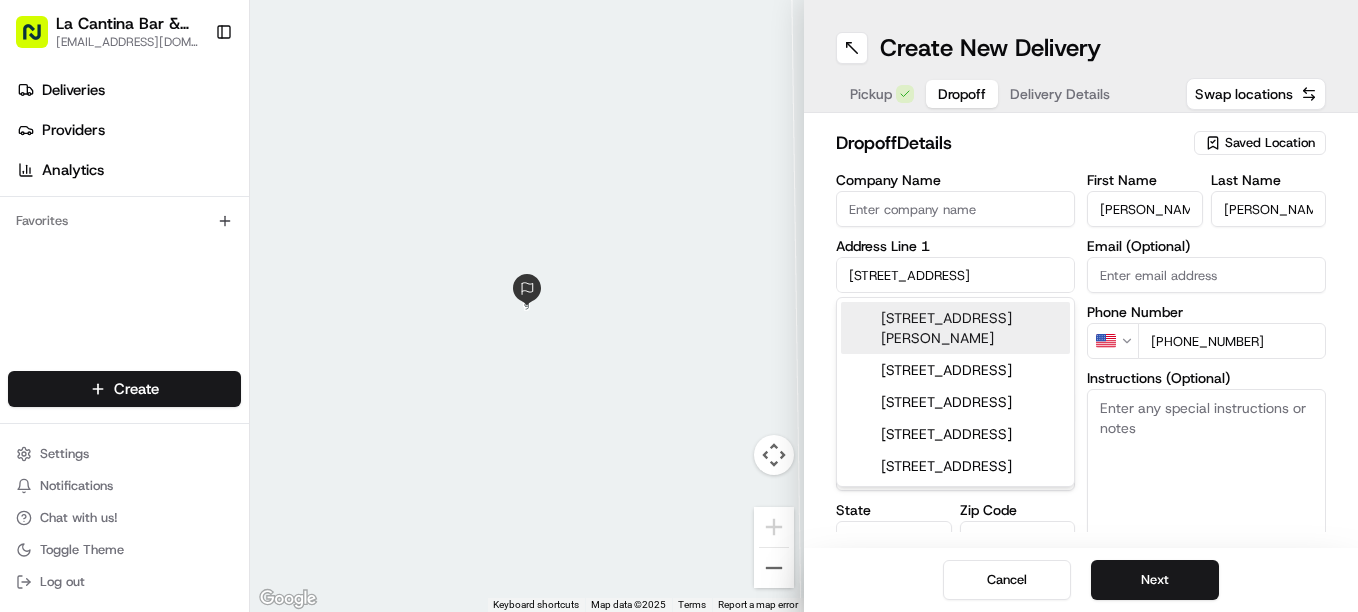 click on "9 Junior Avenue, Danielson, CT" at bounding box center (955, 328) 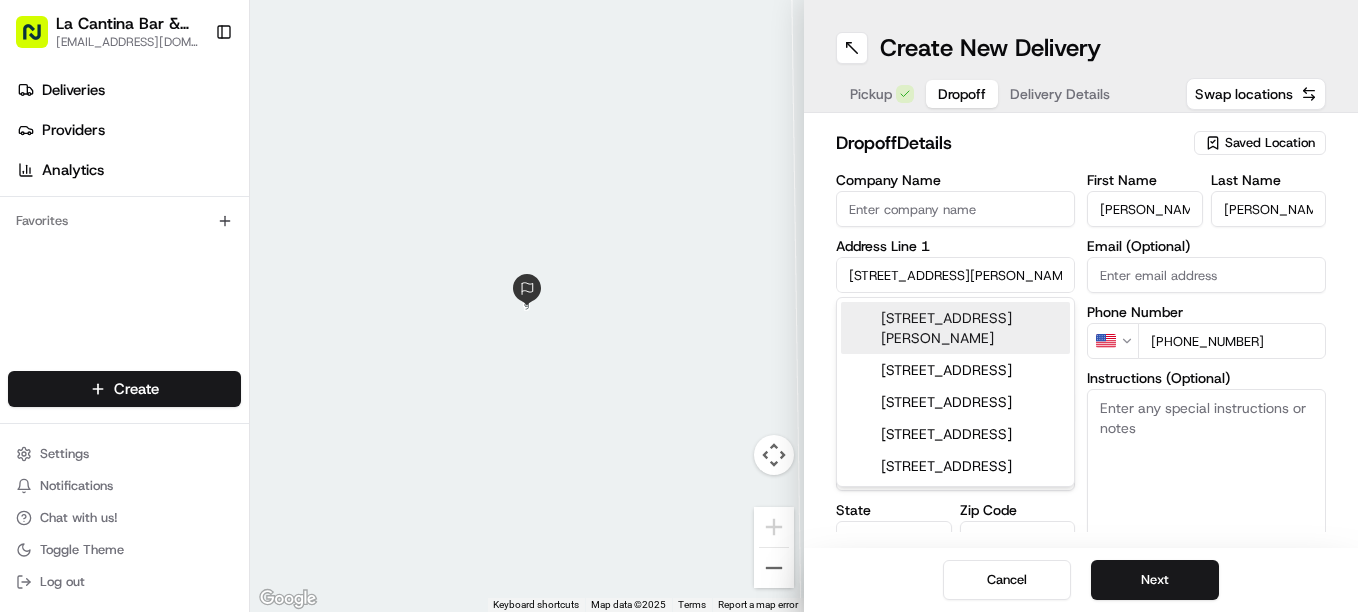 type on "9 Junior Avenue" 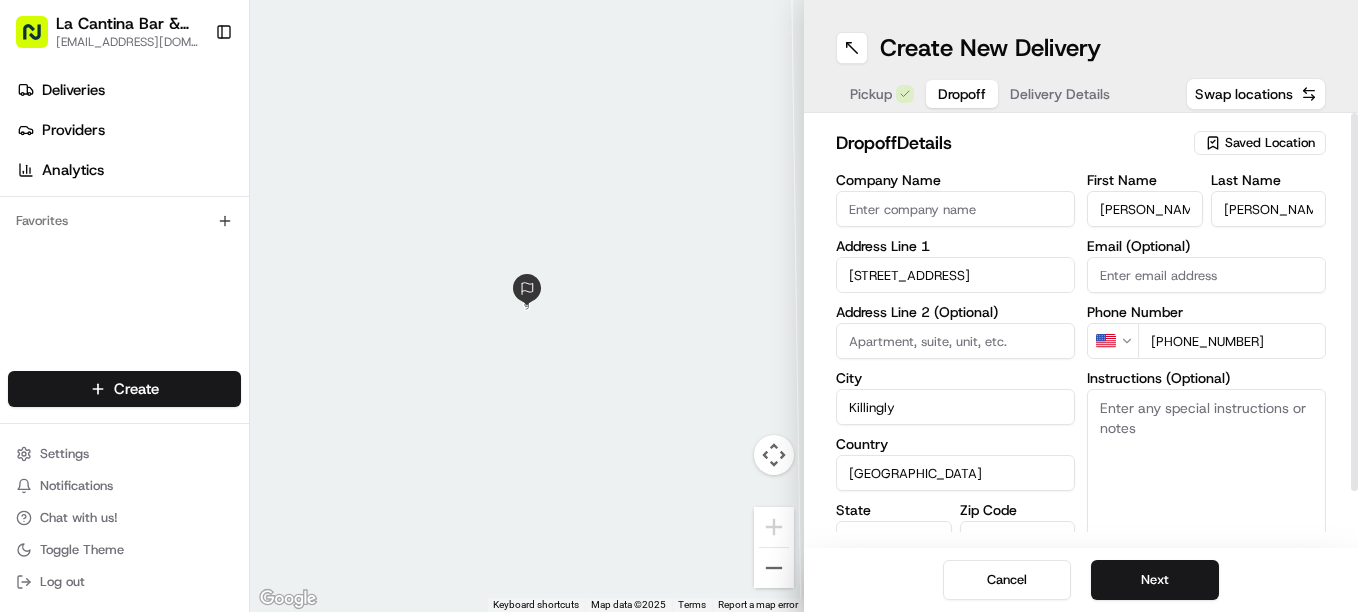 click on "Instructions (Optional)" at bounding box center (1206, 464) 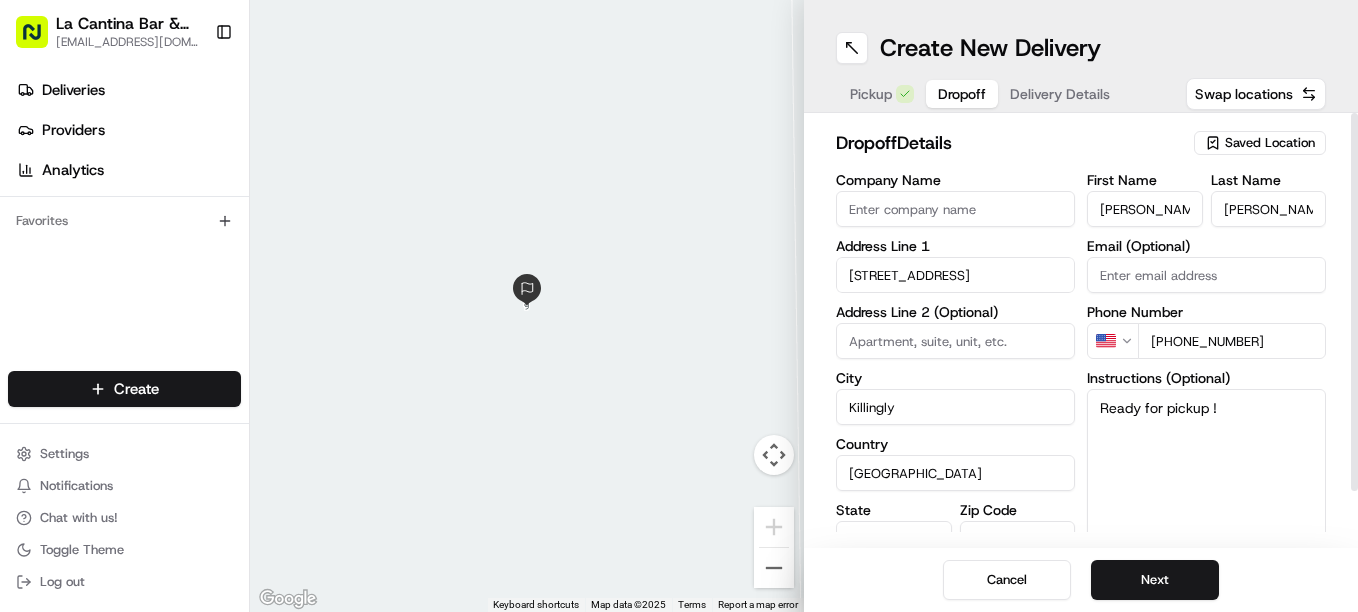 scroll, scrollTop: 43, scrollLeft: 0, axis: vertical 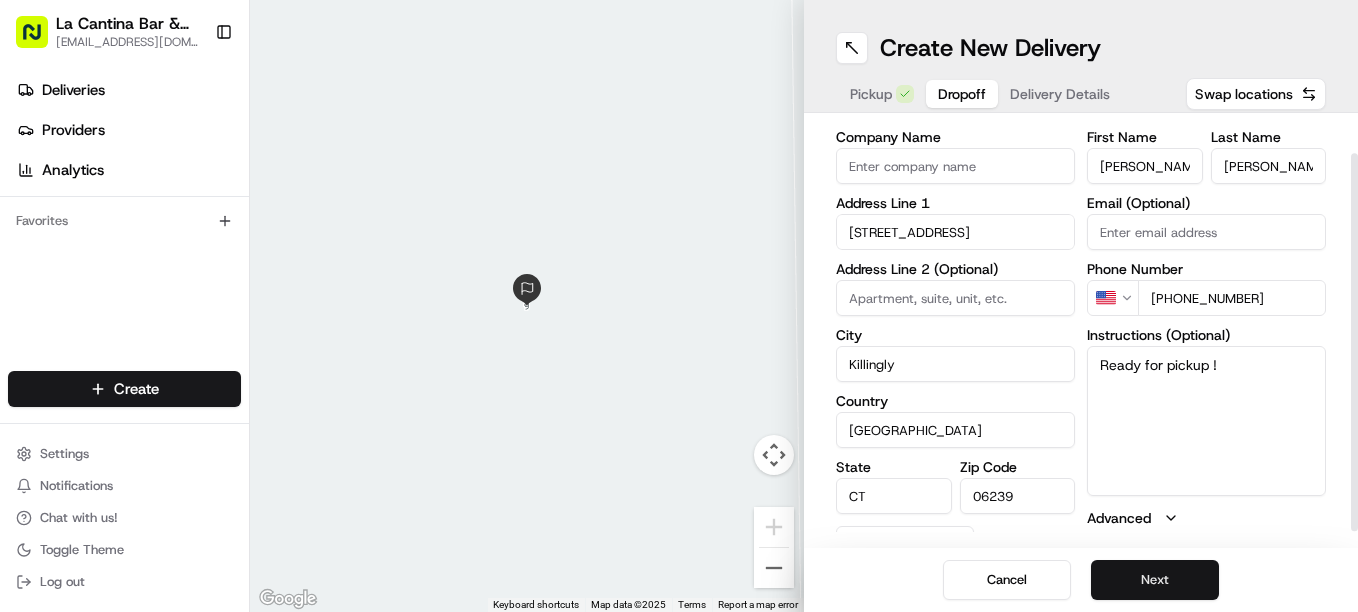 type on "Ready for pickup !" 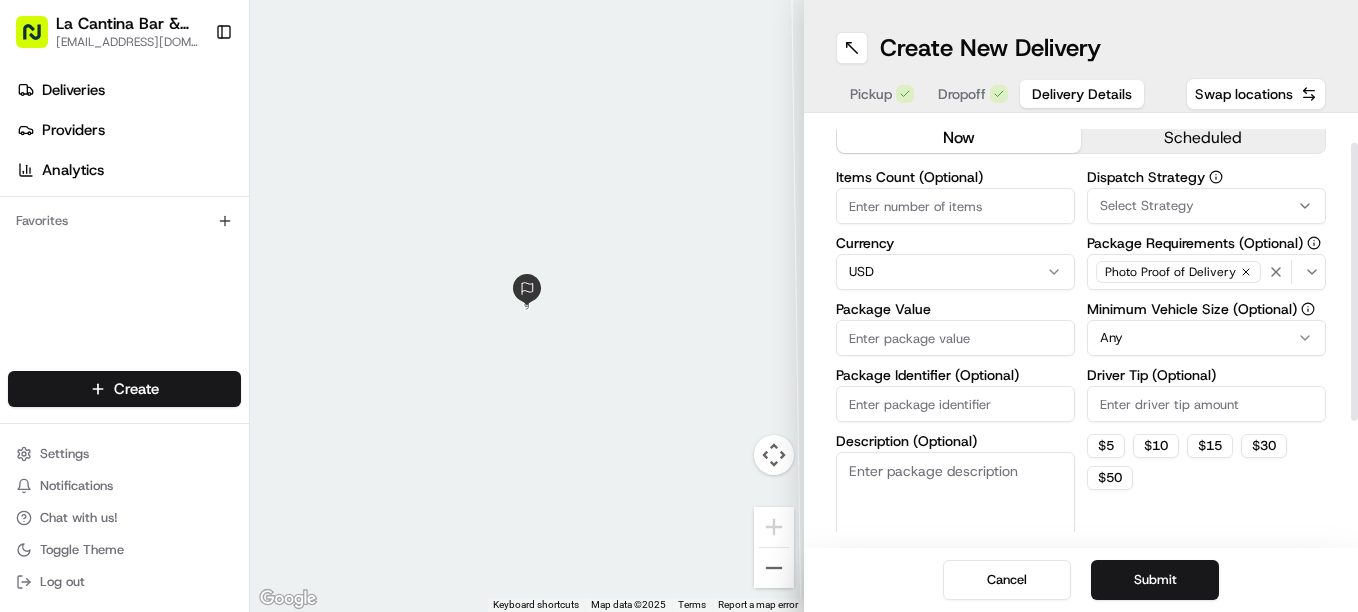 click on "Package Value" at bounding box center [955, 338] 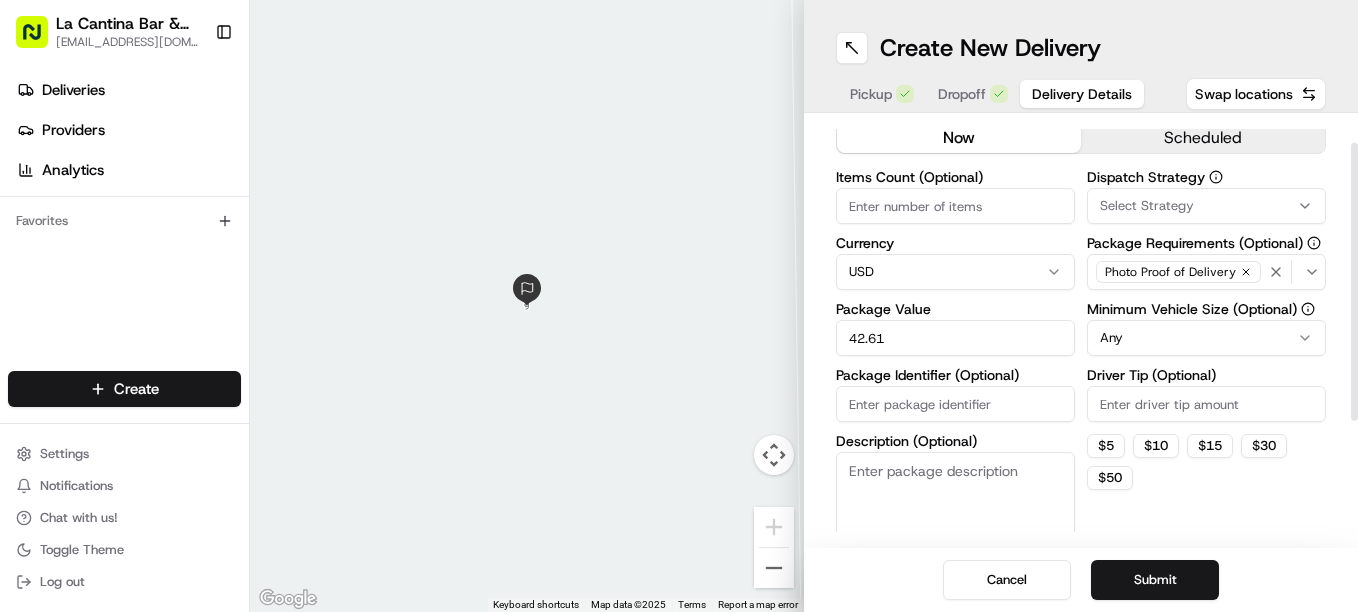 type on "42.61" 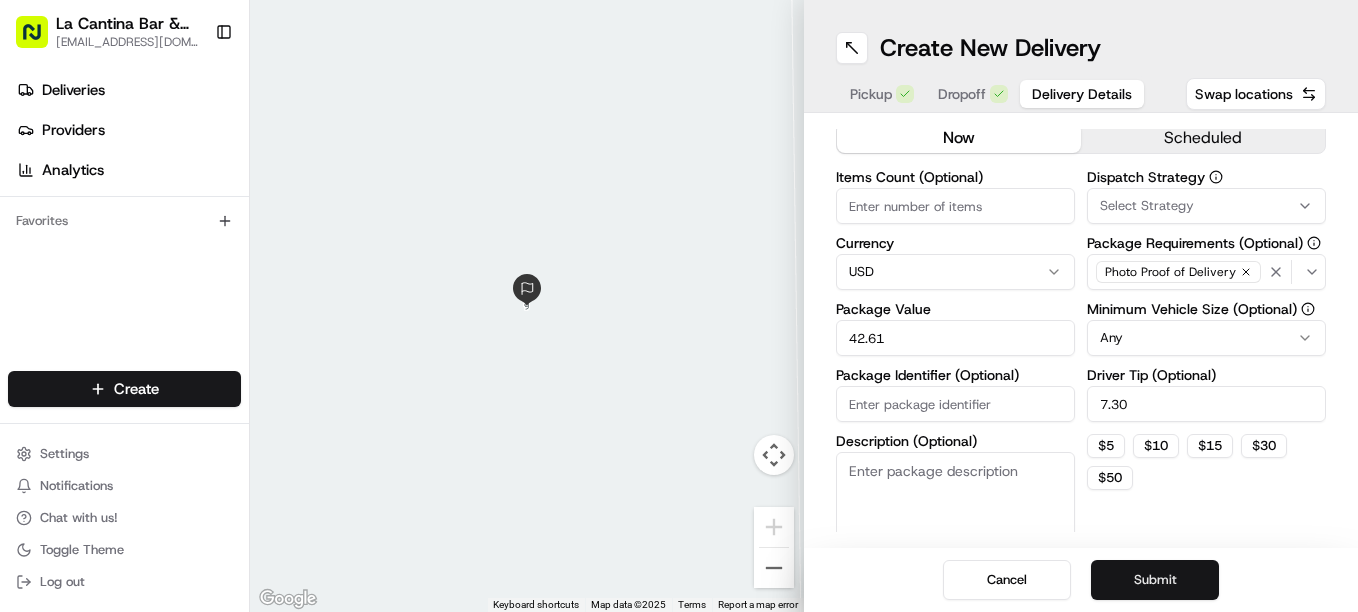 type on "7.30" 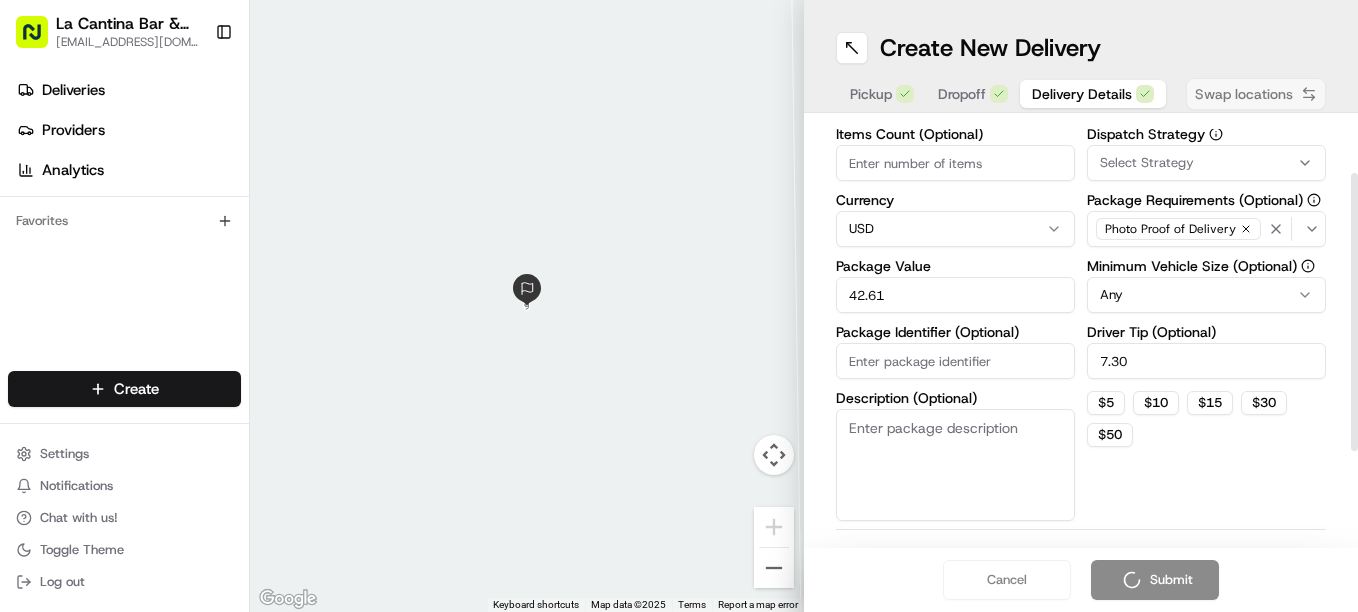scroll, scrollTop: 87, scrollLeft: 0, axis: vertical 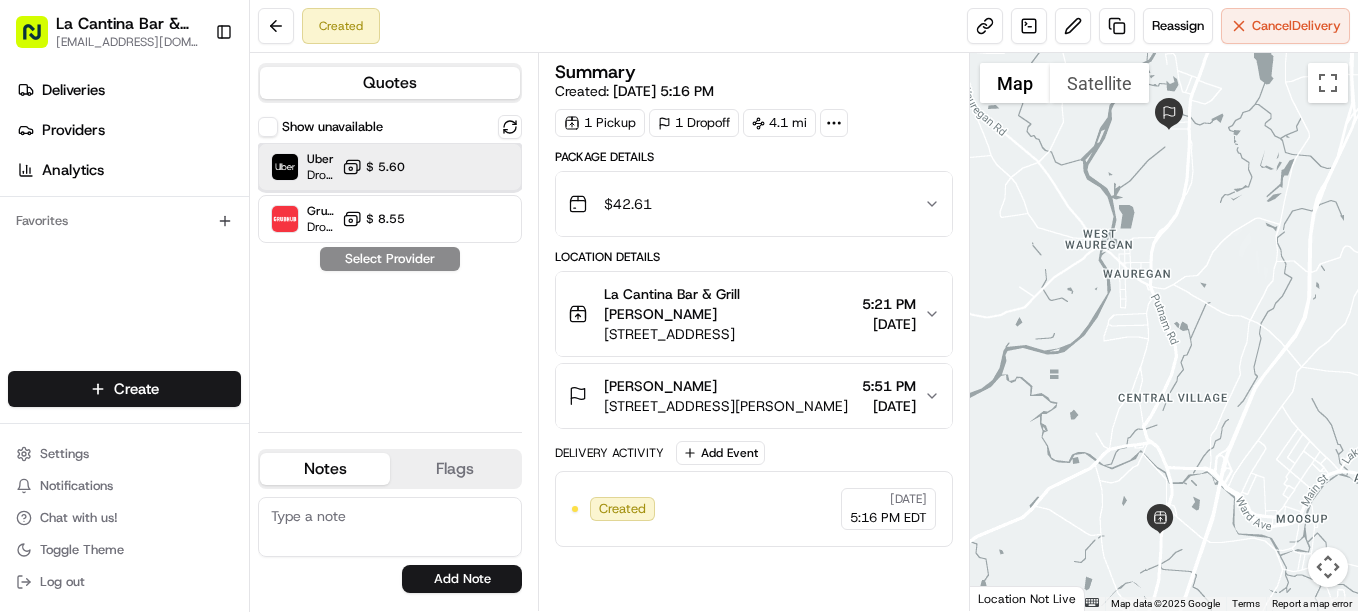 click on "Uber Dropoff ETA   27 minutes $   5.60" at bounding box center (390, 167) 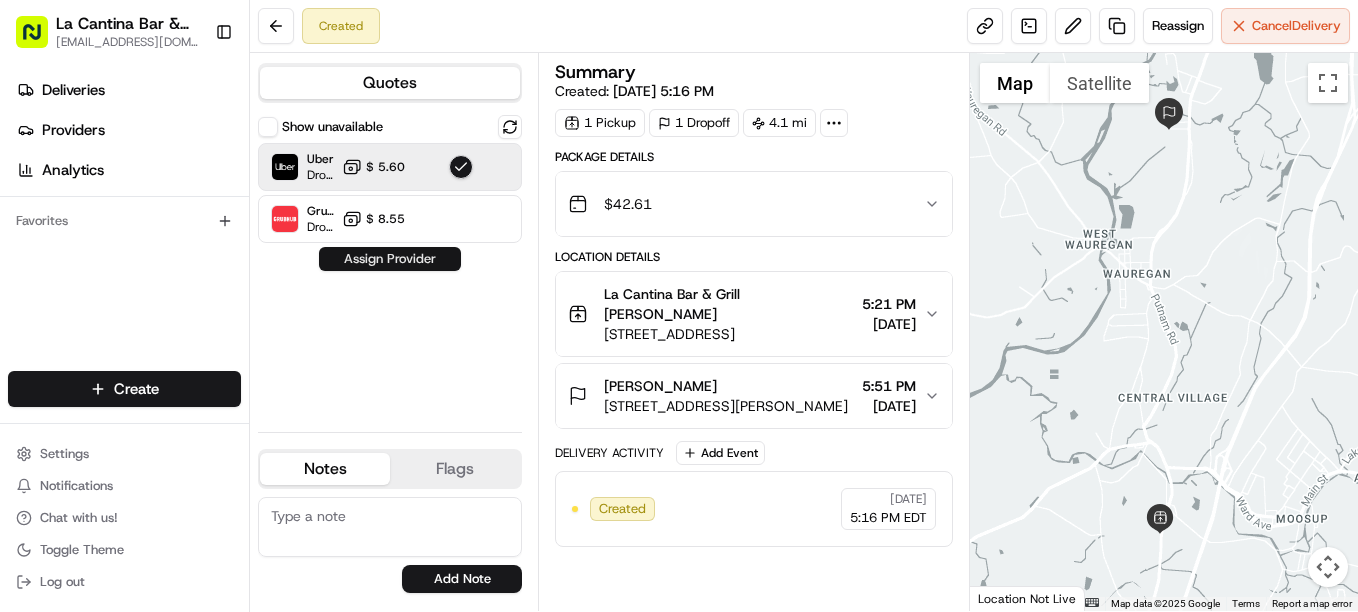 click on "Assign Provider" at bounding box center [390, 259] 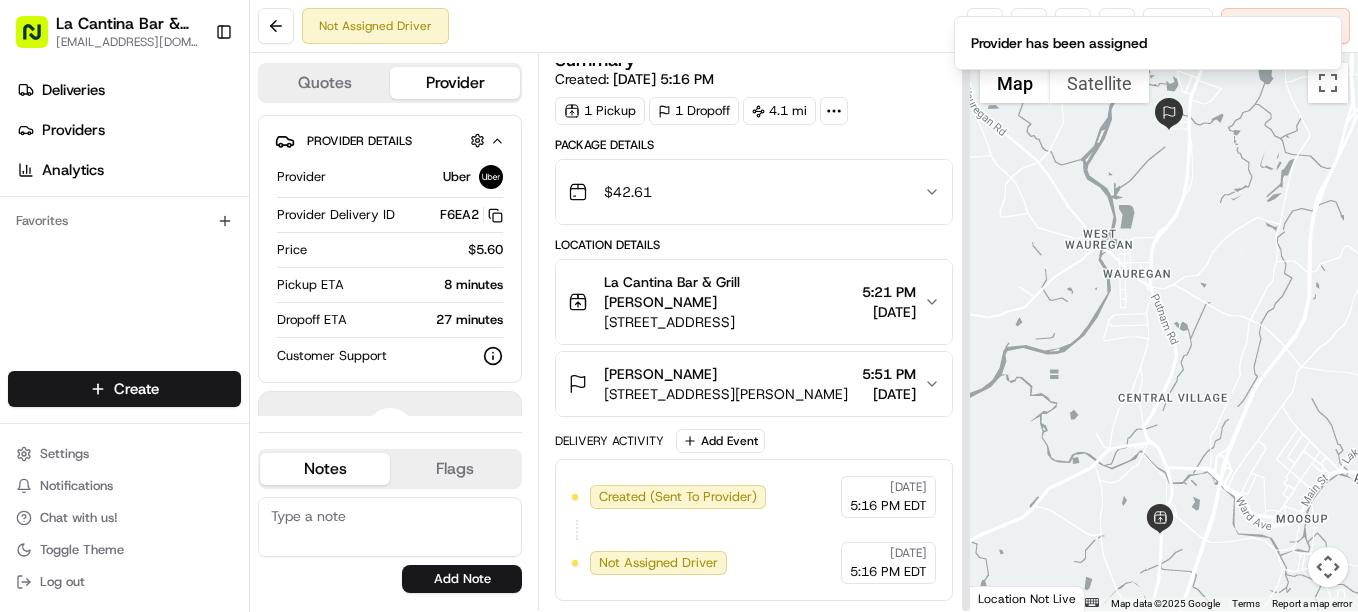 scroll, scrollTop: 0, scrollLeft: 0, axis: both 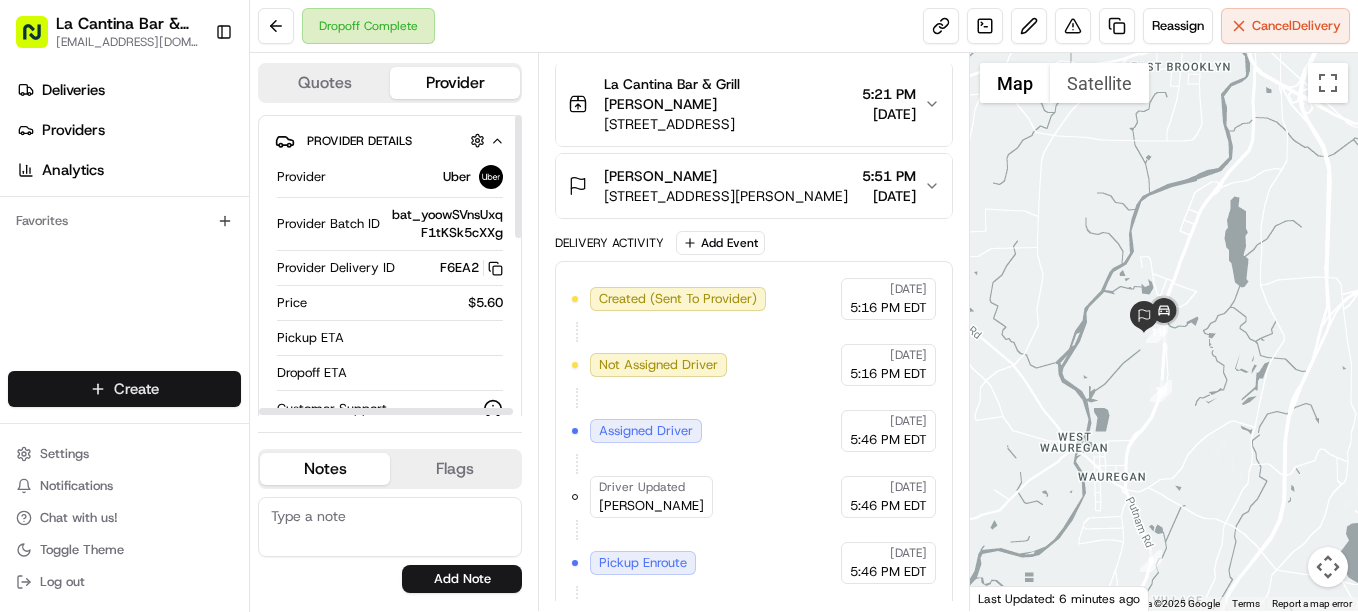 click on "La Cantina Bar & Grill lacantinabargrill@gmail.com Toggle Sidebar Deliveries Providers Analytics Favorites Main Menu Members & Organization Organization Users Roles Preferences Customization Tracking Orchestration Automations Dispatch Strategy Locations Pickup Locations Dropoff Locations Billing Billing Refund Requests Integrations Notification Triggers Webhooks API Keys Request Logs Create Settings Notifications Chat with us! Toggle Theme Log out Dropoff Complete Reassign Cancel  Delivery Quotes Provider Provider Details Provider Uber   Provider Batch ID bat_yoowSVnsUxqF1tKSk5cXXg Provider Delivery ID F6EA2 Copy  del_kyZmTrgtSnyQozla8F9uog F6EA2 Price $5.60 Pickup ETA Dropoff ETA Customer Support Driver Details Hidden ( 5 ) Name ANDREW K. Pickup Phone Number +1 312 766 6835 ext. 46689902 Dropoff Phone Number +1 959 255 8755 Tip $7.30 Type car Make Chevrolet Model Equinox Color silver License Plate Number ***3481 Notes Flags support@ordering360.com lacantinabargrill@gmail.com Add Note Add Flag" at bounding box center [679, 306] 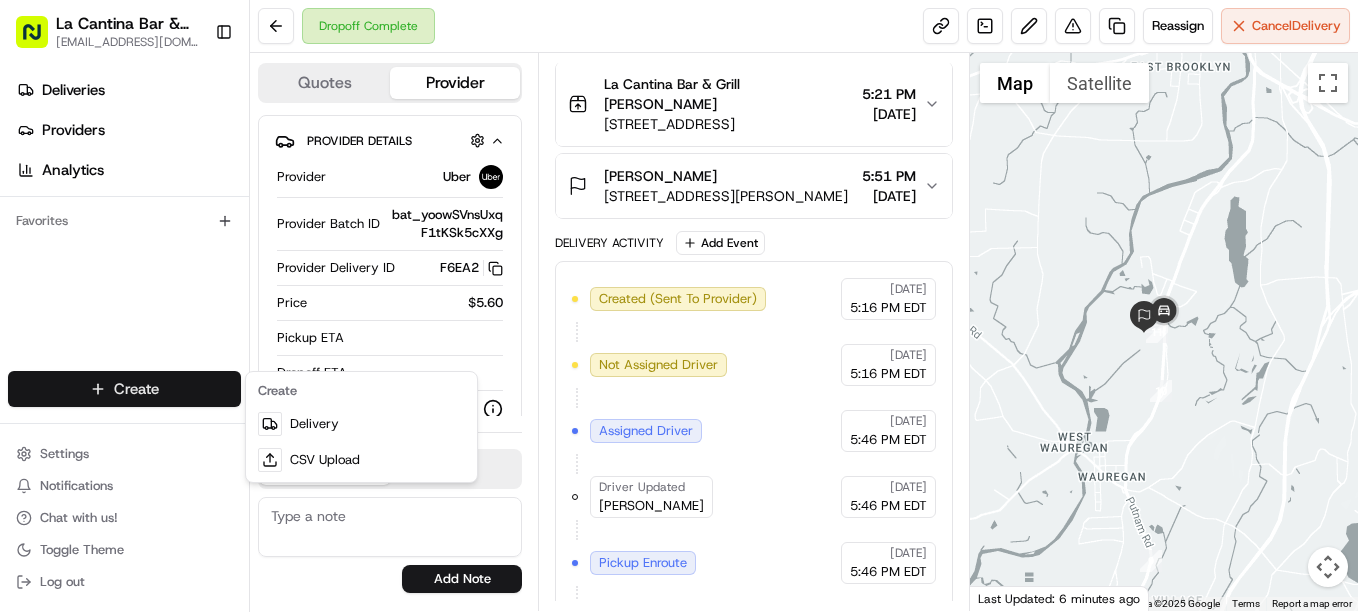 click on "La Cantina Bar & Grill lacantinabargrill@gmail.com Toggle Sidebar Deliveries Providers Analytics Favorites Main Menu Members & Organization Organization Users Roles Preferences Customization Tracking Orchestration Automations Dispatch Strategy Locations Pickup Locations Dropoff Locations Billing Billing Refund Requests Integrations Notification Triggers Webhooks API Keys Request Logs Create Settings Notifications Chat with us! Toggle Theme Log out Dropoff Complete Reassign Cancel  Delivery Quotes Provider Provider Details Provider Uber   Provider Batch ID bat_yoowSVnsUxqF1tKSk5cXXg Provider Delivery ID F6EA2 Copy  del_kyZmTrgtSnyQozla8F9uog F6EA2 Price $5.60 Pickup ETA Dropoff ETA Customer Support Driver Details Hidden ( 5 ) Name ANDREW K. Pickup Phone Number +1 312 766 6835 ext. 46689902 Dropoff Phone Number +1 959 255 8755 Tip $7.30 Type car Make Chevrolet Model Equinox Color silver License Plate Number ***3481 Notes Flags support@ordering360.com lacantinabargrill@gmail.com Add Note Add Flag" at bounding box center [679, 306] 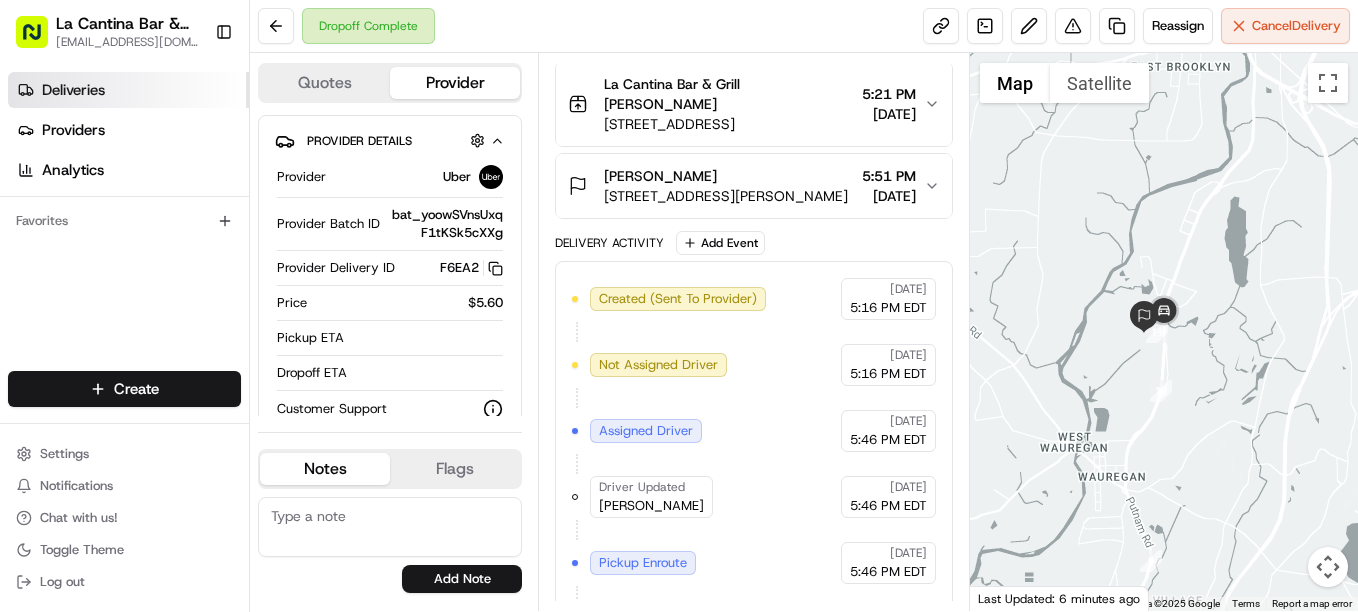 click on "Deliveries" at bounding box center (128, 90) 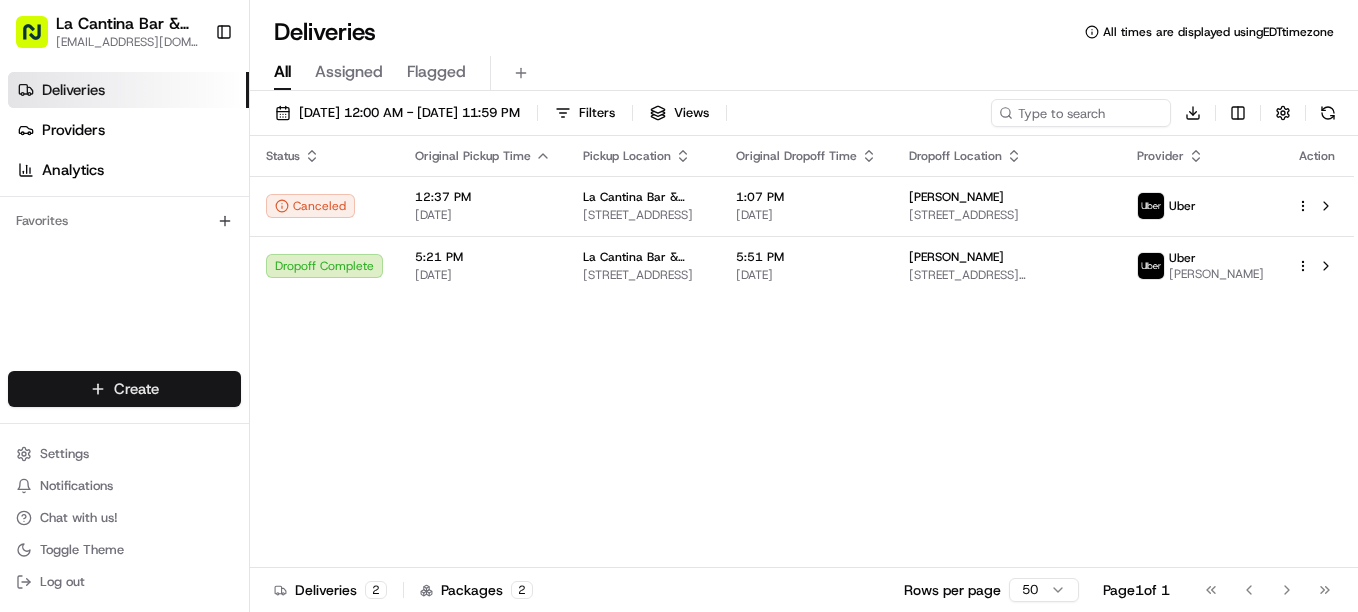 click on "La Cantina Bar & Grill lacantinabargrill@gmail.com Toggle Sidebar Deliveries Providers Analytics Favorites Main Menu Members & Organization Organization Users Roles Preferences Customization Tracking Orchestration Automations Dispatch Strategy Locations Pickup Locations Dropoff Locations Billing Billing Refund Requests Integrations Notification Triggers Webhooks API Keys Request Logs Create Settings Notifications Chat with us! Toggle Theme Log out Deliveries All times are displayed using  EDT  timezone All Assigned Flagged 07/17/2025 12:00 AM - 07/17/2025 11:59 PM Filters Views Download Status Original Pickup Time Pickup Location Original Dropoff Time Dropoff Location Provider Action Canceled 12:37 PM 07/17/2025 La Cantina Bar & Grill 123 Norwich Rd, Plainfield, CT 06374, USA 1:07 PM 07/17/2025 Nicole Ortiz 582 Norwich Rd, Plainfield, CT 06374, USA Uber Dropoff Complete 5:21 PM 07/17/2025 La Cantina Bar & Grill 123 Norwich Rd, Plainfield, CT 06374, USA 5:51 PM 07/17/2025 kristin taylor l Uber" at bounding box center [679, 306] 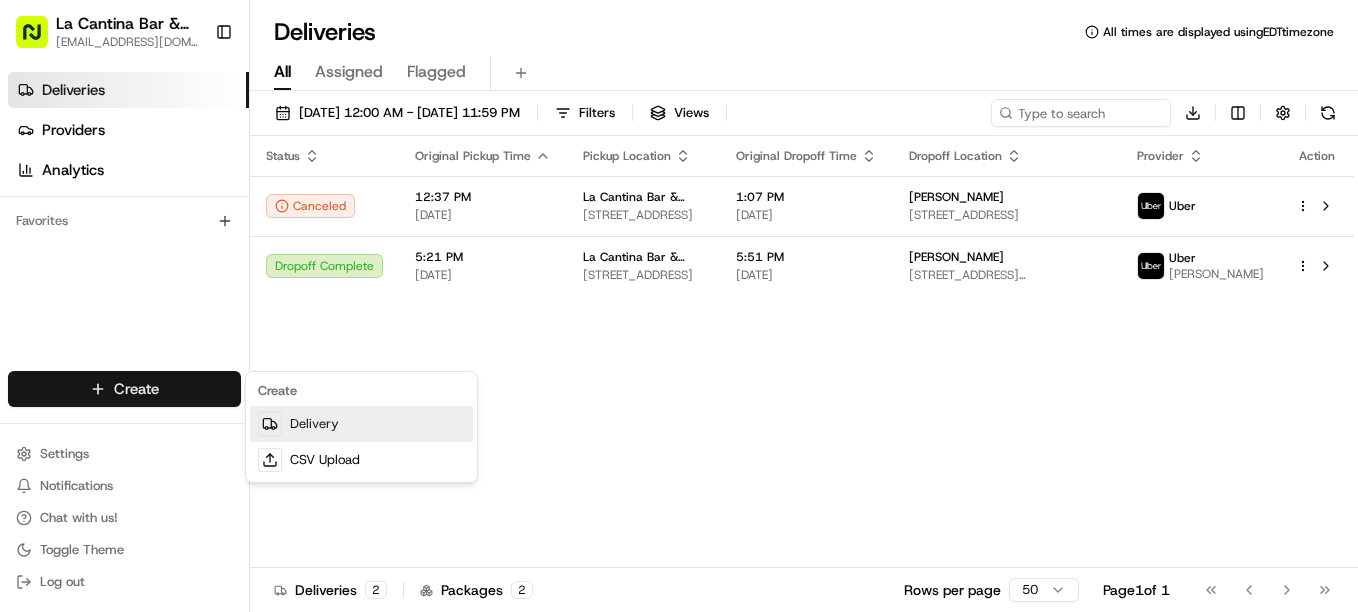 click on "Delivery" at bounding box center (361, 424) 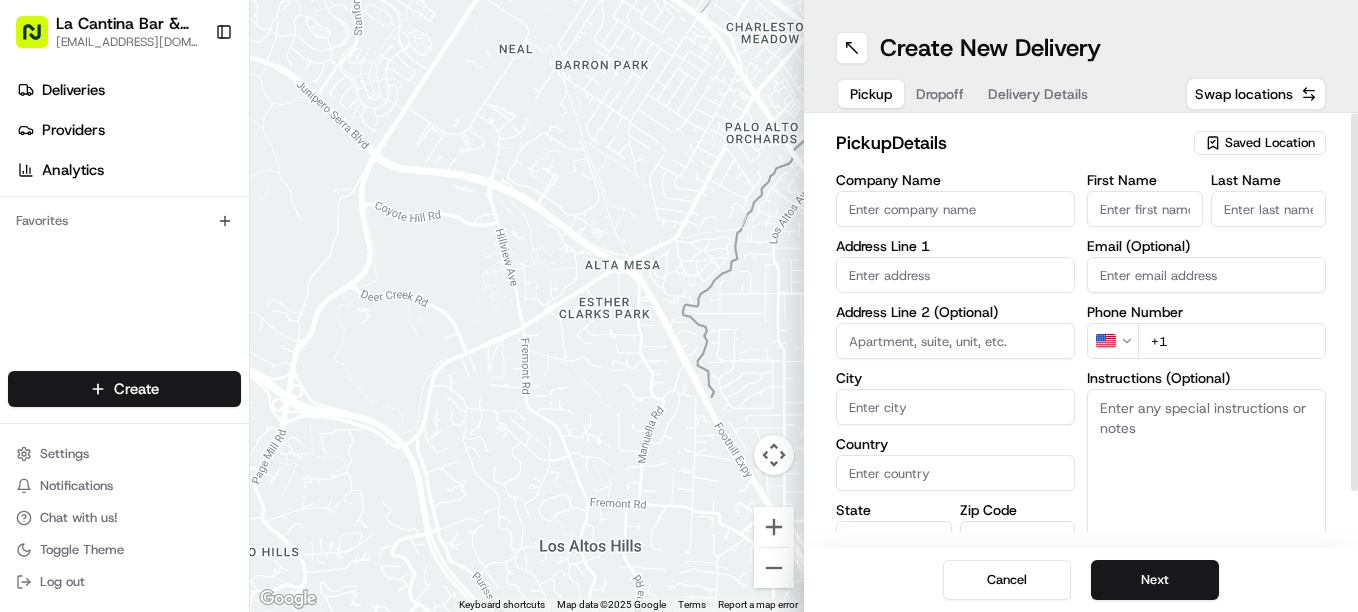 click on "First Name" at bounding box center [1145, 209] 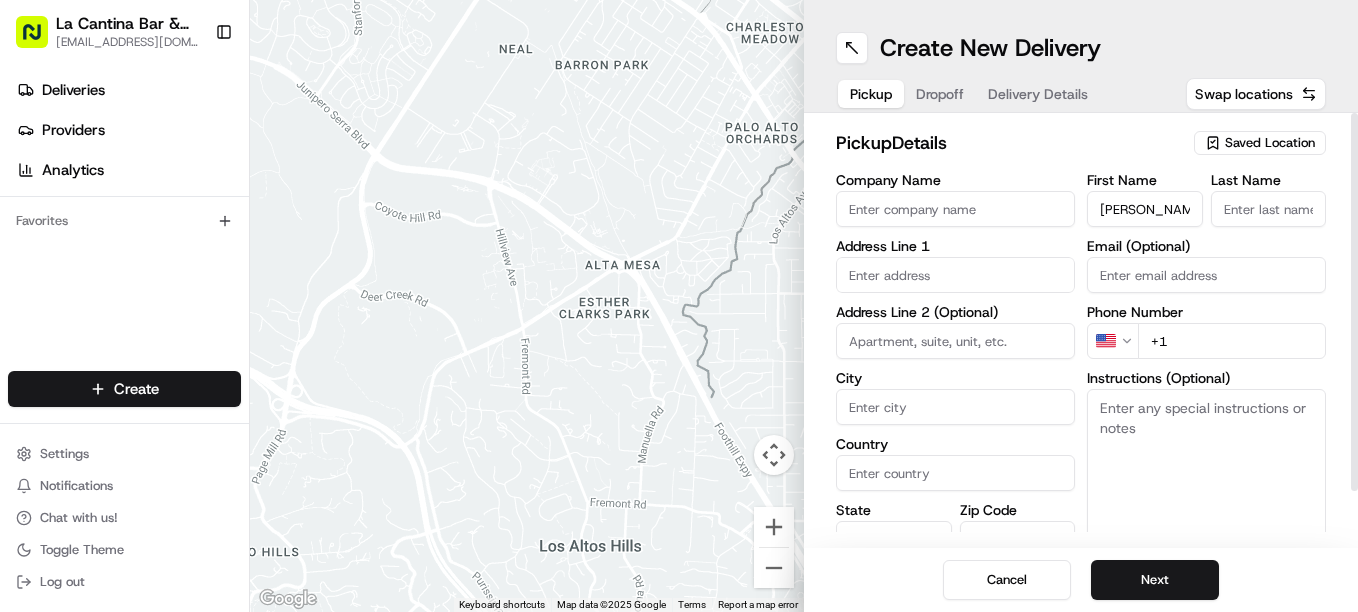 click on "Last Name" at bounding box center (1269, 209) 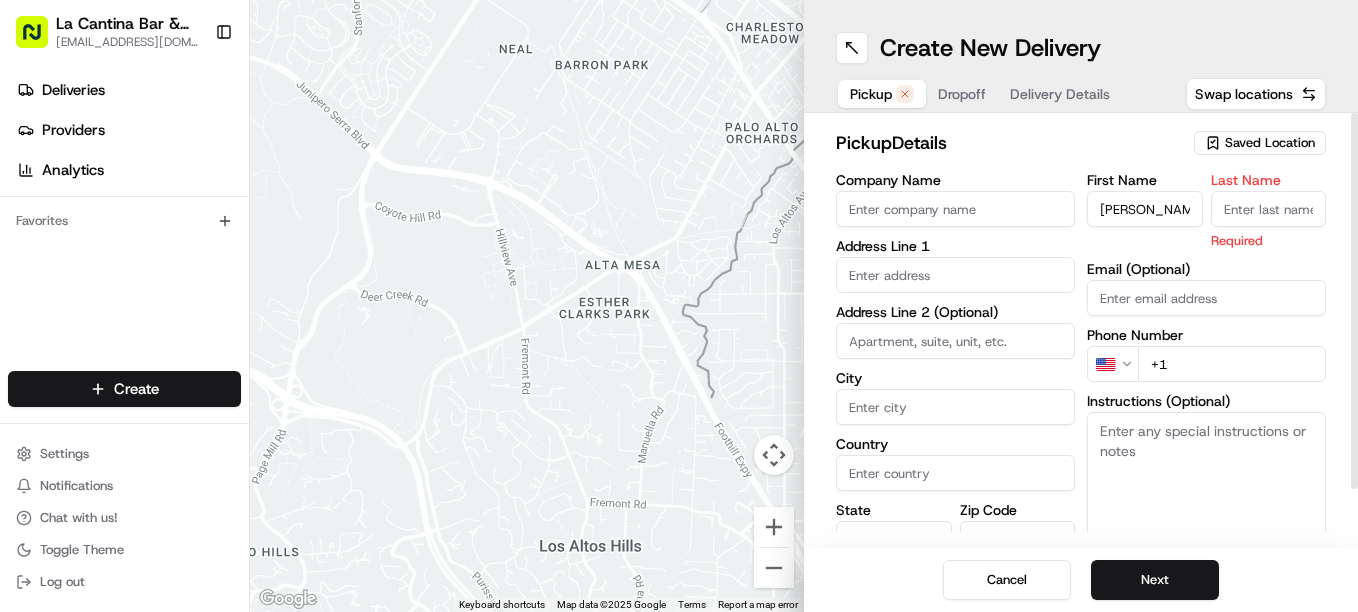 click on "david" at bounding box center (1145, 209) 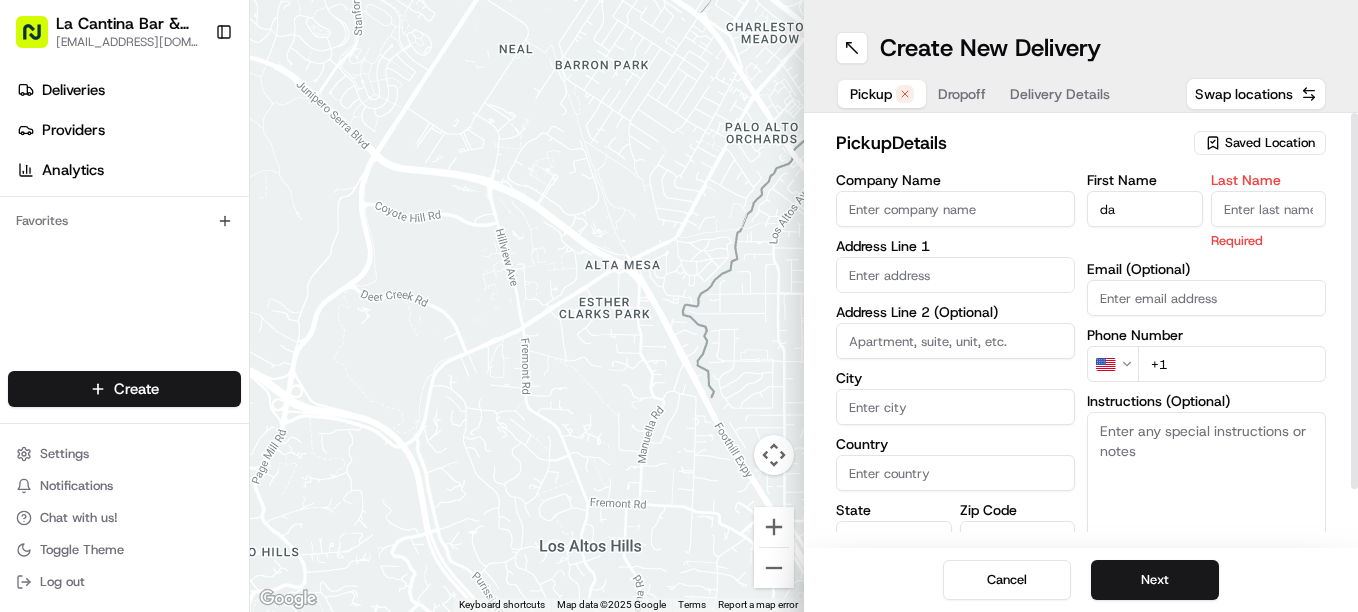 type on "d" 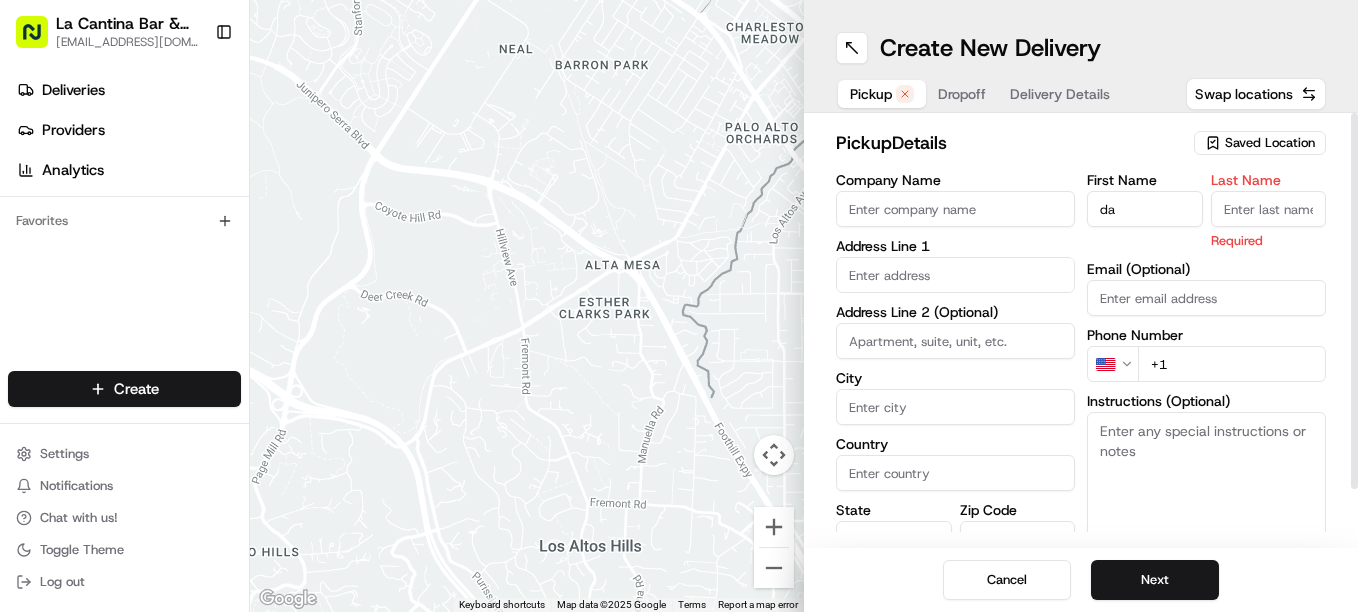 type on "da" 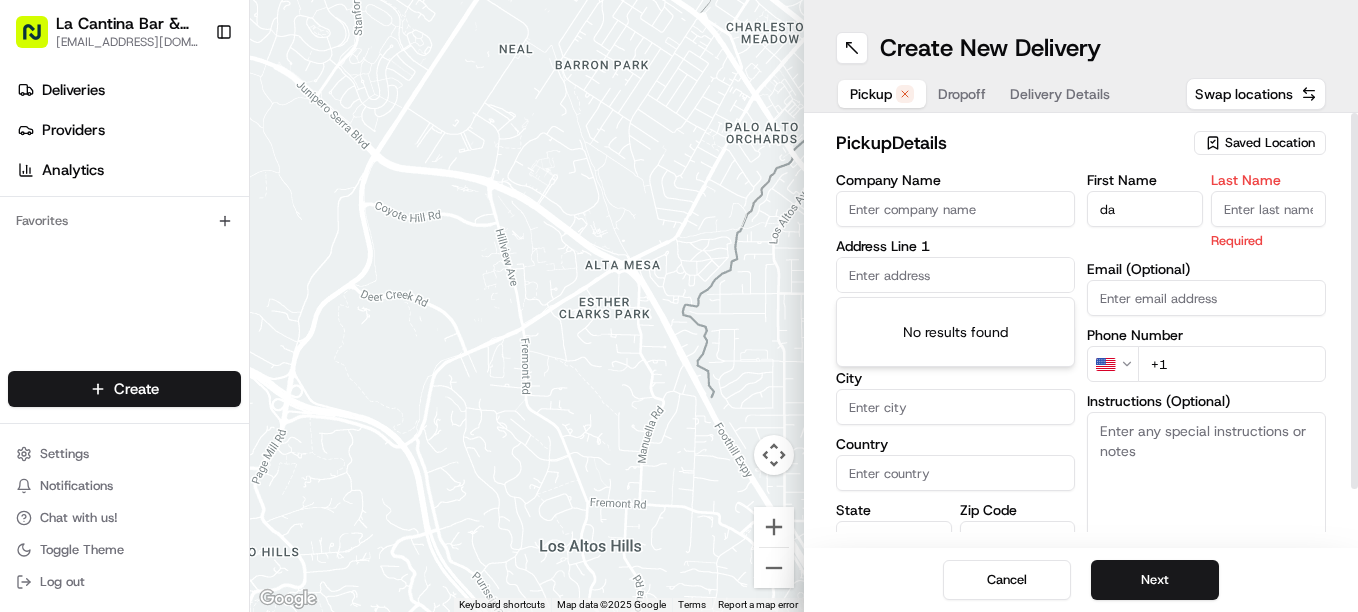 click at bounding box center (955, 275) 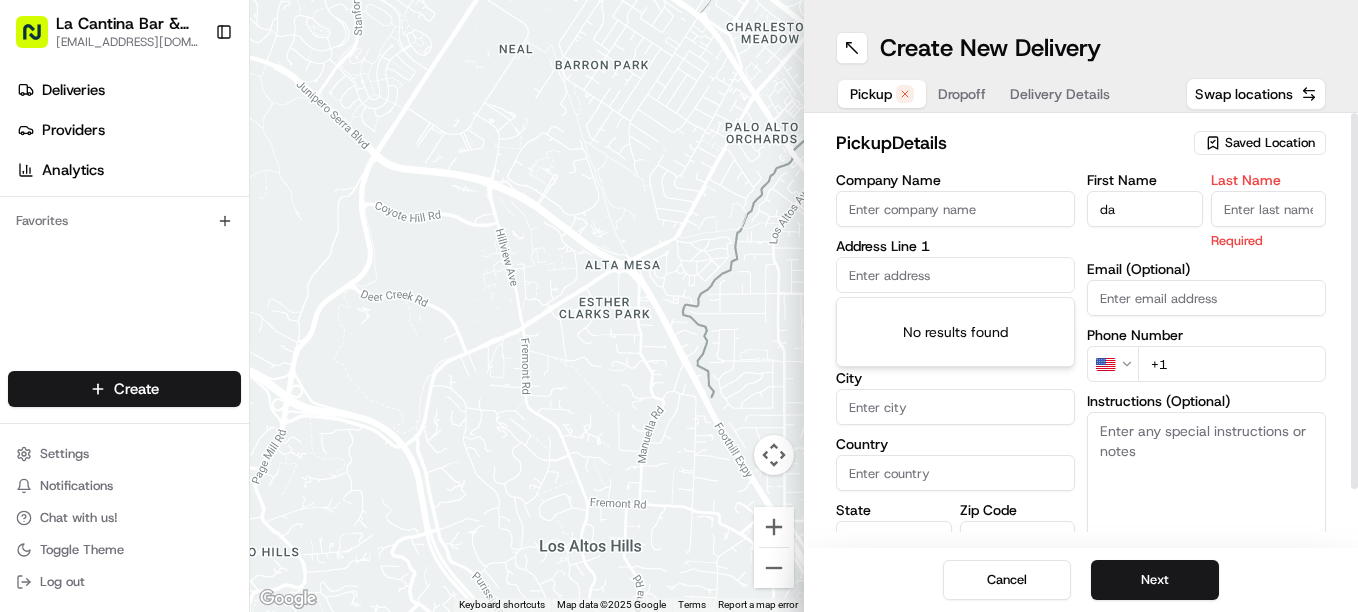 type on "c" 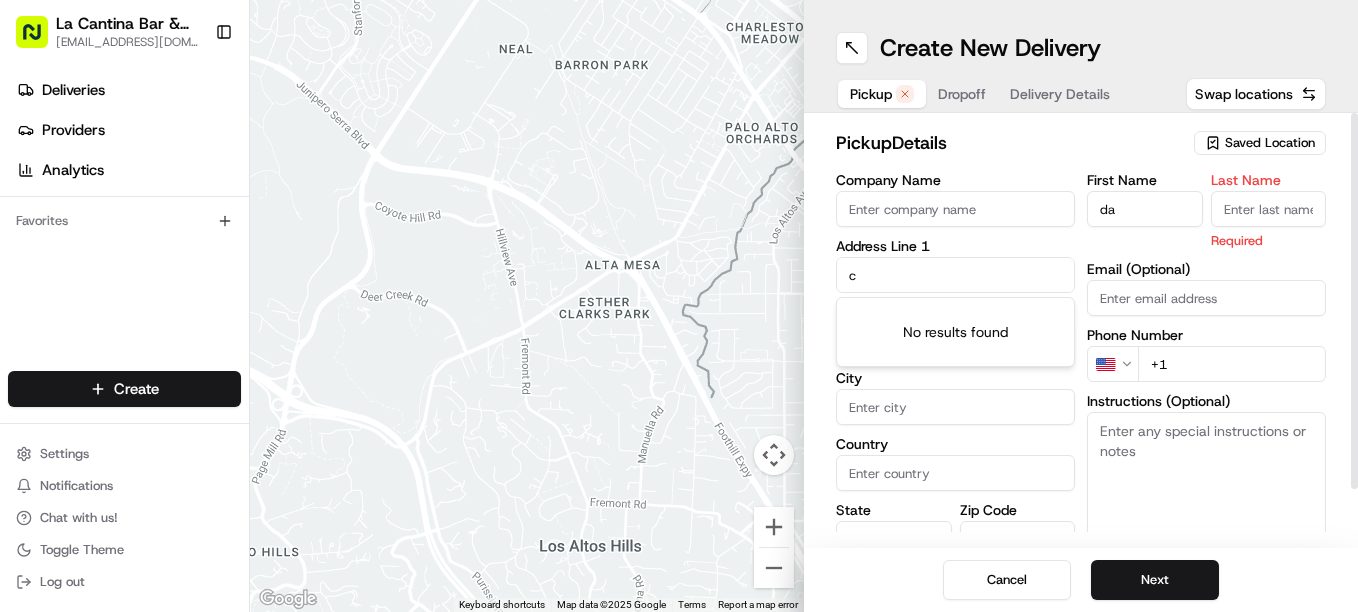 type 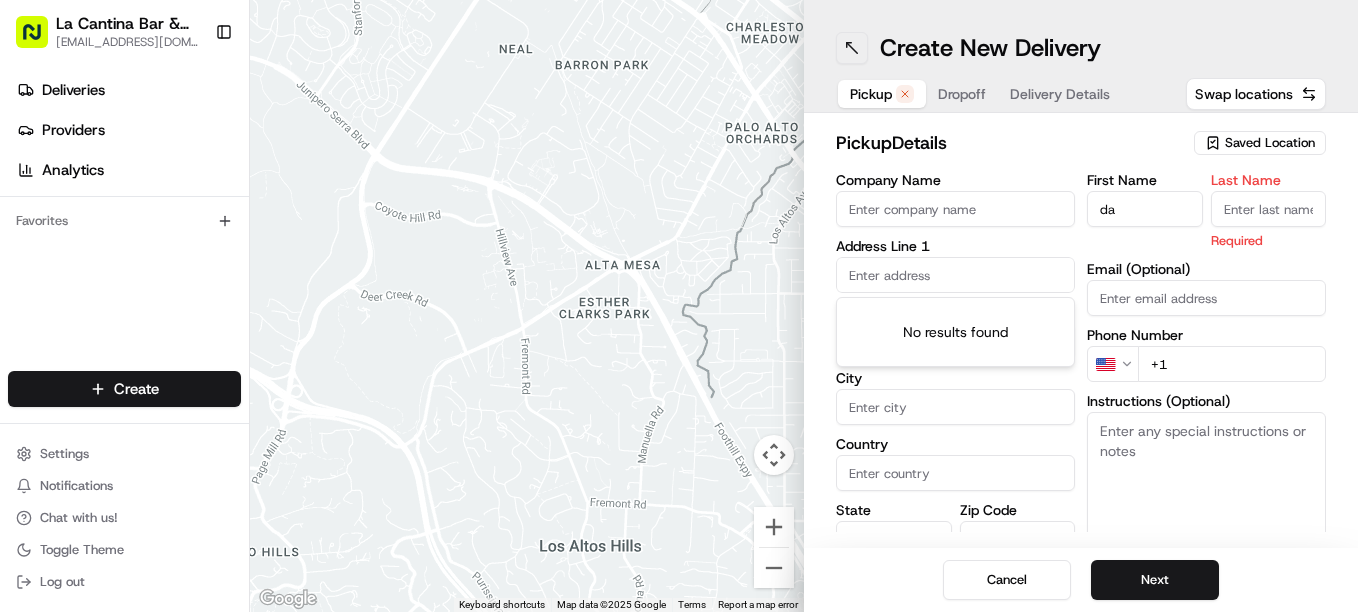 click at bounding box center (852, 48) 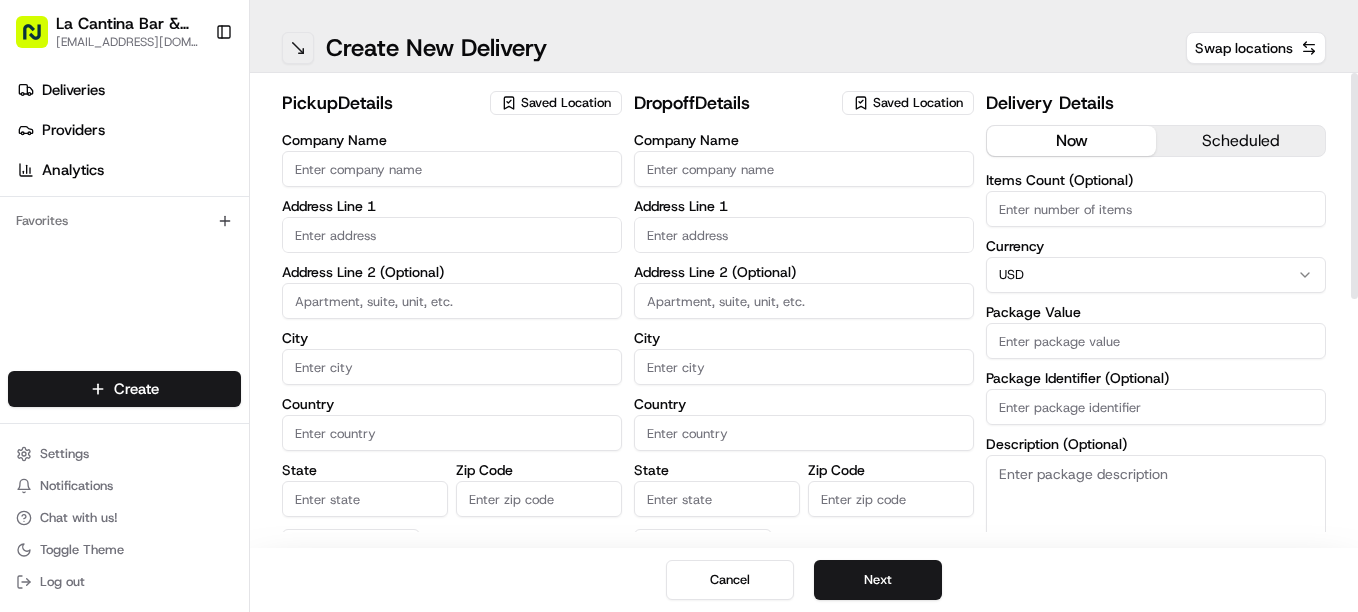 click at bounding box center (298, 48) 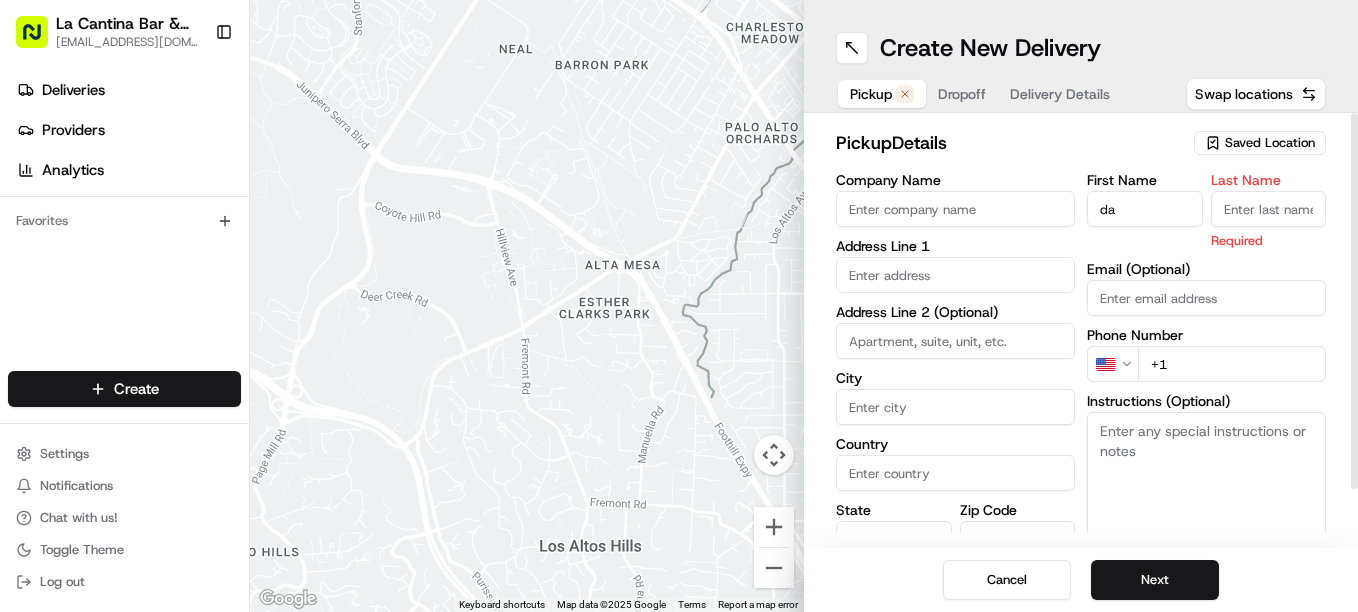 click on "First Name da" at bounding box center (1145, 211) 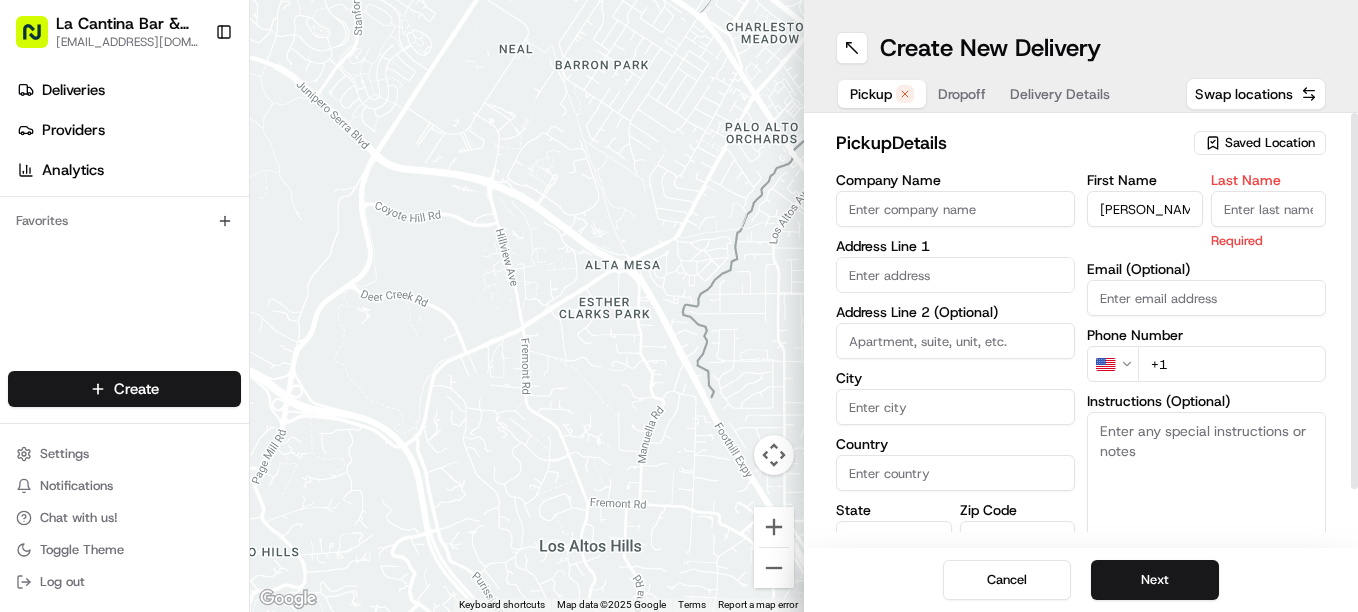type on "david" 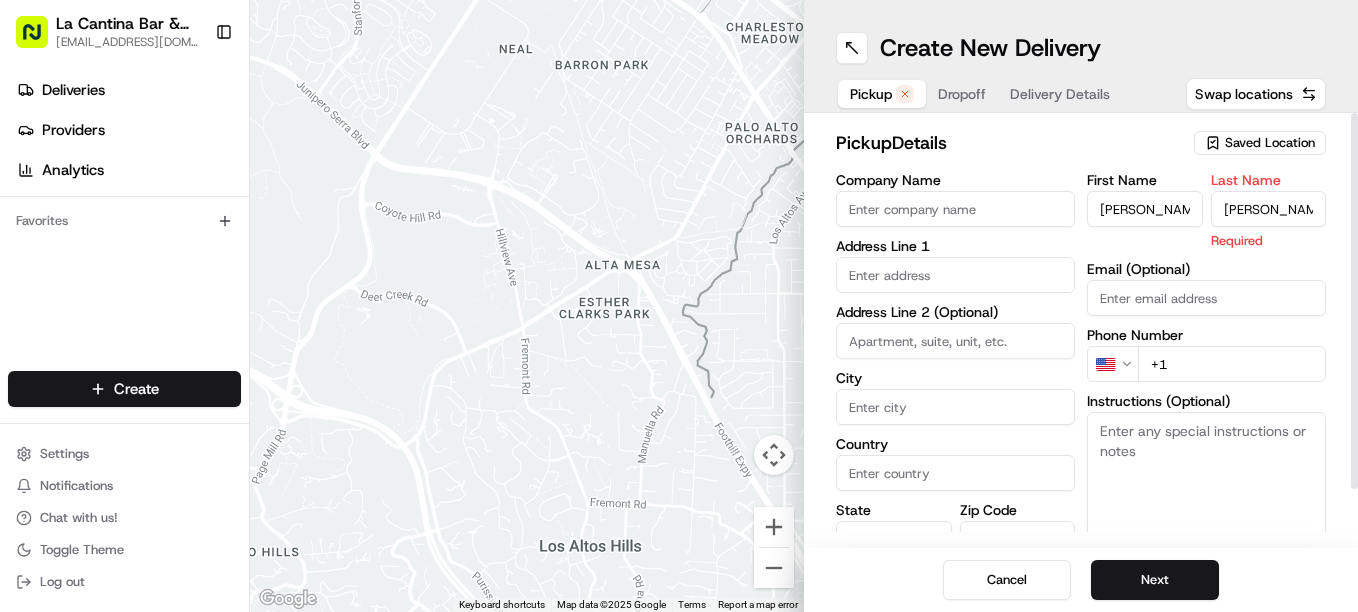 type on "gamboa" 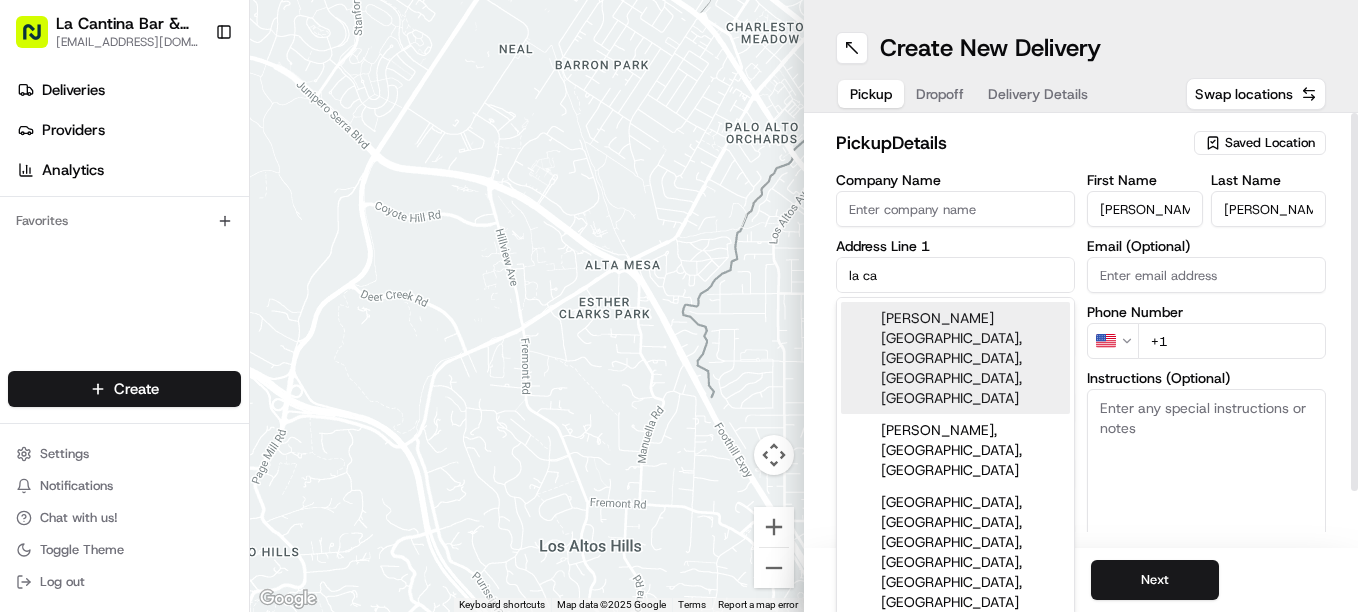 type on "la ca" 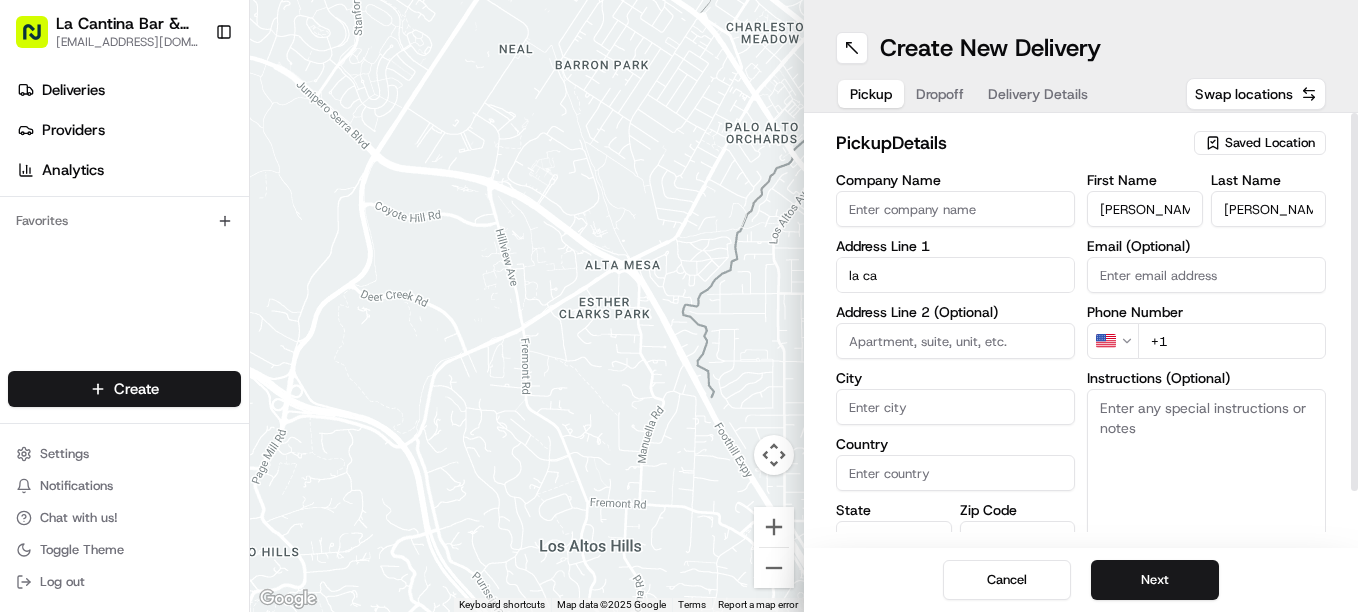 type on ";" 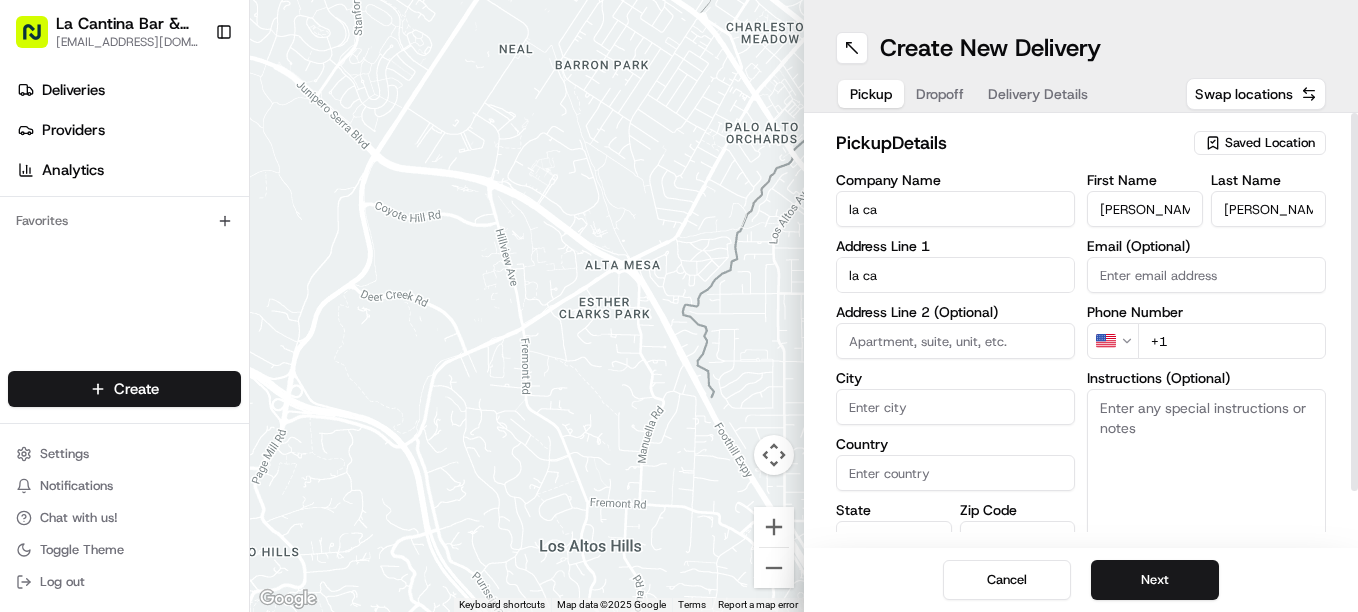 type on "La Cantina Bar & Grill" 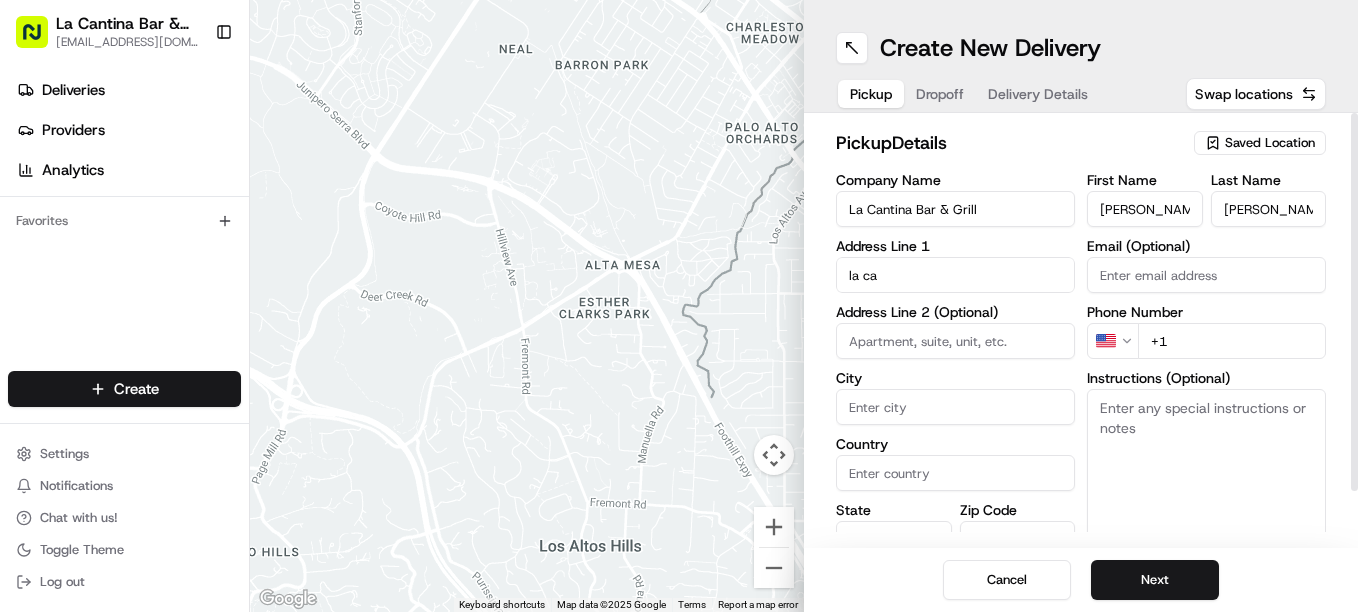 type on "Plainfield" 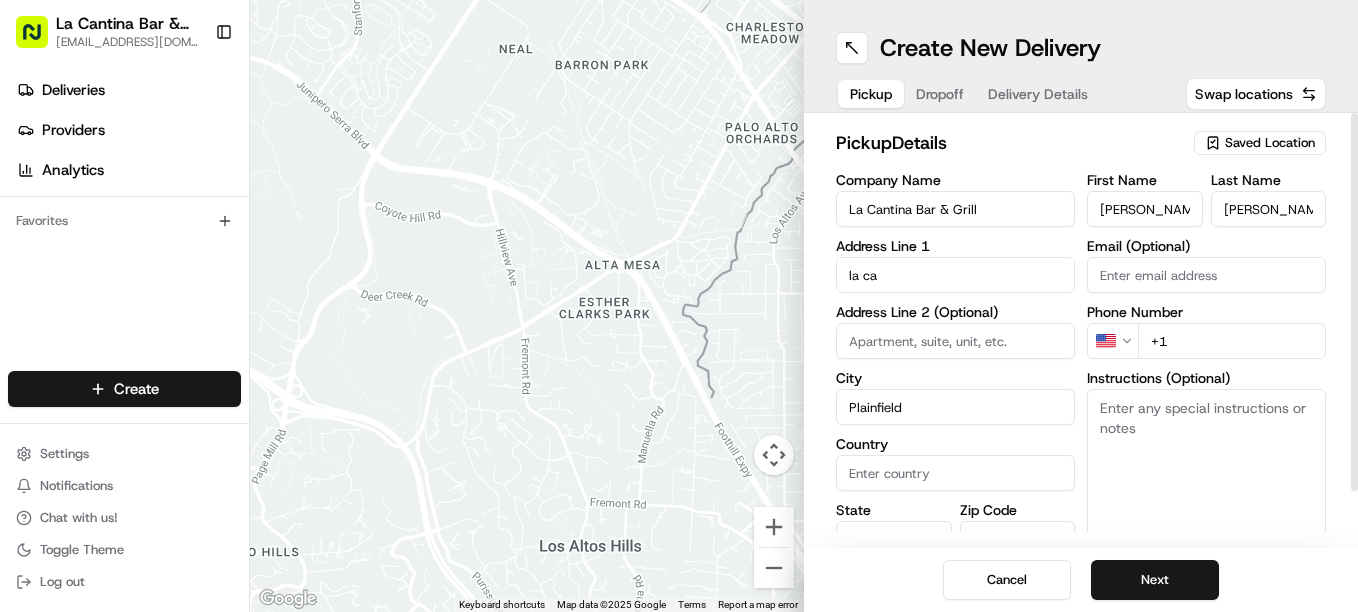 type on "United States" 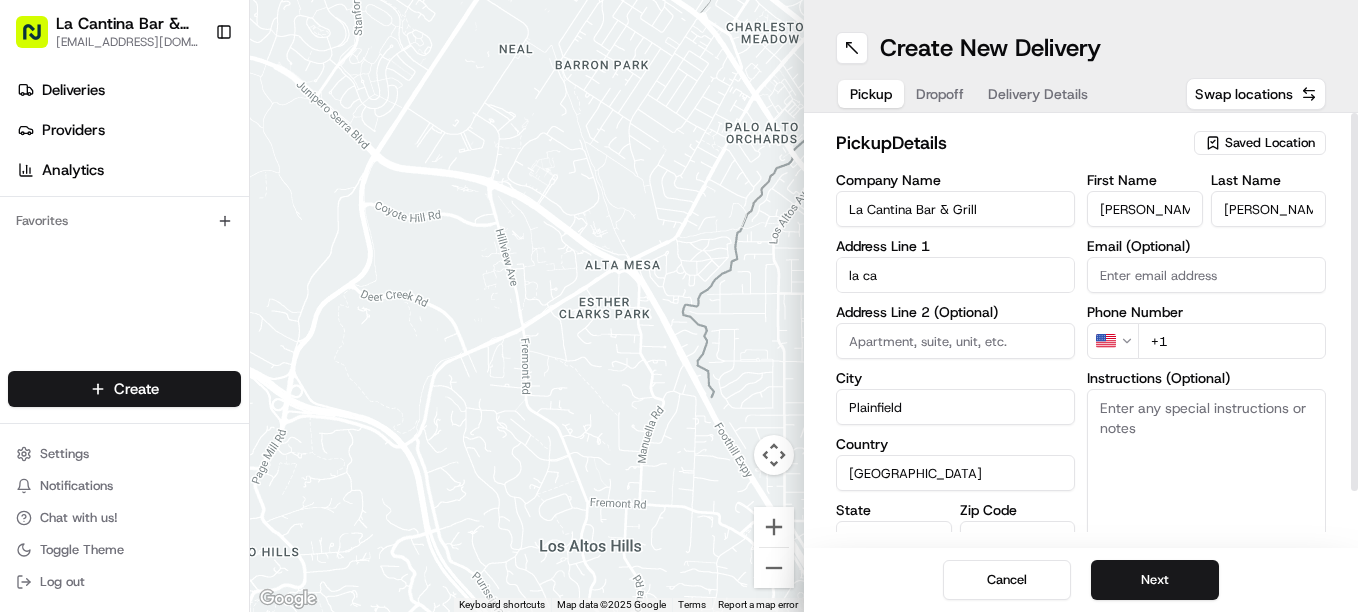 type on "CT" 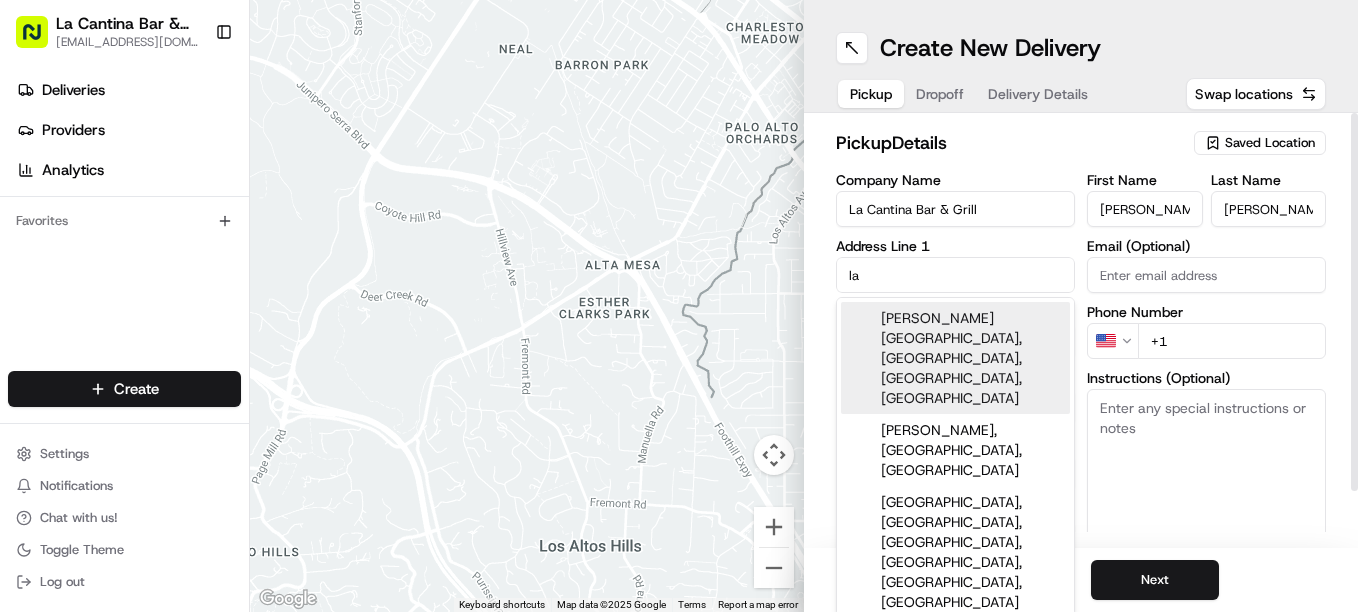 type on "l" 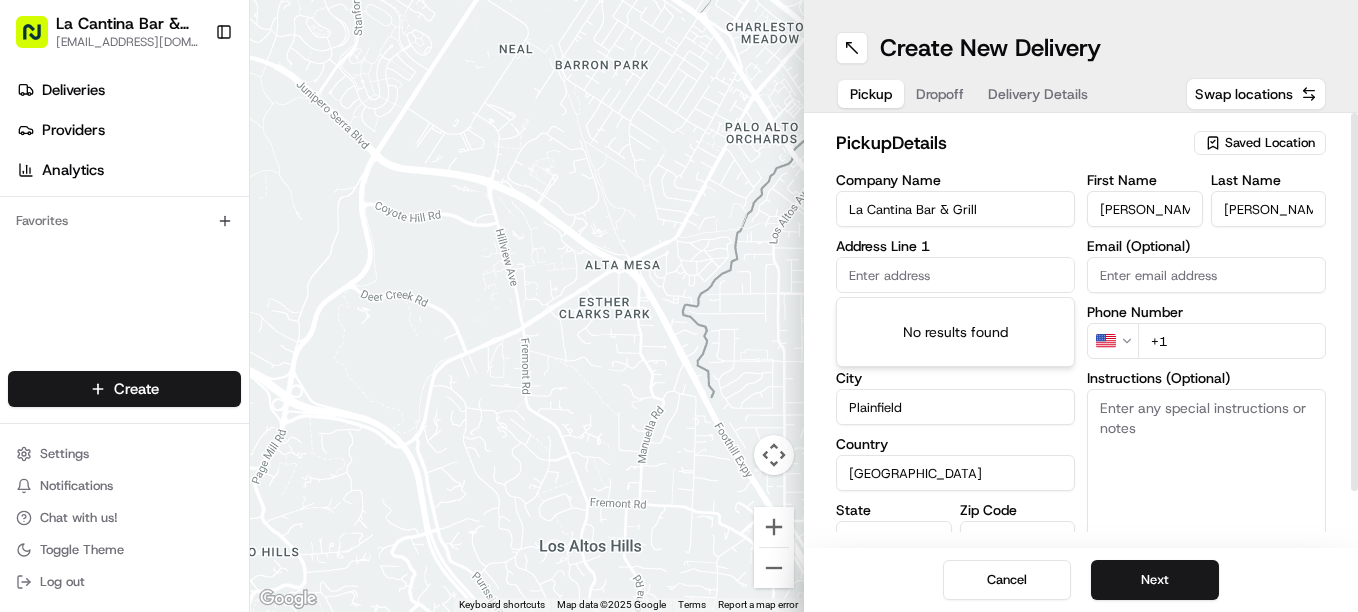 click on "La Cantina Bar & Grill" at bounding box center (955, 209) 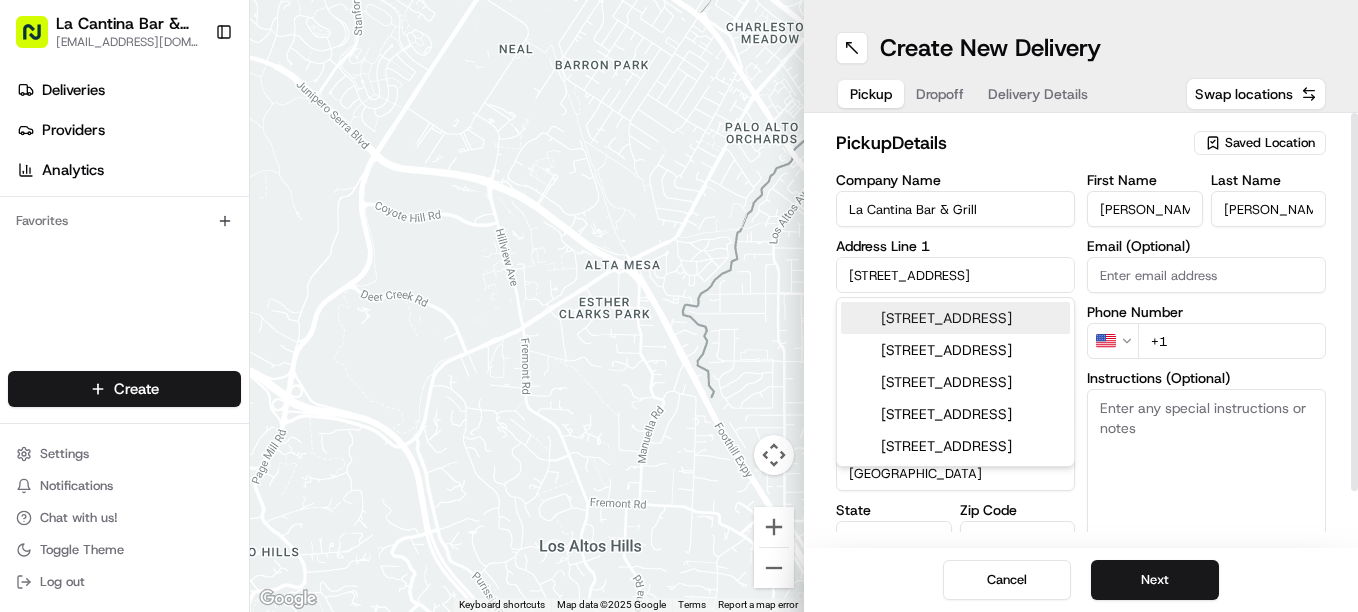 click on "123 Norwich Road, Plainfield, CT" at bounding box center (955, 318) 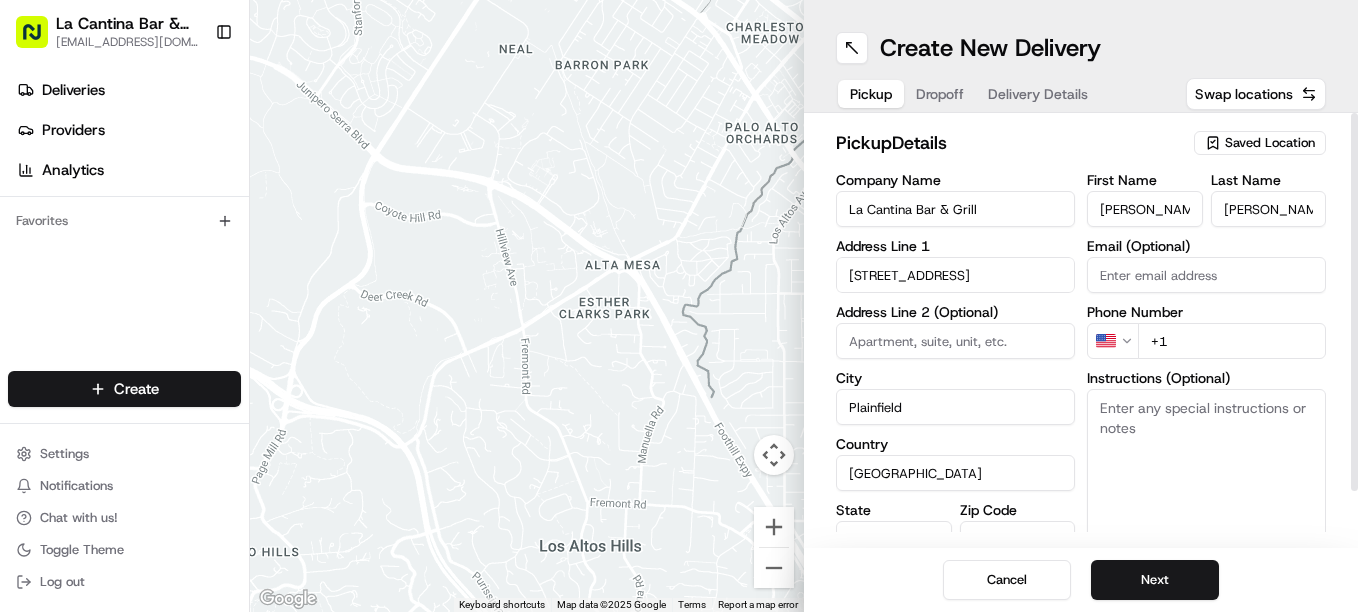 type on "[STREET_ADDRESS]" 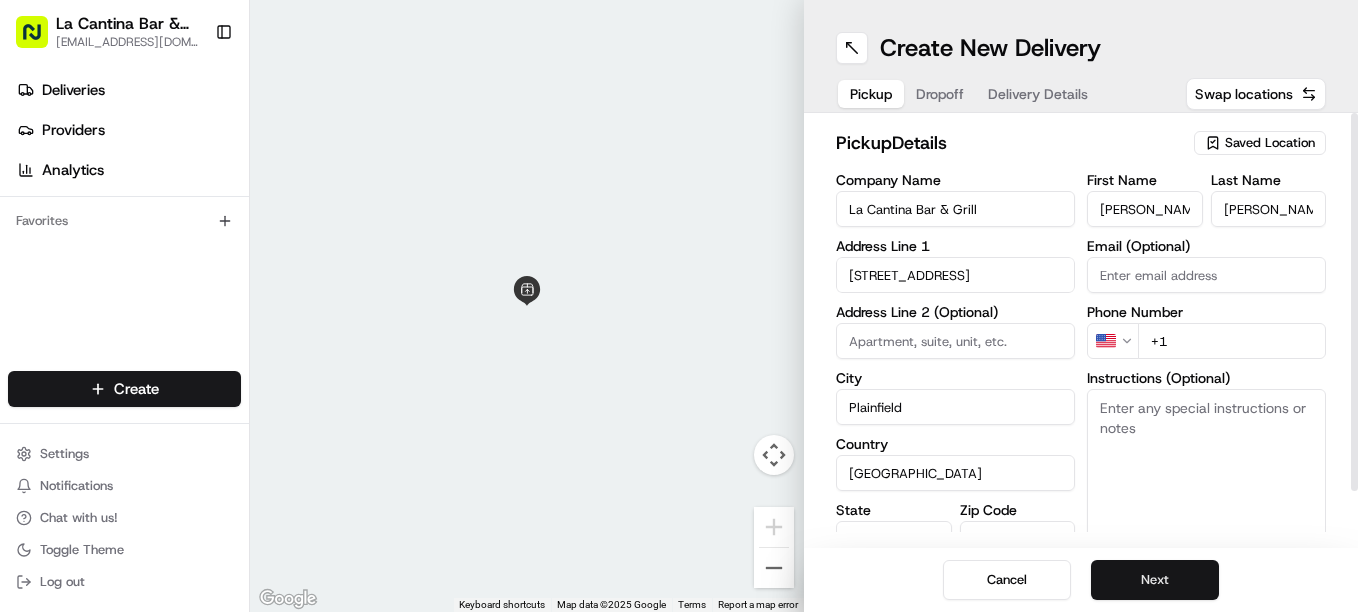 click on "Next" at bounding box center [1155, 580] 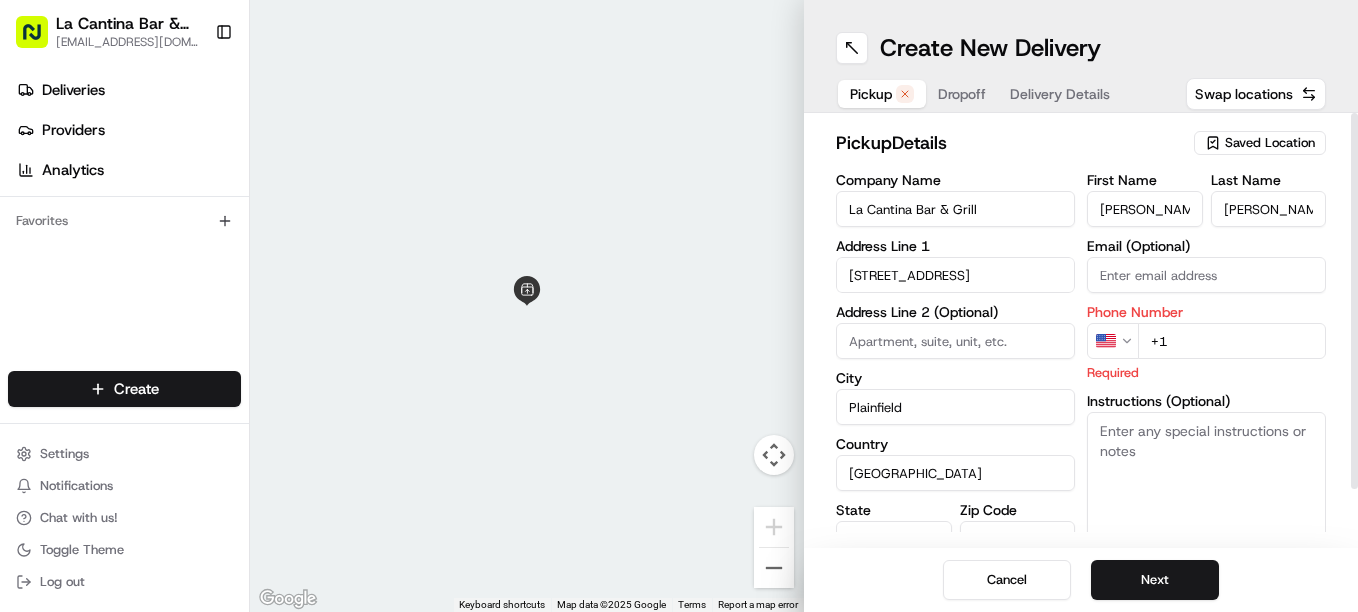 click on "+1" at bounding box center (1232, 341) 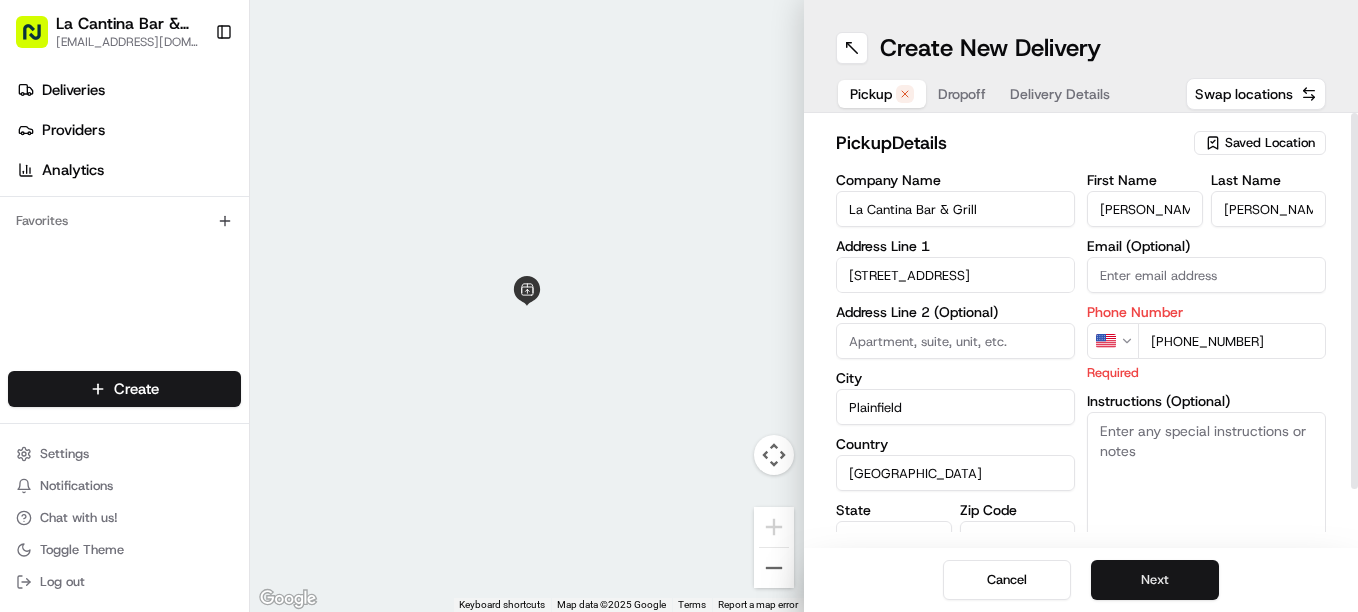 type on "[PHONE_NUMBER]" 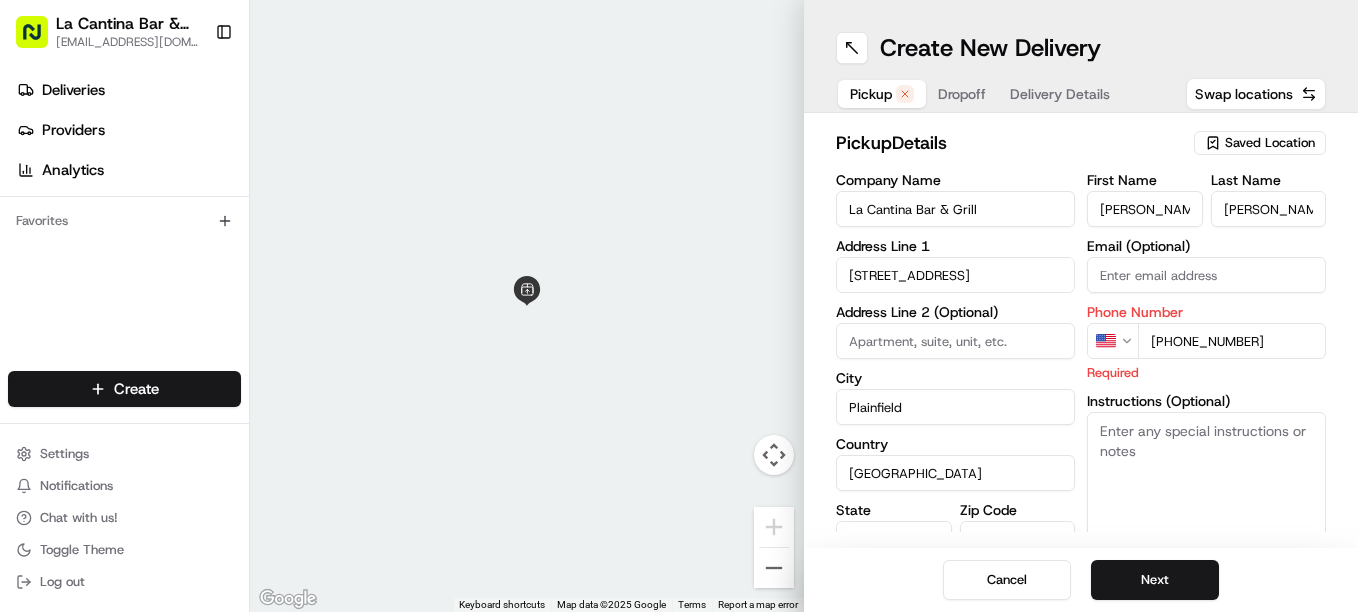 drag, startPoint x: 1159, startPoint y: 583, endPoint x: 862, endPoint y: 320, distance: 396.70895 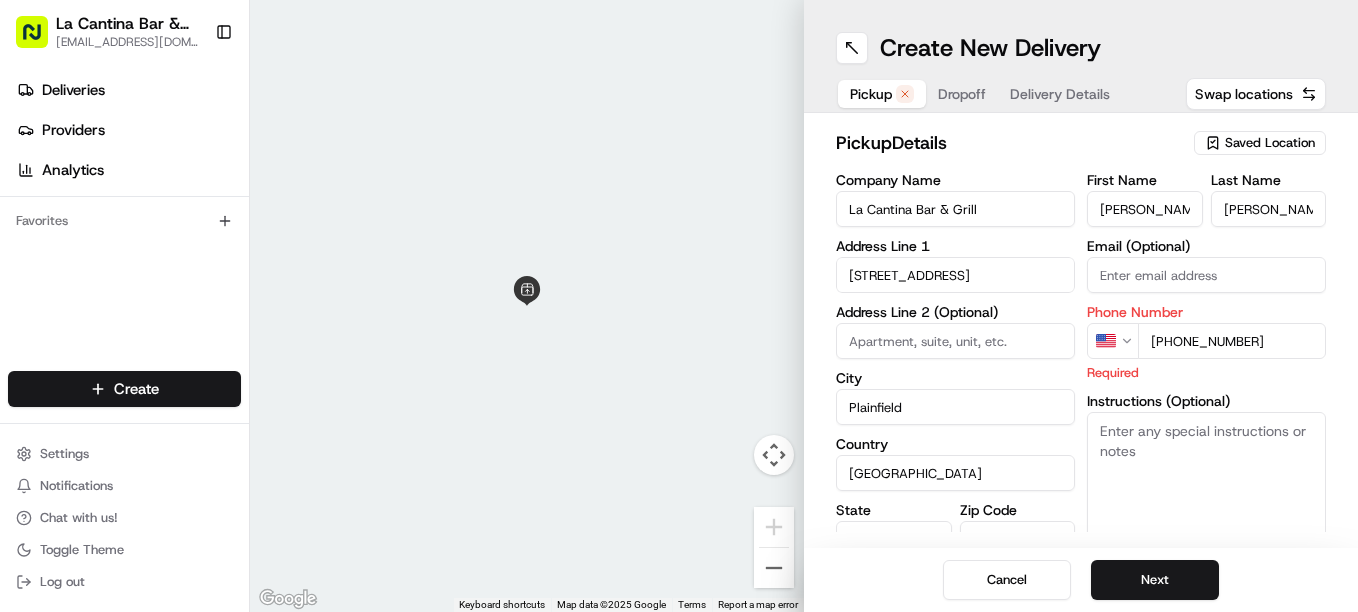 click on "Address Line 2 (Optional)" at bounding box center [955, 312] 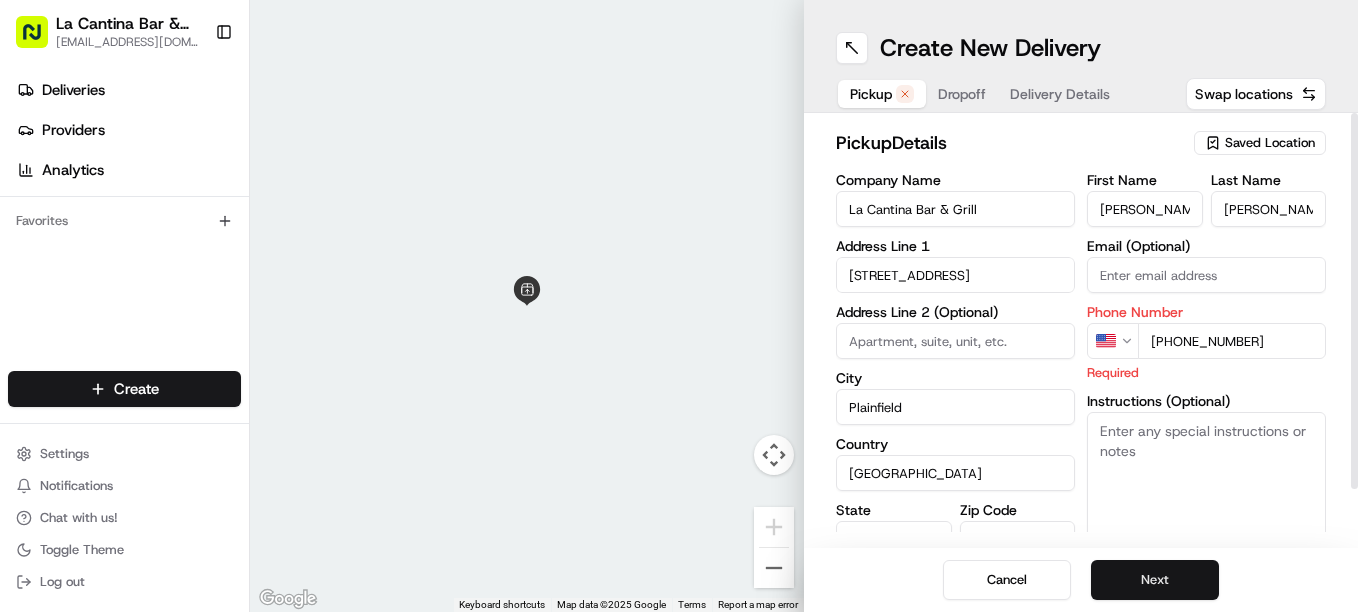 click on "Next" at bounding box center (1155, 580) 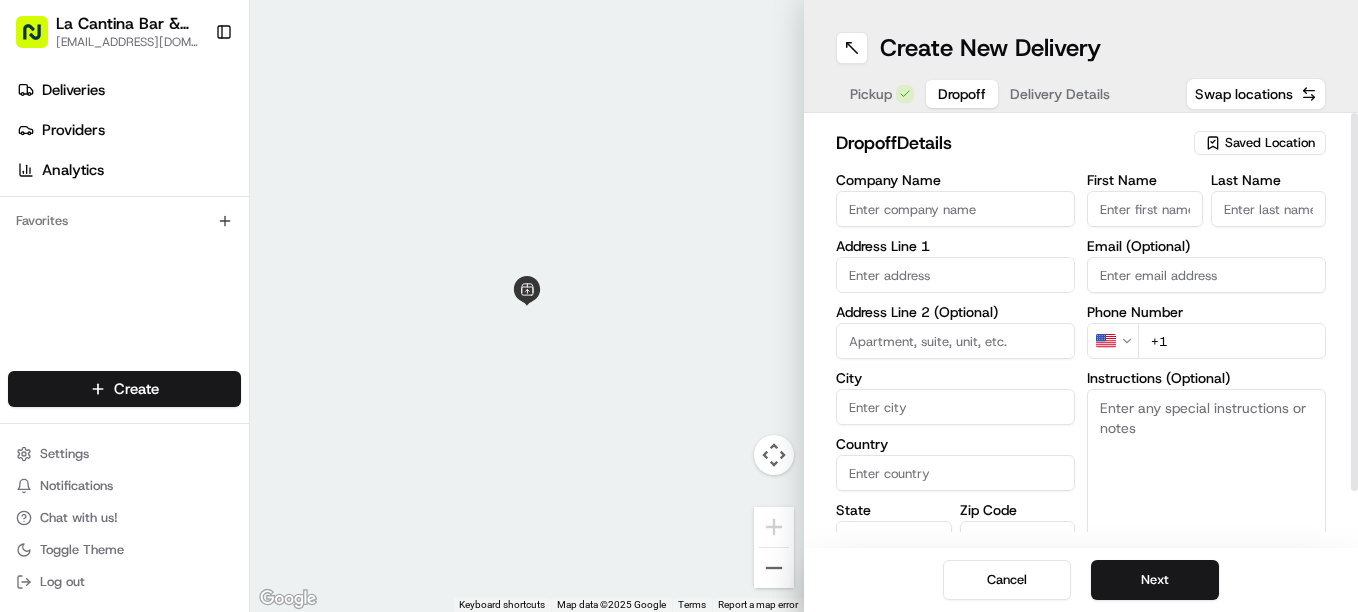 click on "First Name" at bounding box center (1145, 209) 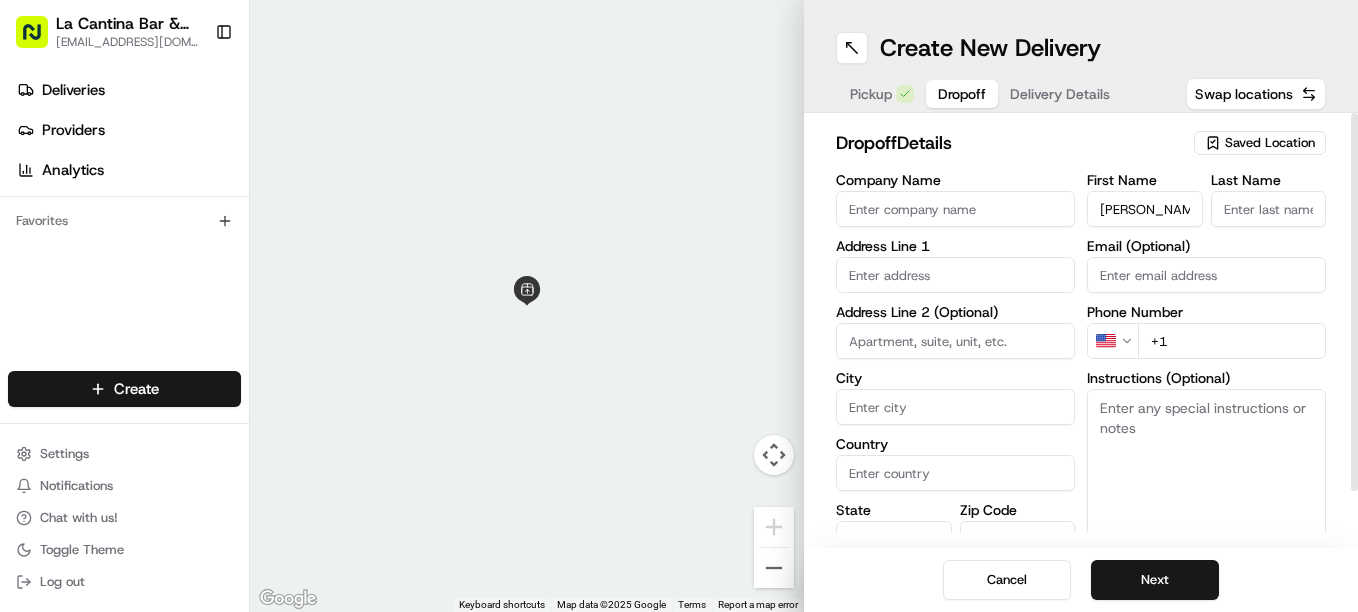 type on "justin" 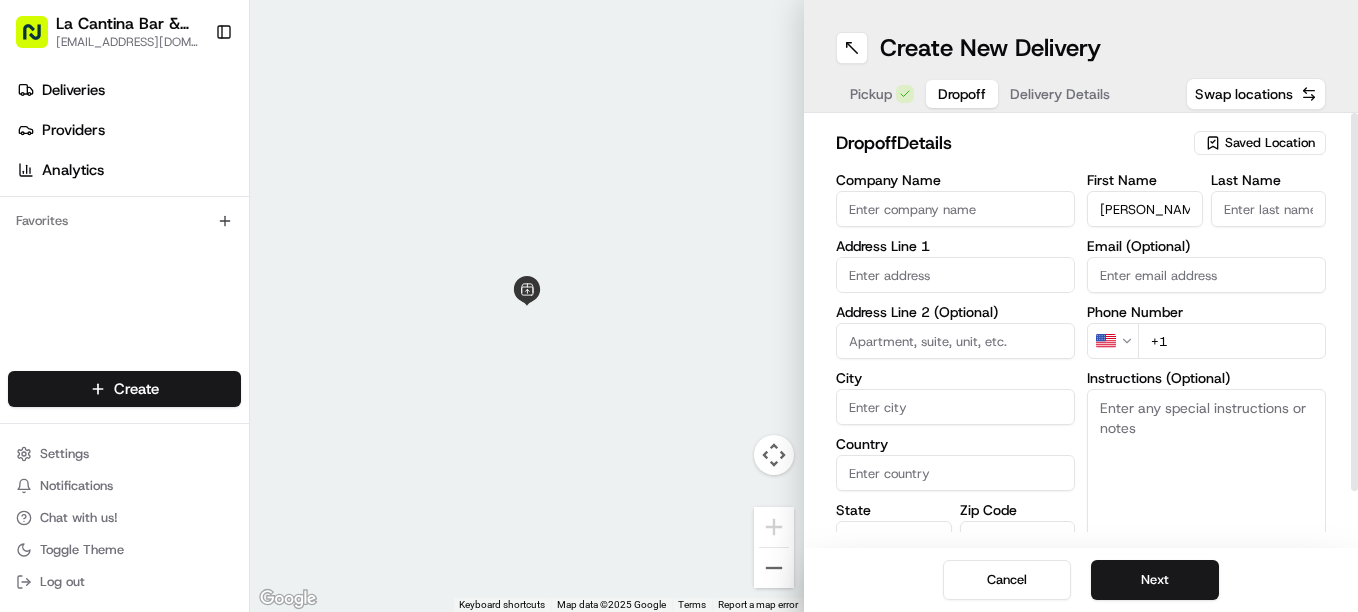 click on "Last Name" at bounding box center (1269, 209) 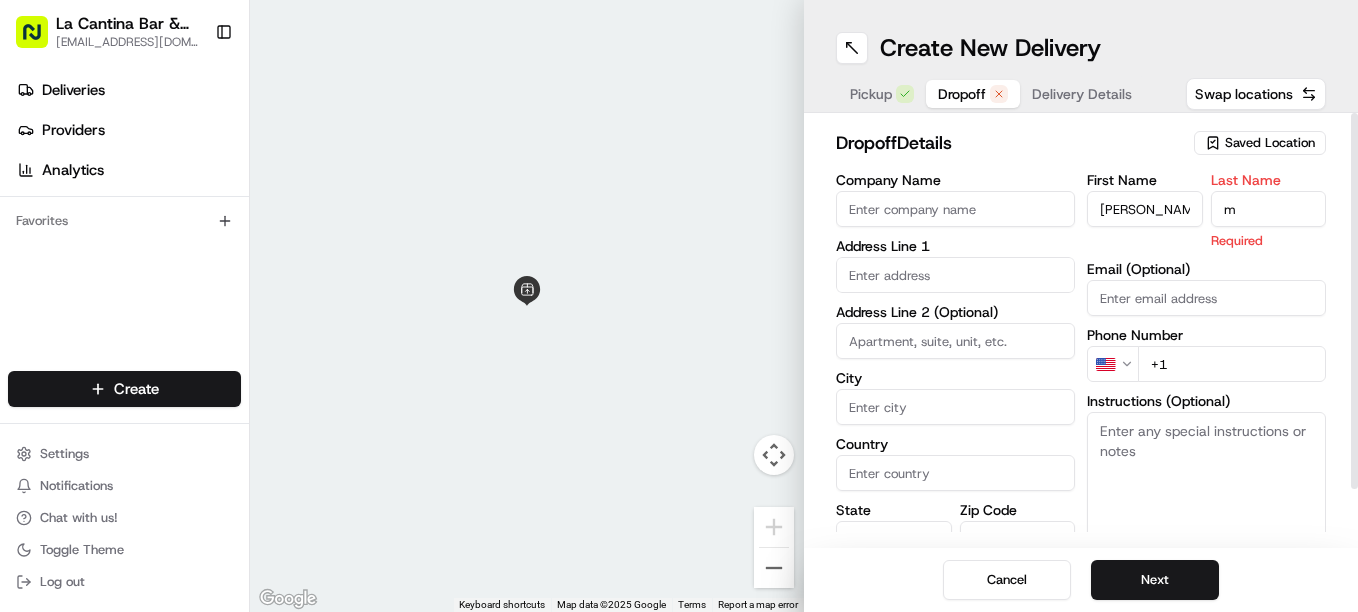 type on "m" 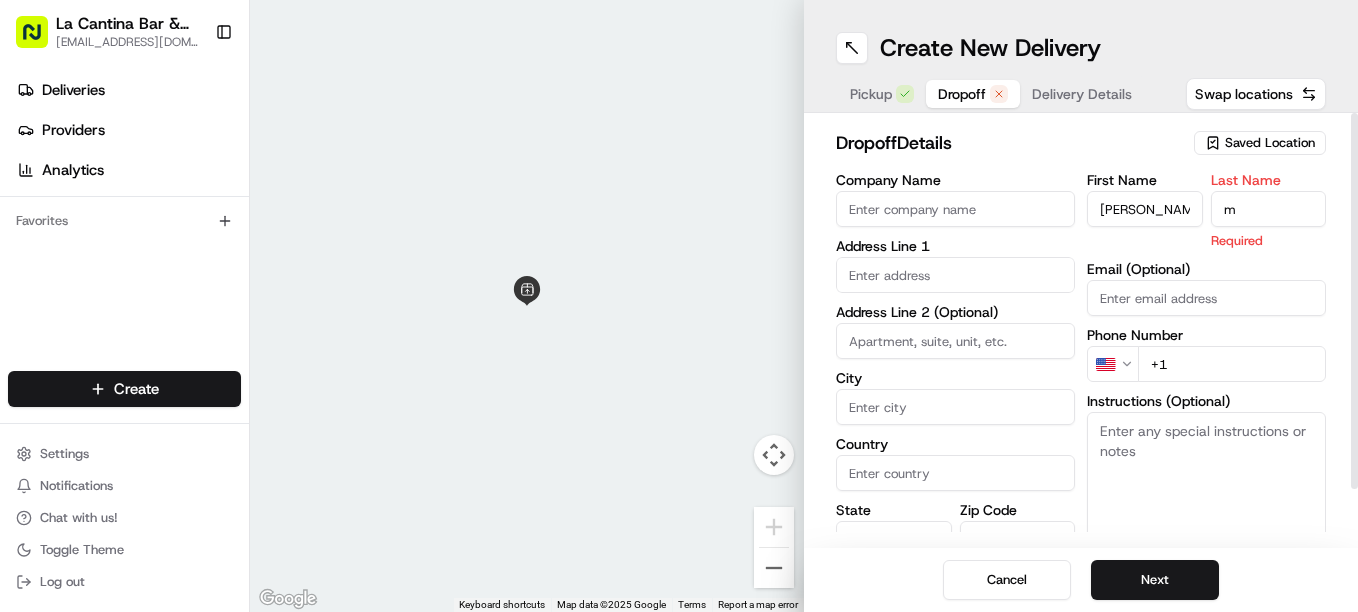click at bounding box center [955, 275] 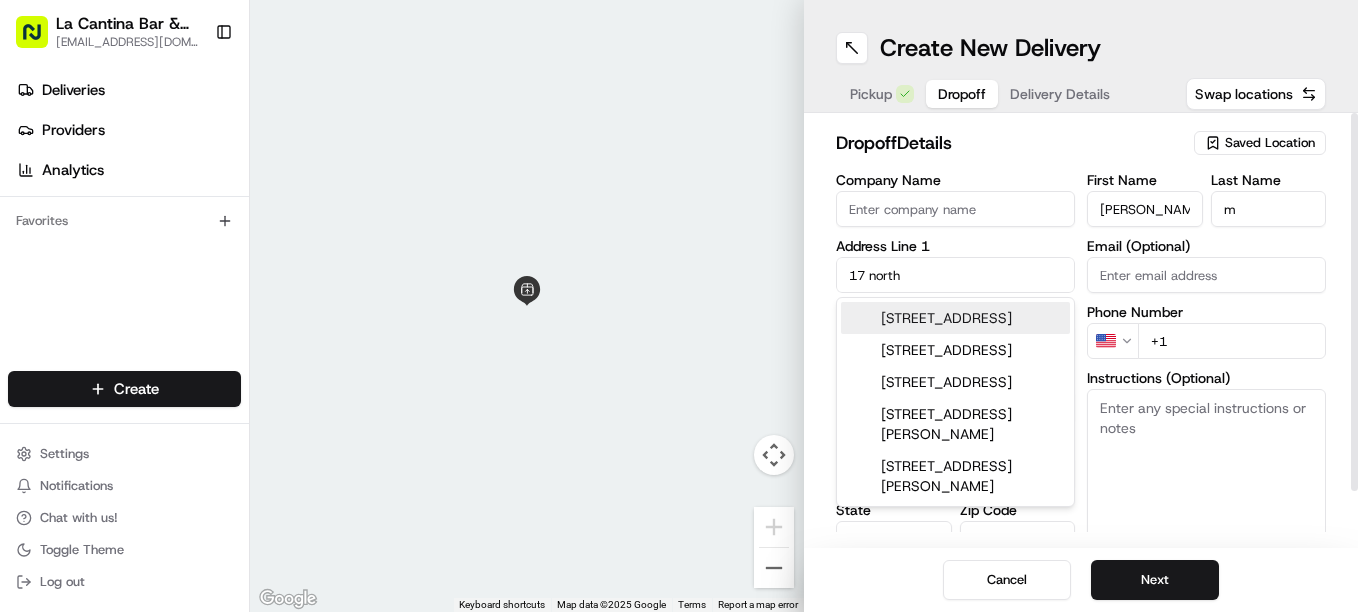 click on "17 Northern Drive, Moosup, CT" at bounding box center [955, 318] 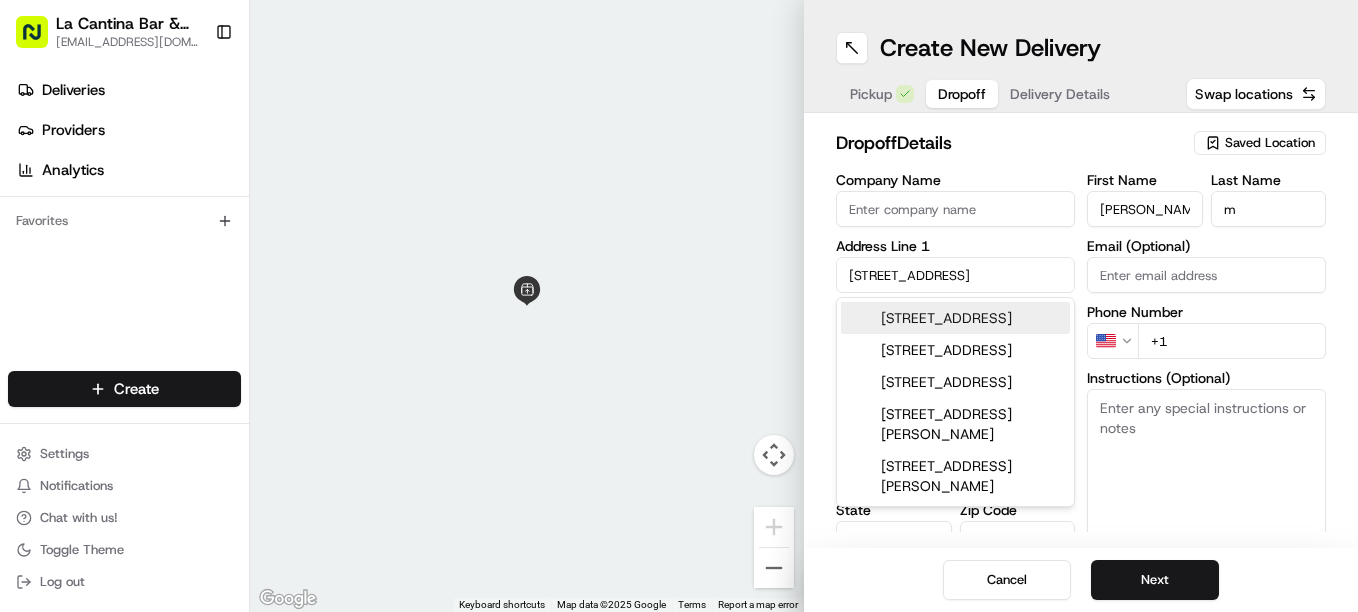 type on "[STREET_ADDRESS]" 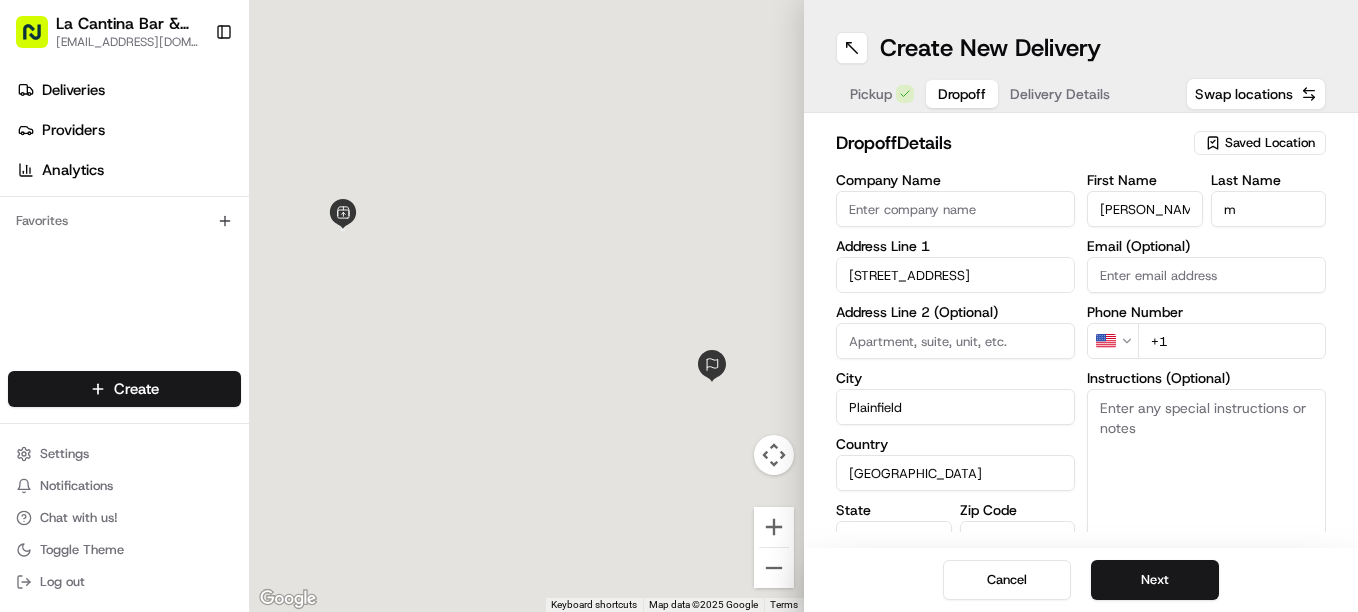 type on "17 Northern Drive" 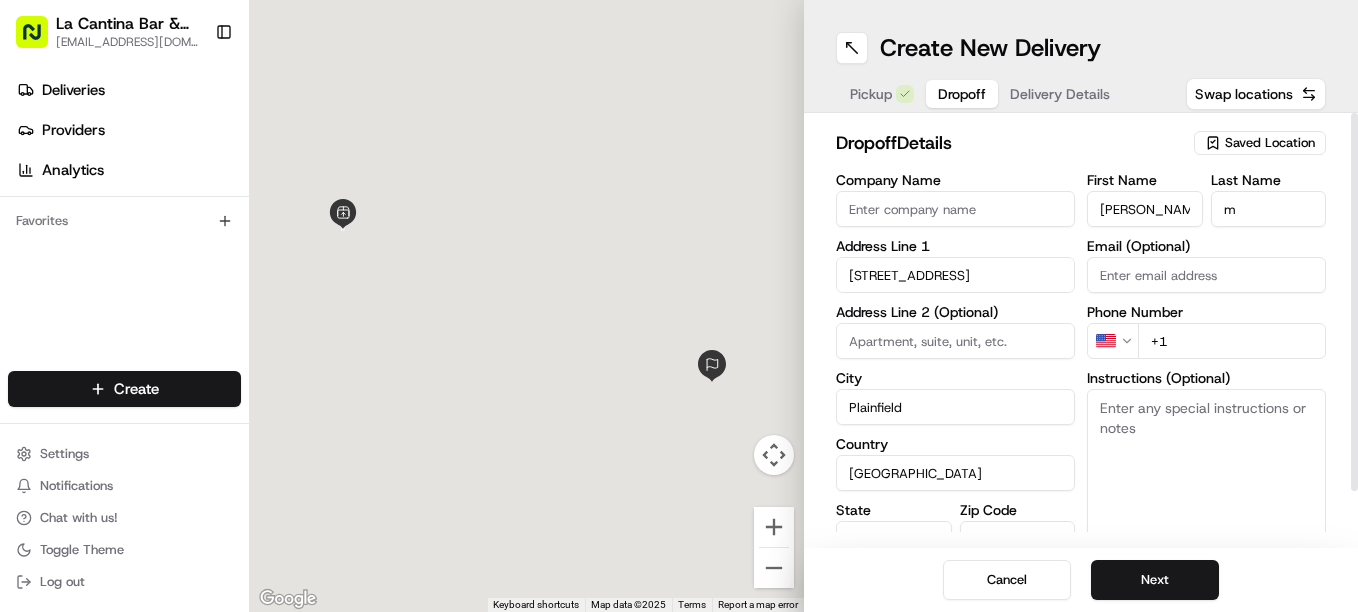 click on "+1" at bounding box center [1232, 341] 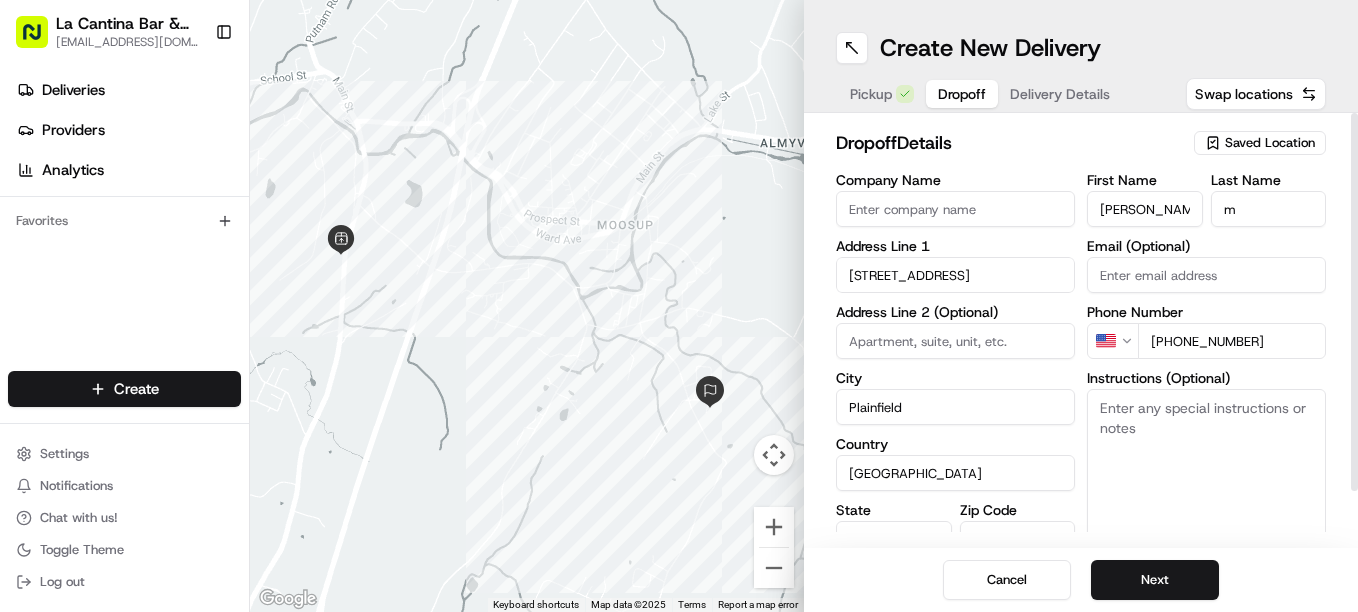 type on "+1 401 623 9385" 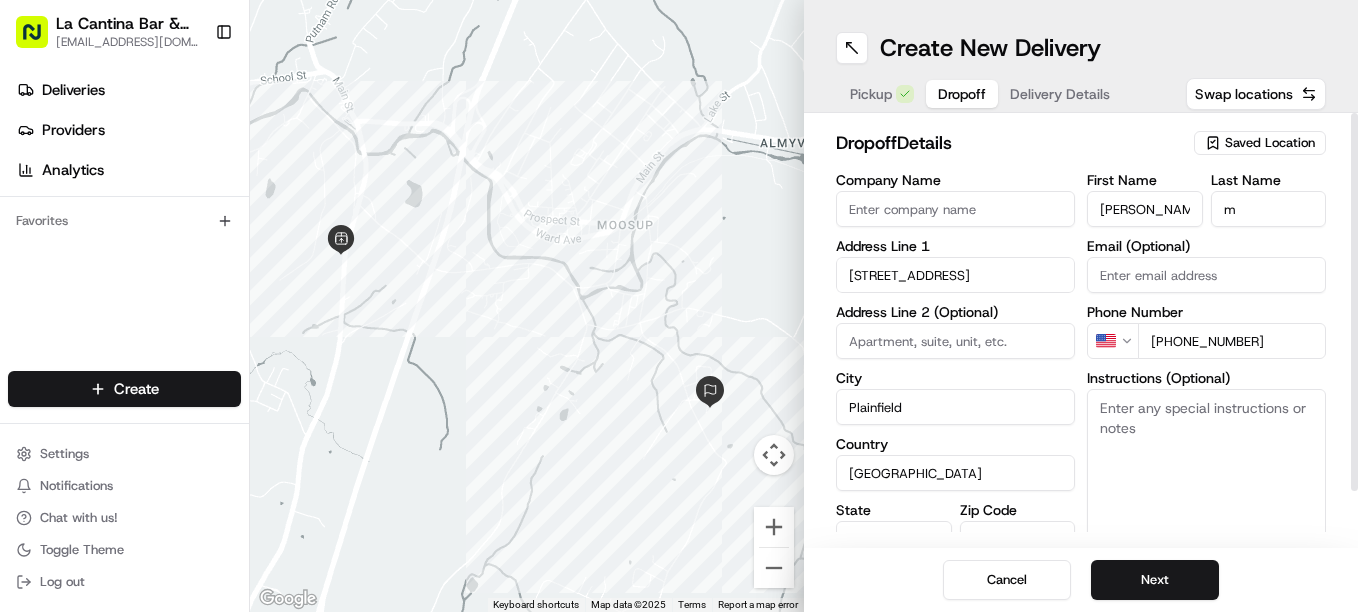 click on "Instructions (Optional)" at bounding box center [1206, 464] 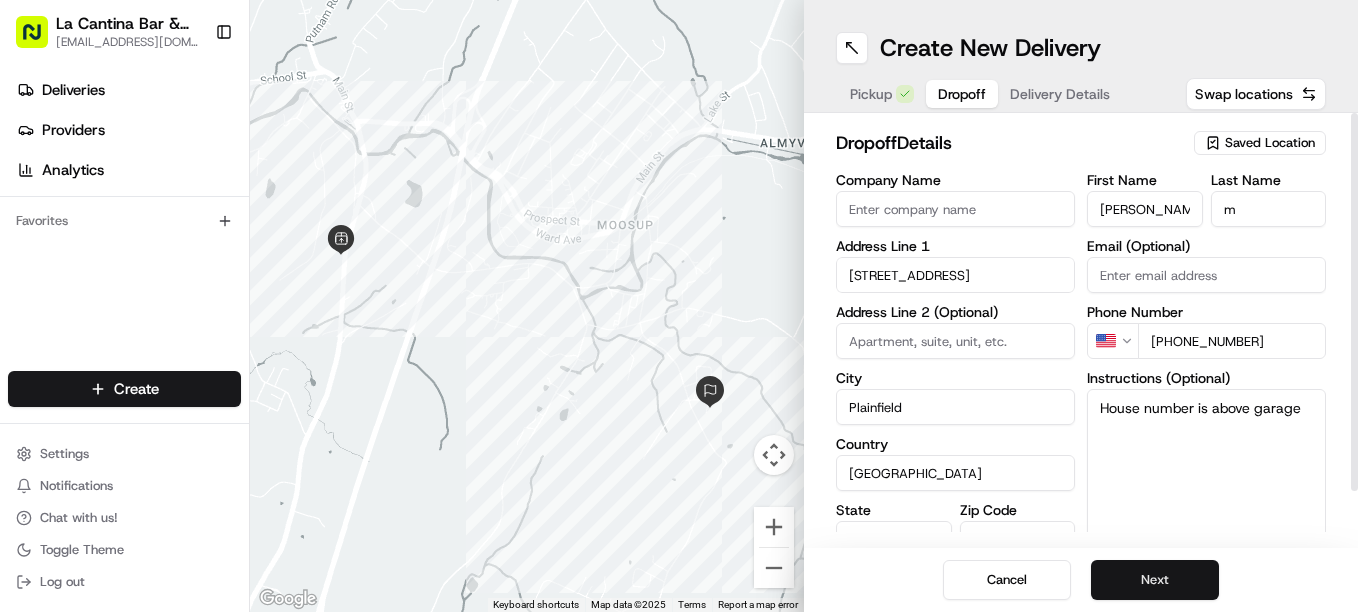 type on "House number is above garage" 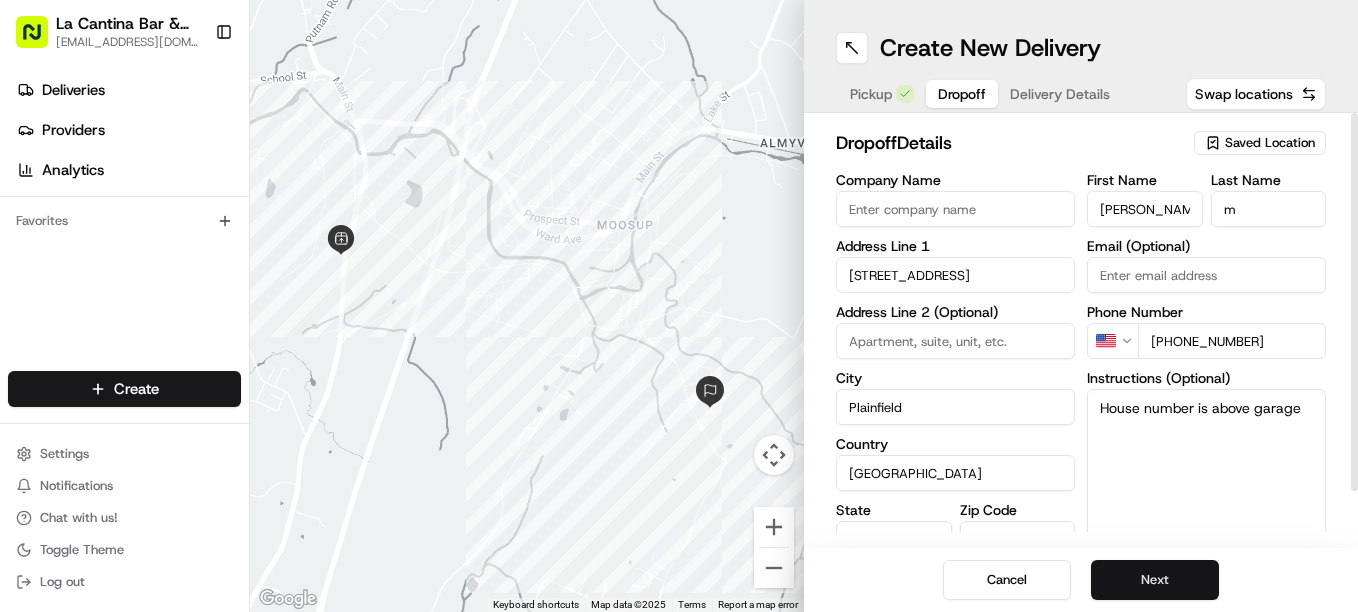 click on "Next" at bounding box center [1155, 580] 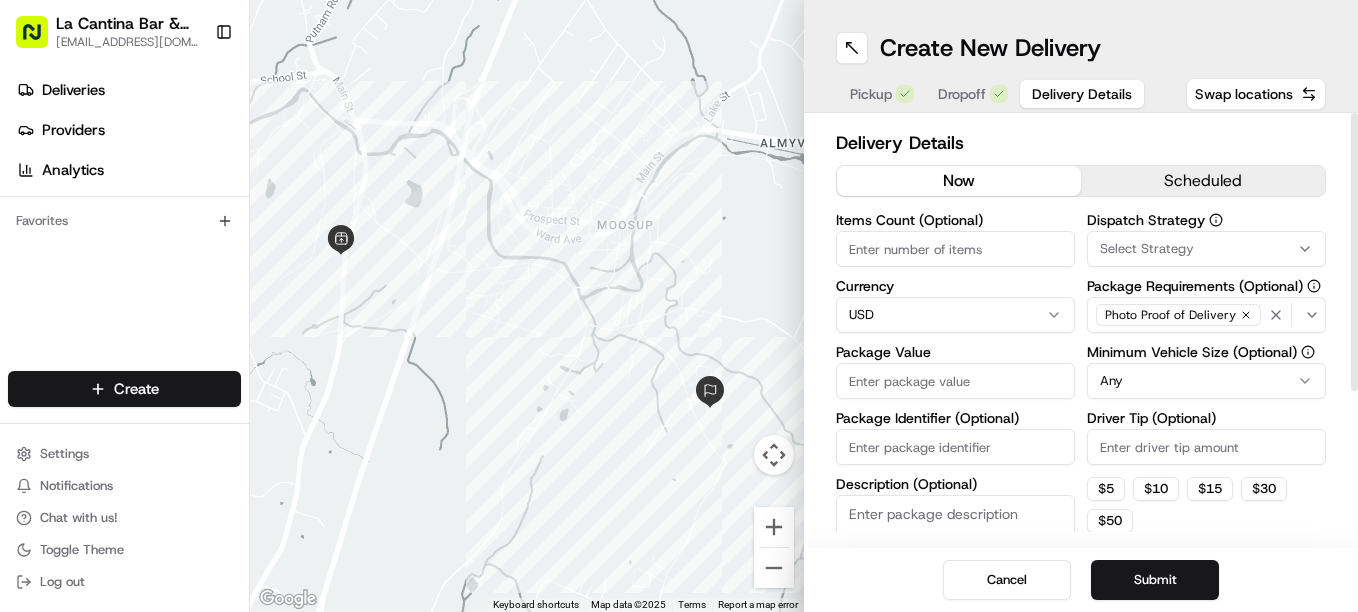 click on "Package Value" at bounding box center (955, 381) 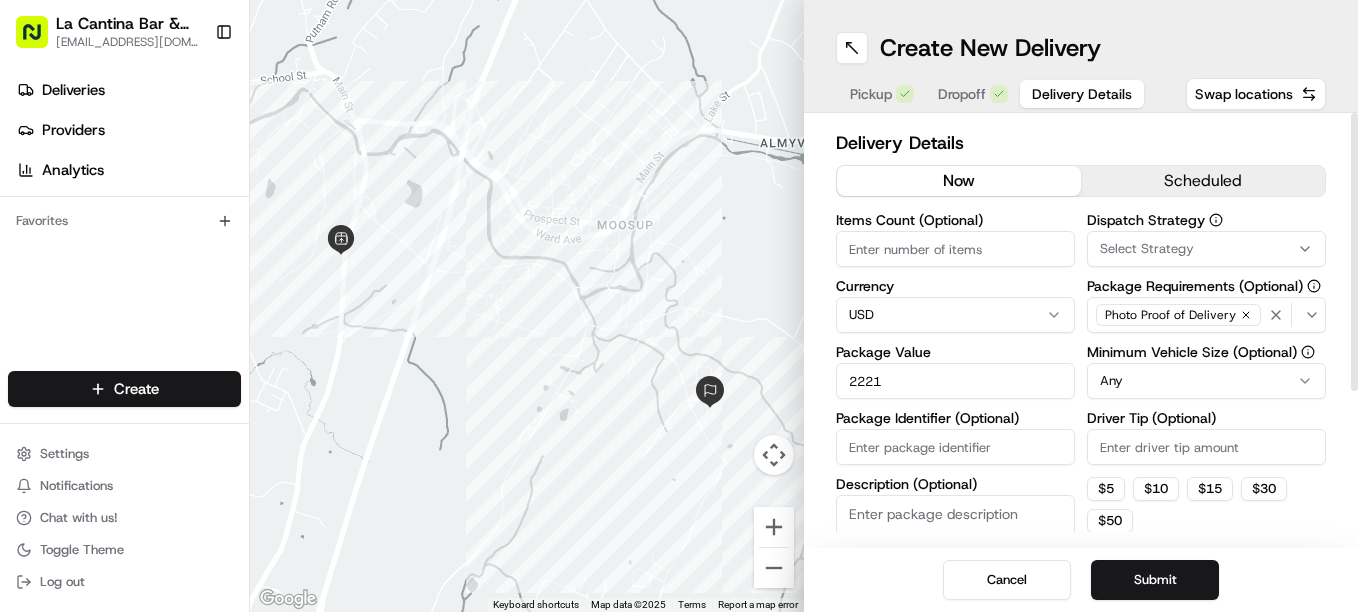 type on "2221" 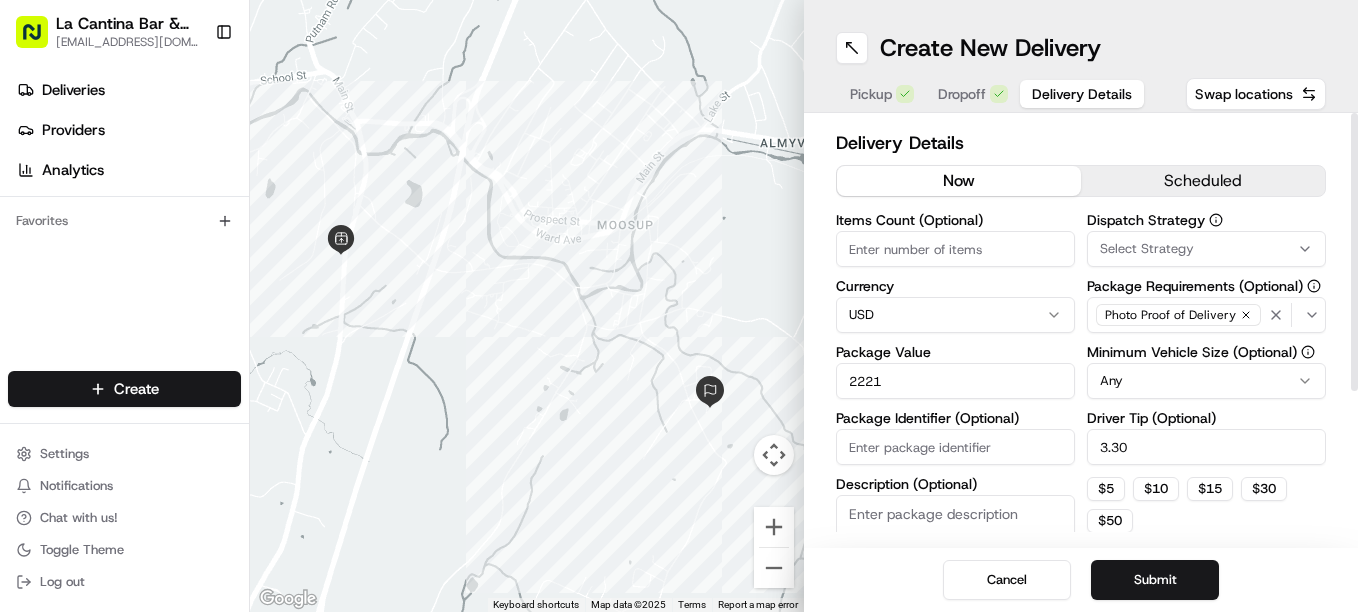 type on "3.30" 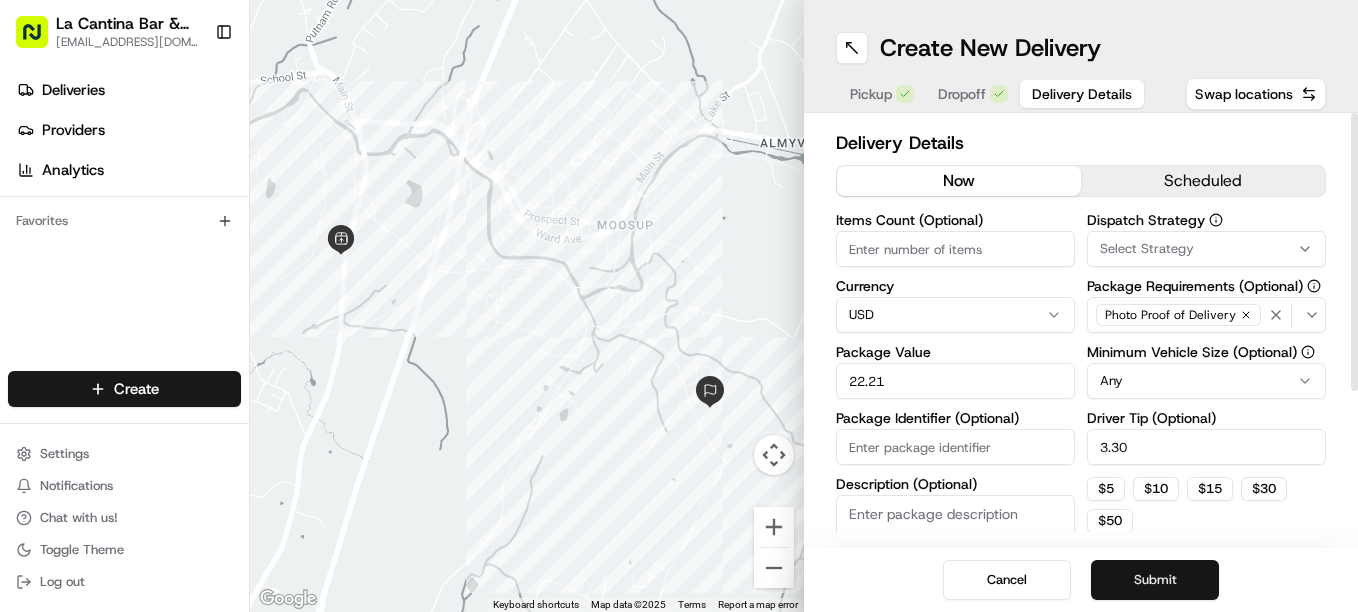 type on "22.21" 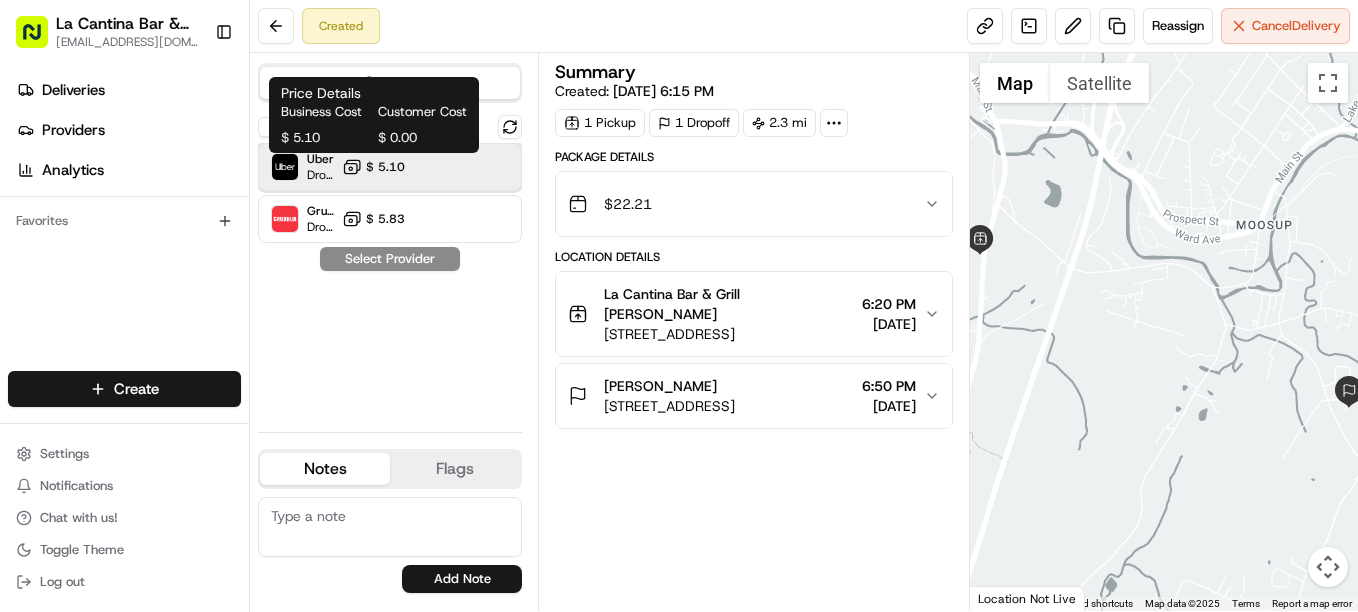 click on "Uber Dropoff ETA   26 minutes $   5.10" at bounding box center (390, 167) 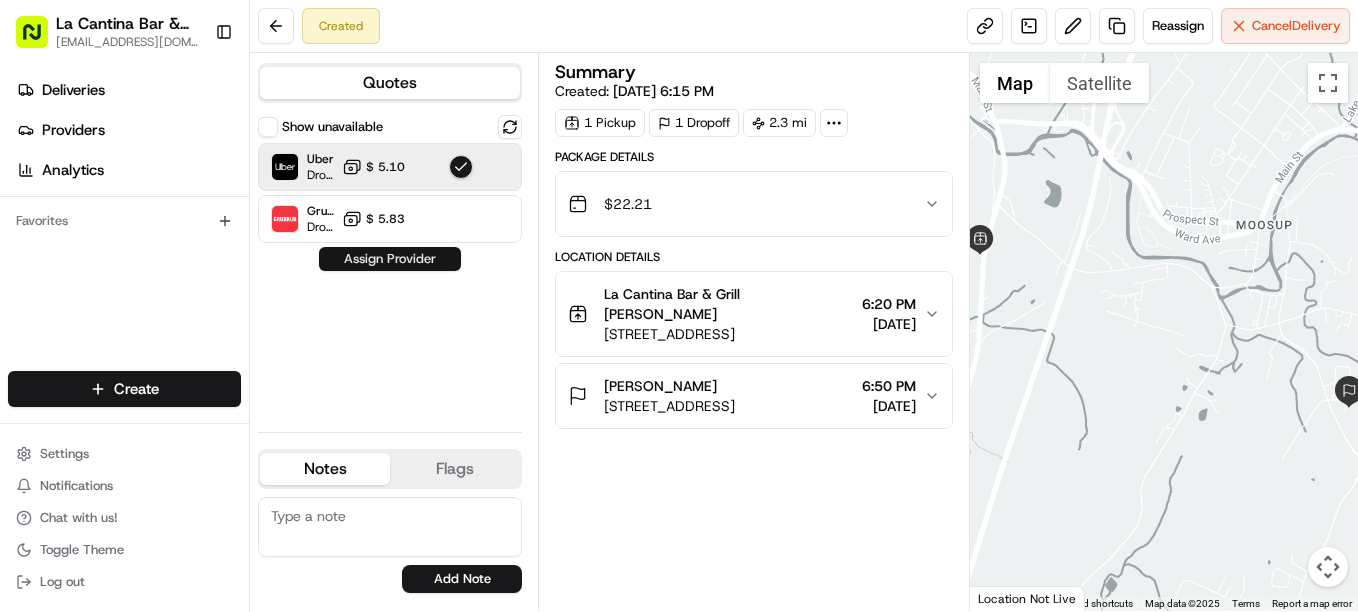 click on "Assign Provider" at bounding box center (390, 259) 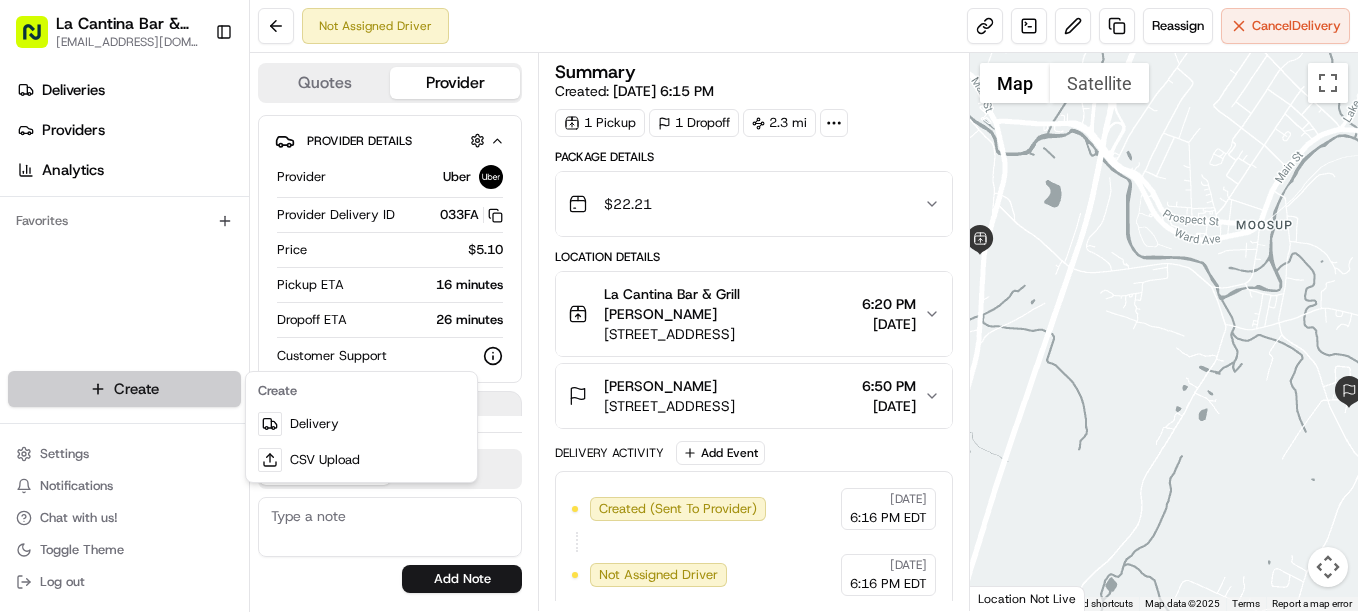 click on "La Cantina Bar & Grill lacantinabargrill@gmail.com Toggle Sidebar Deliveries Providers Analytics Favorites Main Menu Members & Organization Organization Users Roles Preferences Customization Tracking Orchestration Automations Dispatch Strategy Locations Pickup Locations Dropoff Locations Billing Billing Refund Requests Integrations Notification Triggers Webhooks API Keys Request Logs Create Settings Notifications Chat with us! Toggle Theme Log out Not Assigned Driver Reassign Cancel  Delivery Quotes Provider Provider Details Hidden ( 1 ) Provider Uber   Provider Delivery ID 033FA Copy  del_y1qhuKo_R0GYfCKFXRAz-g 033FA Price $5.10 Pickup ETA 16 minutes Dropoff ETA 26 minutes Customer Support Driver information is not available yet. Notes Flags support@ordering360.com lacantinabargrill@gmail.com Add Note support@ordering360.com lacantinabargrill@gmail.com Add Flag Summary Created:   07/17/2025 6:15 PM 1   Pickup 1   Dropoff 2.3 mi Package Details $ 22.21 Location Details 6:20 PM 07/17/2025 Uber" at bounding box center [679, 306] 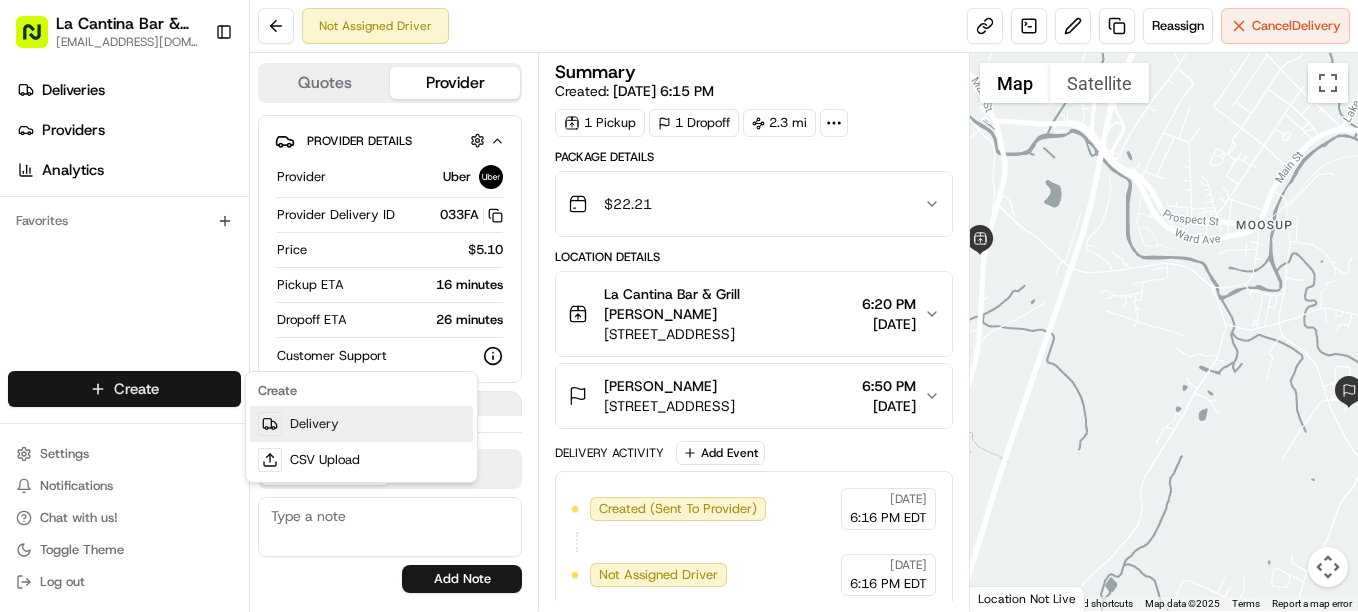 click on "Delivery" at bounding box center [361, 424] 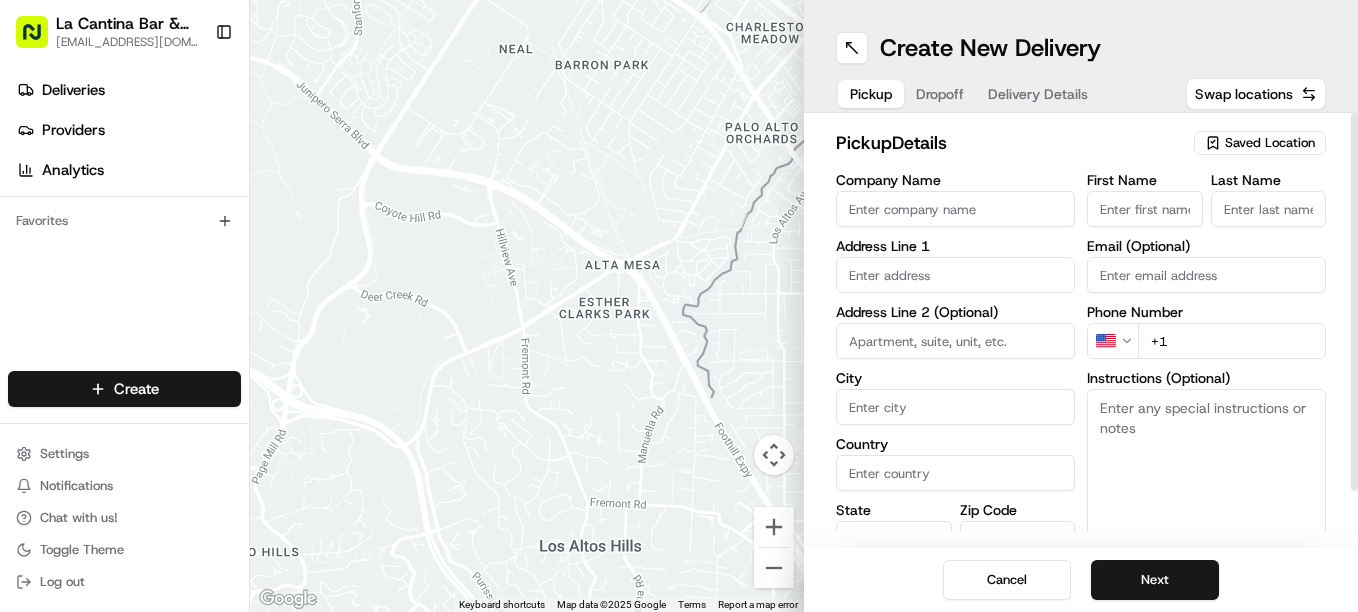 click on "First Name" at bounding box center (1145, 209) 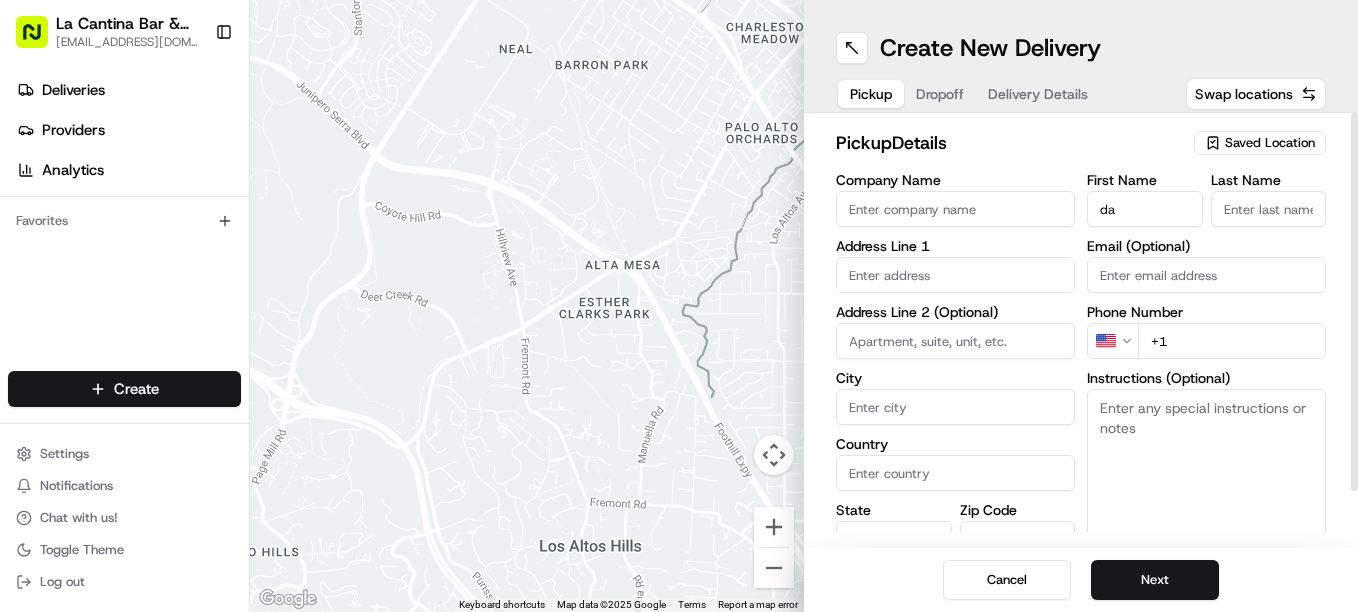 type on "d" 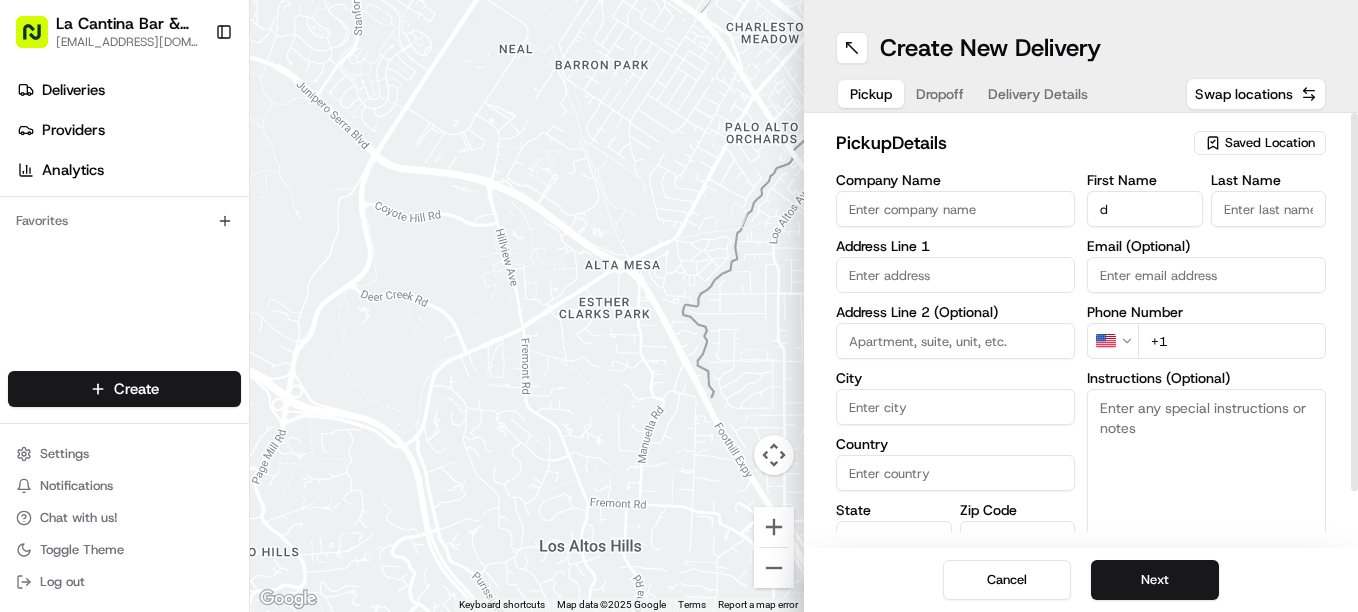 type 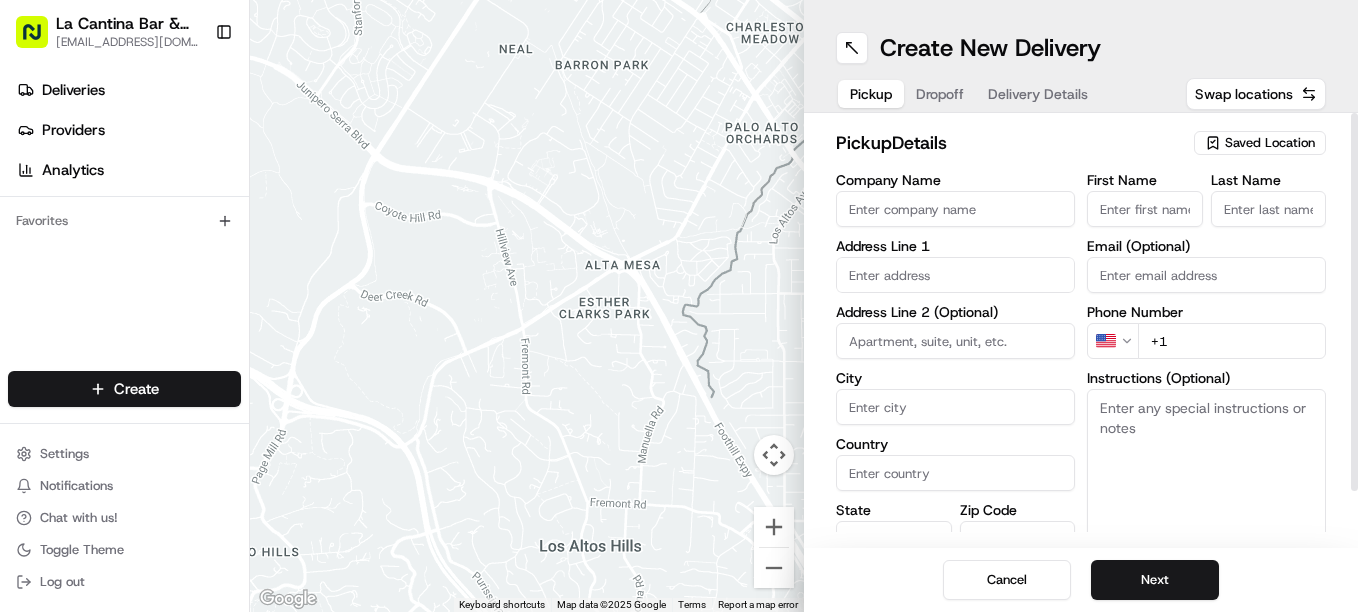 click on "Company Name" at bounding box center [955, 209] 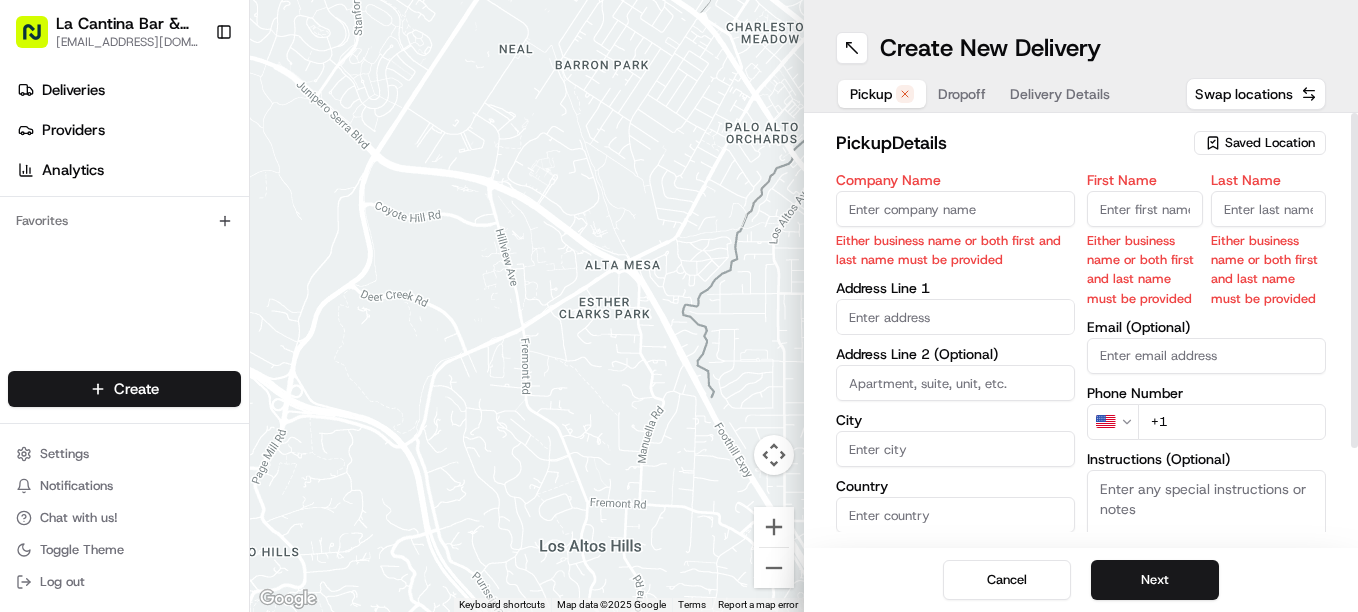 type on "La Cantina Bar & Grill" 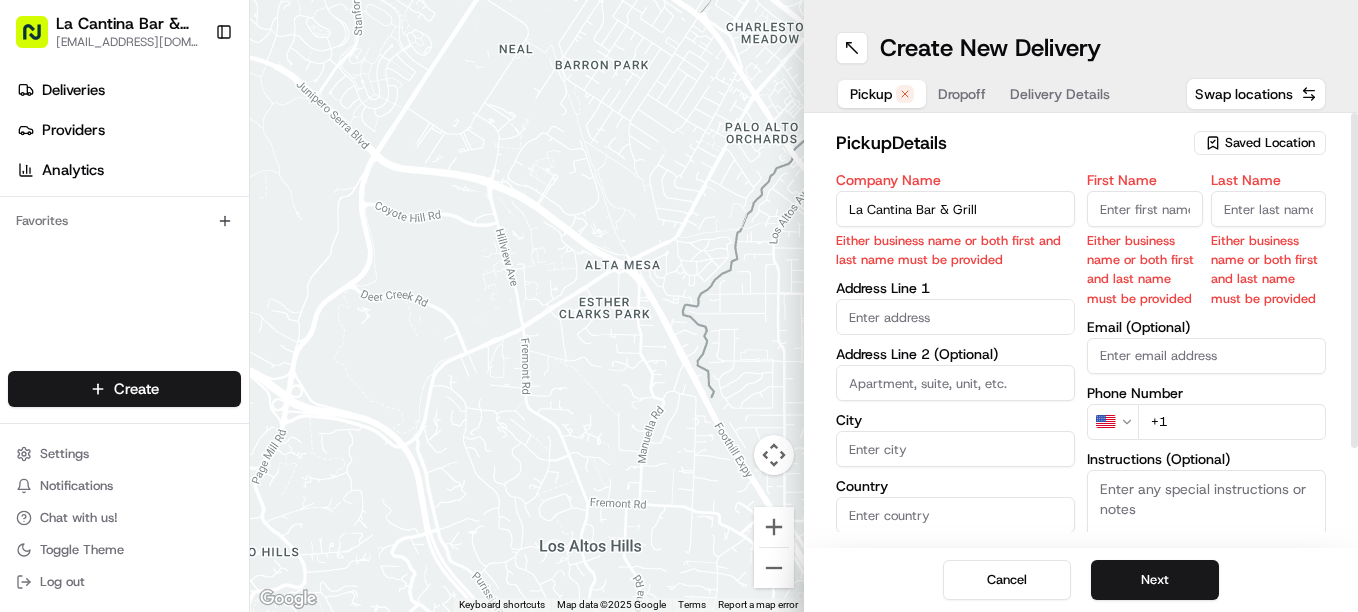 type on "123 Norwich Road" 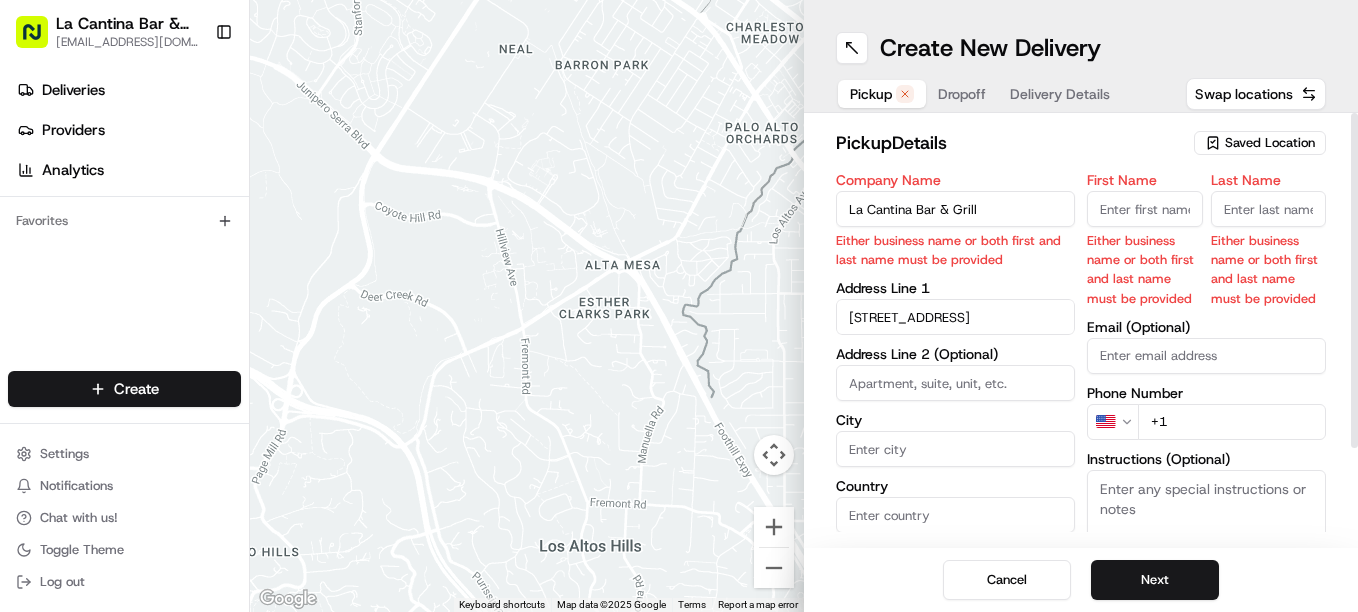 type on "Plainfield" 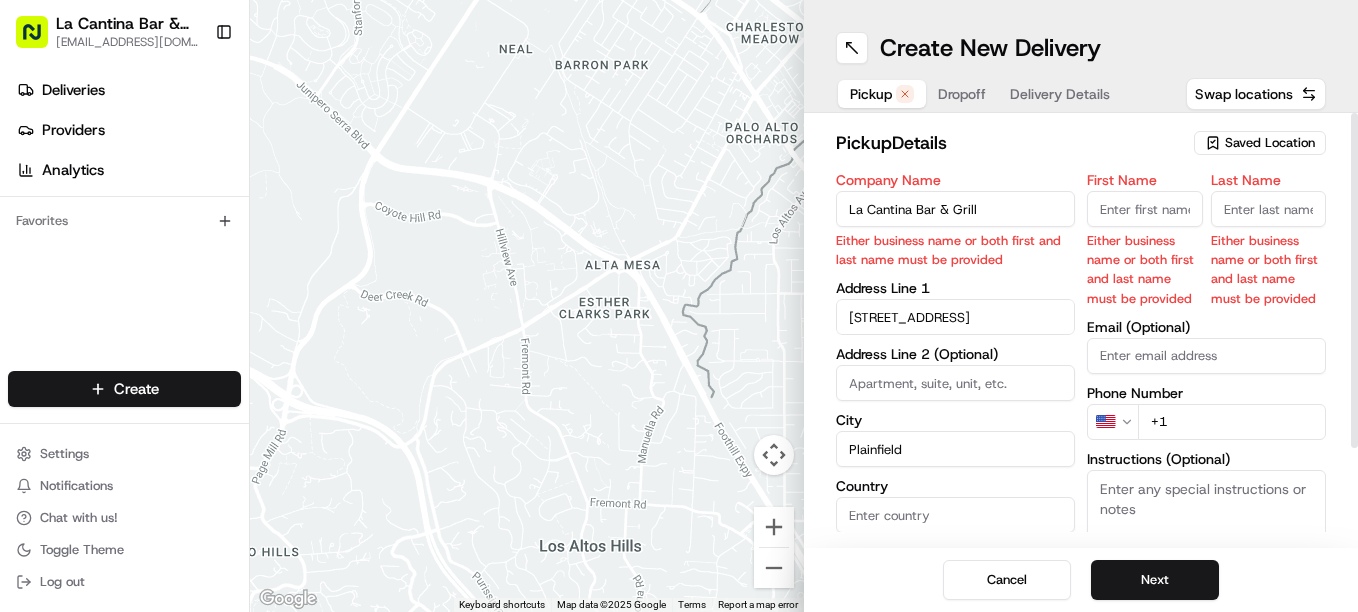 type on "United States" 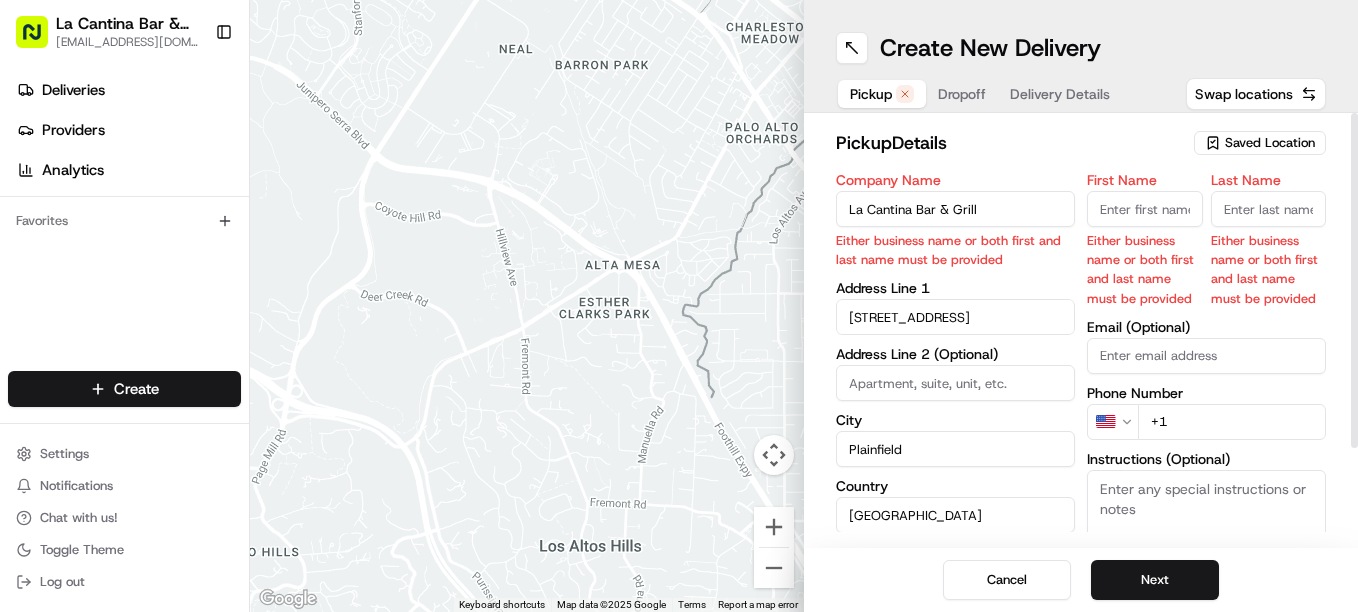 type on "CT" 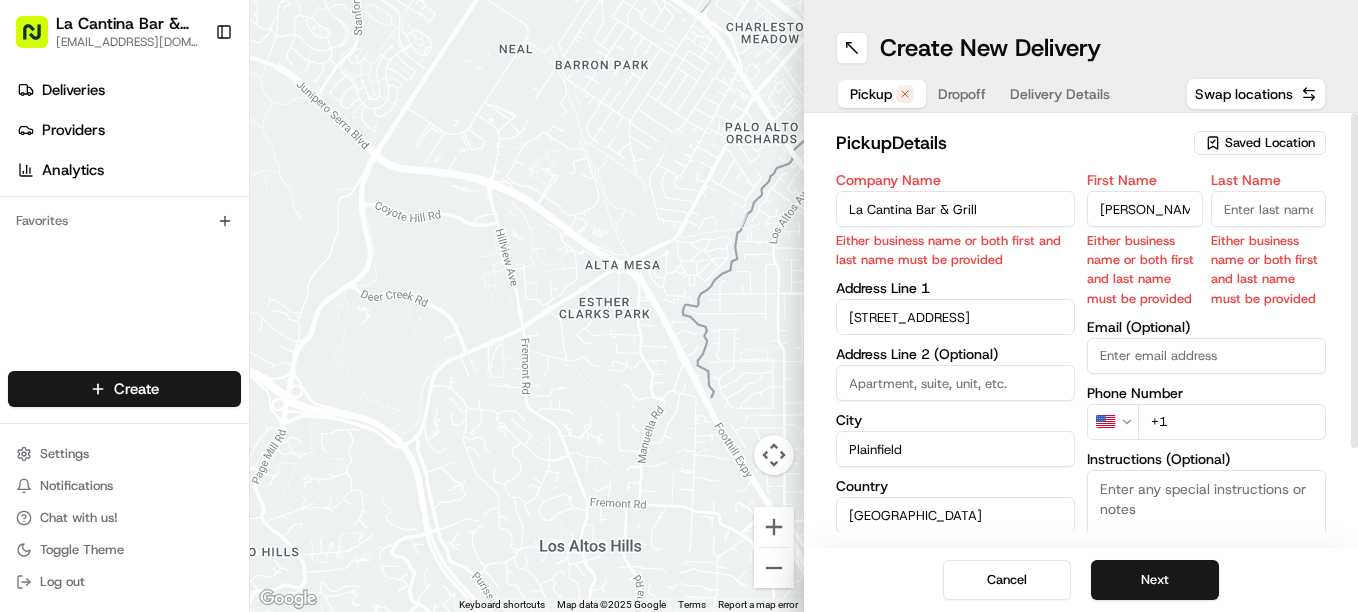 type on "Gamboa" 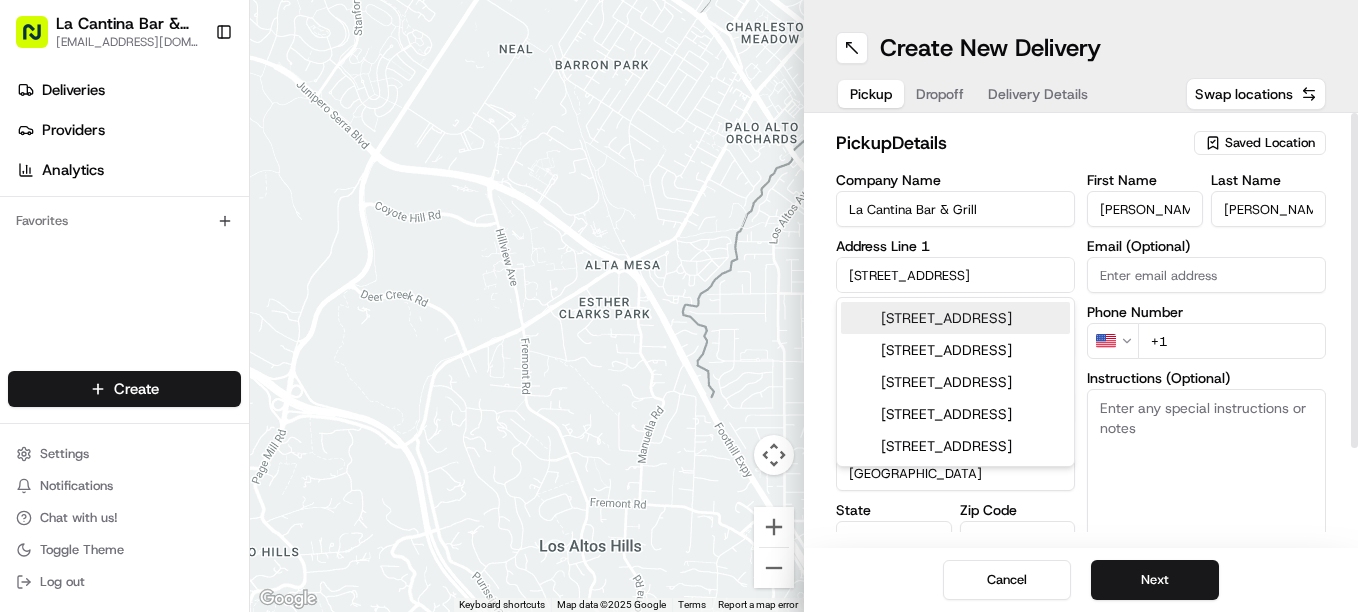 click on "First Name David Last Name Gamboa Email (Optional) Phone Number US +1 Instructions (Optional) Advanced" at bounding box center [1206, 383] 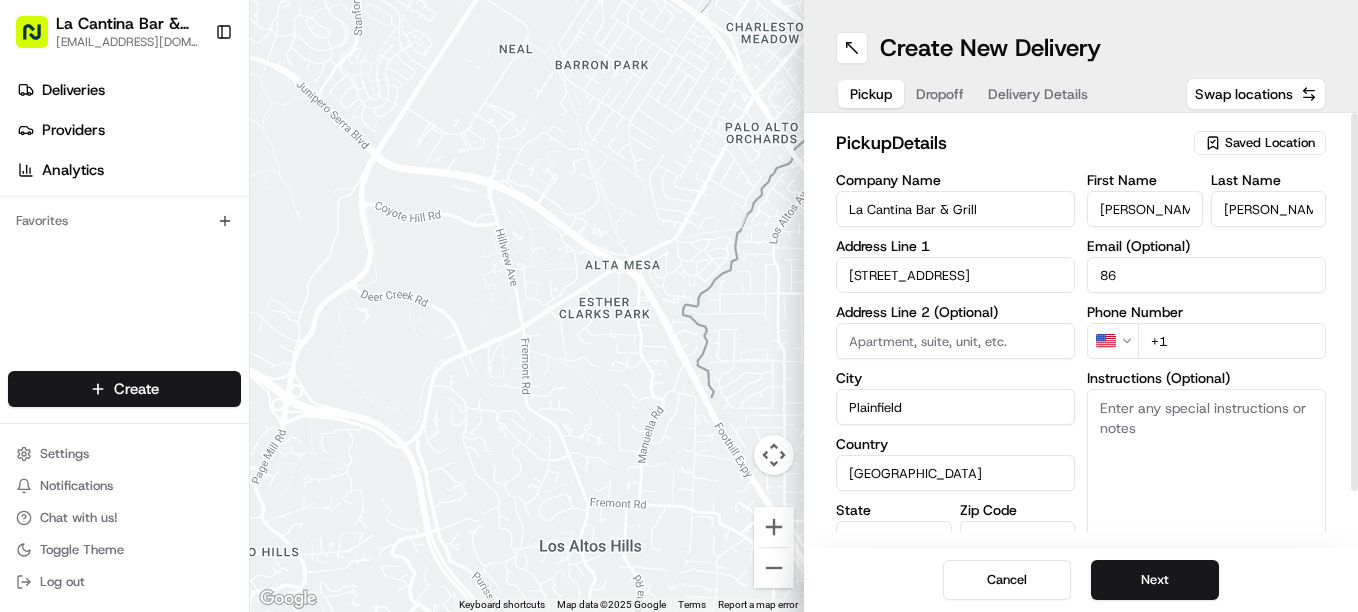 type on "8" 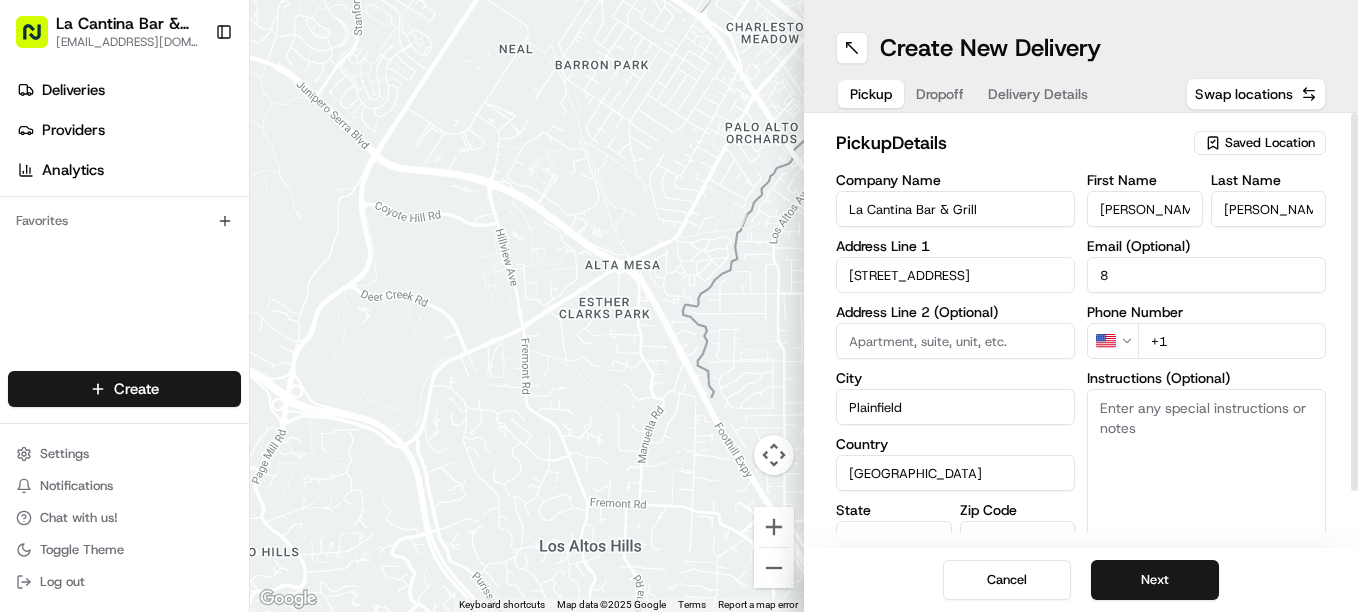 type 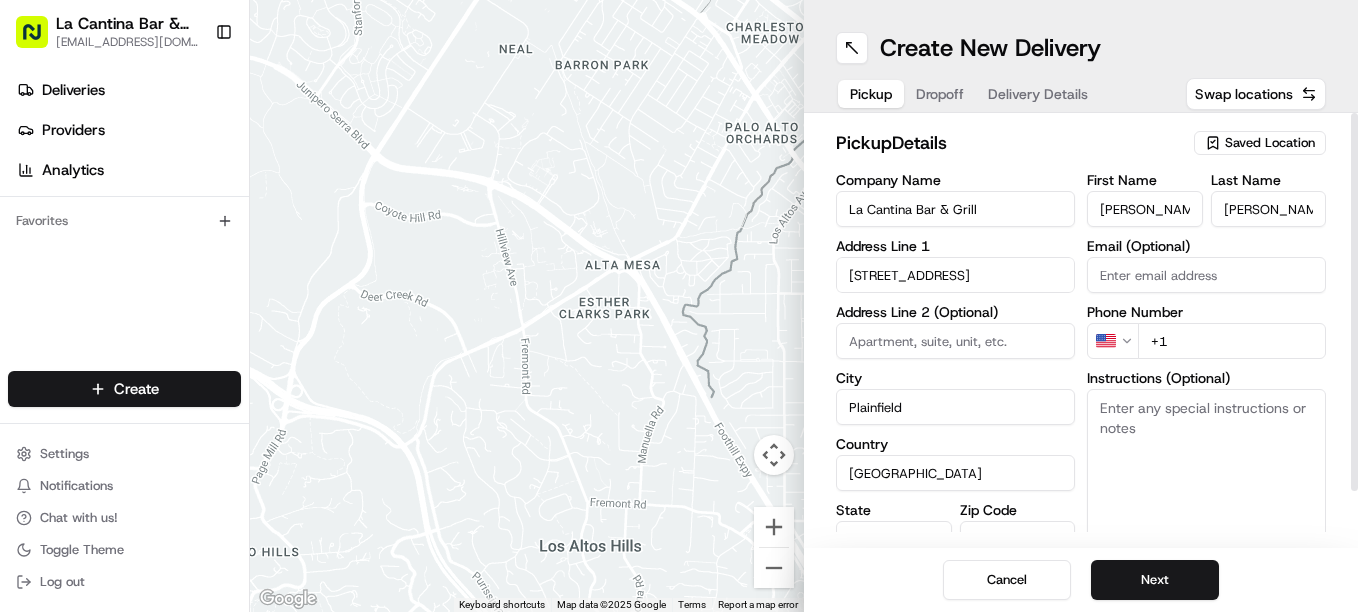click on "+1" at bounding box center (1232, 341) 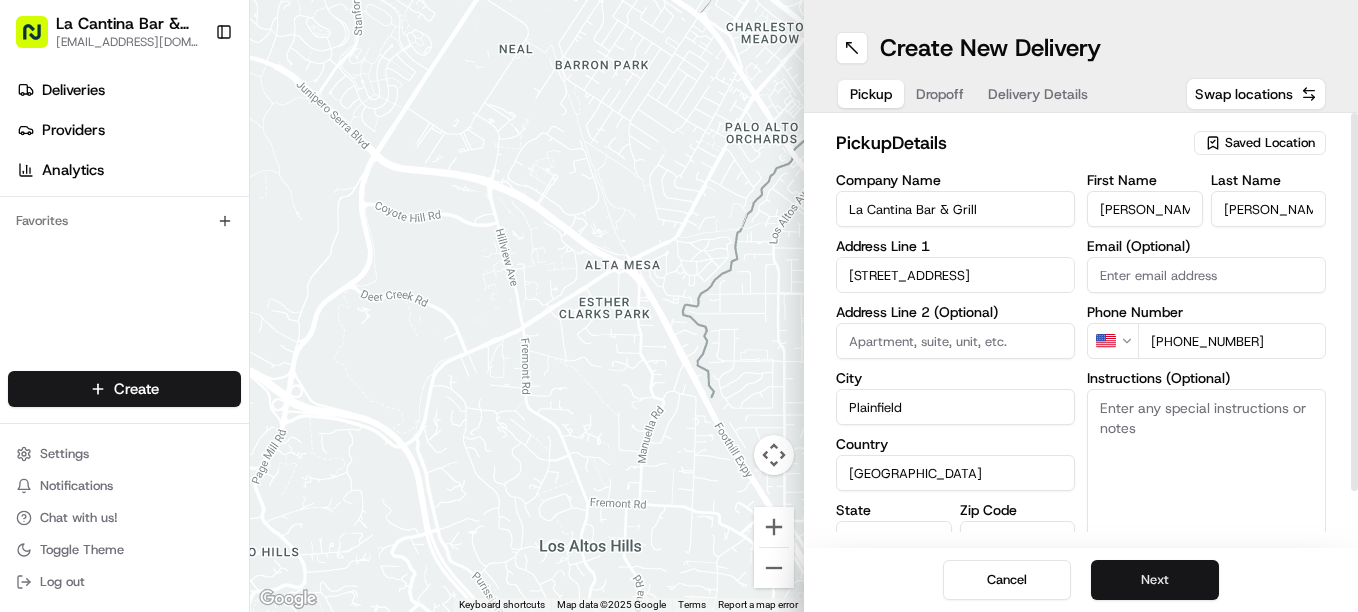 type on "+1 860 317 1117" 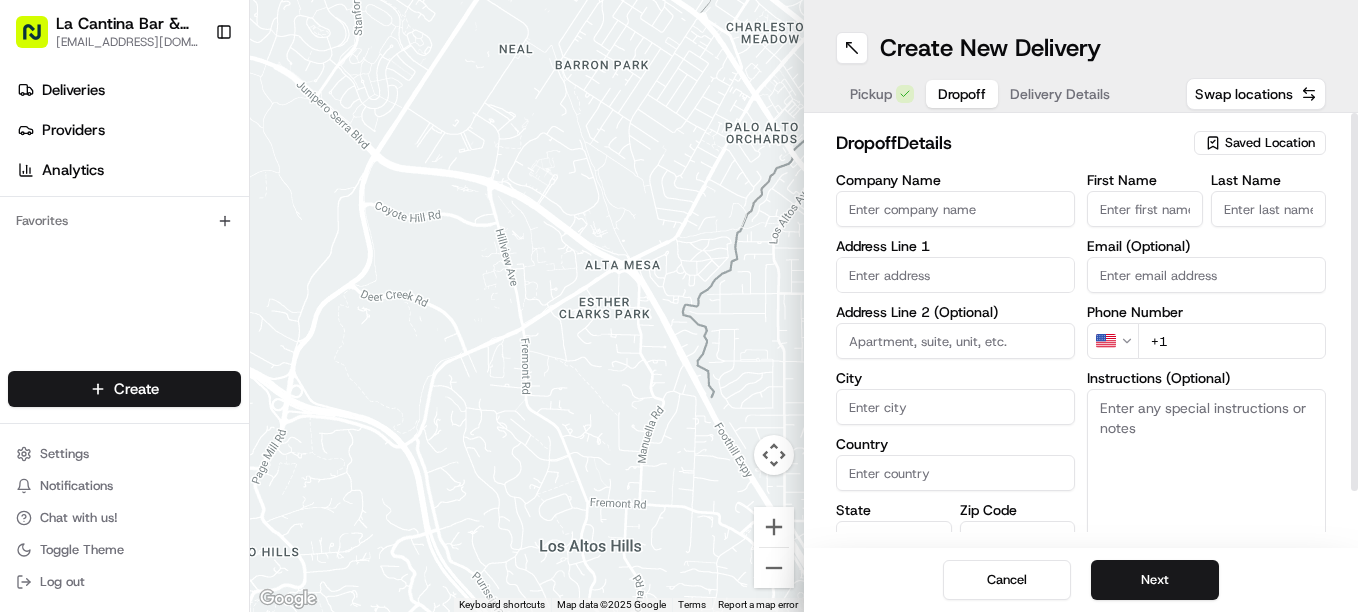 click on "First Name" at bounding box center (1145, 209) 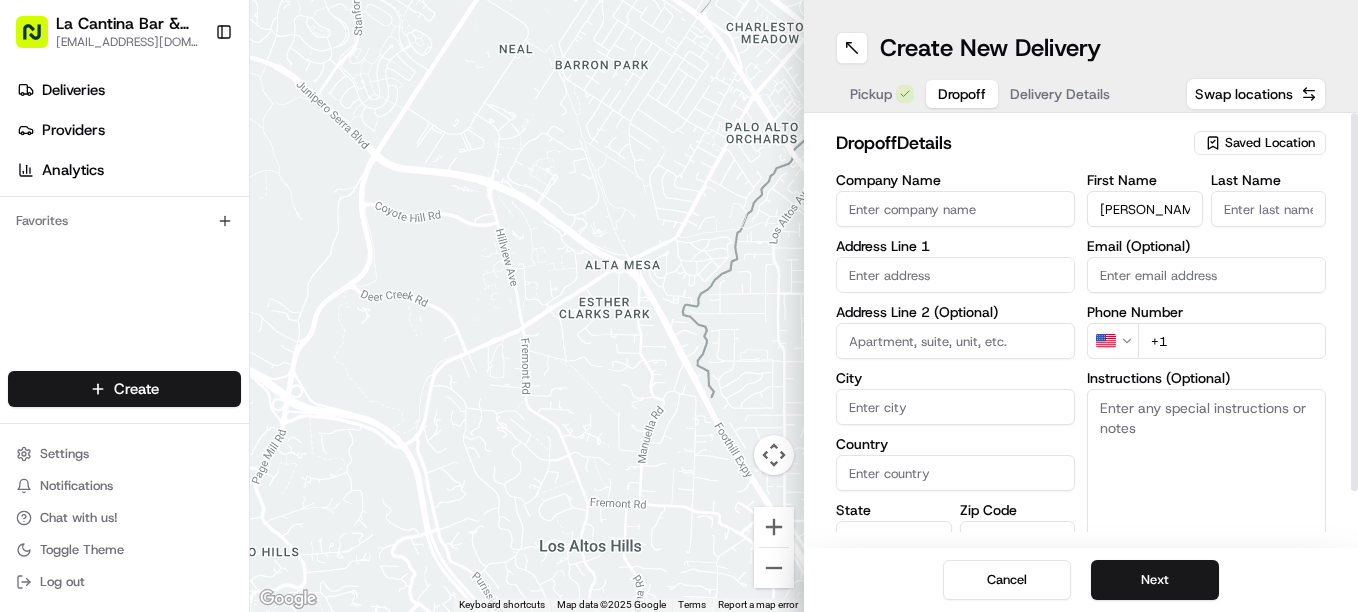 type on "anastasia" 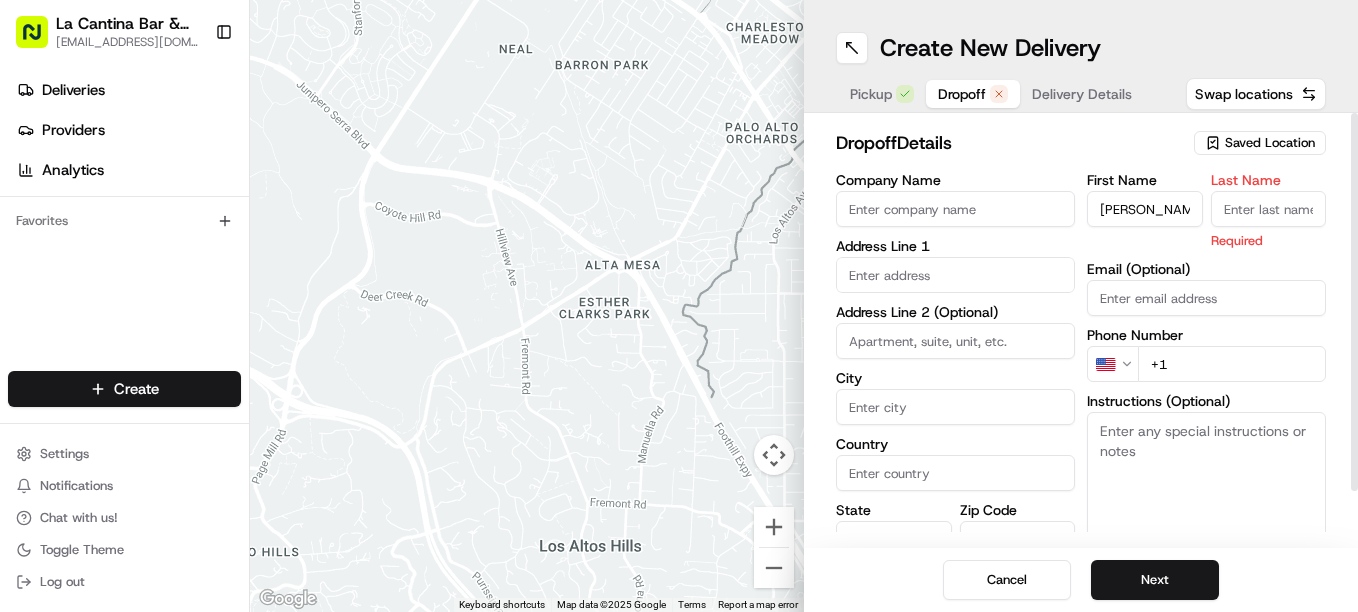 click on "Last Name" at bounding box center [1269, 209] 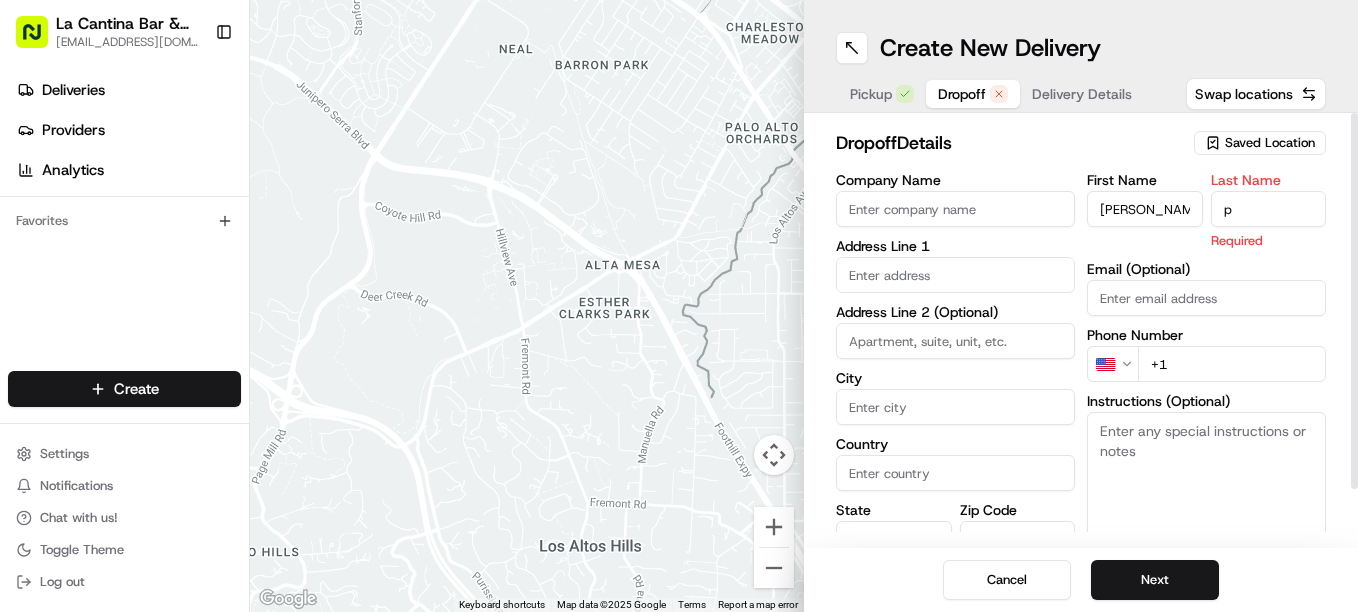 type on "p" 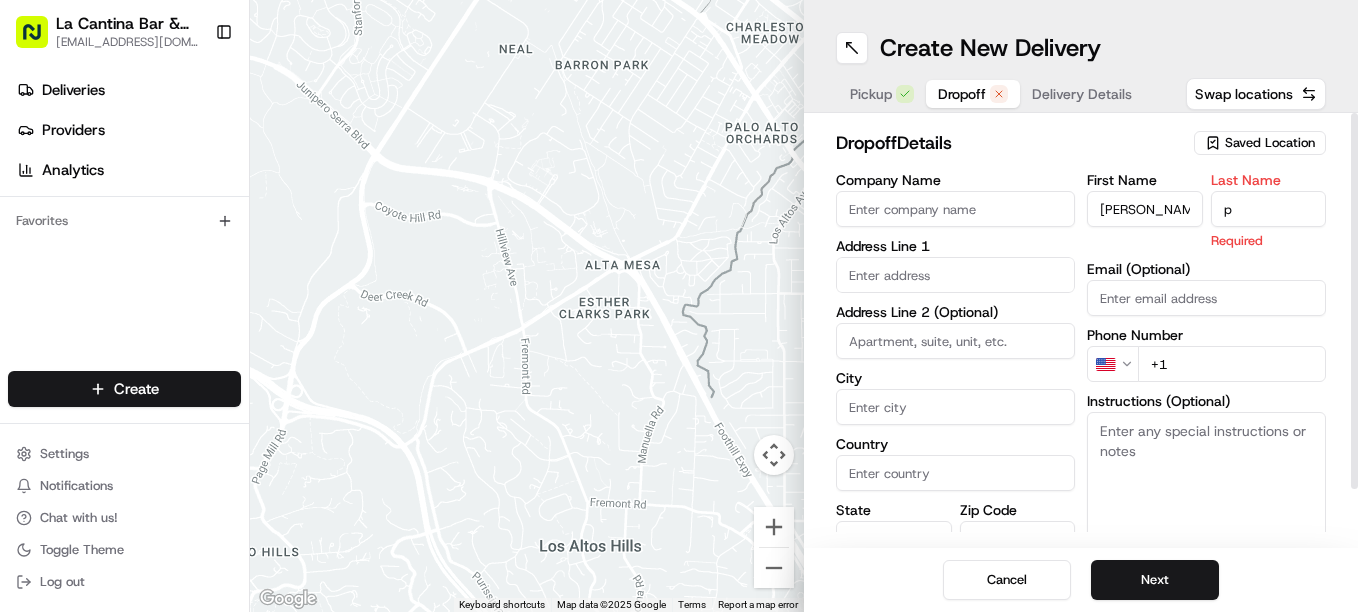 click at bounding box center (955, 275) 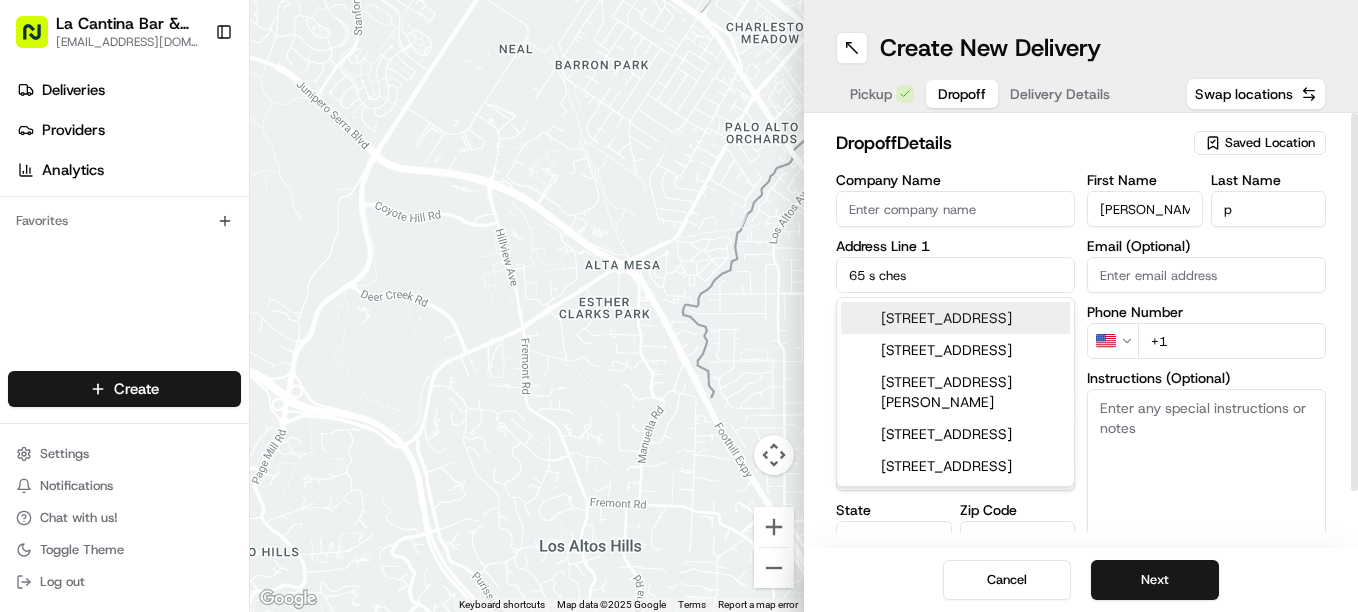 click on "65 S Chestnut St, Moosup, CT" at bounding box center [955, 318] 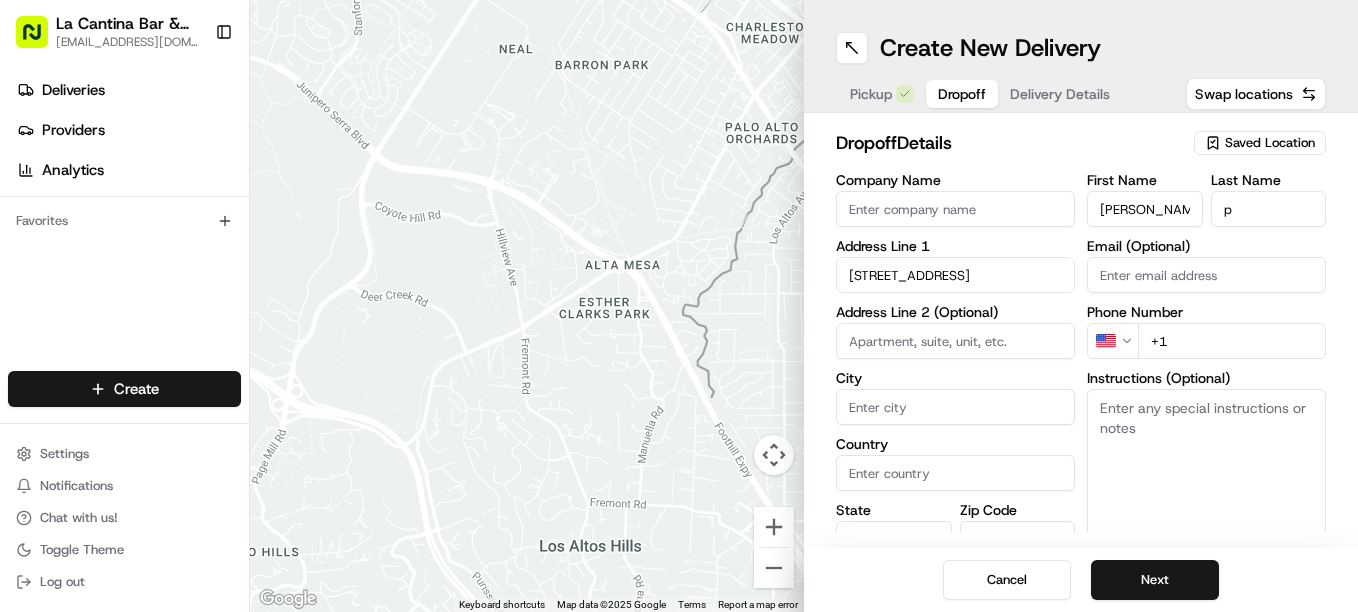 type on "65 S Chestnut St, Moosup, CT 06354, USA" 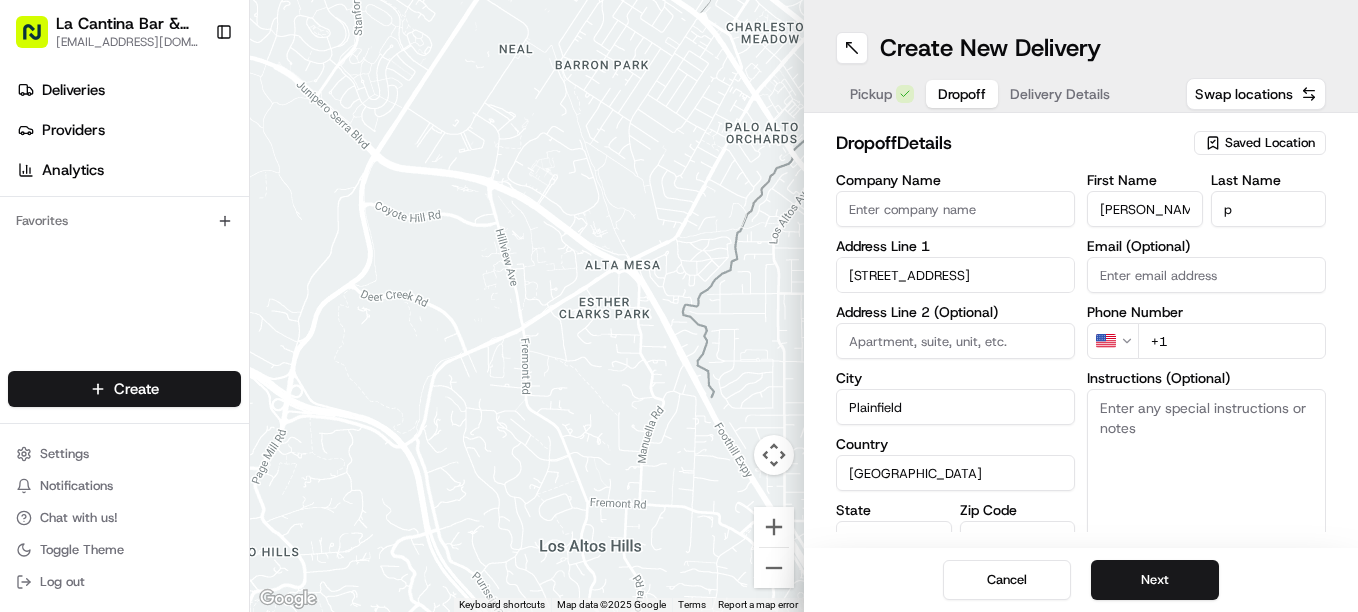 type on "65 South Chestnut Street" 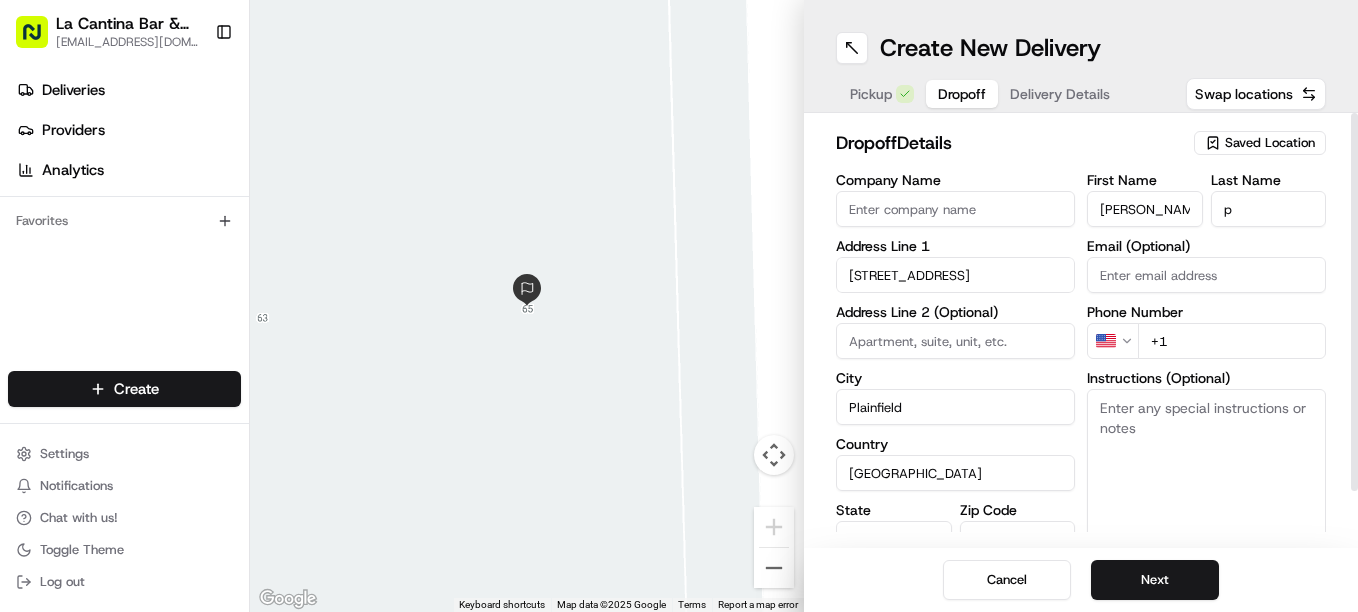 click on "+1" at bounding box center (1232, 341) 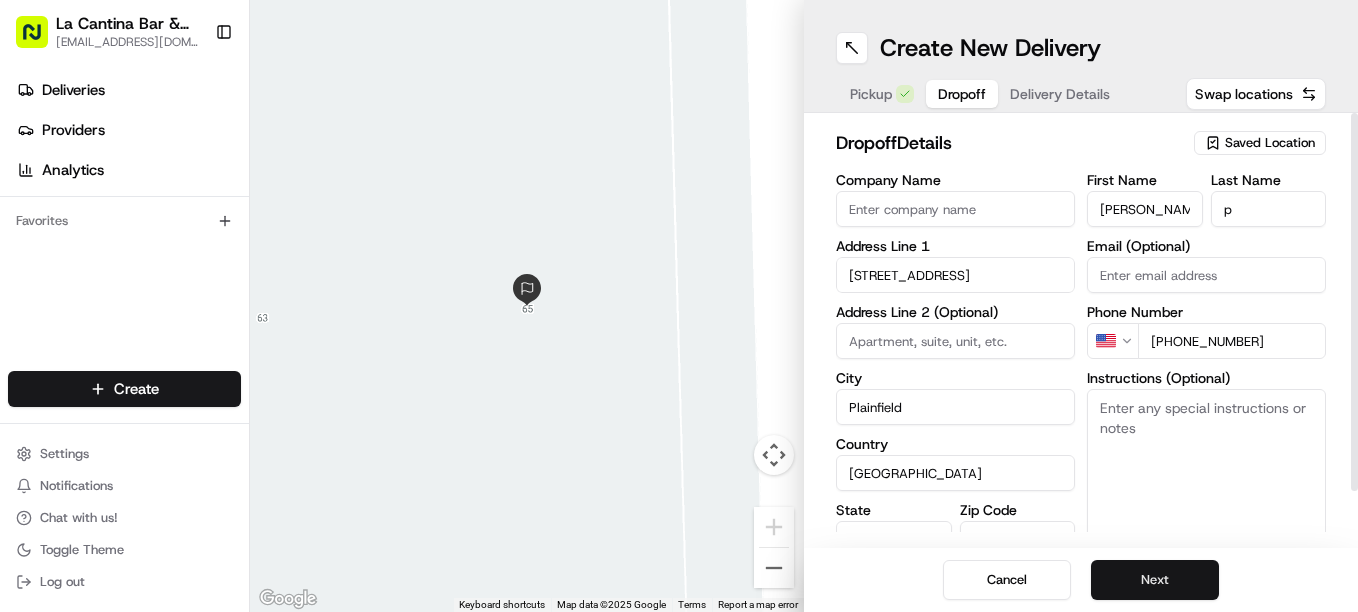 type on "+1 860 207 1924" 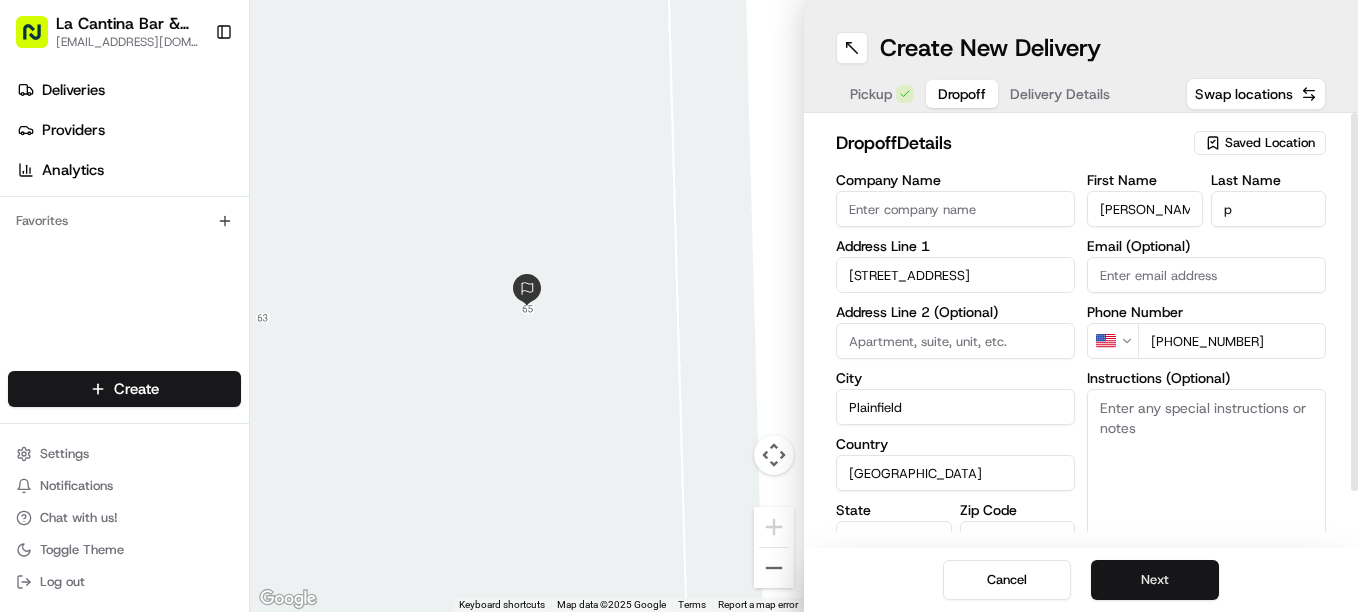 click on "Next" at bounding box center (1155, 580) 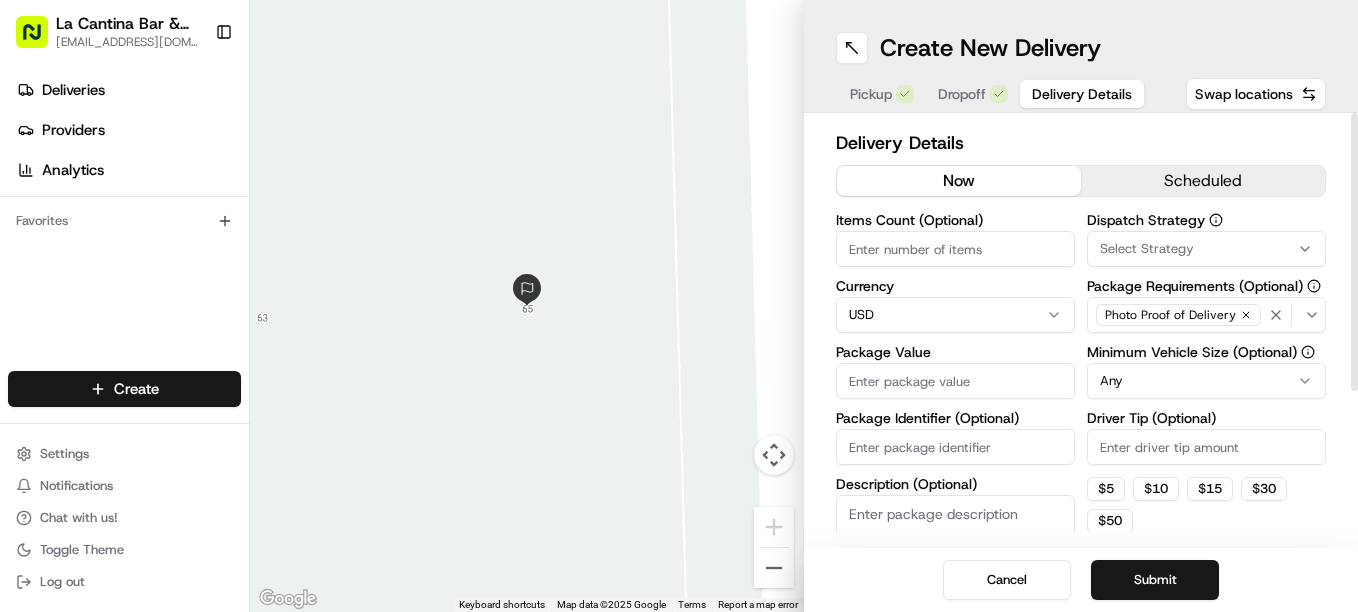 click on "Package Value" at bounding box center [955, 381] 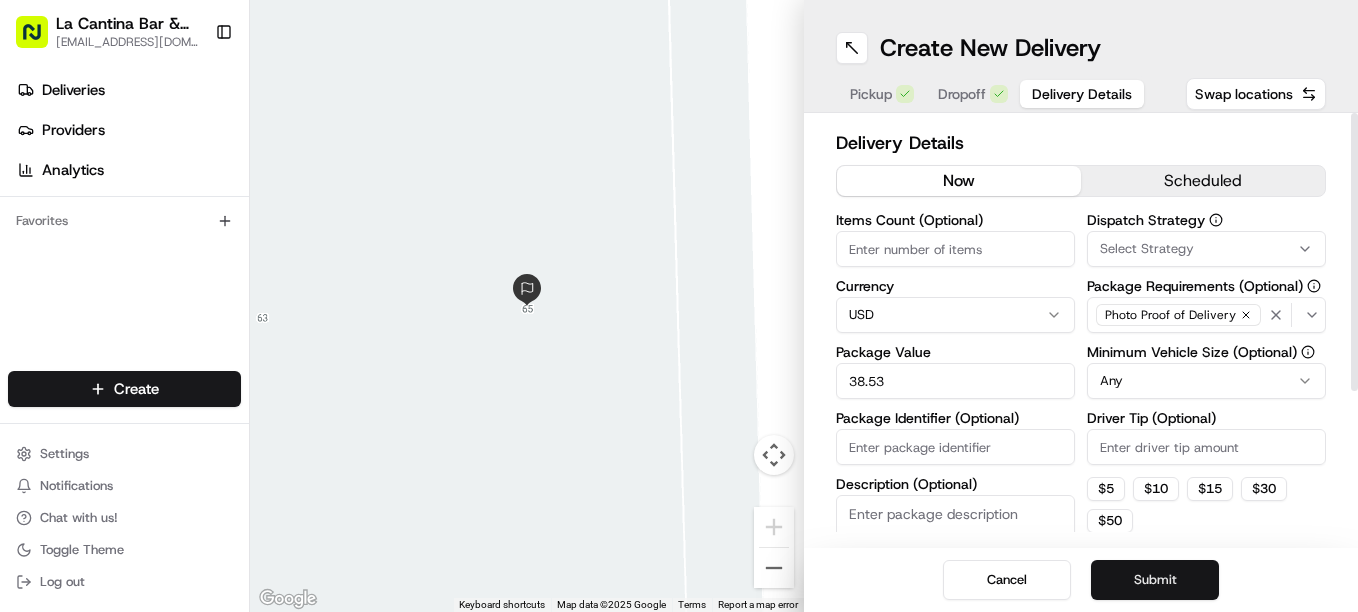 type on "38.53" 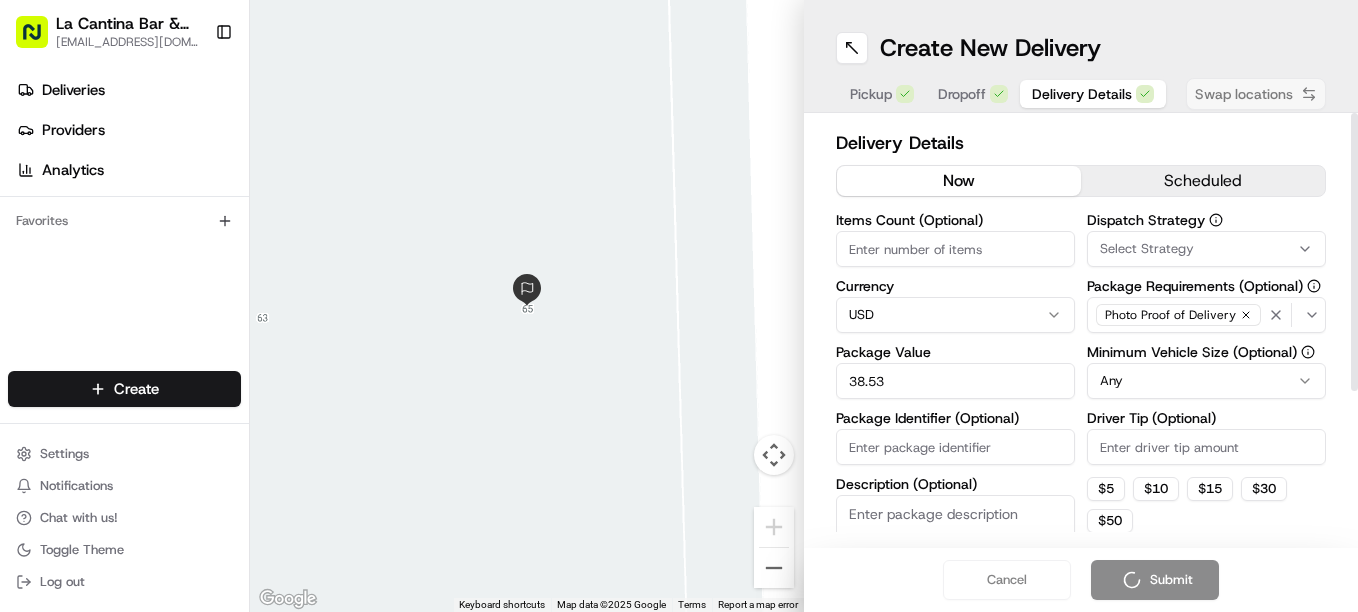 scroll, scrollTop: 163, scrollLeft: 0, axis: vertical 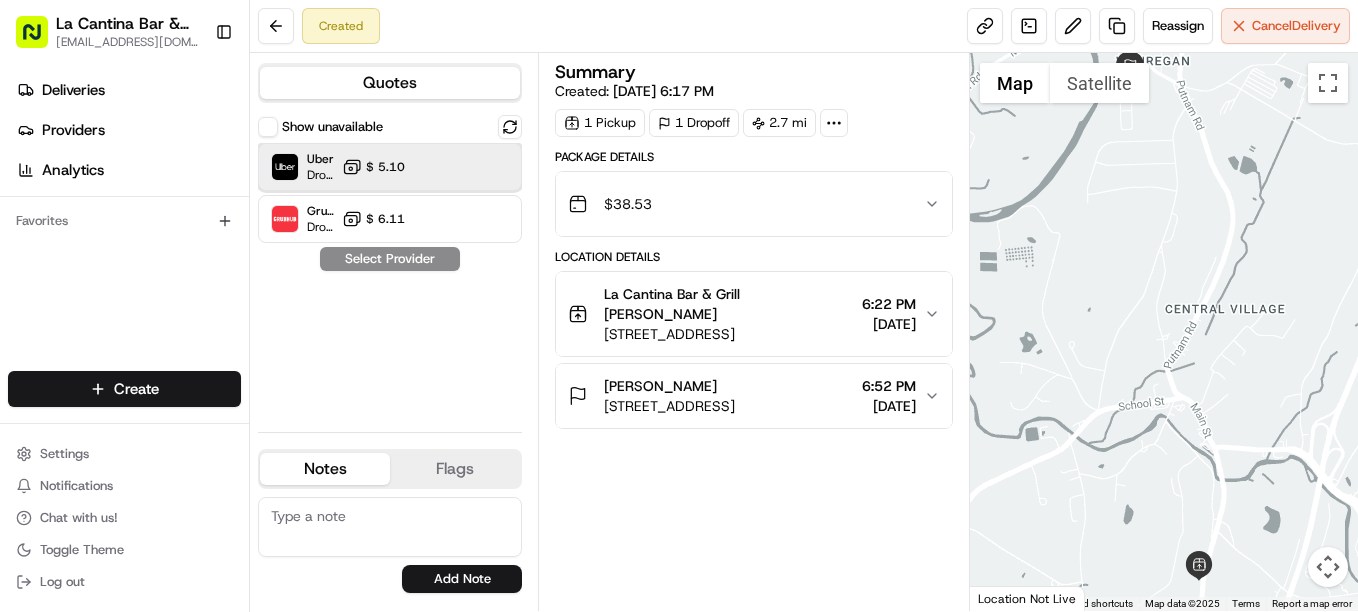 click on "Uber Dropoff ETA   25 minutes $   5.10" at bounding box center (390, 167) 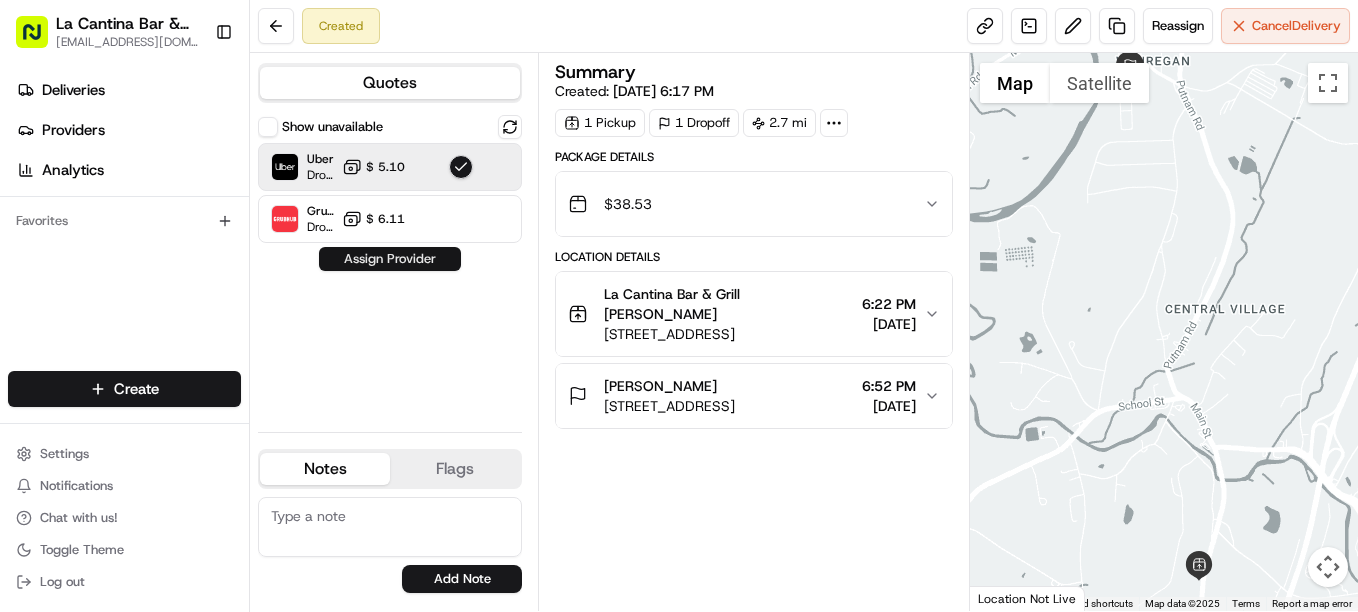 click on "Assign Provider" at bounding box center (390, 259) 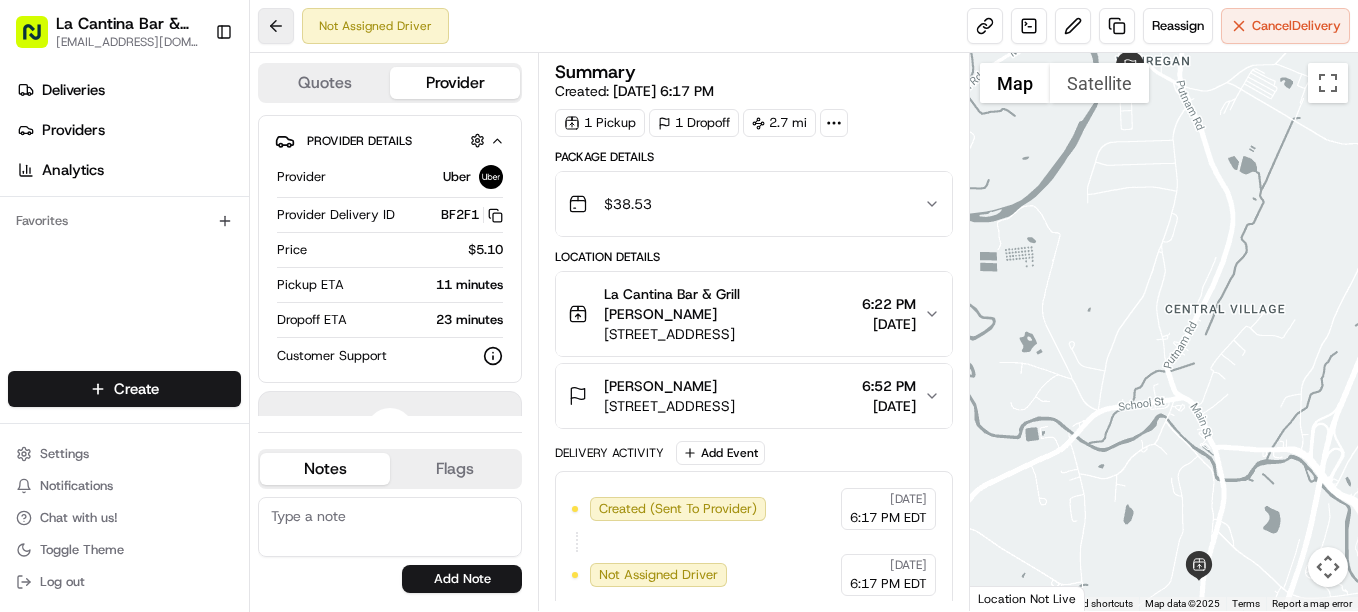 click at bounding box center (276, 26) 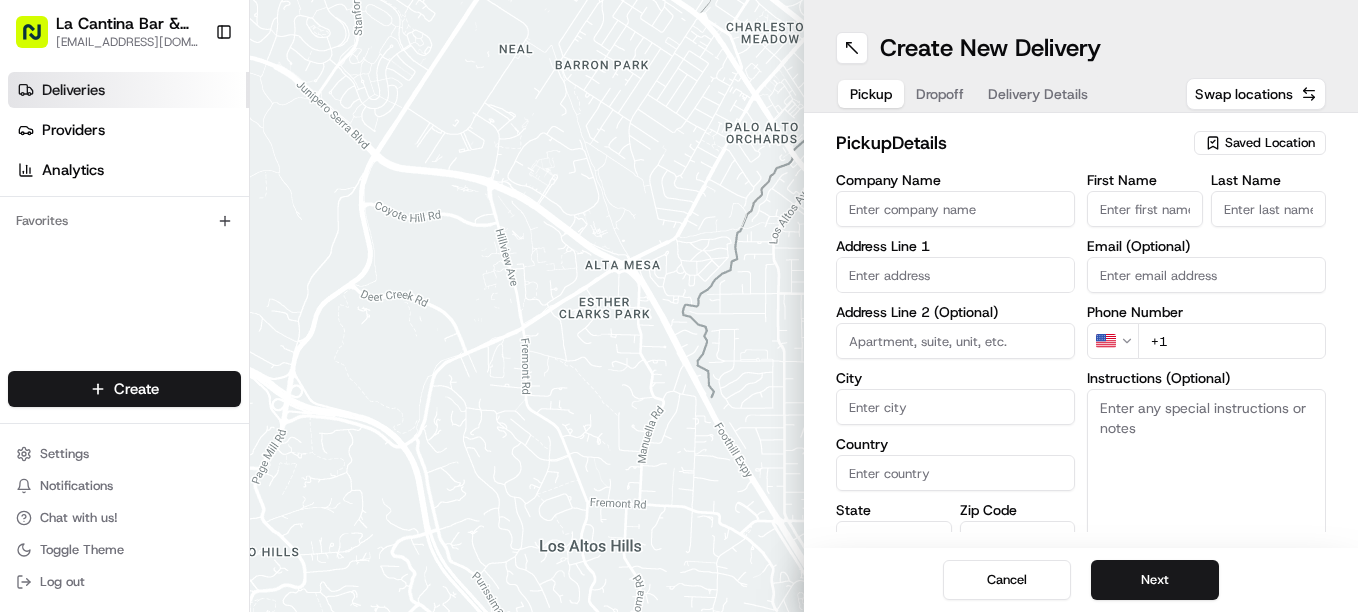 click on "Deliveries" at bounding box center [73, 90] 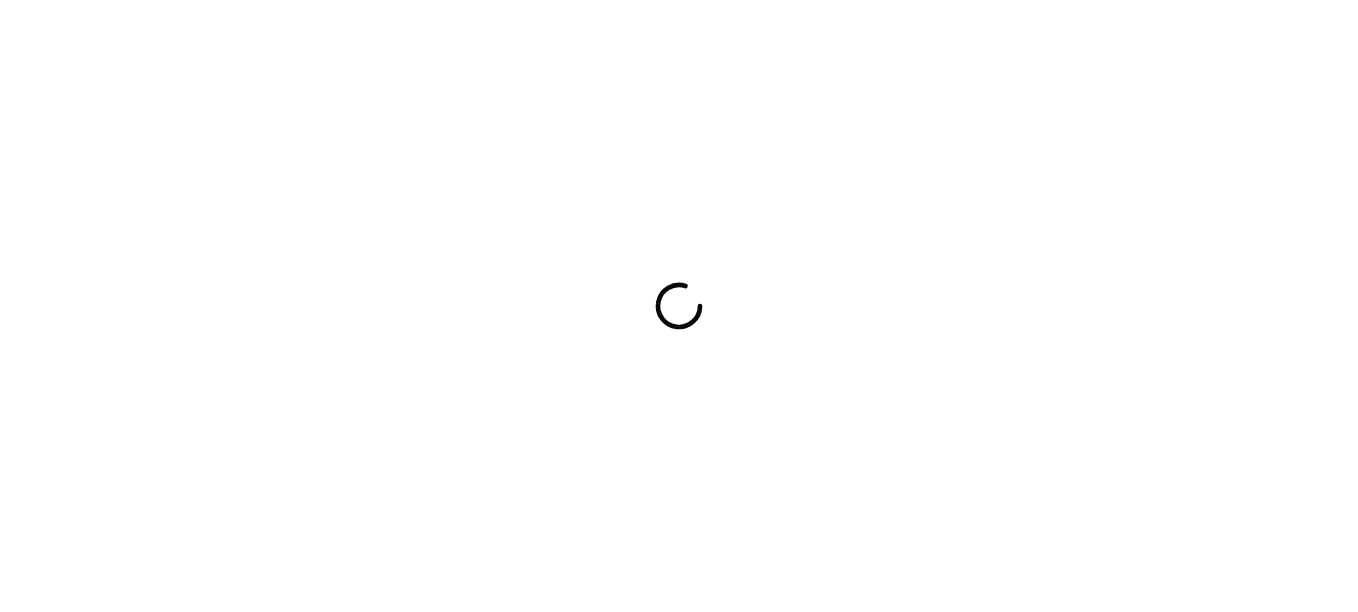 scroll, scrollTop: 0, scrollLeft: 0, axis: both 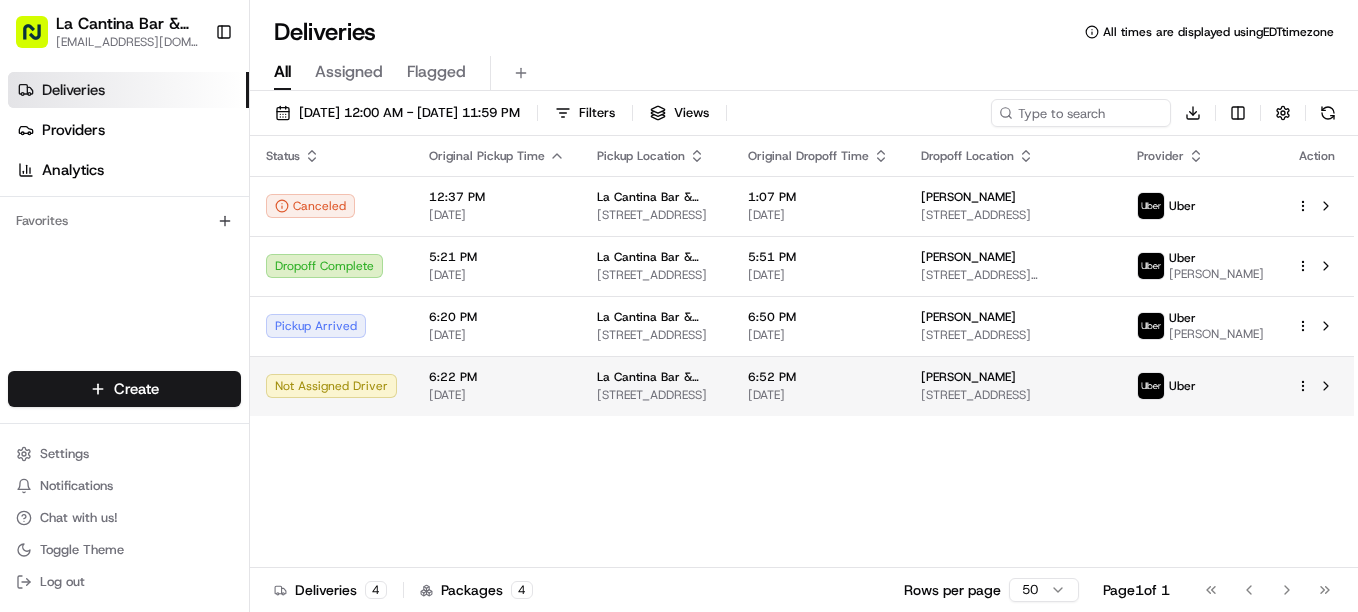 click on "[DATE]" at bounding box center [497, 395] 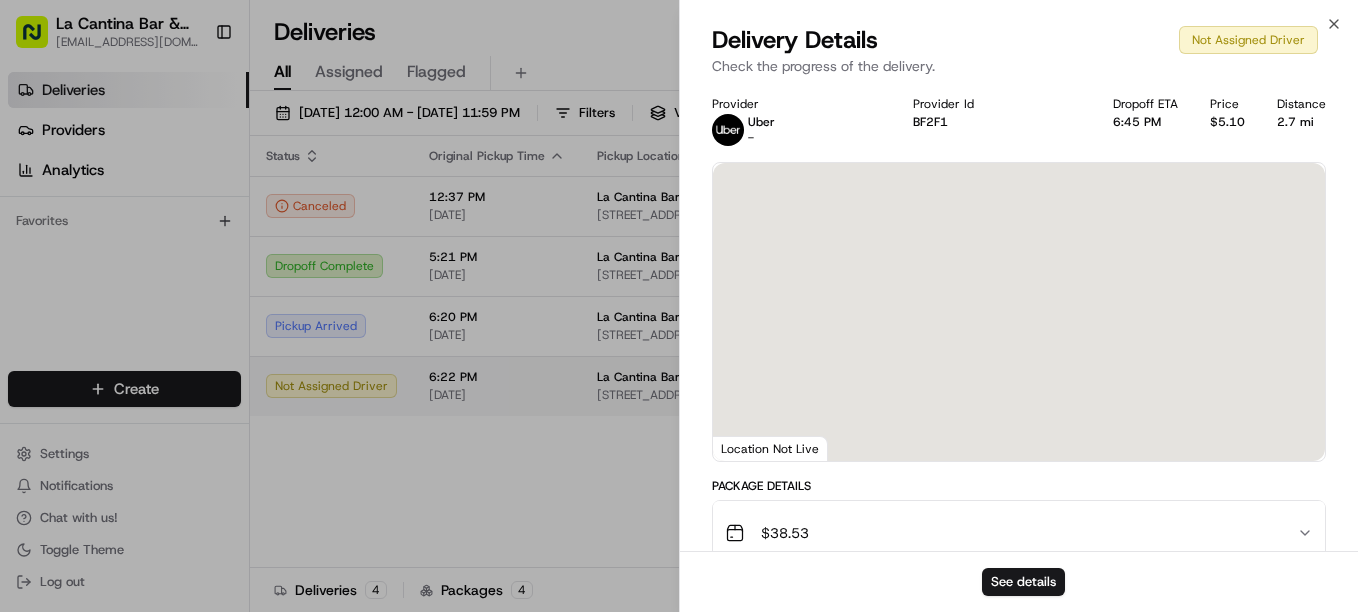 scroll, scrollTop: 0, scrollLeft: 0, axis: both 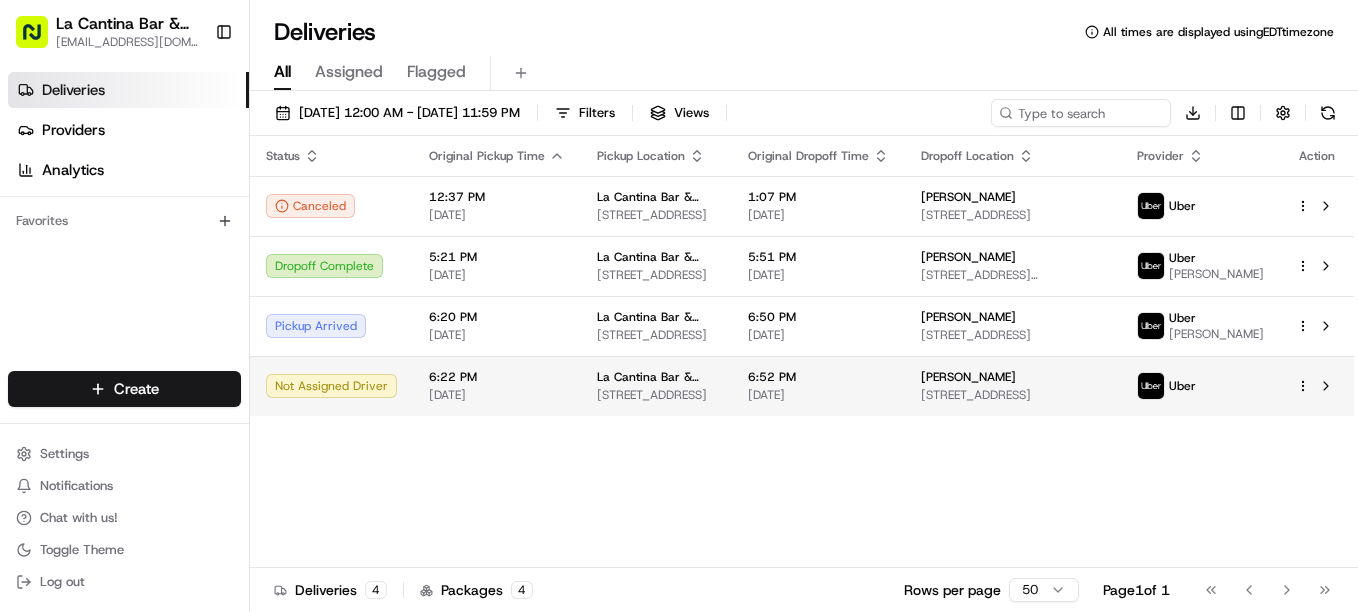 click on "[DATE]" at bounding box center (497, 395) 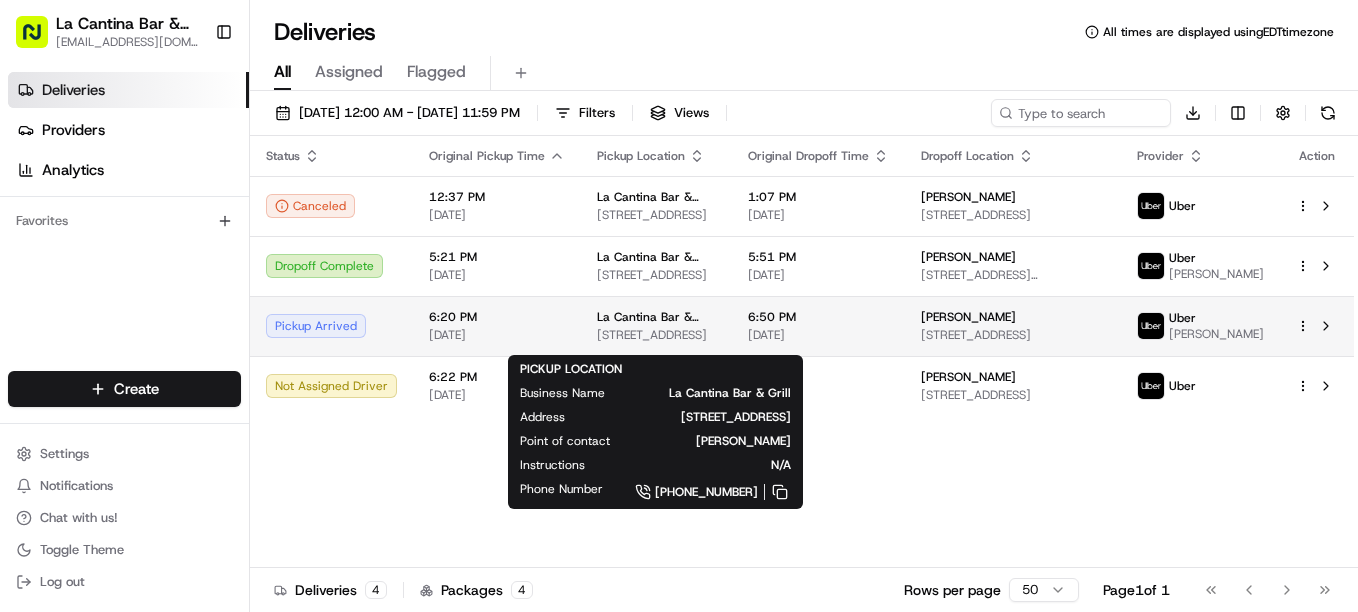 click on "La Cantina Bar & Grill" at bounding box center (656, 317) 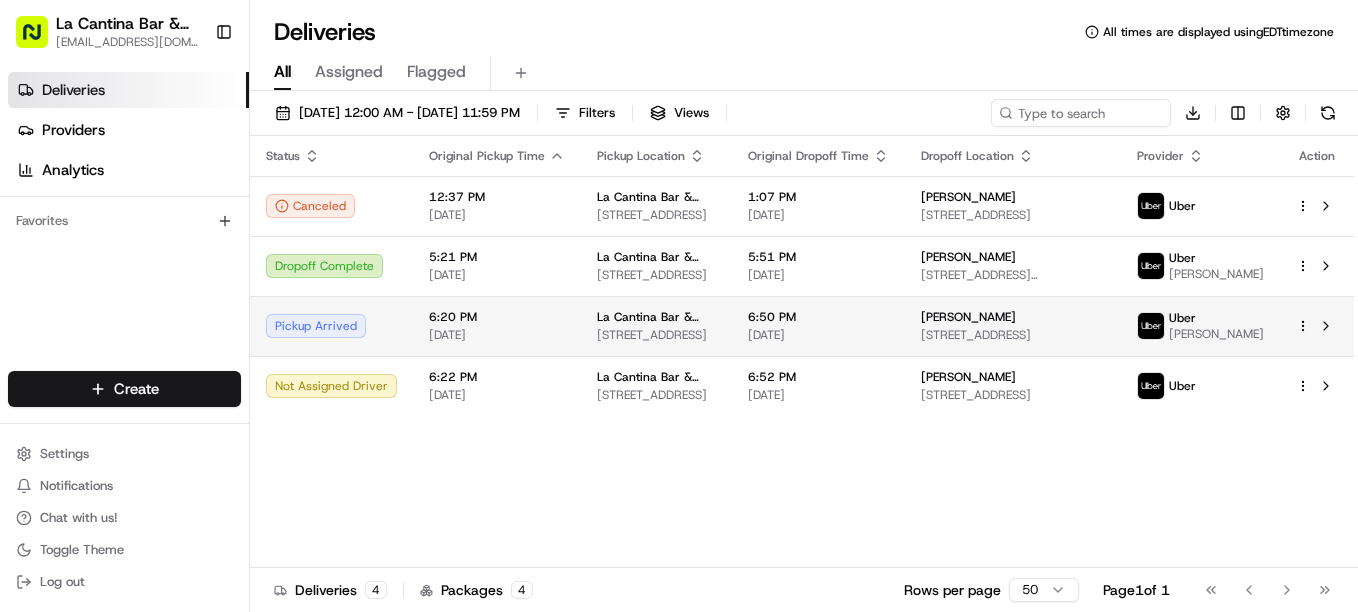 click on "[DATE]" at bounding box center [497, 335] 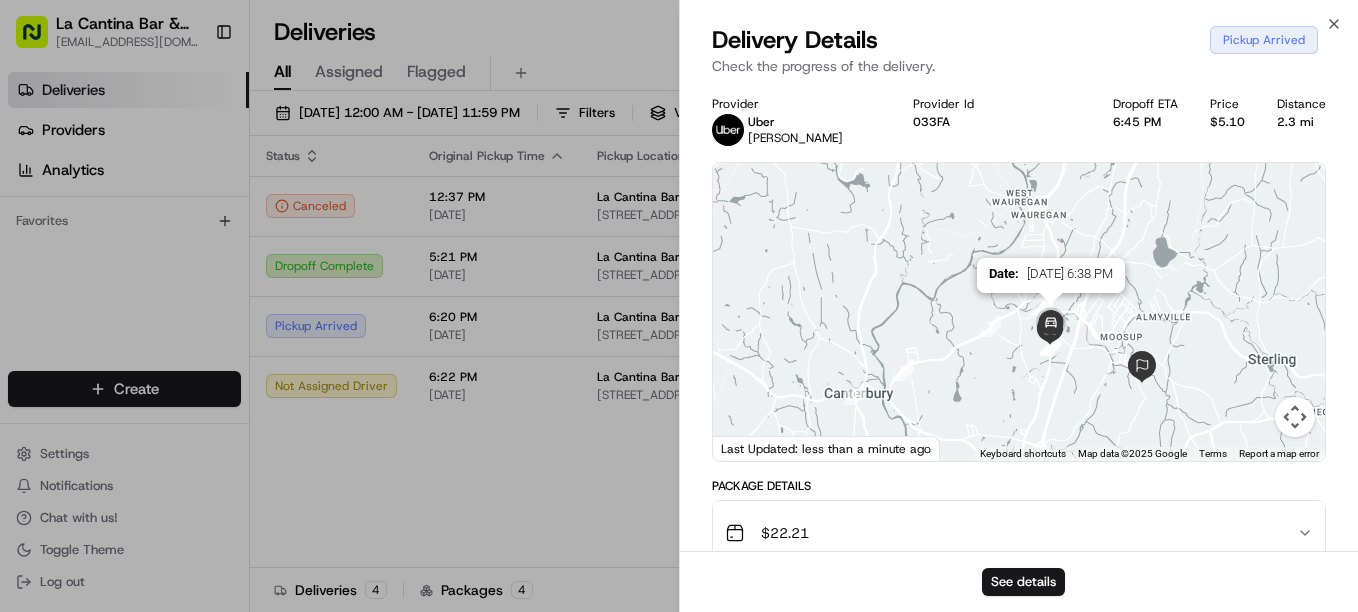 click at bounding box center (1051, 324) 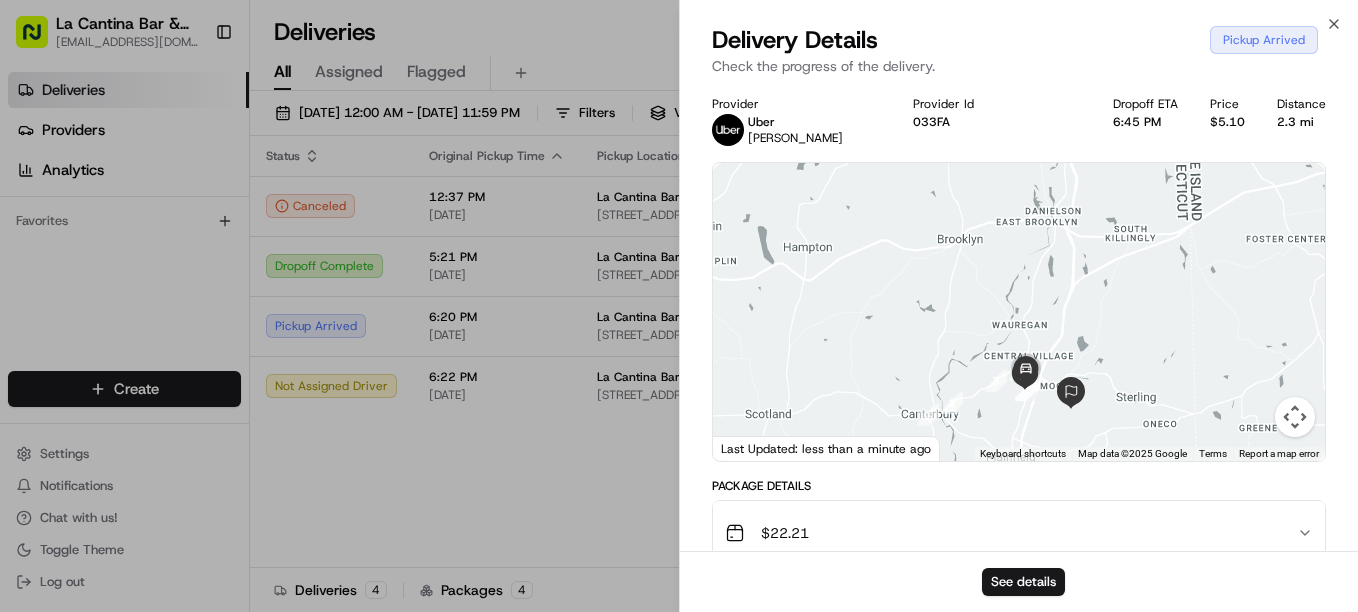 click on "See details" at bounding box center (1019, 581) 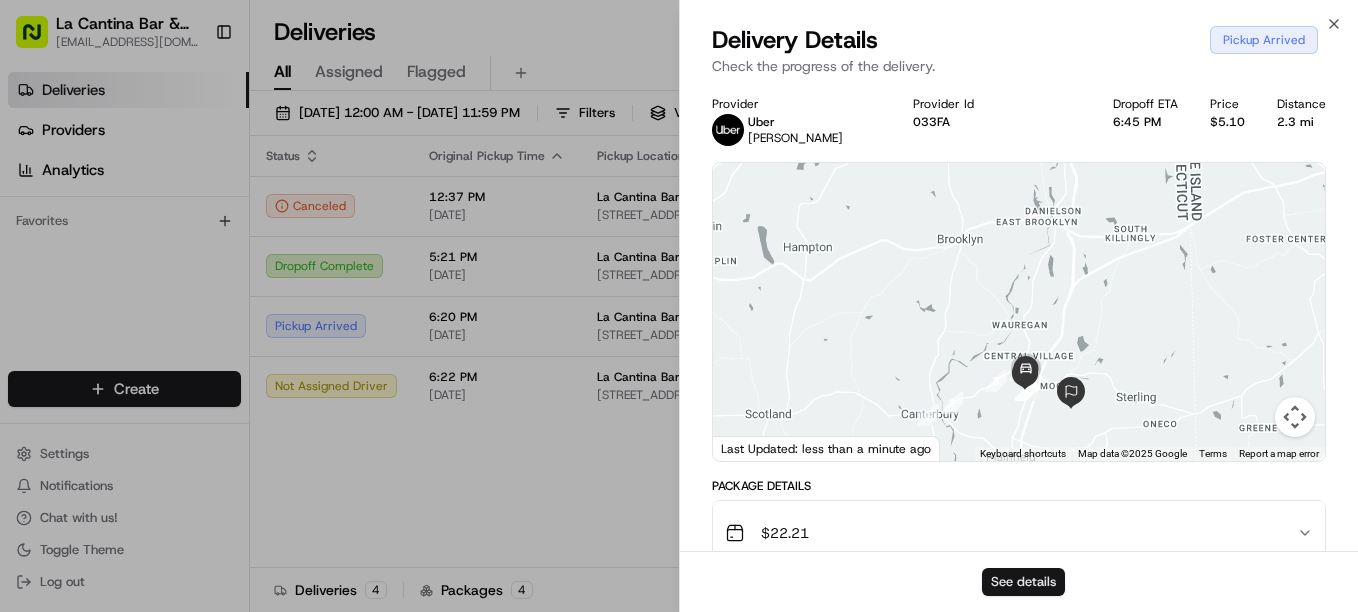 click on "See details" at bounding box center (1023, 582) 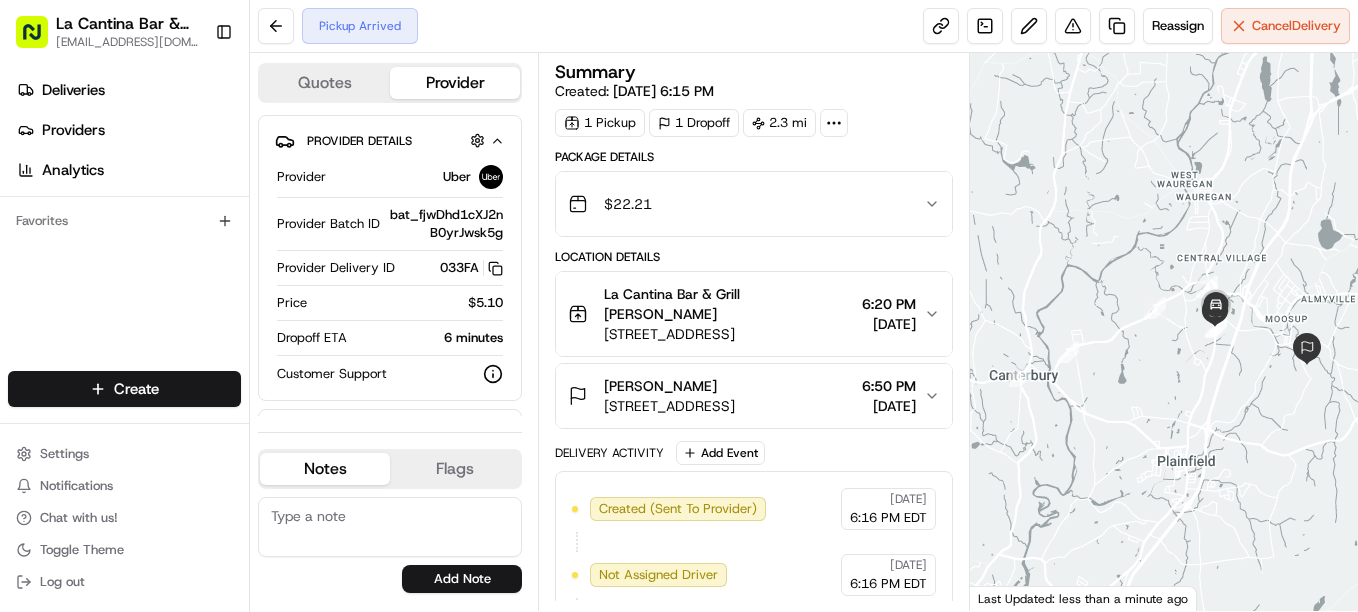 scroll, scrollTop: 0, scrollLeft: 0, axis: both 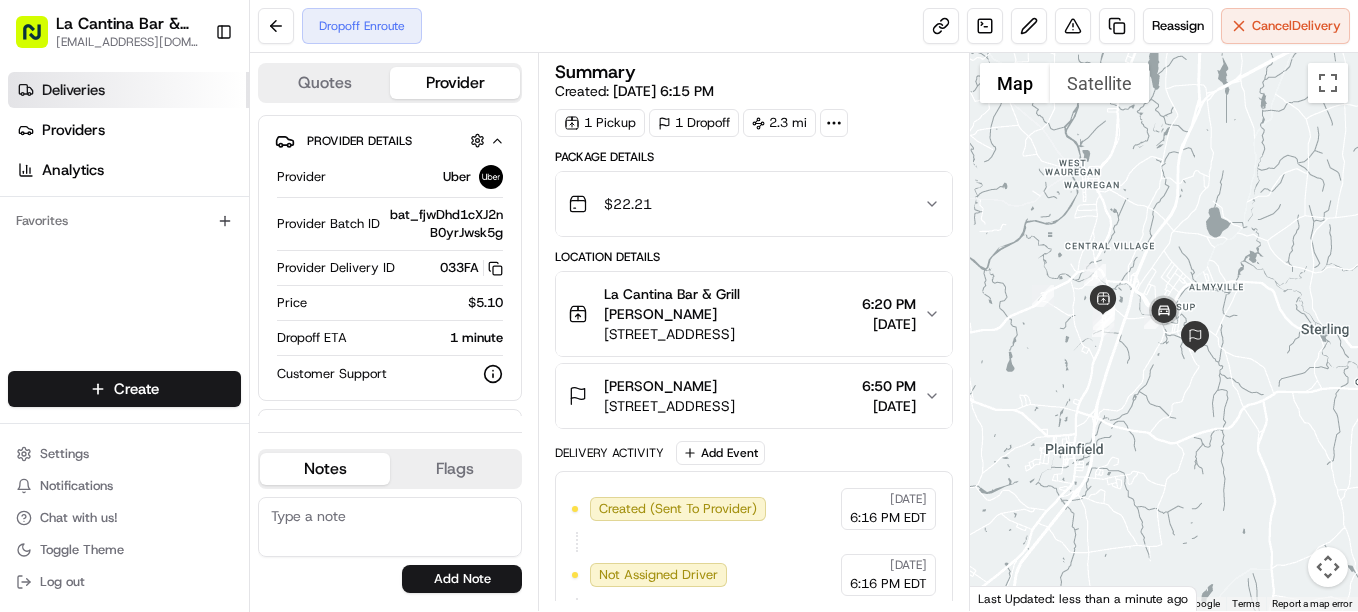 click on "Deliveries" at bounding box center [128, 90] 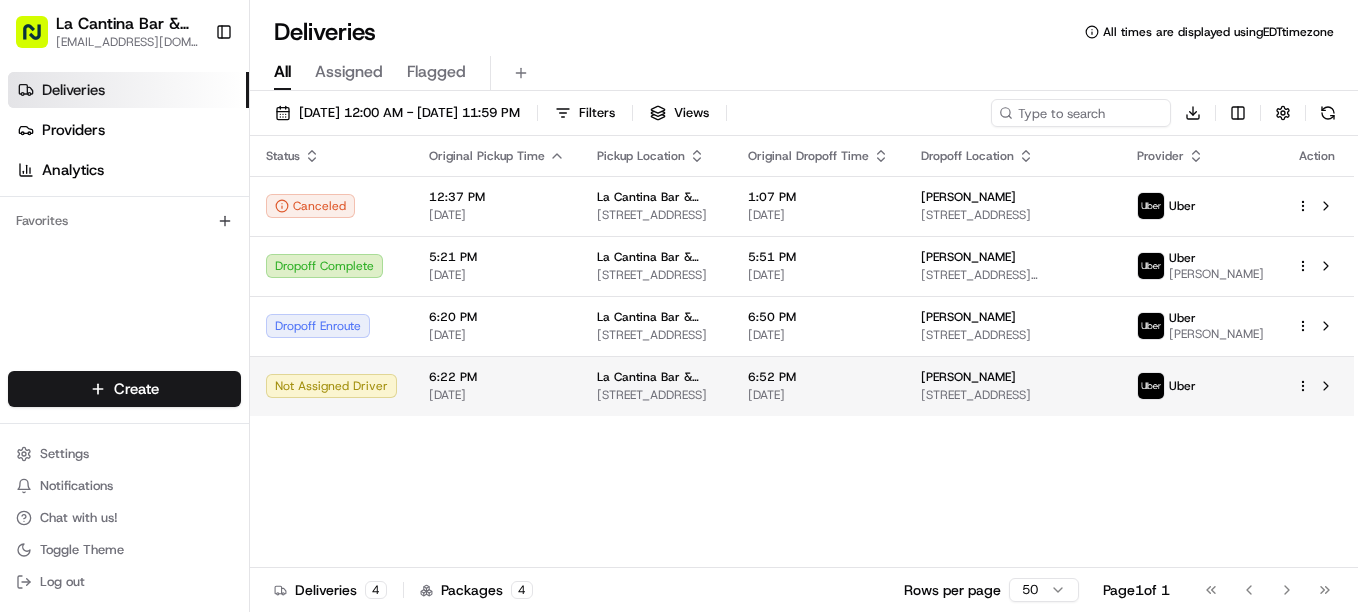 scroll, scrollTop: 0, scrollLeft: 0, axis: both 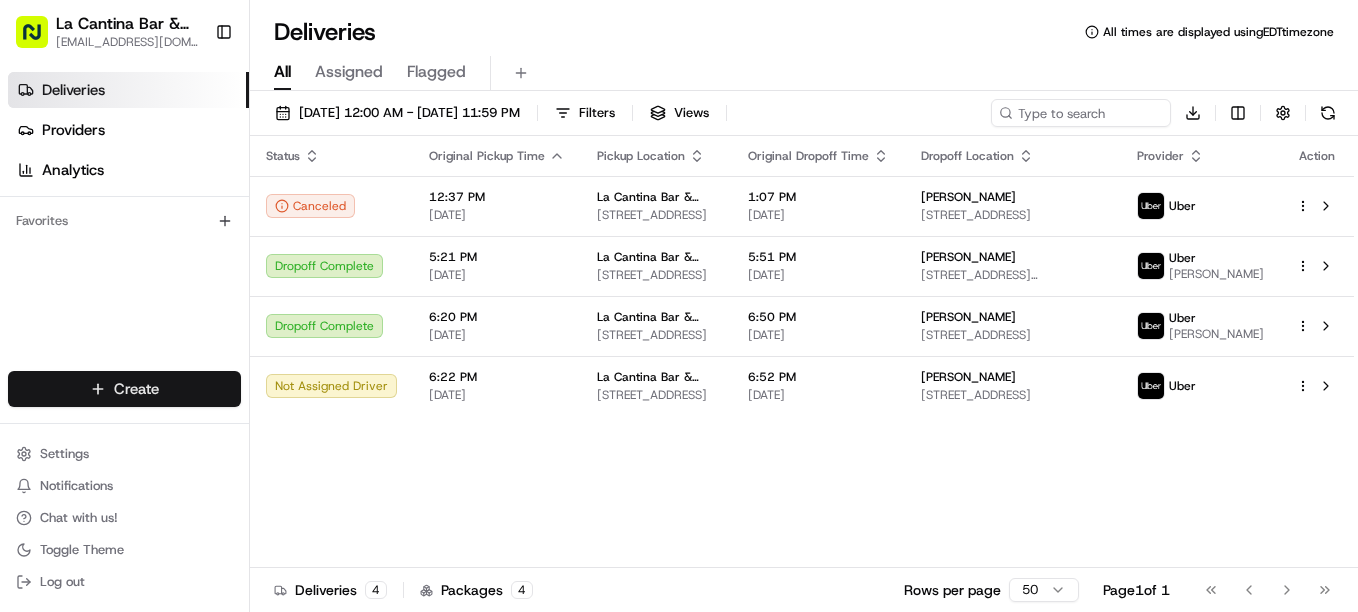 click on "La Cantina Bar & Grill [EMAIL_ADDRESS][DOMAIN_NAME] Toggle Sidebar Deliveries Providers Analytics Favorites Main Menu Members & Organization Organization Users Roles Preferences Customization Tracking Orchestration Automations Dispatch Strategy Locations Pickup Locations Dropoff Locations Billing Billing Refund Requests Integrations Notification Triggers Webhooks API Keys Request Logs Create Settings Notifications Chat with us! Toggle Theme Log out Deliveries All times are displayed using  EDT  timezone All Assigned Flagged [DATE] 12:00 AM - [DATE] 11:59 PM Filters Views Download Status Original Pickup Time Pickup Location Original Dropoff Time Dropoff Location Provider Action Canceled 12:37 PM [DATE] La Cantina Bar & Grill [STREET_ADDRESS] 1:07 PM [DATE] [PERSON_NAME] [STREET_ADDRESS] Uber Dropoff Complete 5:21 PM [DATE] La Cantina Bar & Grill [STREET_ADDRESS] 5:51 PM [DATE] [PERSON_NAME] l Uber" at bounding box center [679, 306] 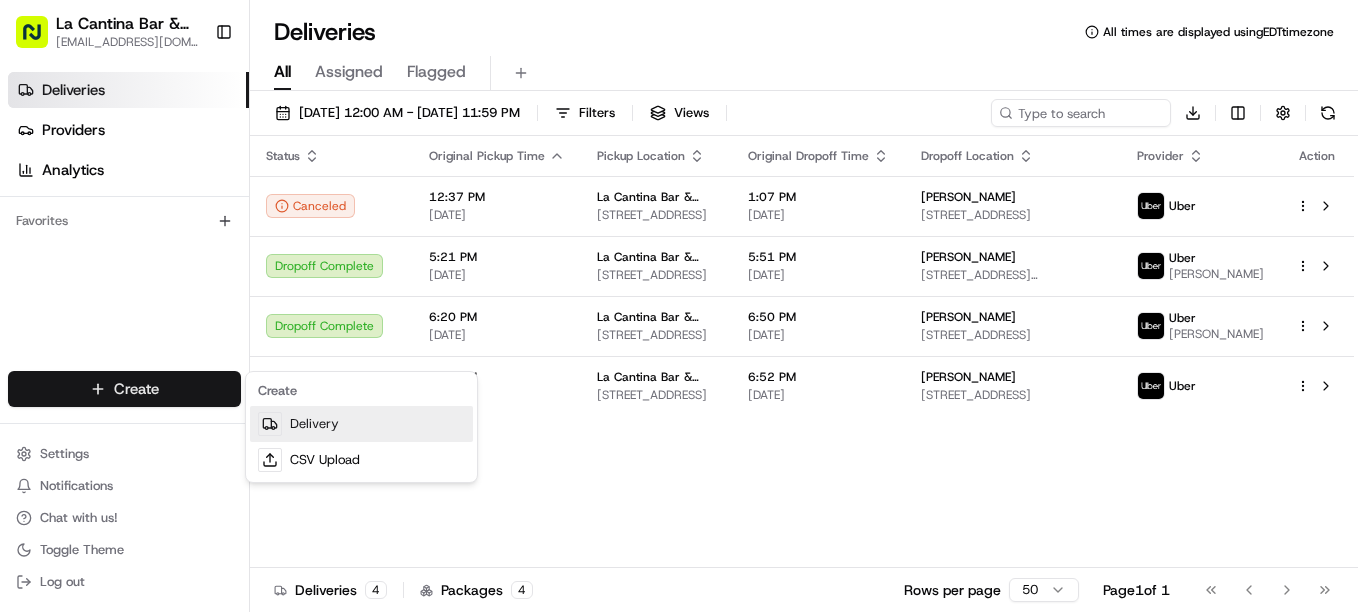 click on "Delivery" at bounding box center [361, 424] 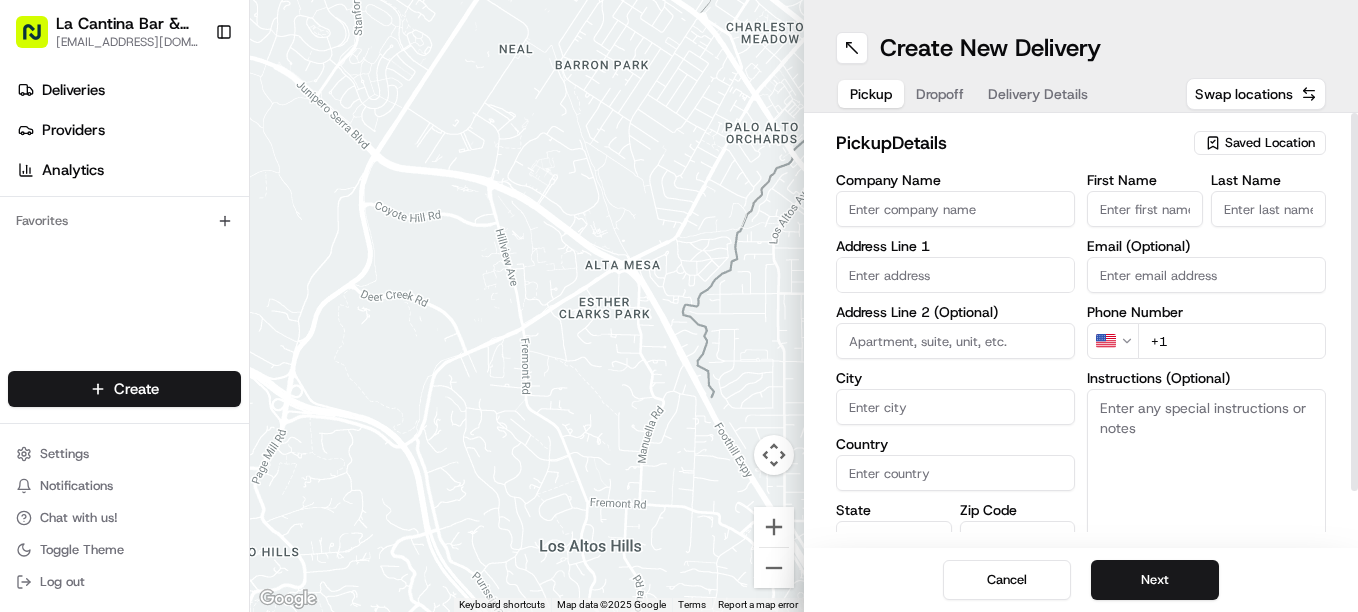 click on "Company Name" at bounding box center [955, 209] 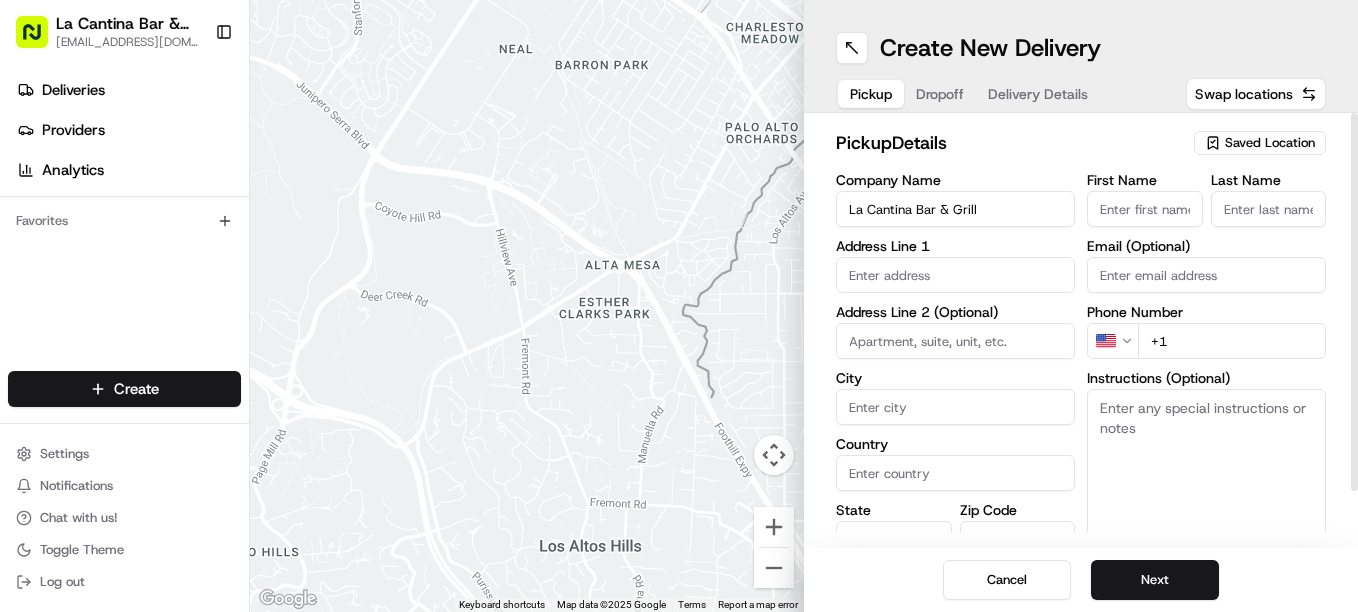 type on "123 Norwich Road" 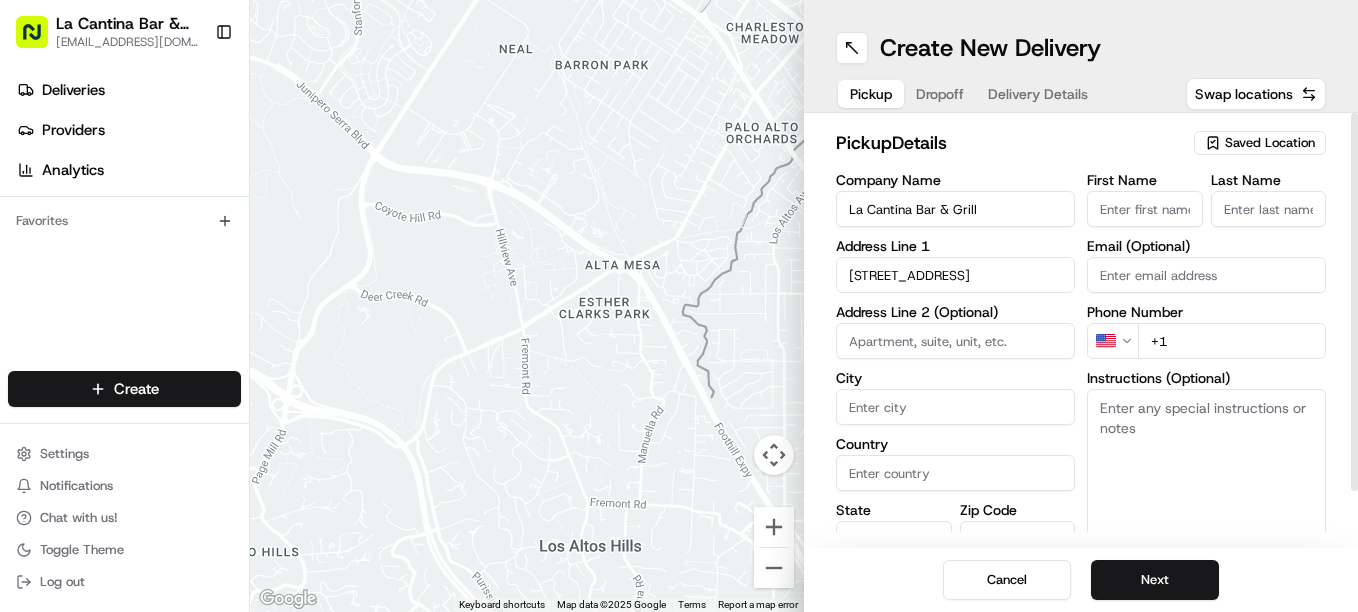 type on "Plainfield" 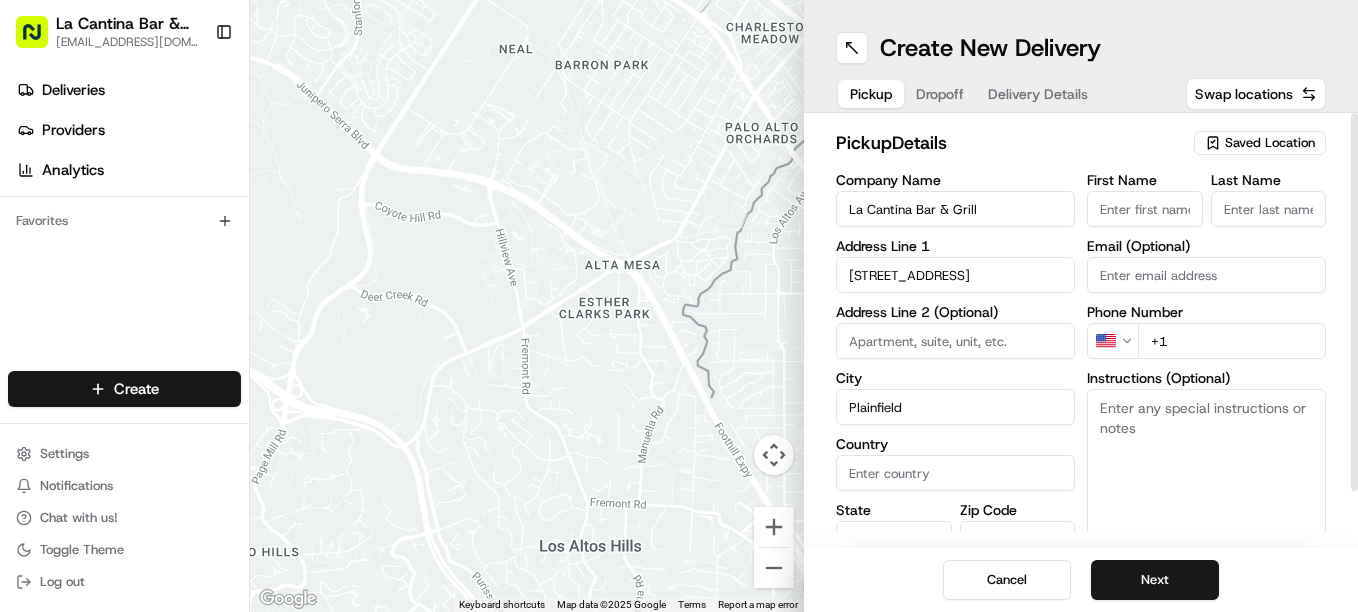 type on "United States" 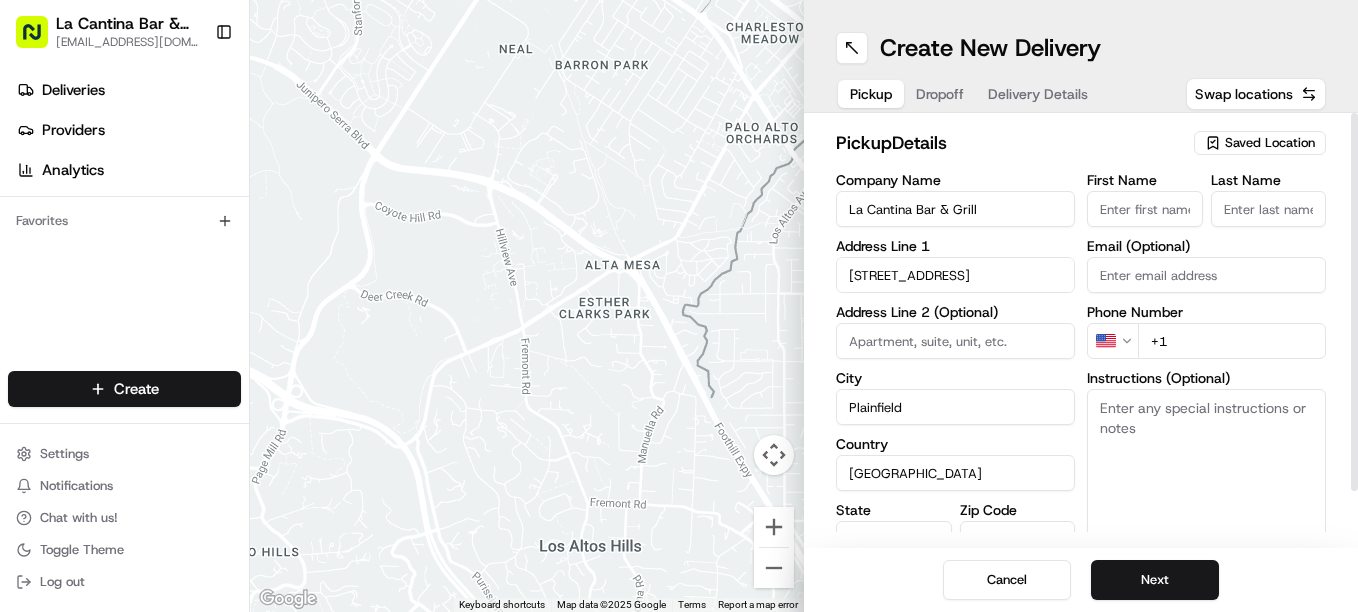 type on "CT" 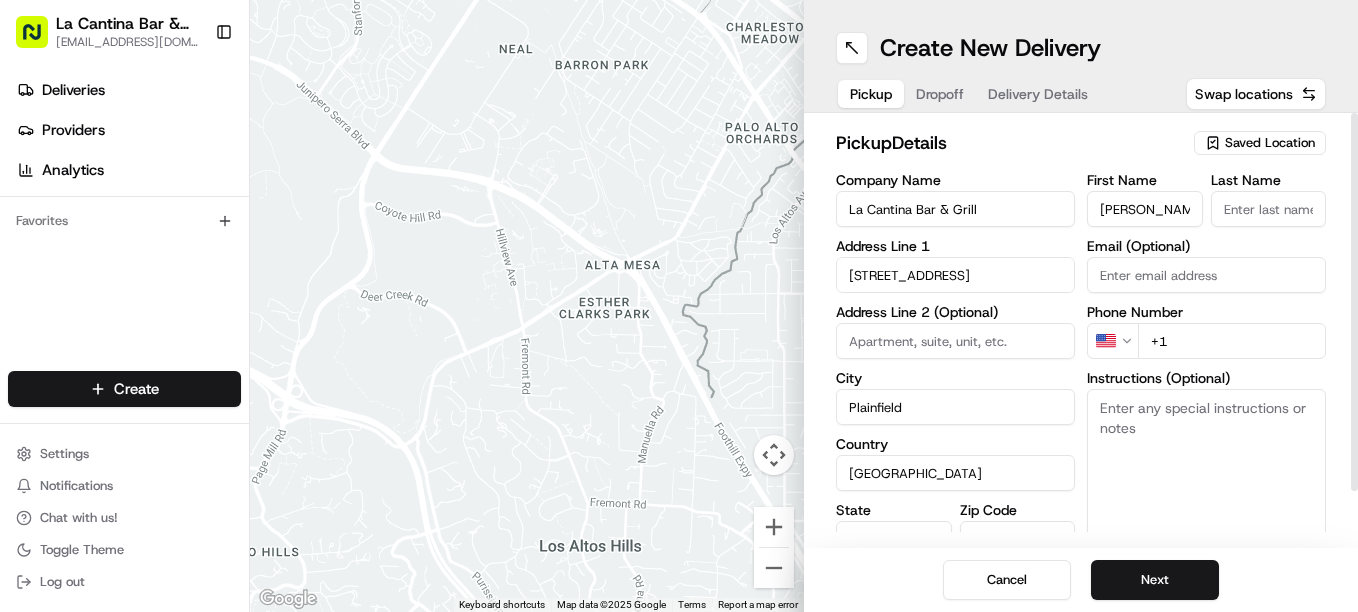type on "Gamboa" 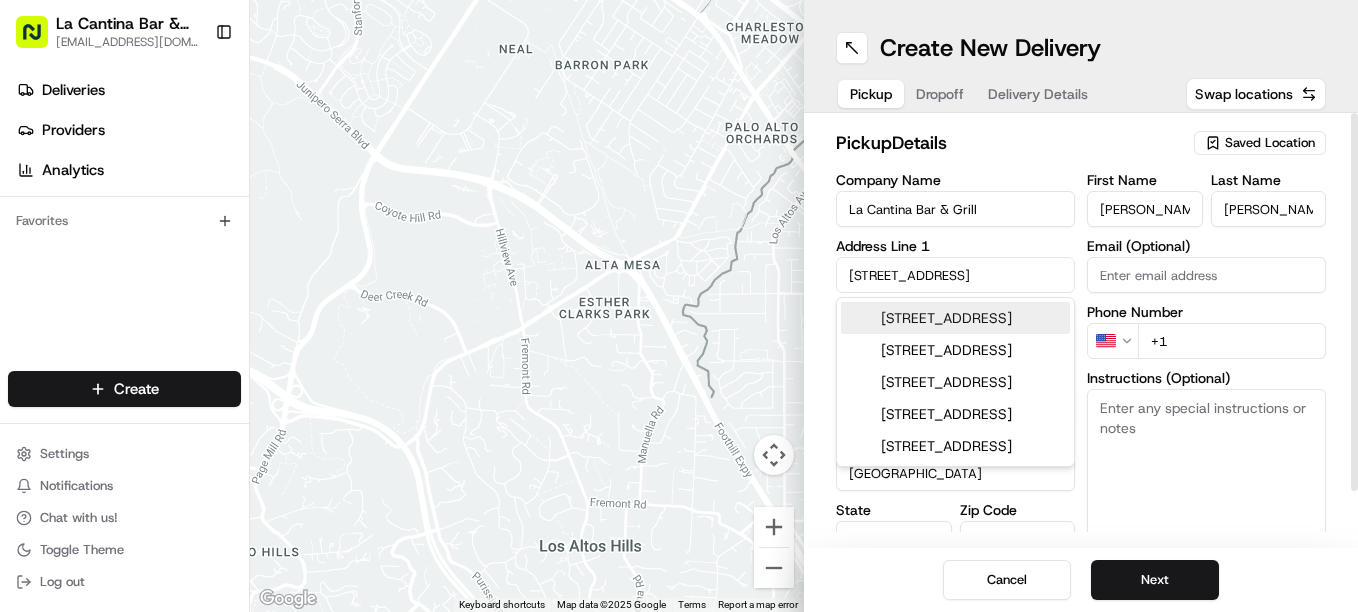 click on "+1" at bounding box center [1232, 341] 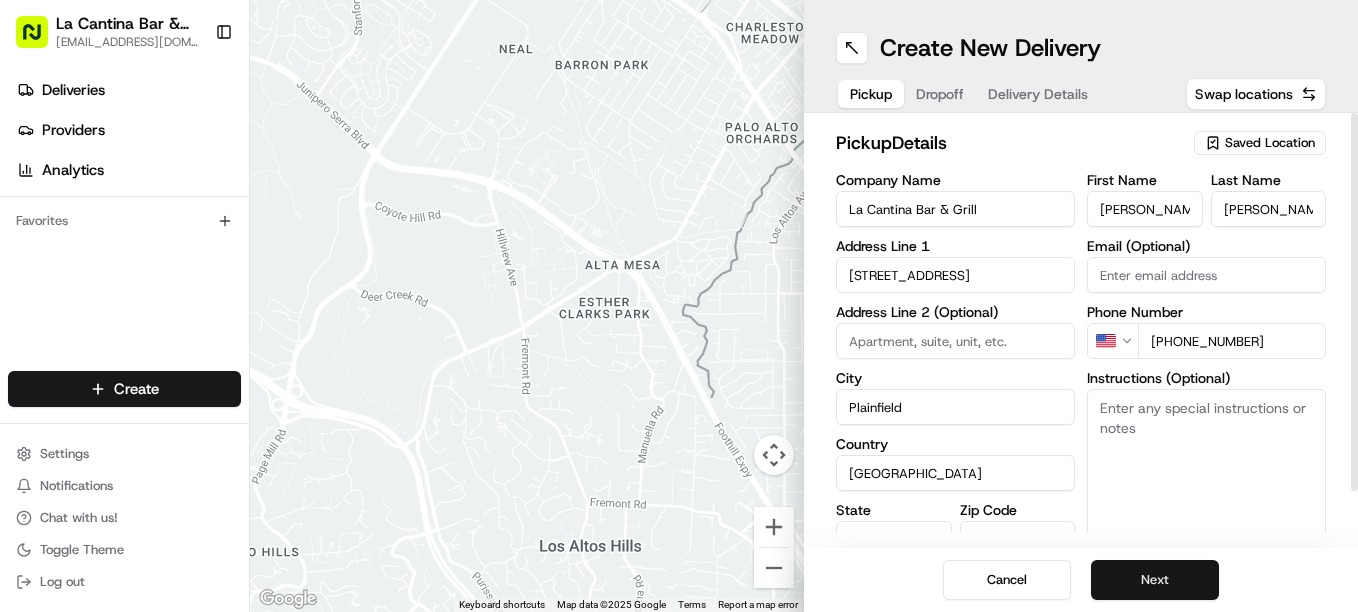 type on "+1 860 317 1117" 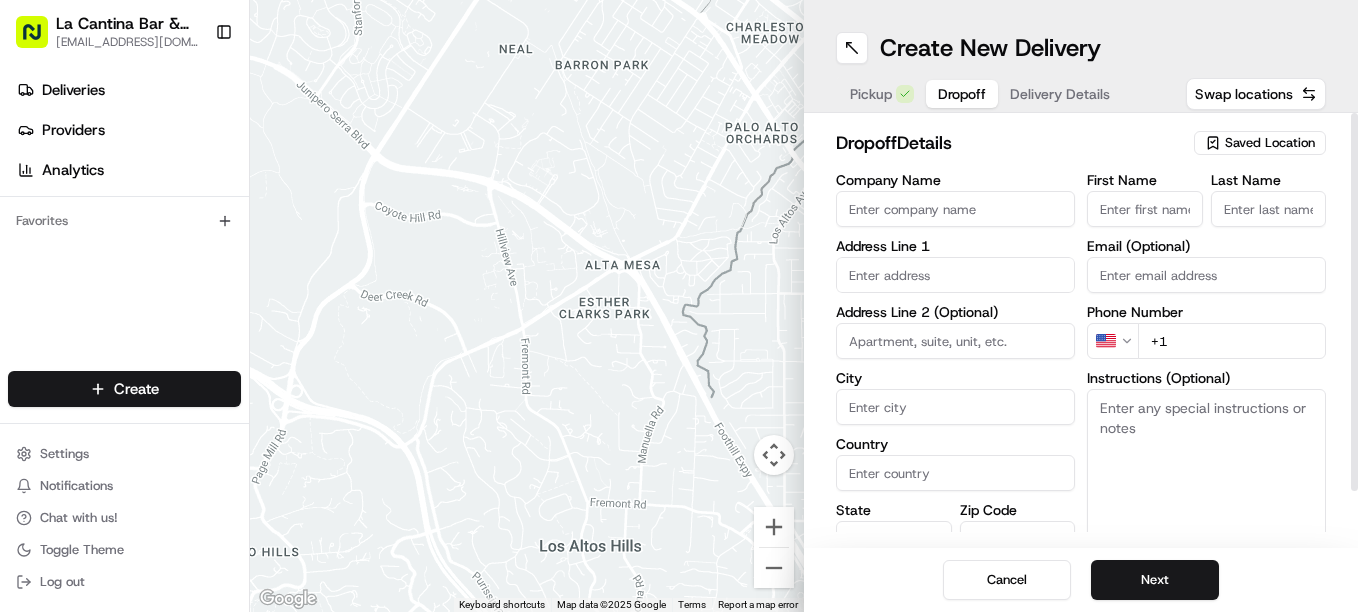click on "First Name" at bounding box center [1145, 209] 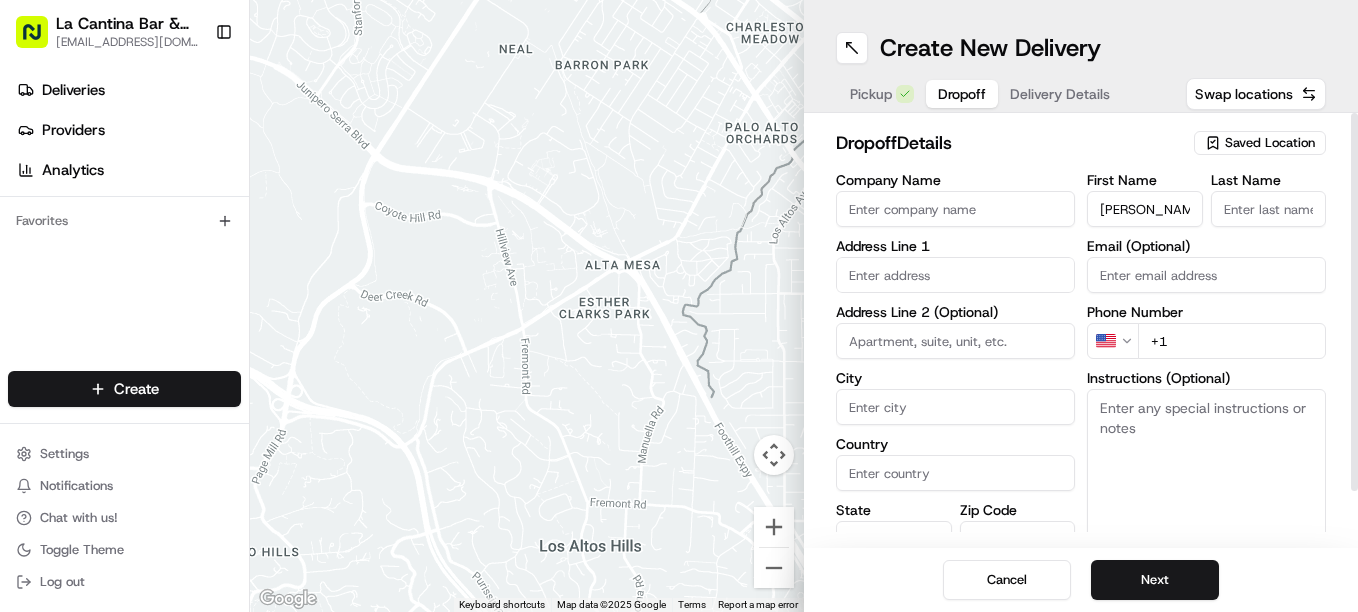type on "joseph" 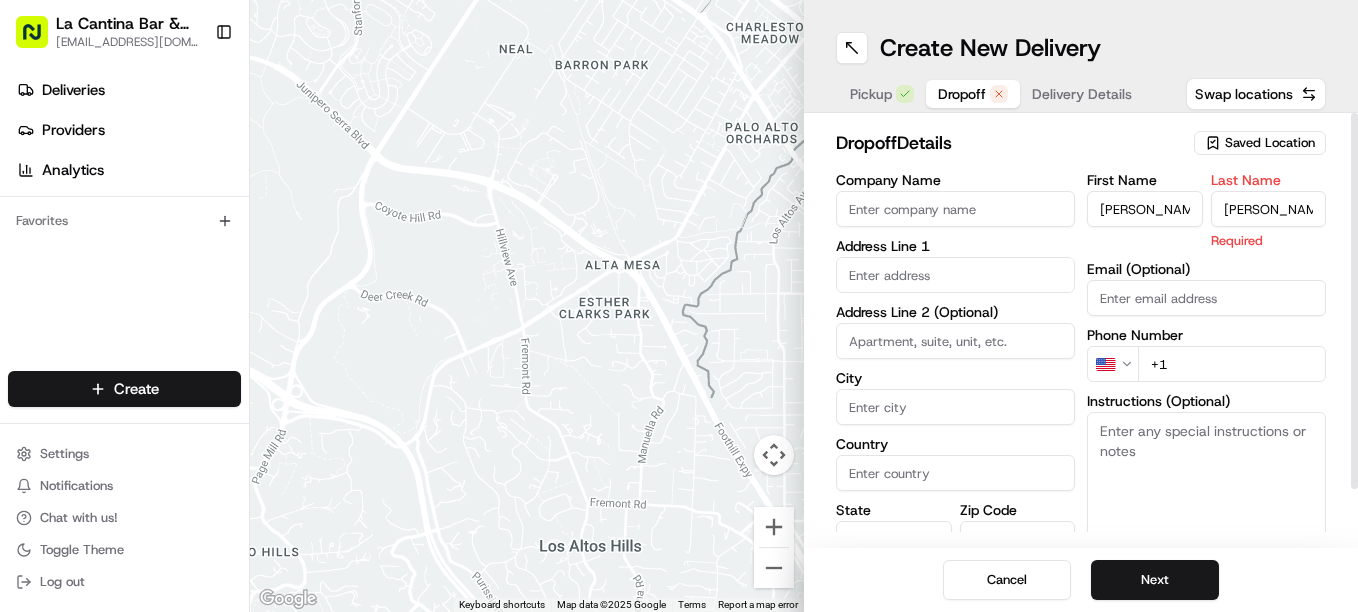 type on "fournier" 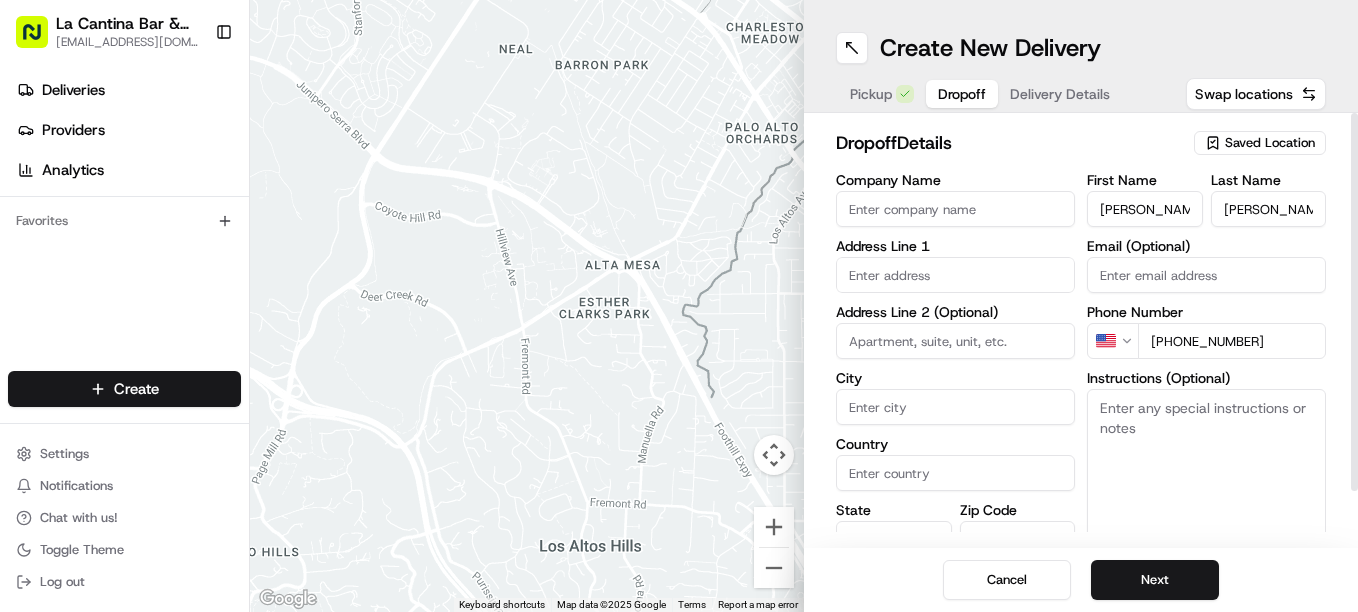type on "+1 860 382 5032" 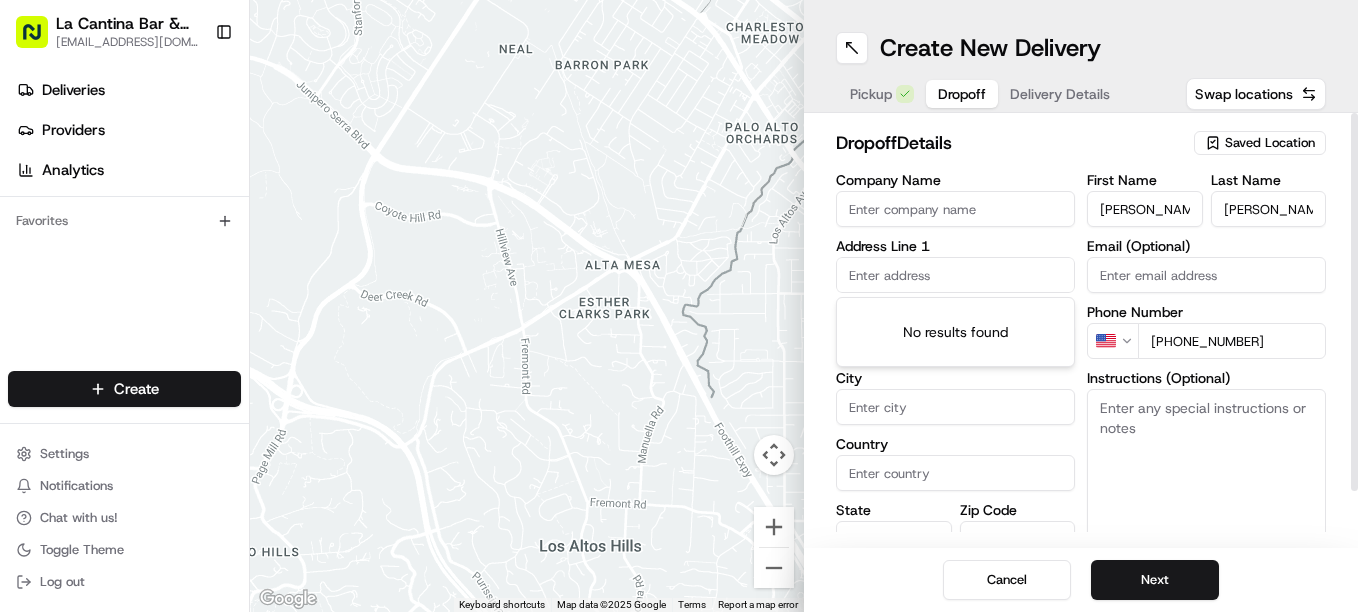 click at bounding box center [955, 275] 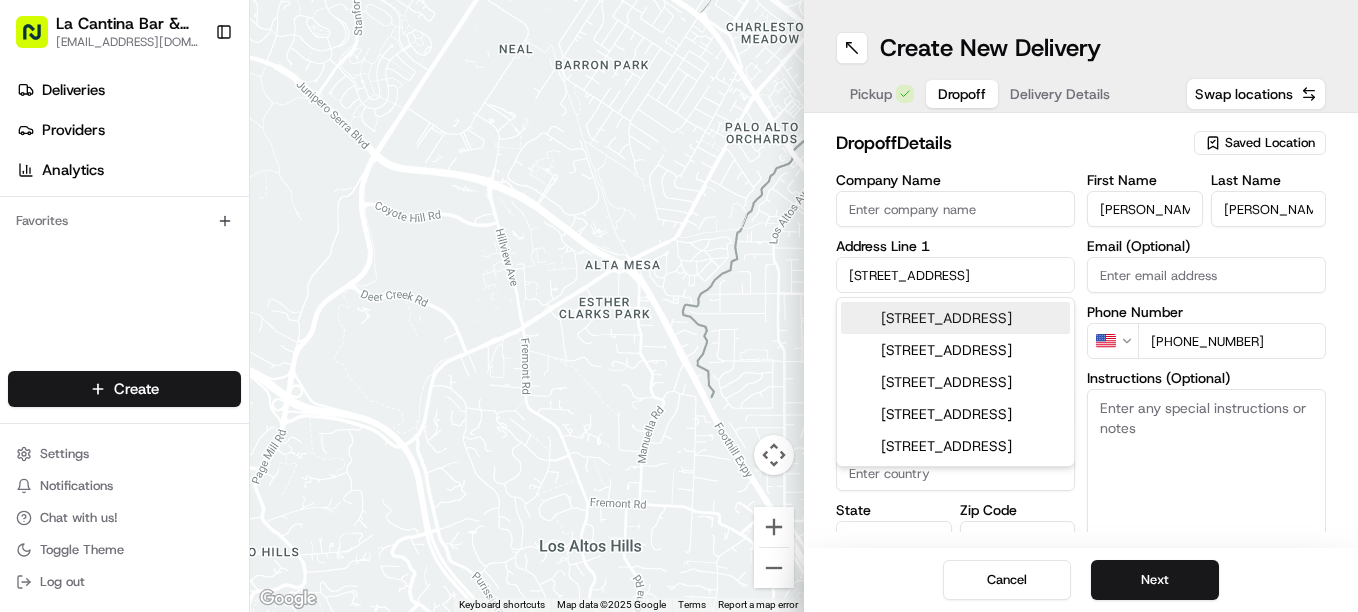 click on "10 Pine Street, Plainfield, CT" at bounding box center (955, 318) 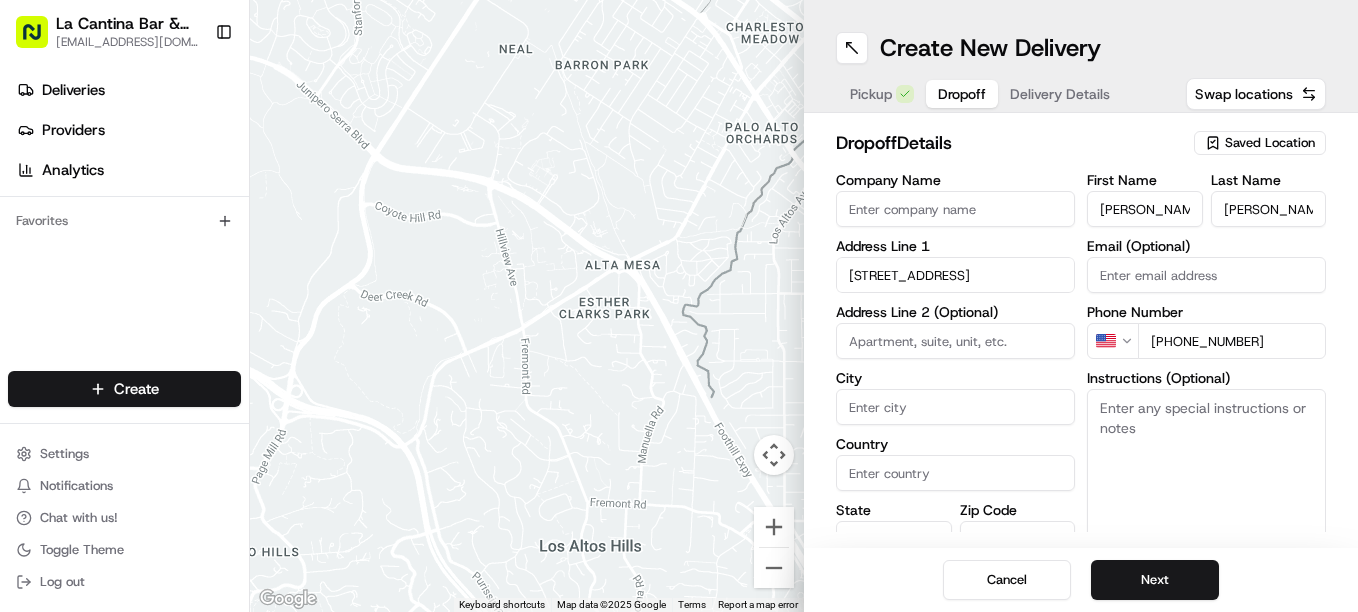 type on "10 Pine St, Plainfield, CT 06374, USA" 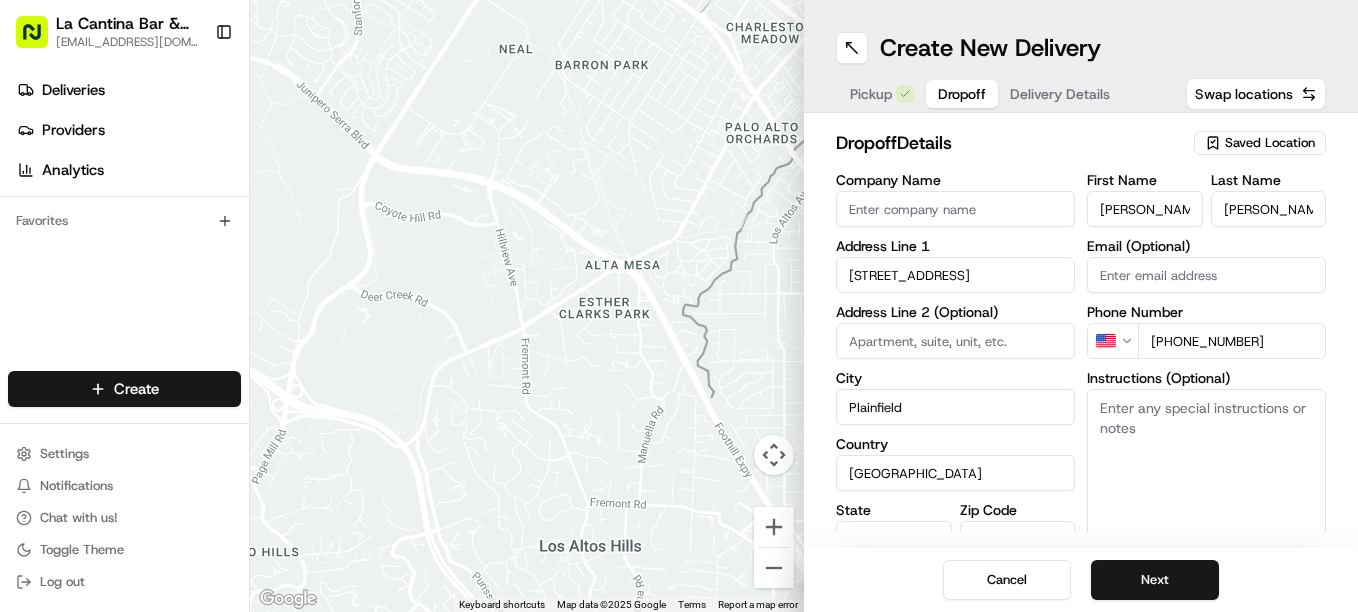 type on "10 Pine Street" 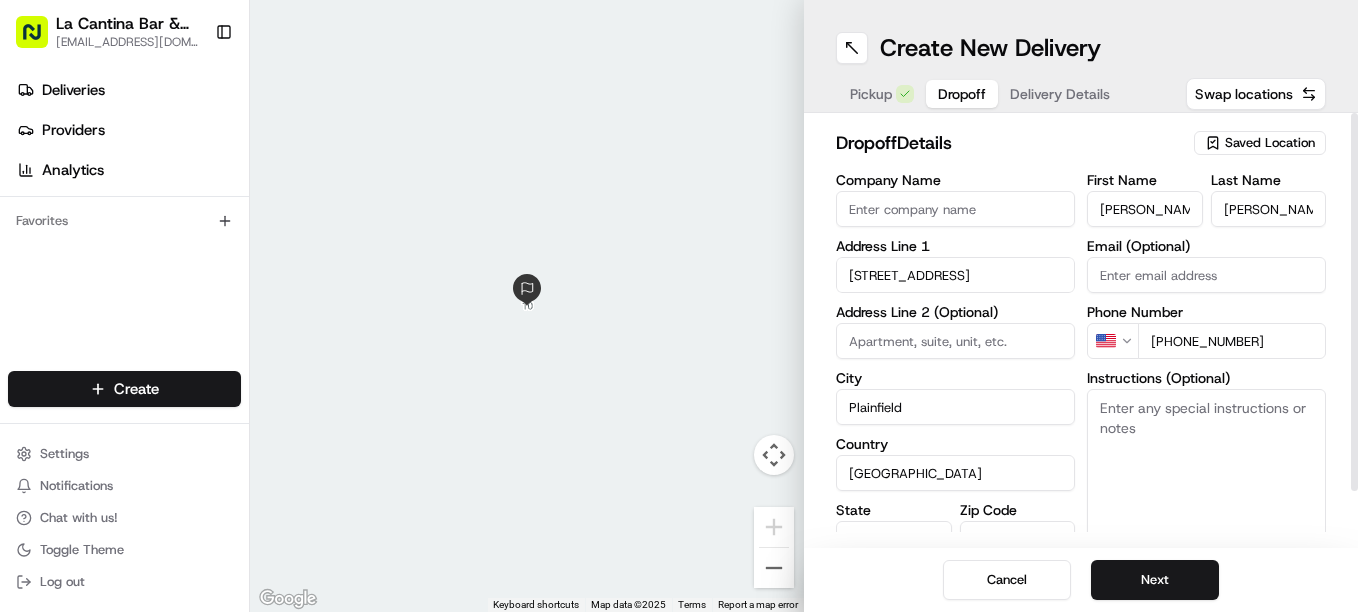 click on "Instructions (Optional)" at bounding box center (1206, 464) 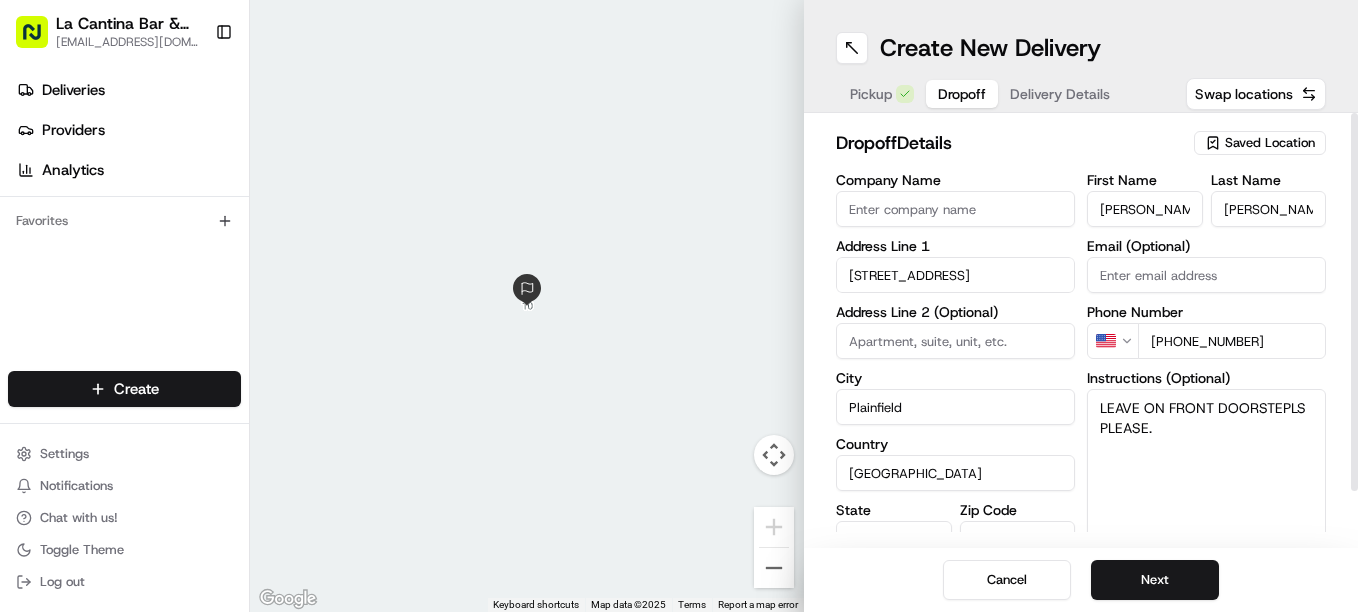 click on "LEAVE ON FRONT DOORSTEPLS PLEASE." at bounding box center [1206, 464] 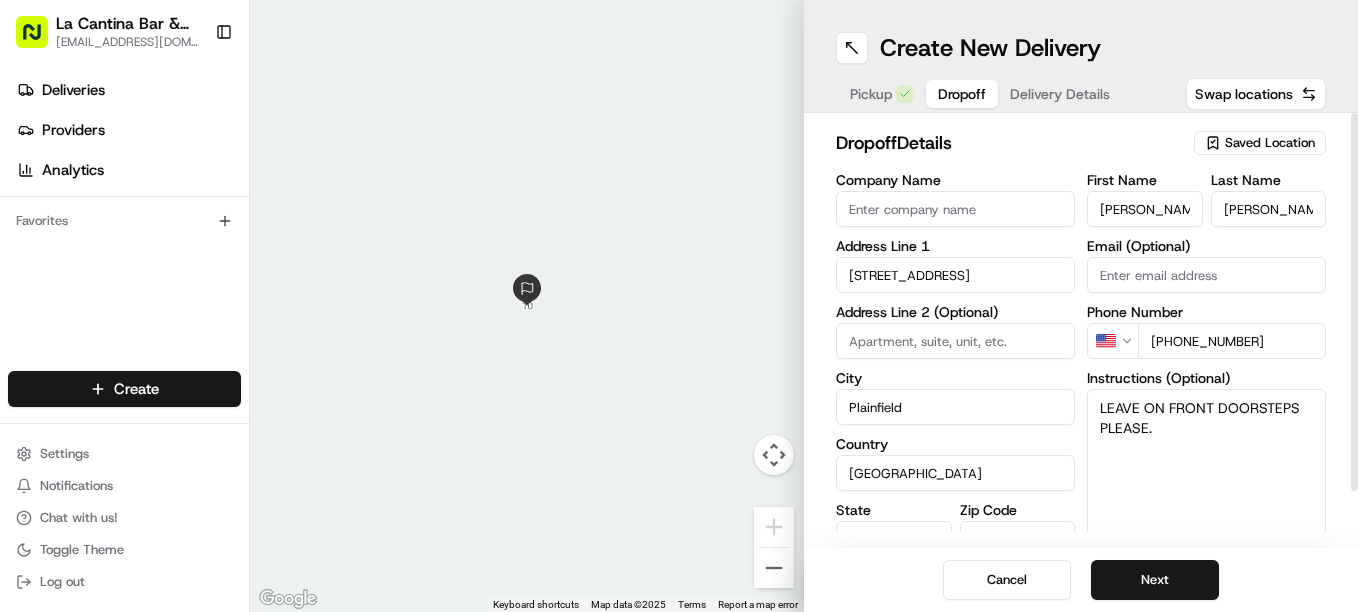click on "LEAVE ON FRONT DOORSTEPS PLEASE." at bounding box center (1206, 464) 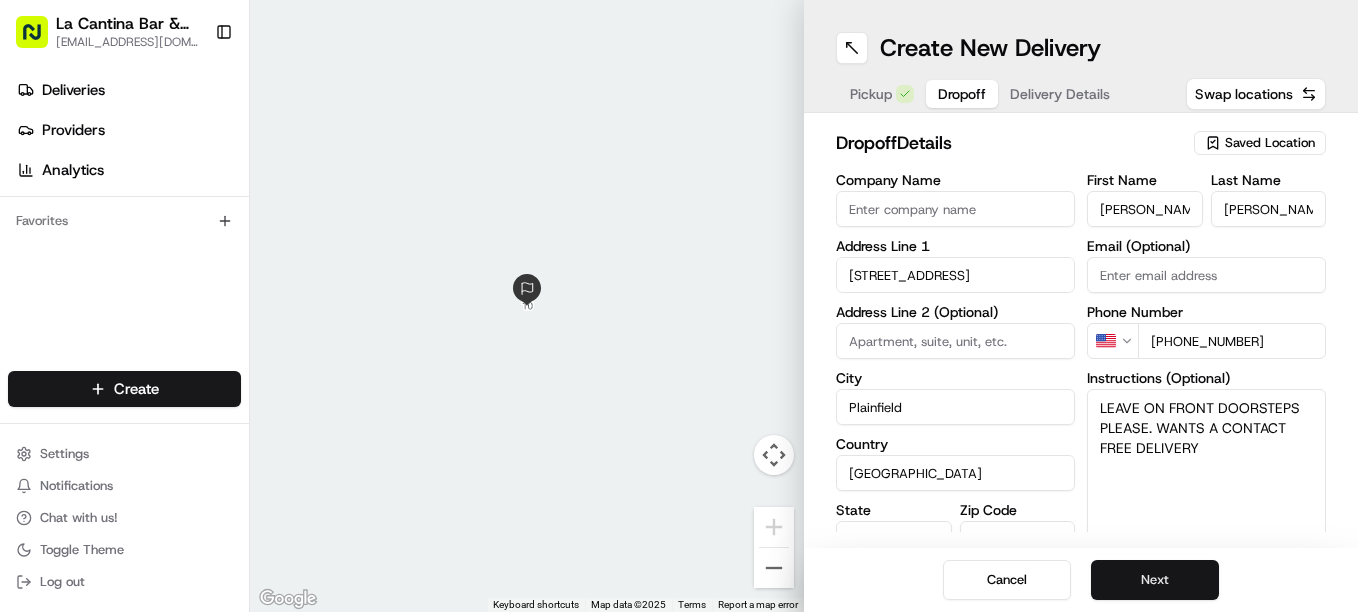 type on "LEAVE ON FRONT DOORSTEPS PLEASE. WANTS A CONTACT FREE DELIVERY" 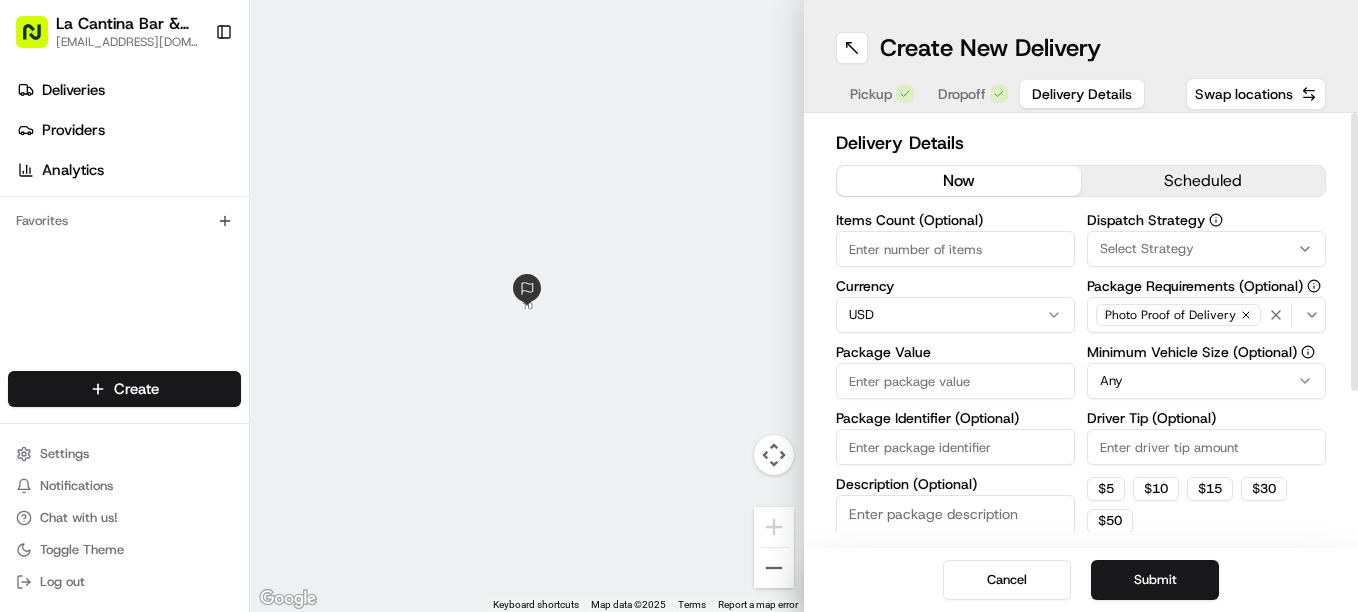 click on "Package Value" at bounding box center (955, 381) 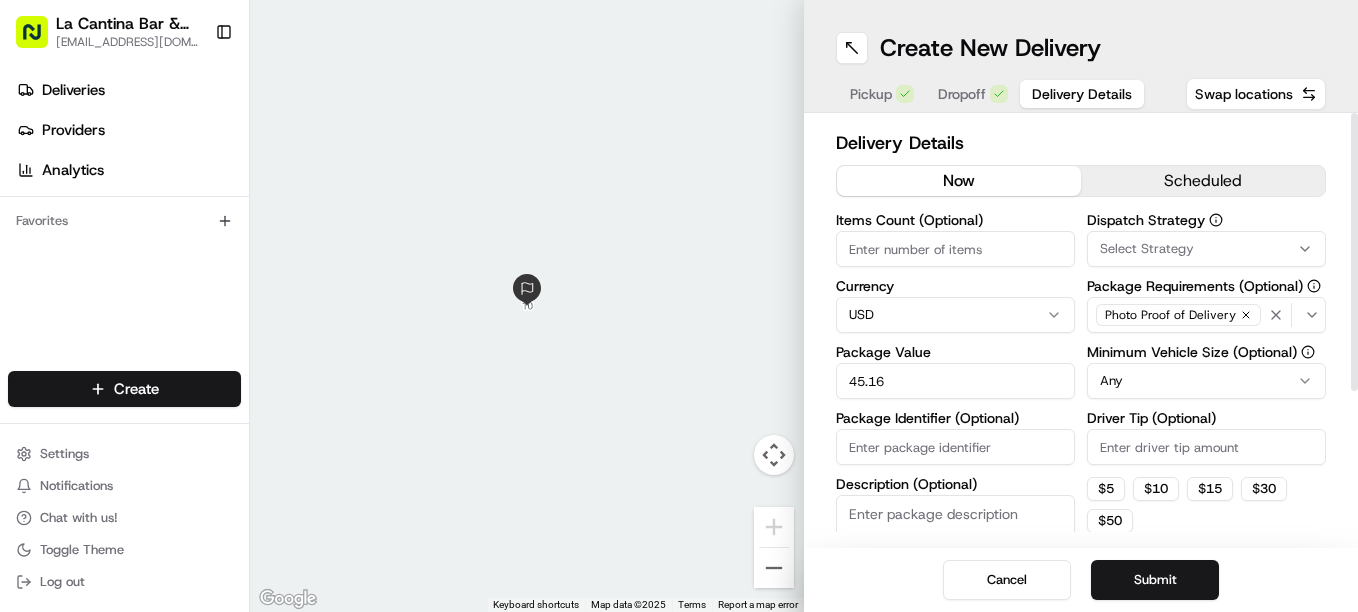 type on "45.16" 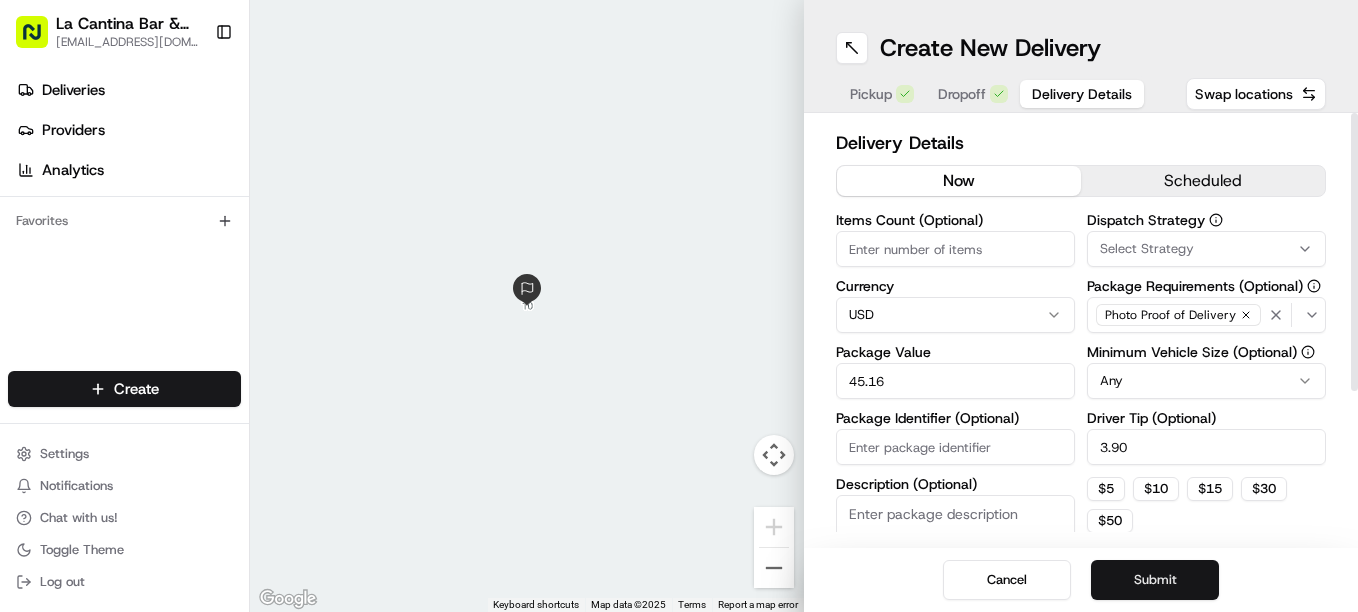 type on "3.90" 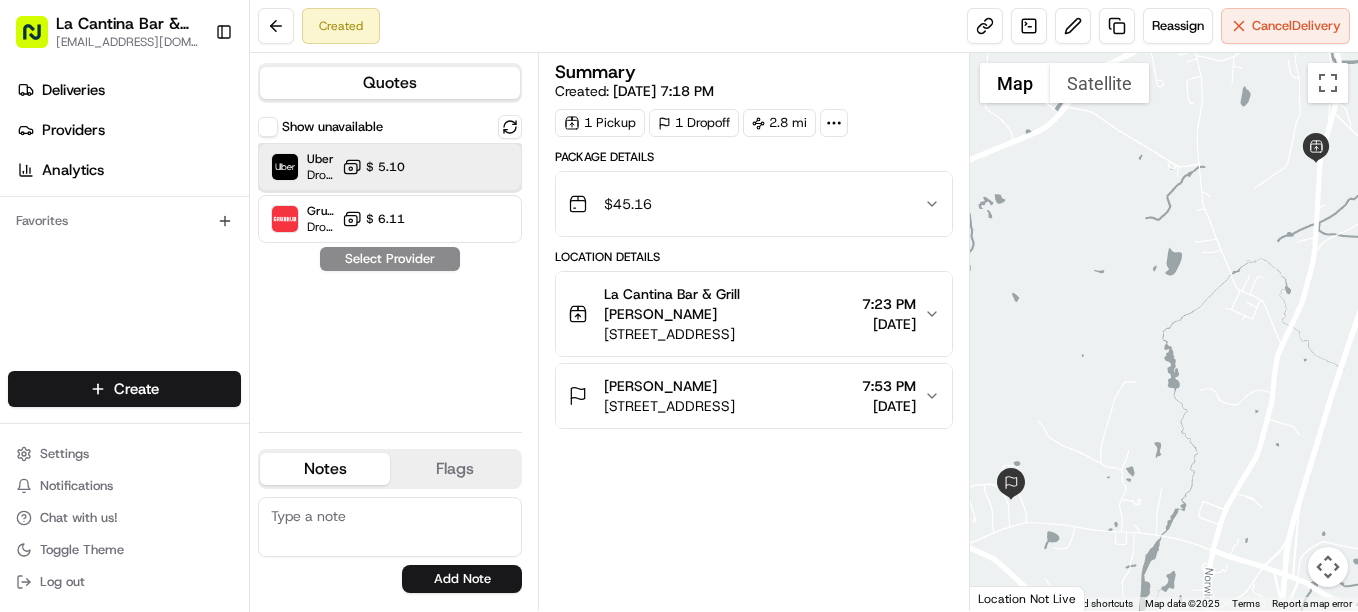 click at bounding box center [461, 167] 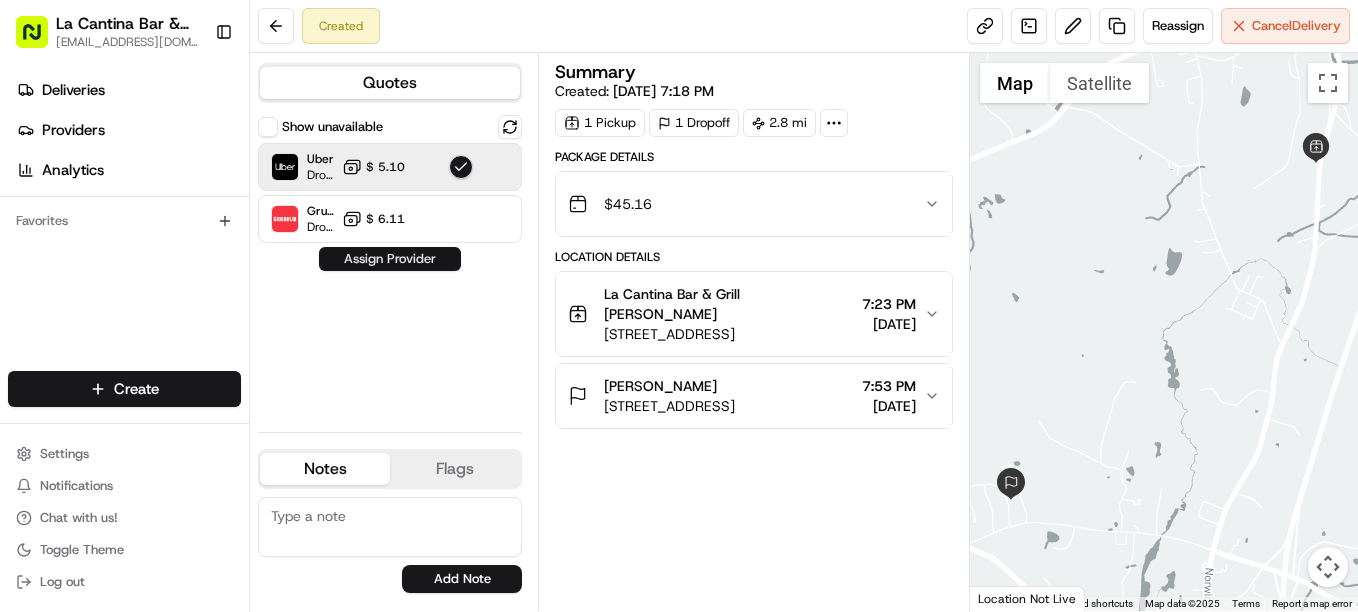 click on "Assign Provider" at bounding box center (390, 259) 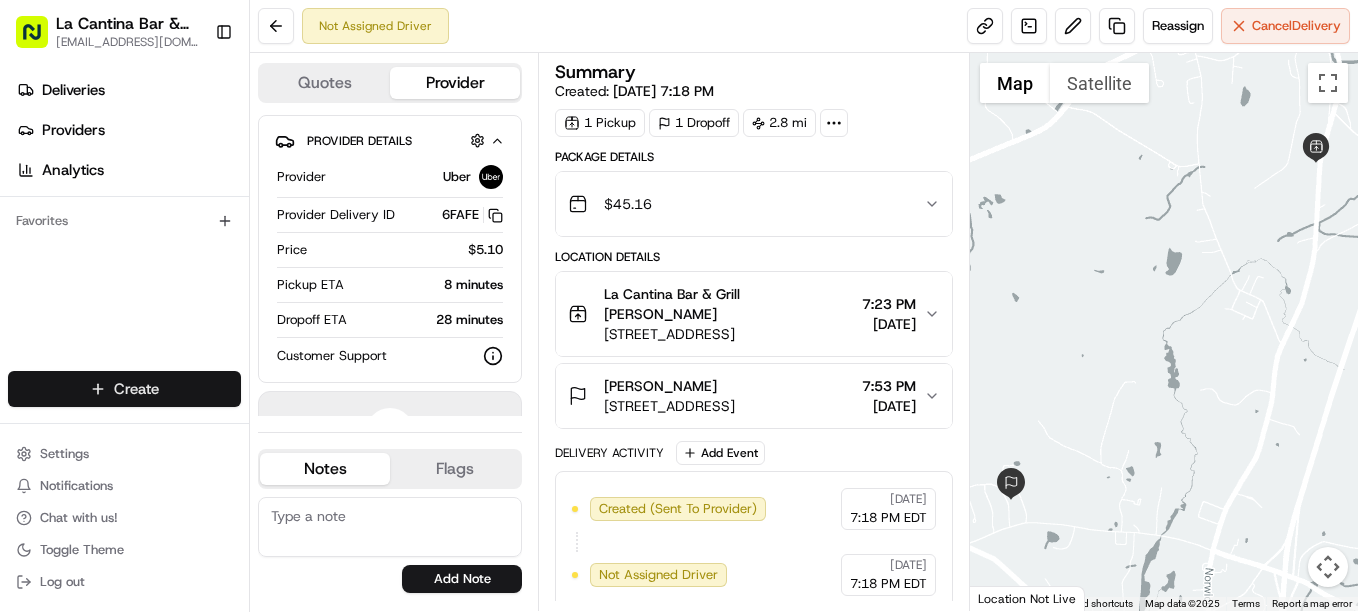 click on "La Cantina Bar & Grill lacantinabargrill@gmail.com Toggle Sidebar Deliveries Providers Analytics Favorites Main Menu Members & Organization Organization Users Roles Preferences Customization Tracking Orchestration Automations Dispatch Strategy Locations Pickup Locations Dropoff Locations Billing Billing Refund Requests Integrations Notification Triggers Webhooks API Keys Request Logs Create Settings Notifications Chat with us! Toggle Theme Log out Not Assigned Driver Reassign Cancel  Delivery Quotes Provider Provider Details Hidden ( 1 ) Provider Uber   Provider Delivery ID 6FAFE Copy  del_oLZfSHikSk-TeXzlnMb6_g 6FAFE Price $5.10 Pickup ETA 8 minutes Dropoff ETA 28 minutes Customer Support Driver information is not available yet. Notes Flags support@ordering360.com lacantinabargrill@gmail.com Add Note support@ordering360.com lacantinabargrill@gmail.com Add Flag Summary Created:   07/17/2025 7:18 PM 1   Pickup 1   Dropoff 2.8 mi Package Details $ 45.16 Location Details 7:23 PM 07/17/2025 Uber +" at bounding box center (679, 306) 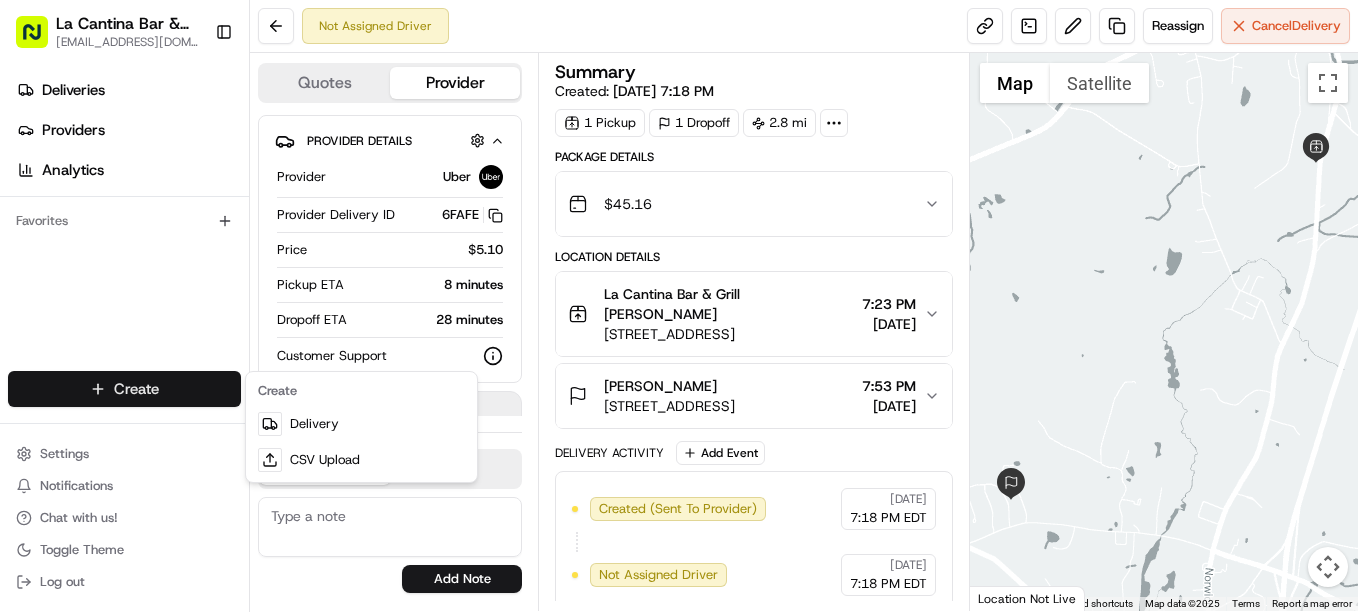 click on "La Cantina Bar & Grill lacantinabargrill@gmail.com Toggle Sidebar Deliveries Providers Analytics Favorites Main Menu Members & Organization Organization Users Roles Preferences Customization Tracking Orchestration Automations Dispatch Strategy Locations Pickup Locations Dropoff Locations Billing Billing Refund Requests Integrations Notification Triggers Webhooks API Keys Request Logs Create Settings Notifications Chat with us! Toggle Theme Log out Not Assigned Driver Reassign Cancel  Delivery Quotes Provider Provider Details Hidden ( 1 ) Provider Uber   Provider Delivery ID 6FAFE Copy  del_oLZfSHikSk-TeXzlnMb6_g 6FAFE Price $5.10 Pickup ETA 8 minutes Dropoff ETA 28 minutes Customer Support Driver information is not available yet. Notes Flags support@ordering360.com lacantinabargrill@gmail.com Add Note support@ordering360.com lacantinabargrill@gmail.com Add Flag Summary Created:   07/17/2025 7:18 PM 1   Pickup 1   Dropoff 2.8 mi Package Details $ 45.16 Location Details 7:23 PM 07/17/2025 Uber +" at bounding box center [679, 306] 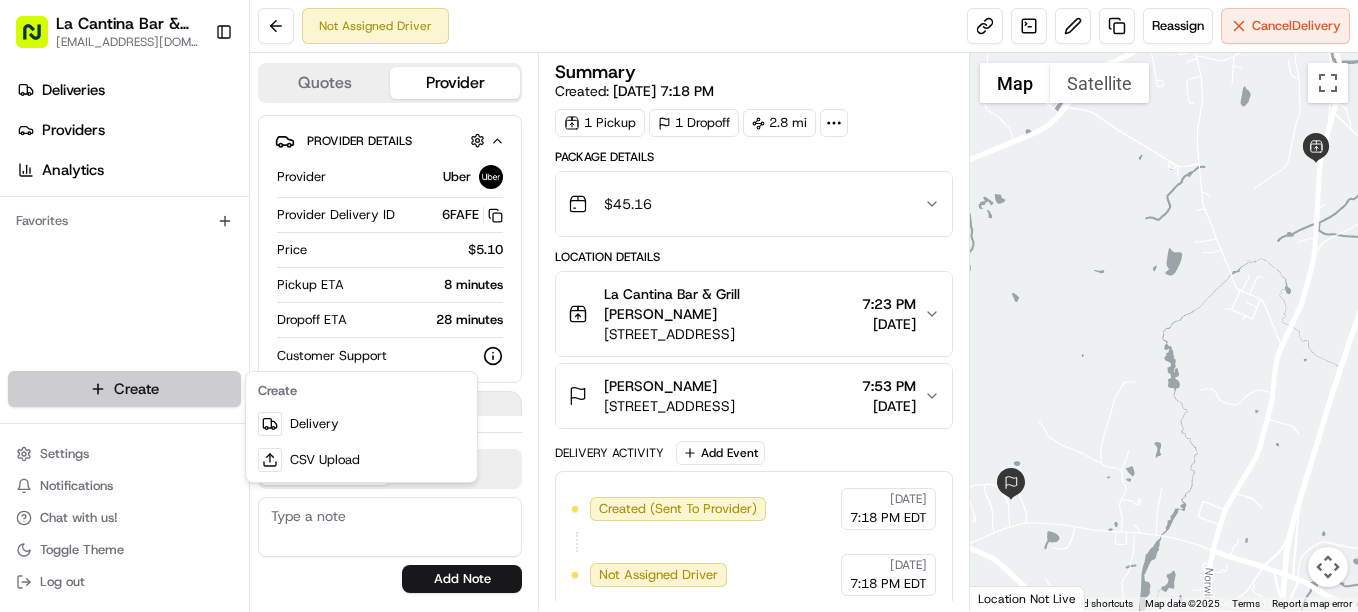click on "La Cantina Bar & Grill lacantinabargrill@gmail.com Toggle Sidebar Deliveries Providers Analytics Favorites Main Menu Members & Organization Organization Users Roles Preferences Customization Tracking Orchestration Automations Dispatch Strategy Locations Pickup Locations Dropoff Locations Billing Billing Refund Requests Integrations Notification Triggers Webhooks API Keys Request Logs Create Settings Notifications Chat with us! Toggle Theme Log out Not Assigned Driver Reassign Cancel  Delivery Quotes Provider Provider Details Hidden ( 1 ) Provider Uber   Provider Delivery ID 6FAFE Copy  del_oLZfSHikSk-TeXzlnMb6_g 6FAFE Price $5.10 Pickup ETA 8 minutes Dropoff ETA 28 minutes Customer Support Driver information is not available yet. Notes Flags support@ordering360.com lacantinabargrill@gmail.com Add Note support@ordering360.com lacantinabargrill@gmail.com Add Flag Summary Created:   07/17/2025 7:18 PM 1   Pickup 1   Dropoff 2.8 mi Package Details $ 45.16 Location Details 7:23 PM 07/17/2025 Uber +" at bounding box center (679, 306) 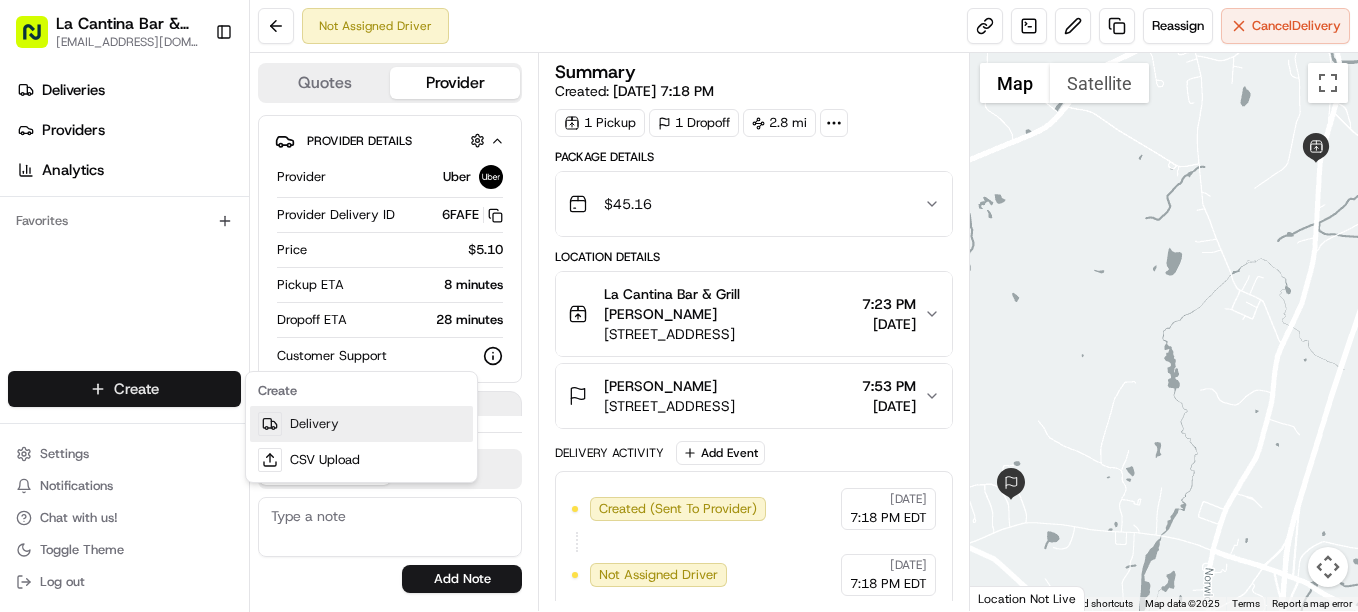 click on "Delivery" at bounding box center [361, 424] 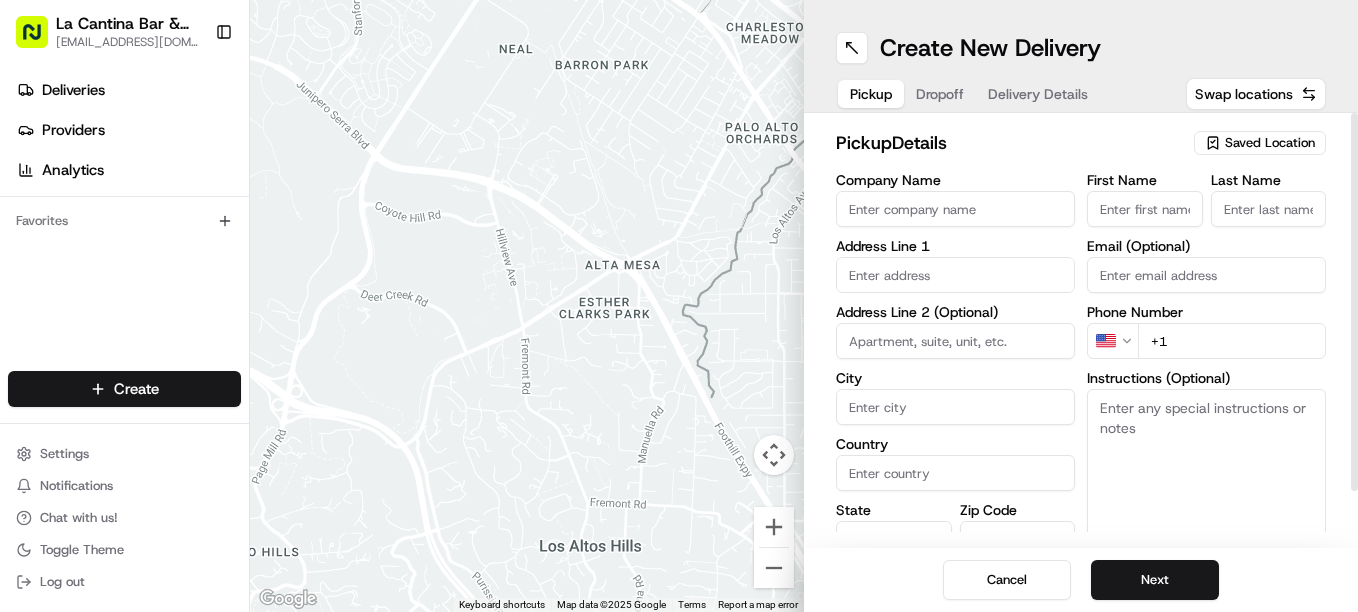 click on "Company Name" at bounding box center [955, 209] 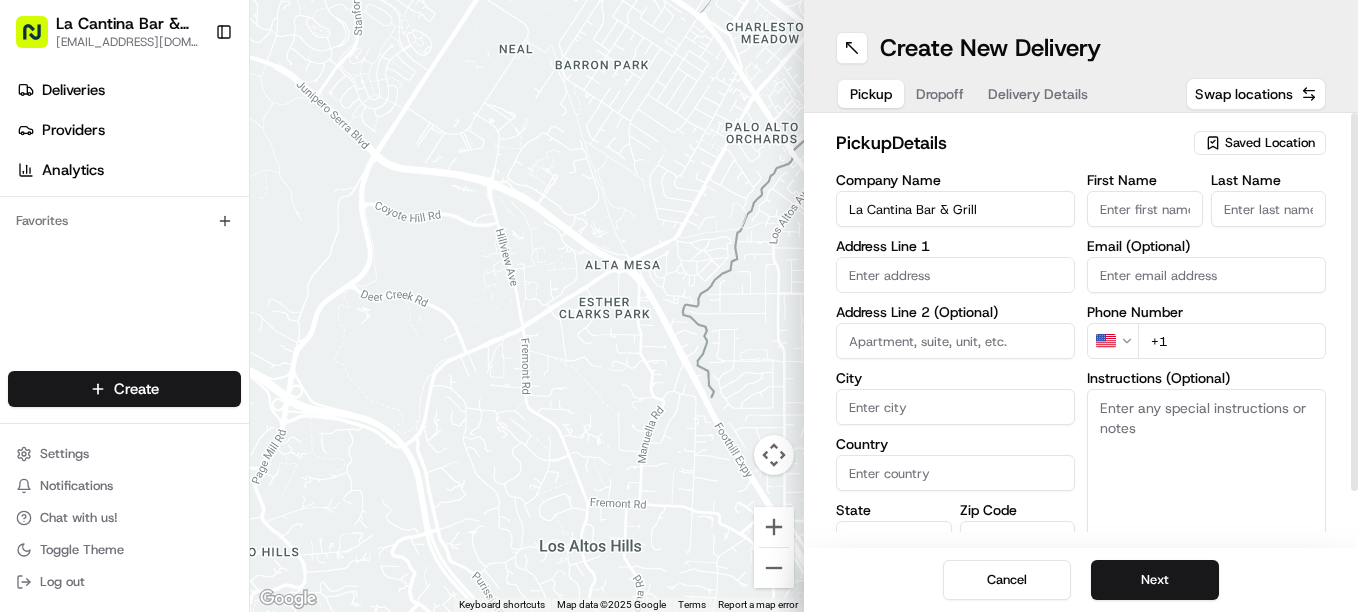 type on "123 Norwich Road" 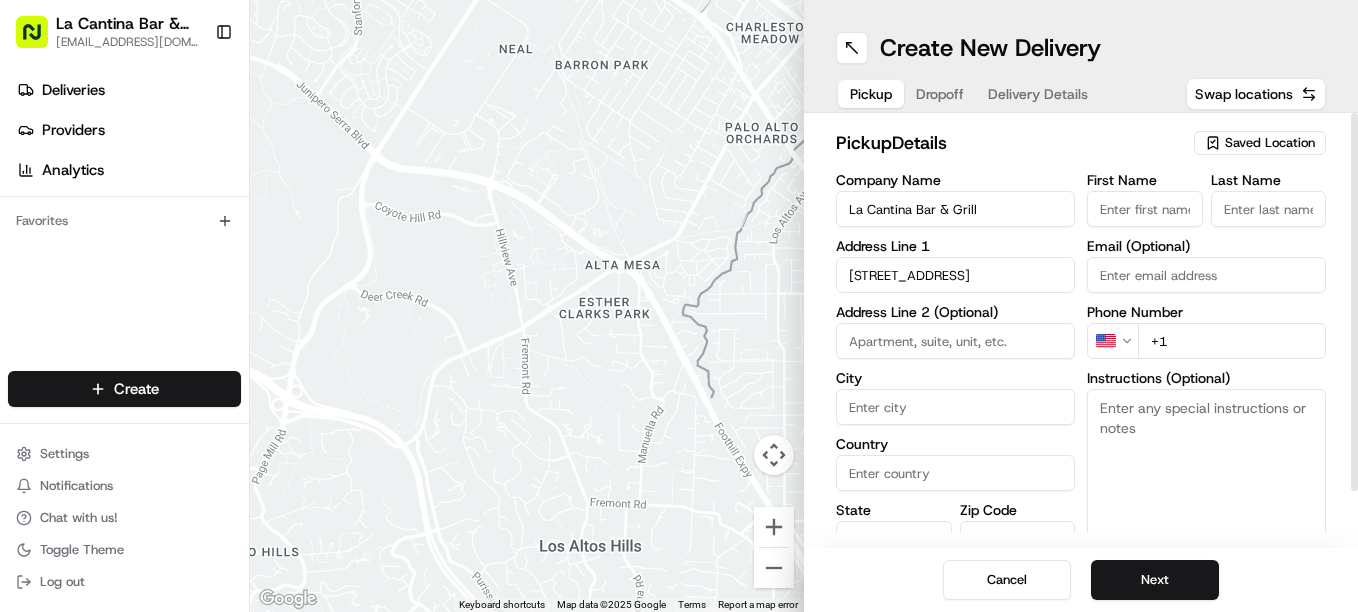 type on "Plainfield" 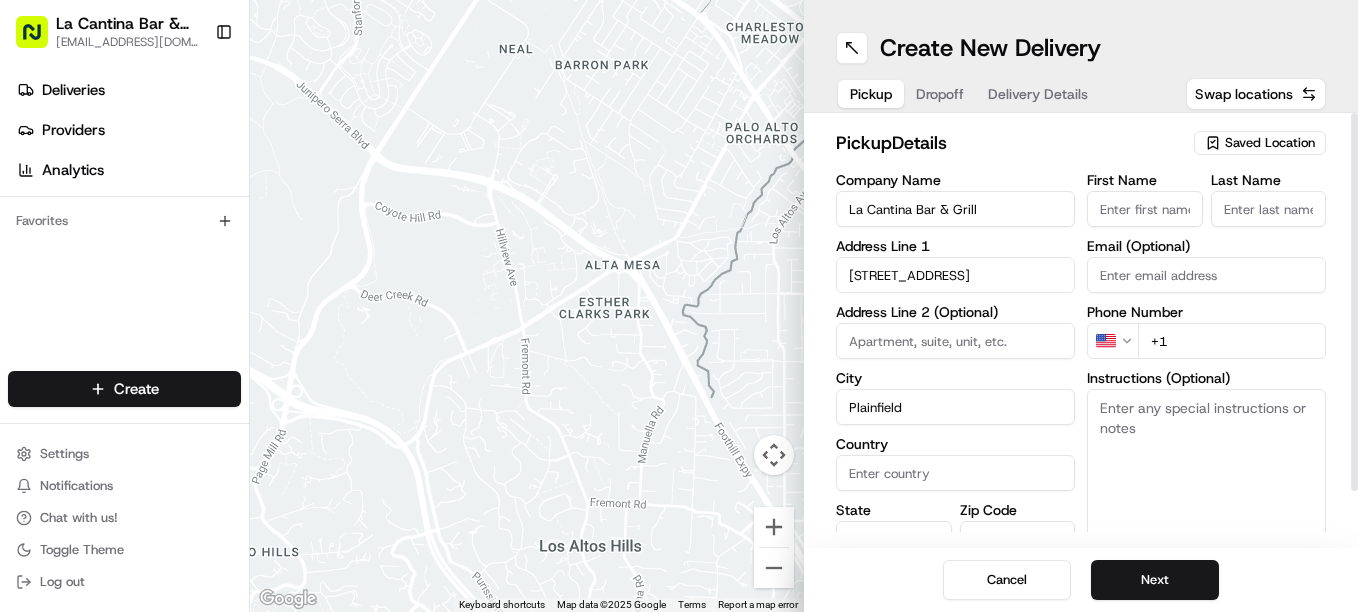 type on "United States" 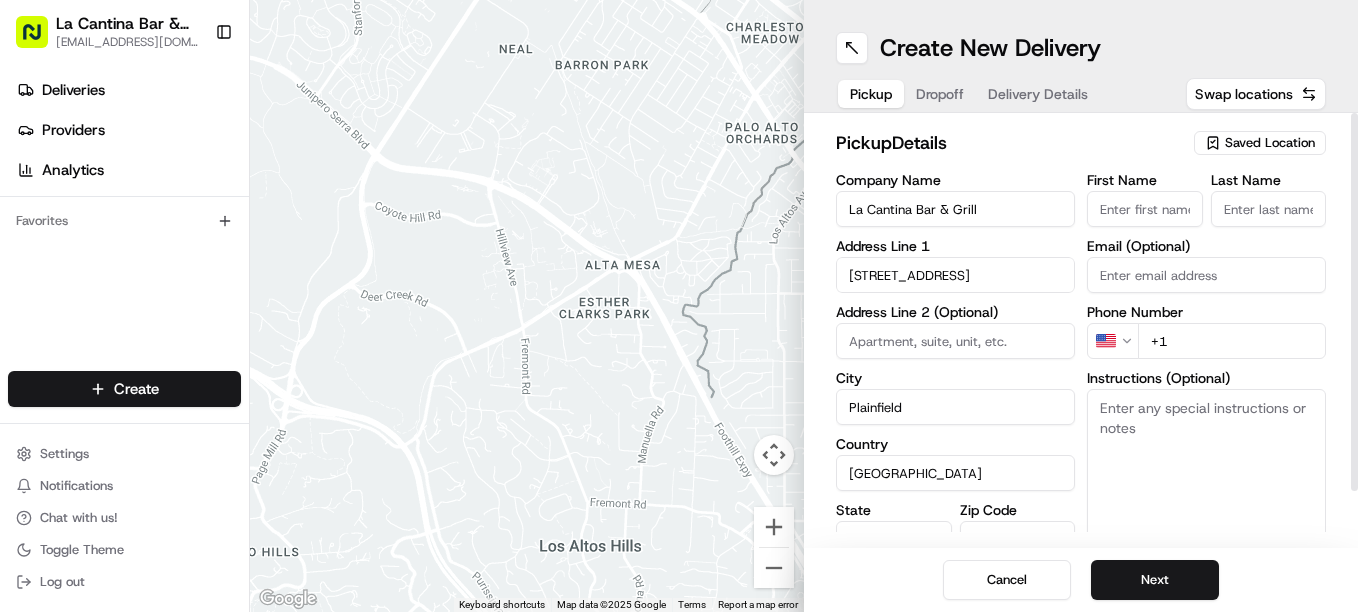 type on "CT" 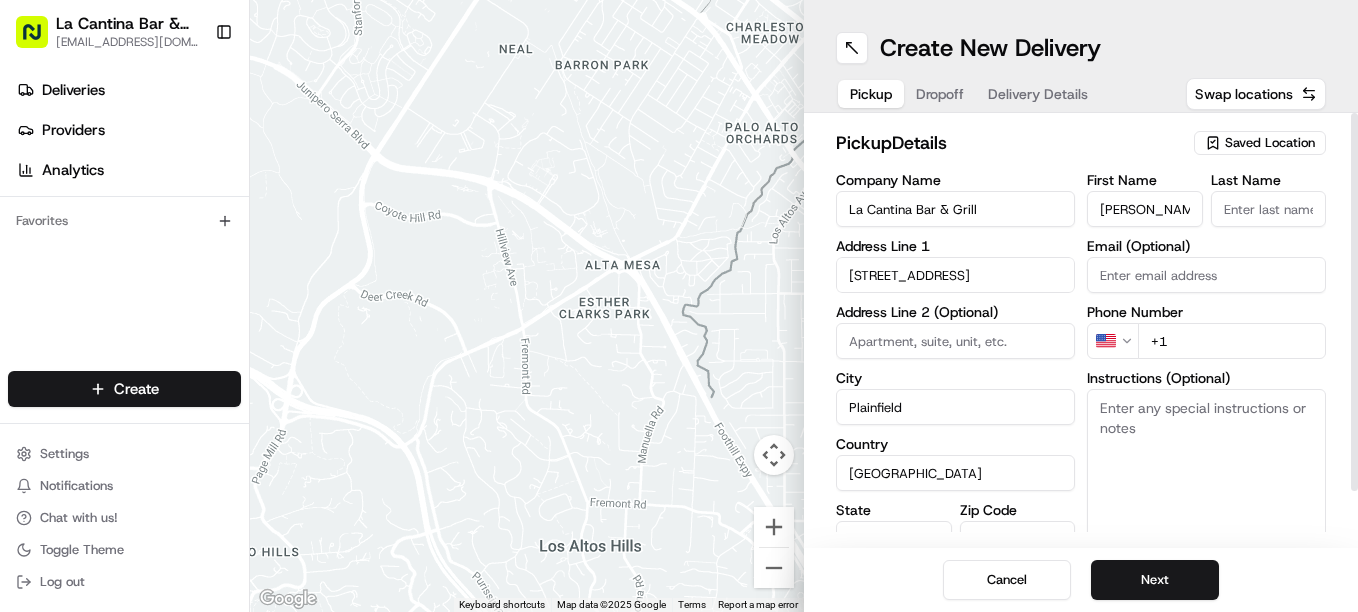 type on "Gamboa" 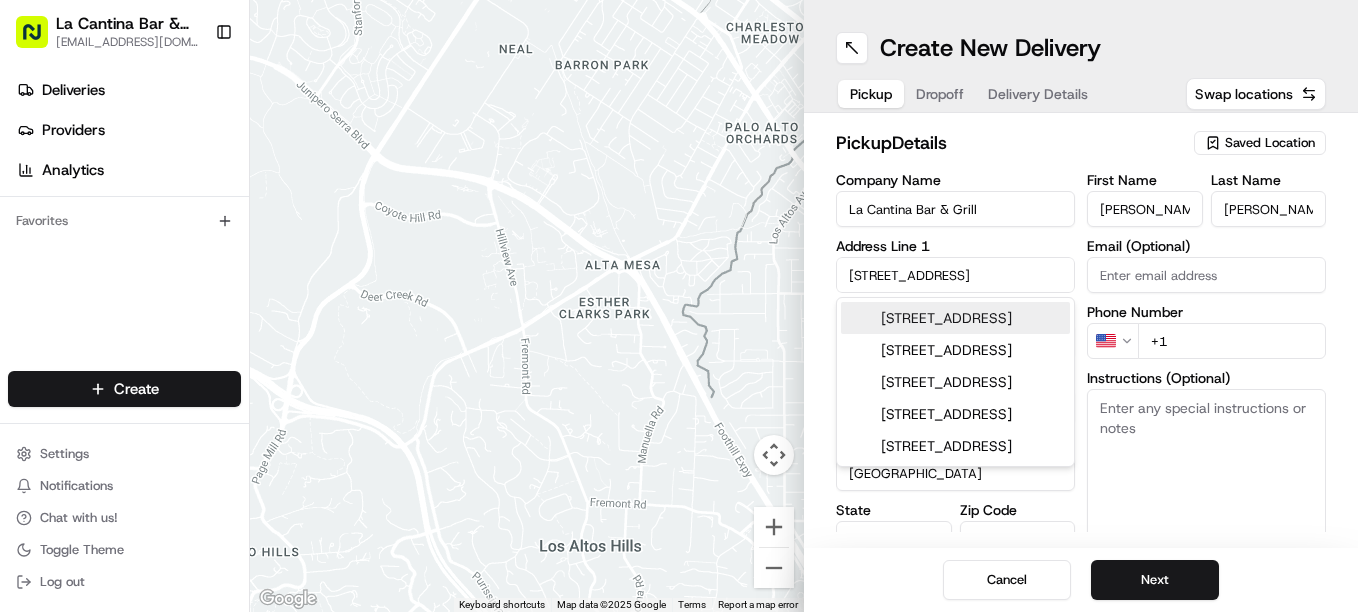 click on "123 Norwich Road, Plainfield, CT" at bounding box center (955, 318) 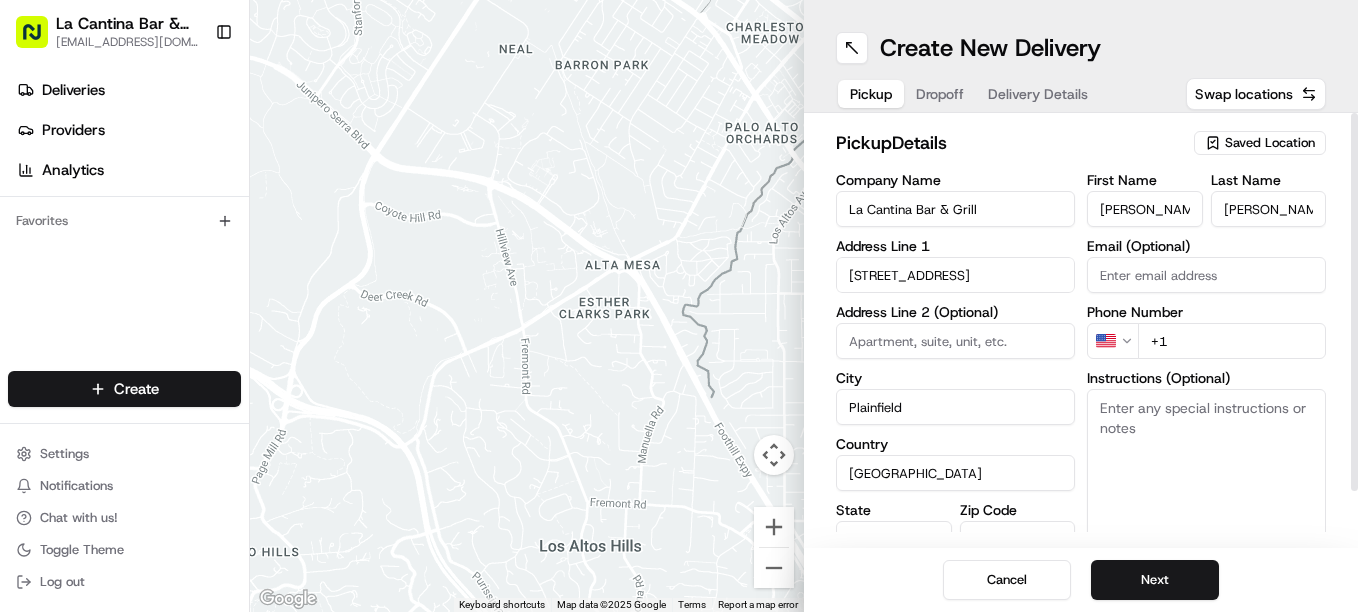type on "123 Norwich Road" 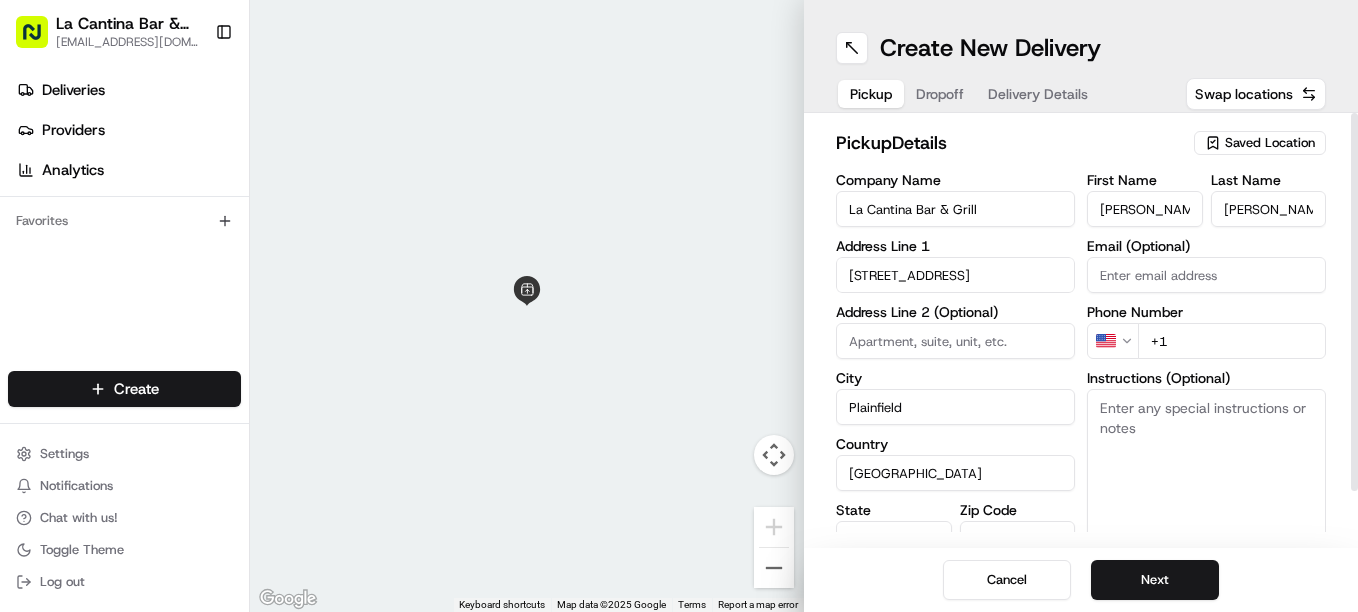 click on "+1" at bounding box center (1232, 341) 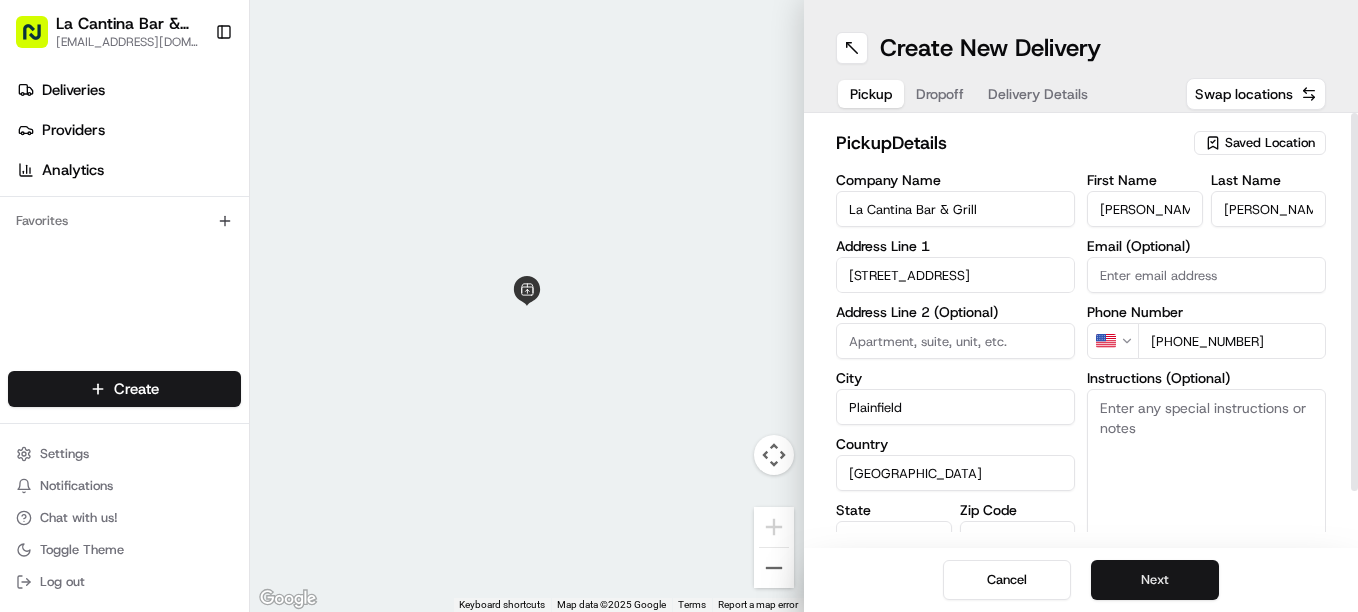 type on "[PHONE_NUMBER]" 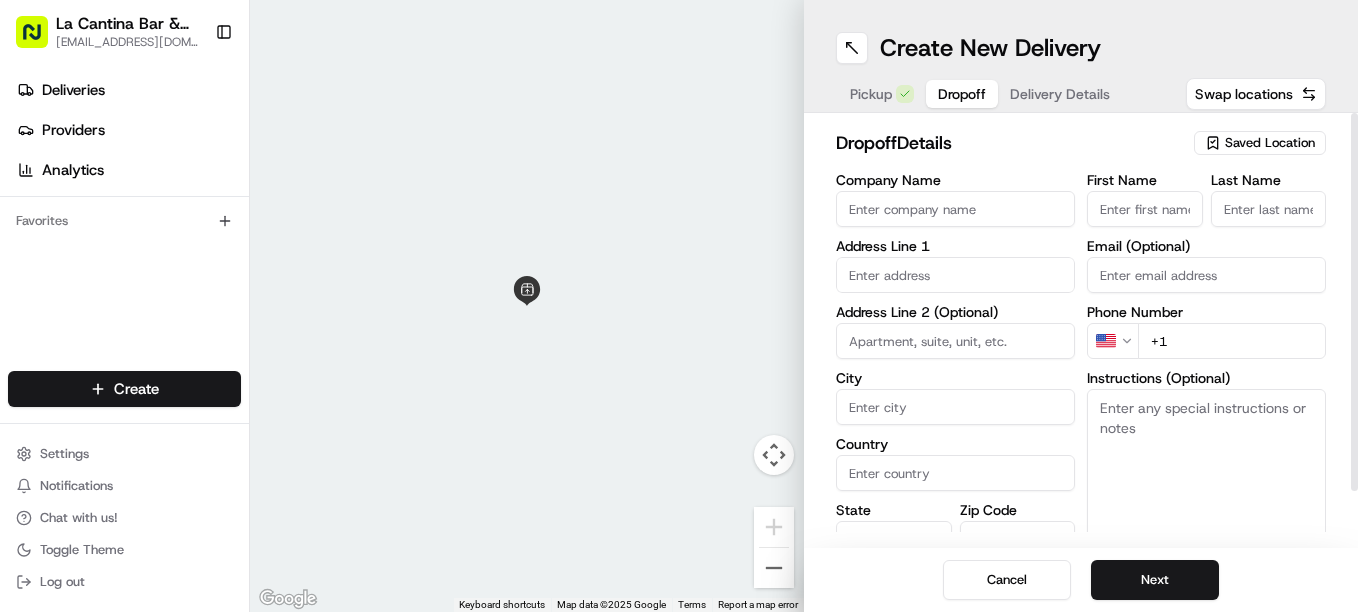 click on "First Name" at bounding box center (1145, 209) 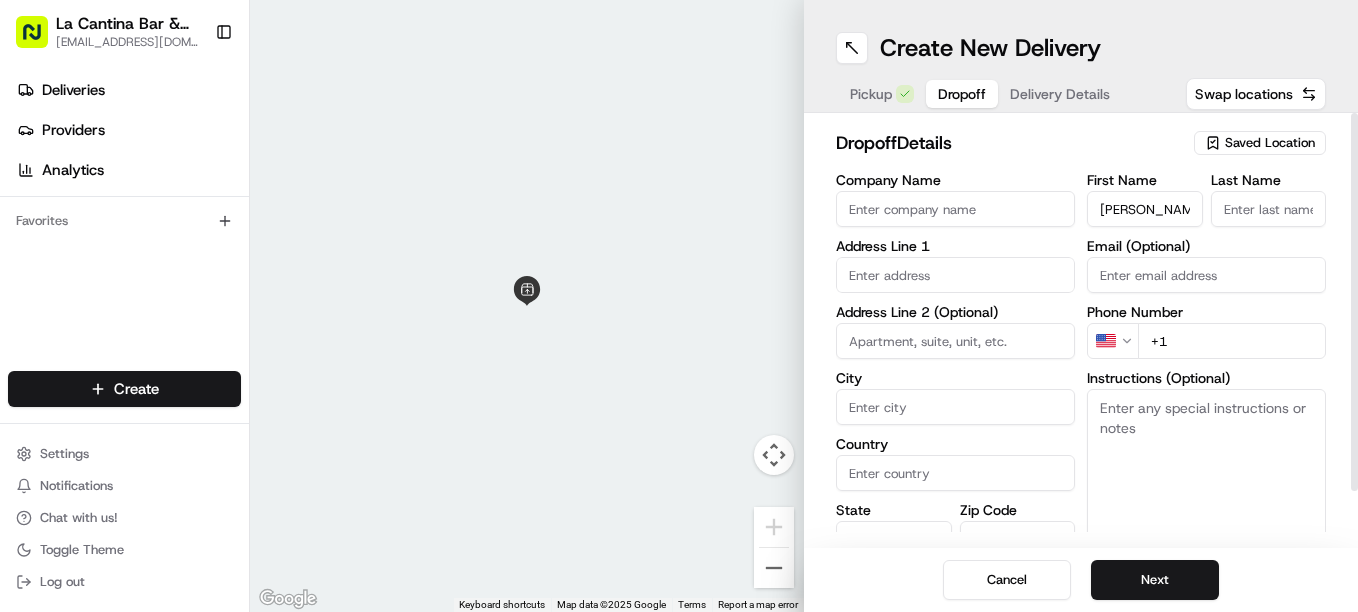 type on "KRISTY" 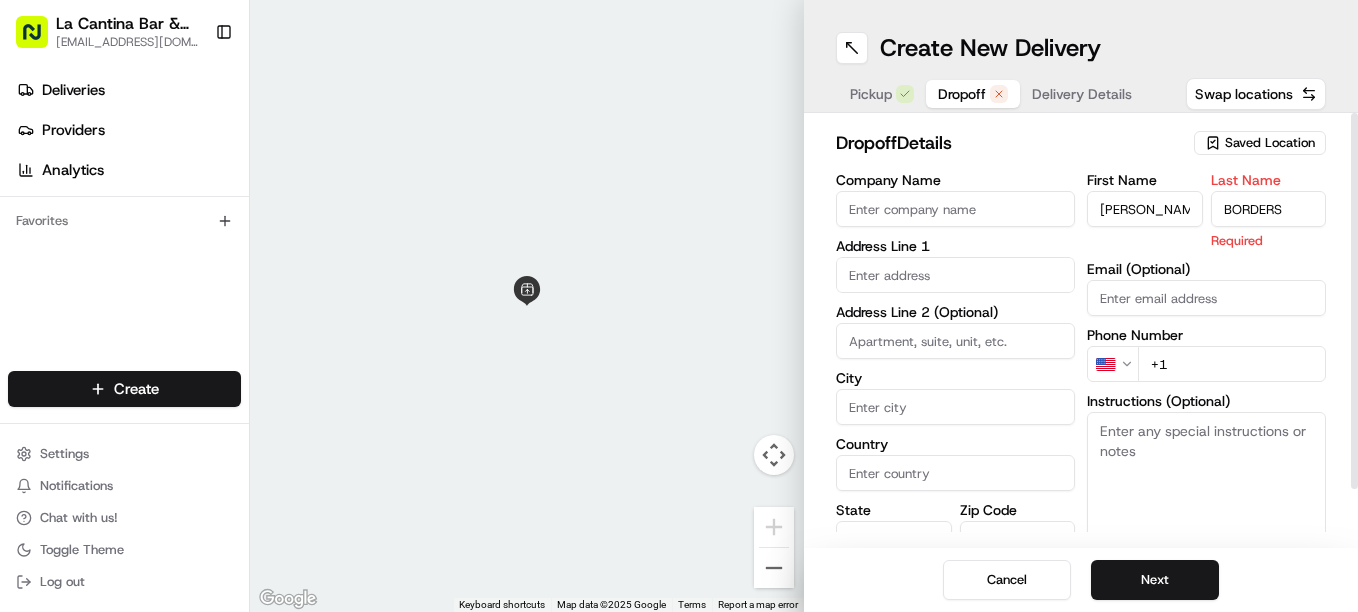 type on "BORDERS" 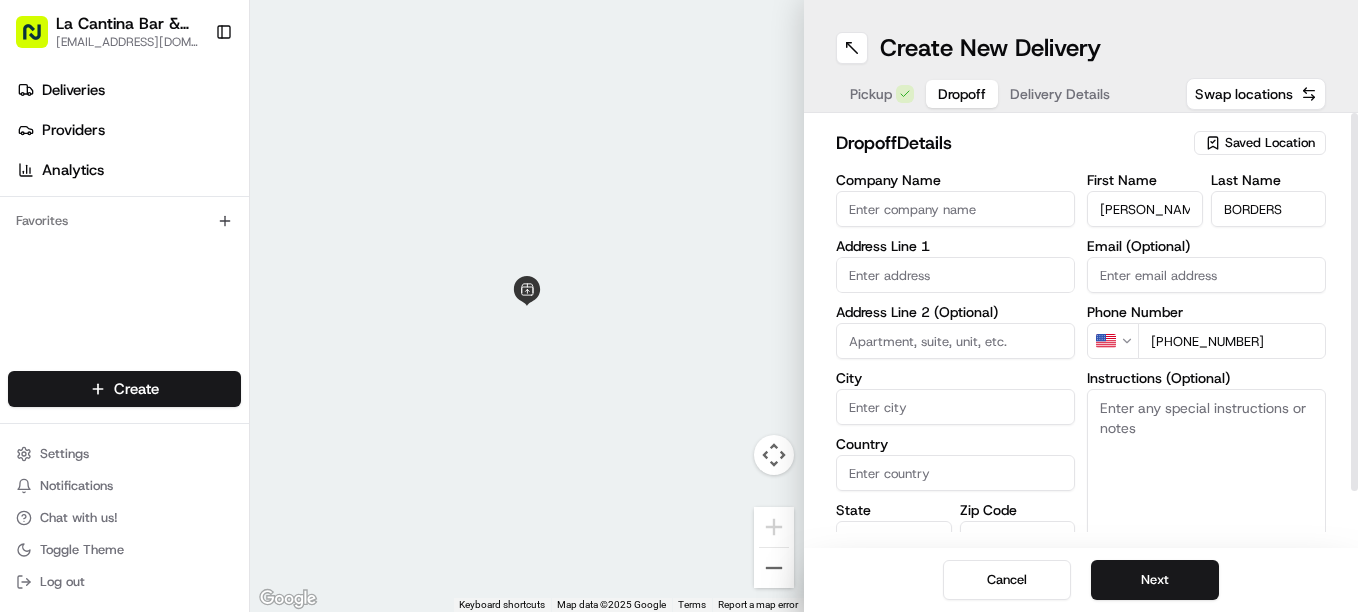type on "+1 860 428 4188" 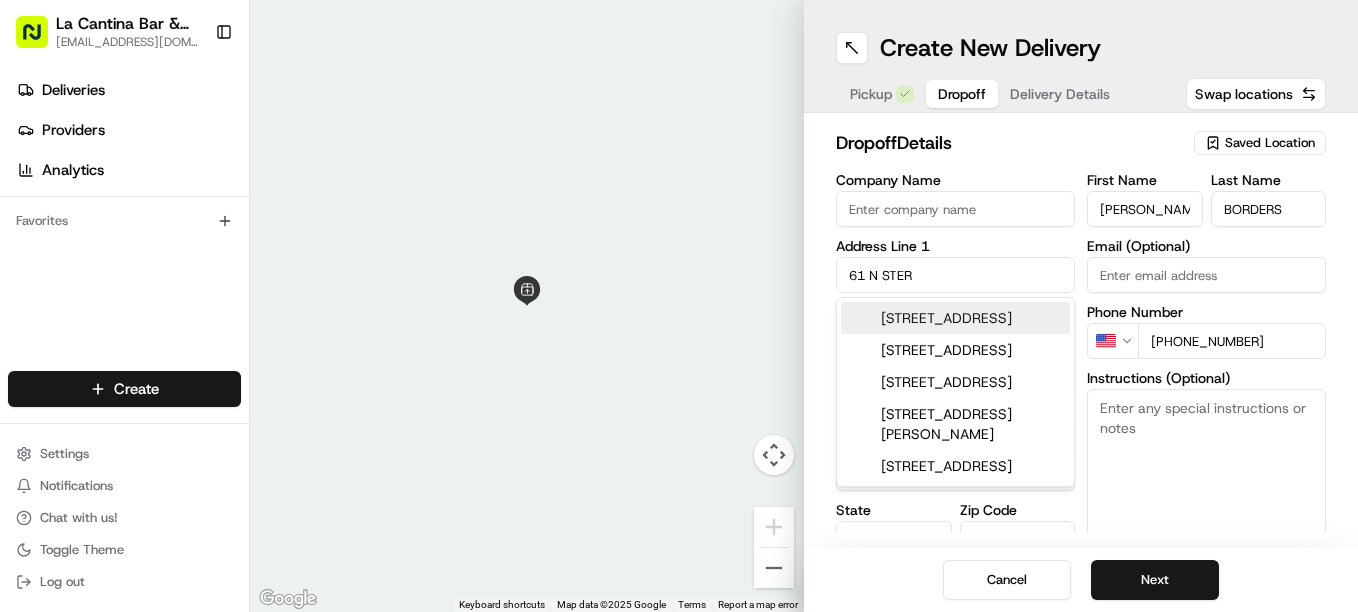 click on "61 North Sterling Road, Moosup, CT" at bounding box center [955, 318] 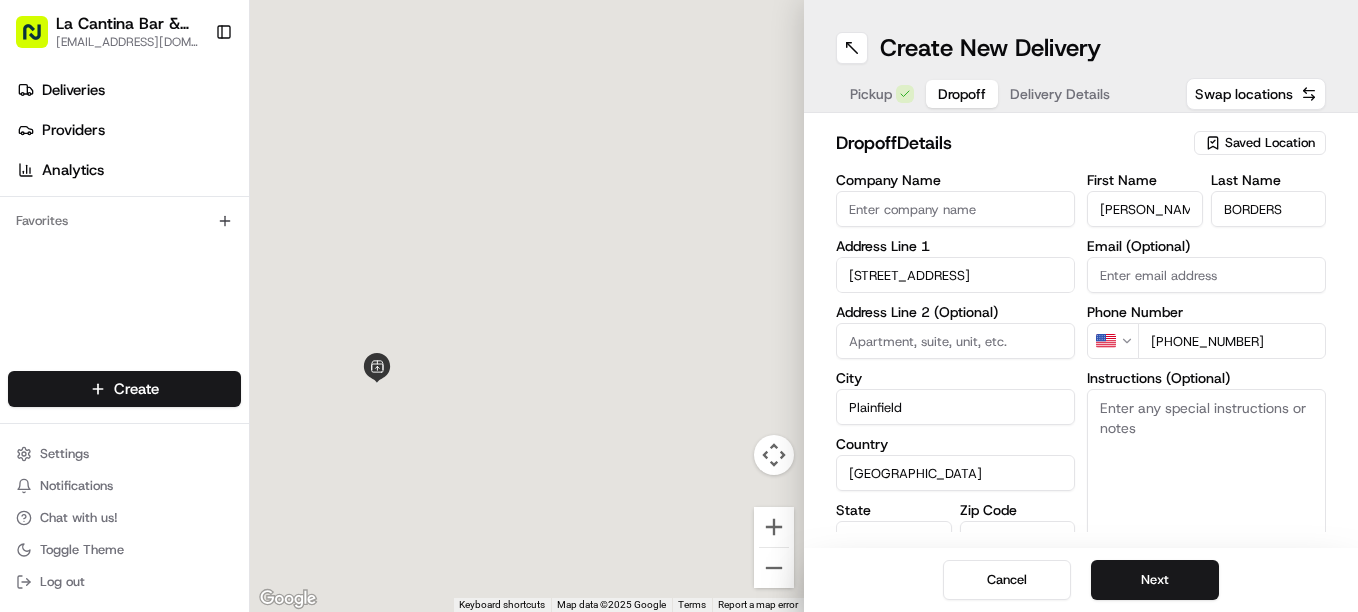type on "[STREET_ADDRESS]" 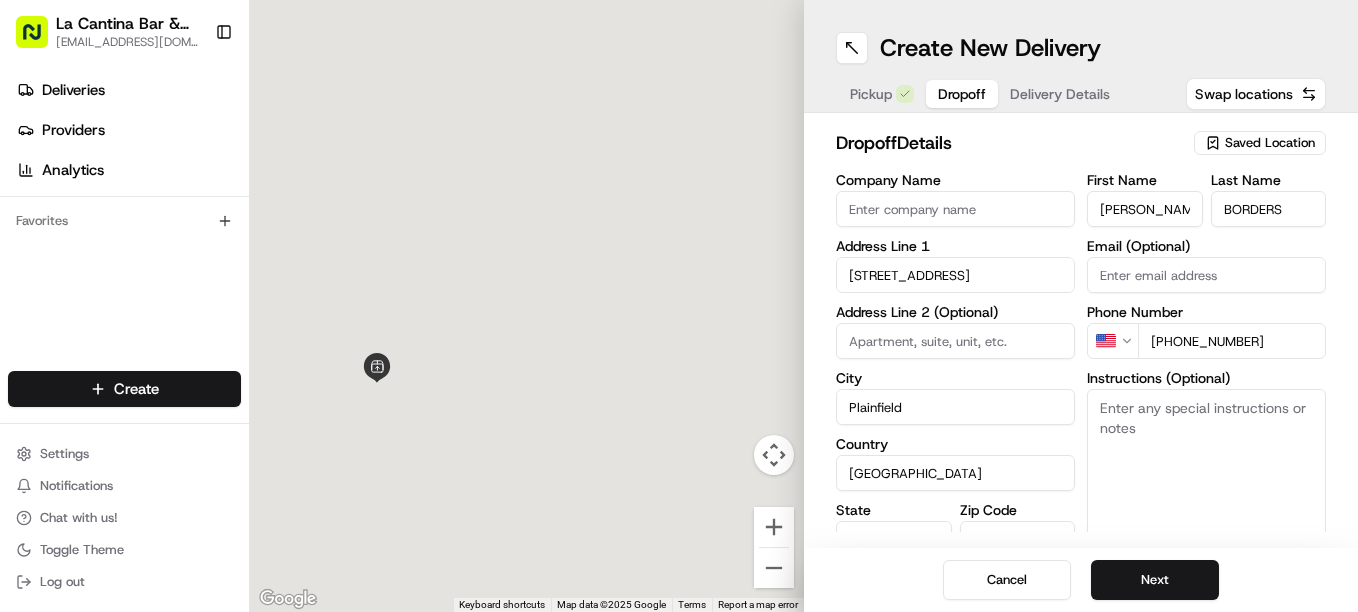 type on "Plainfield" 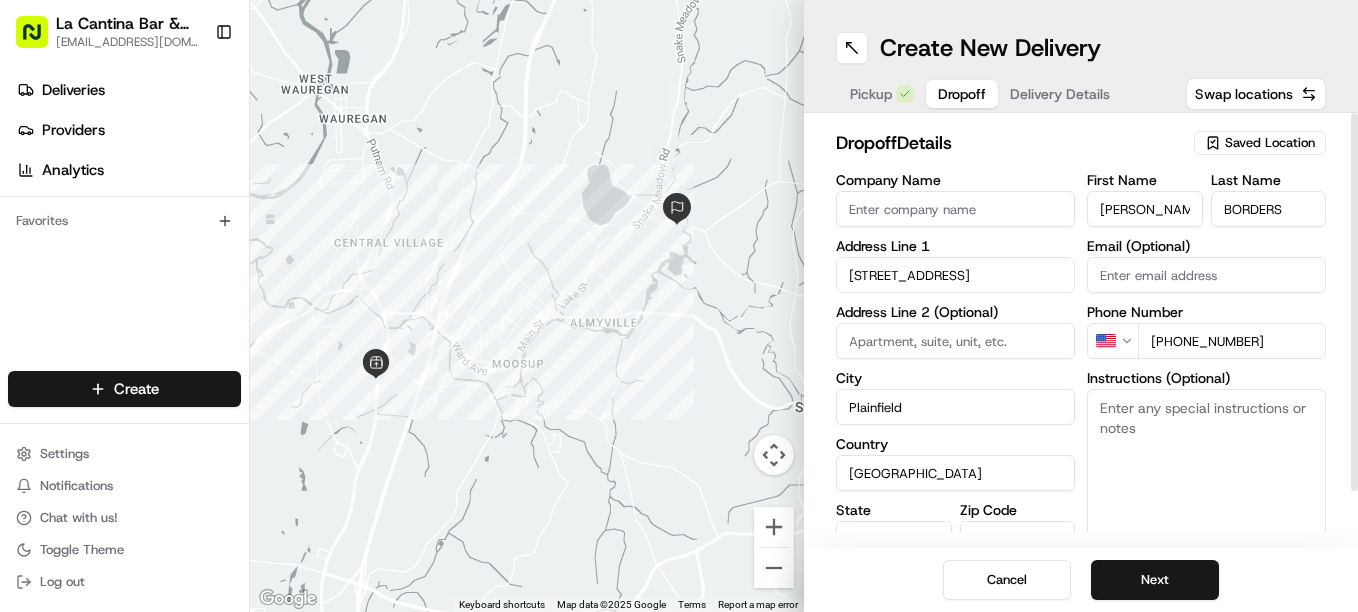 click on "Instructions (Optional)" at bounding box center [1206, 464] 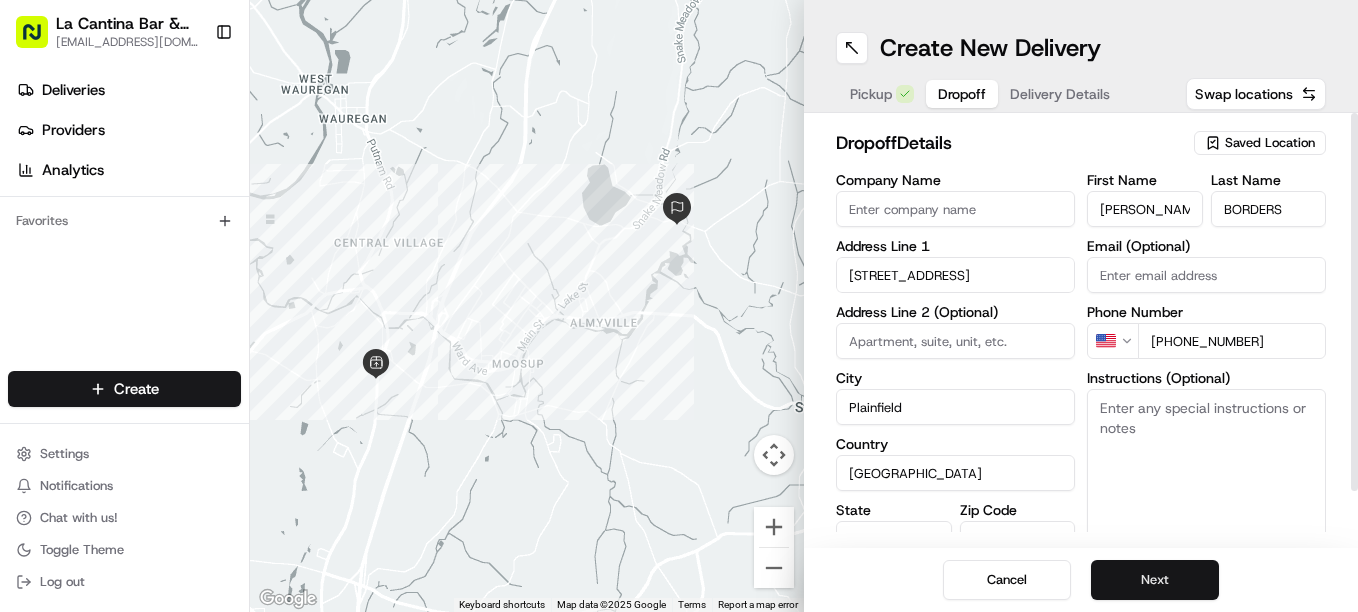 click on "Next" at bounding box center (1155, 580) 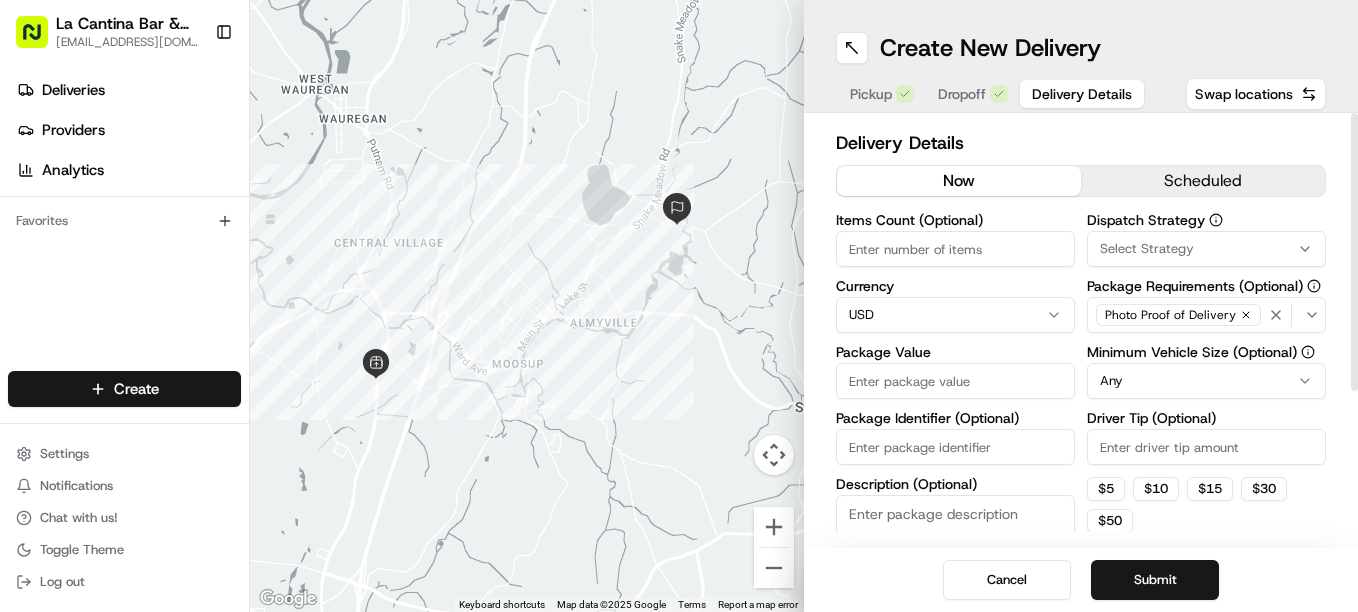 click on "Package Value" at bounding box center [955, 381] 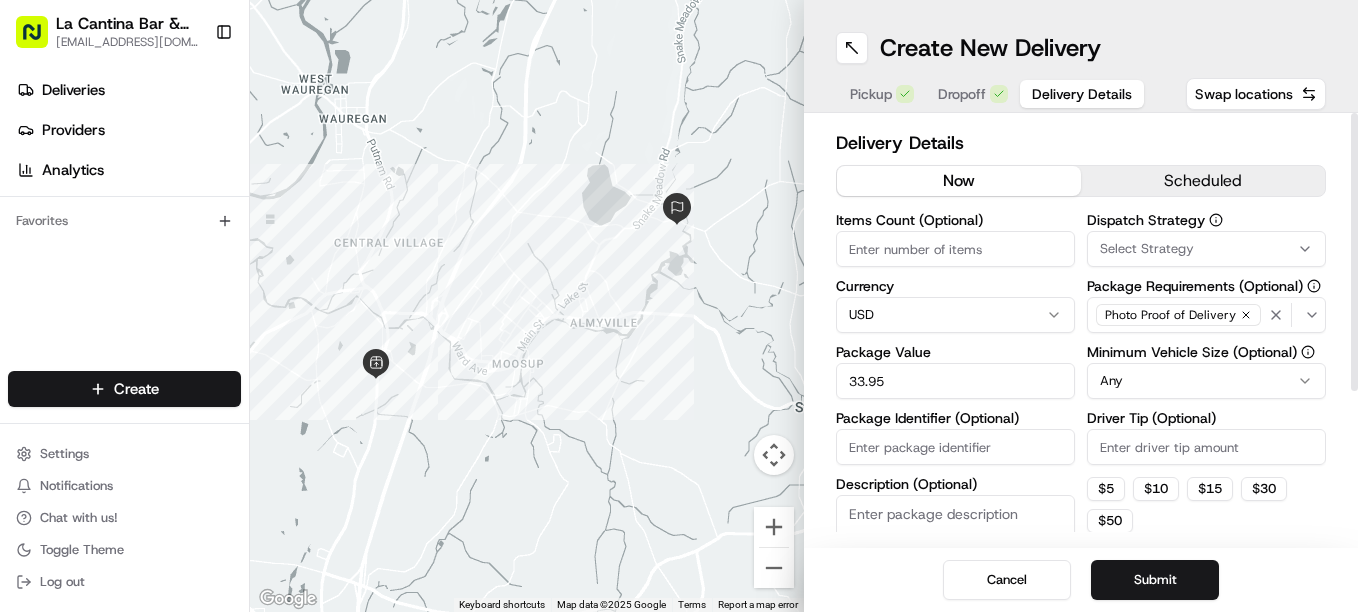 type on "33.95" 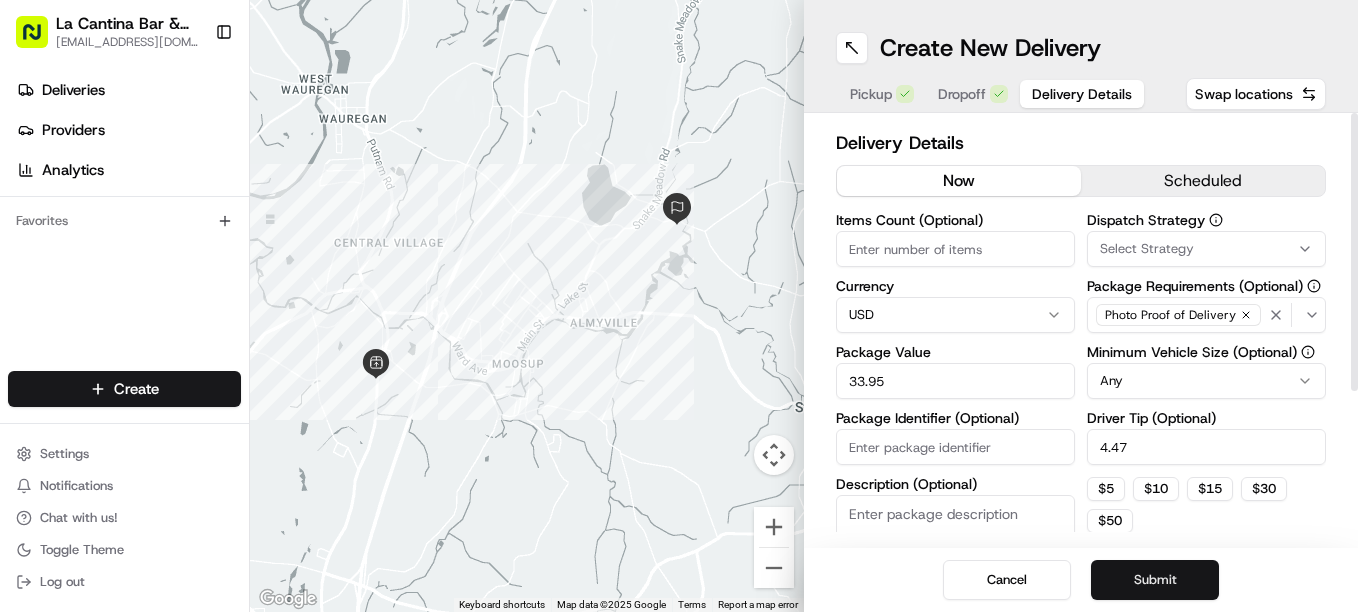 type on "4.47" 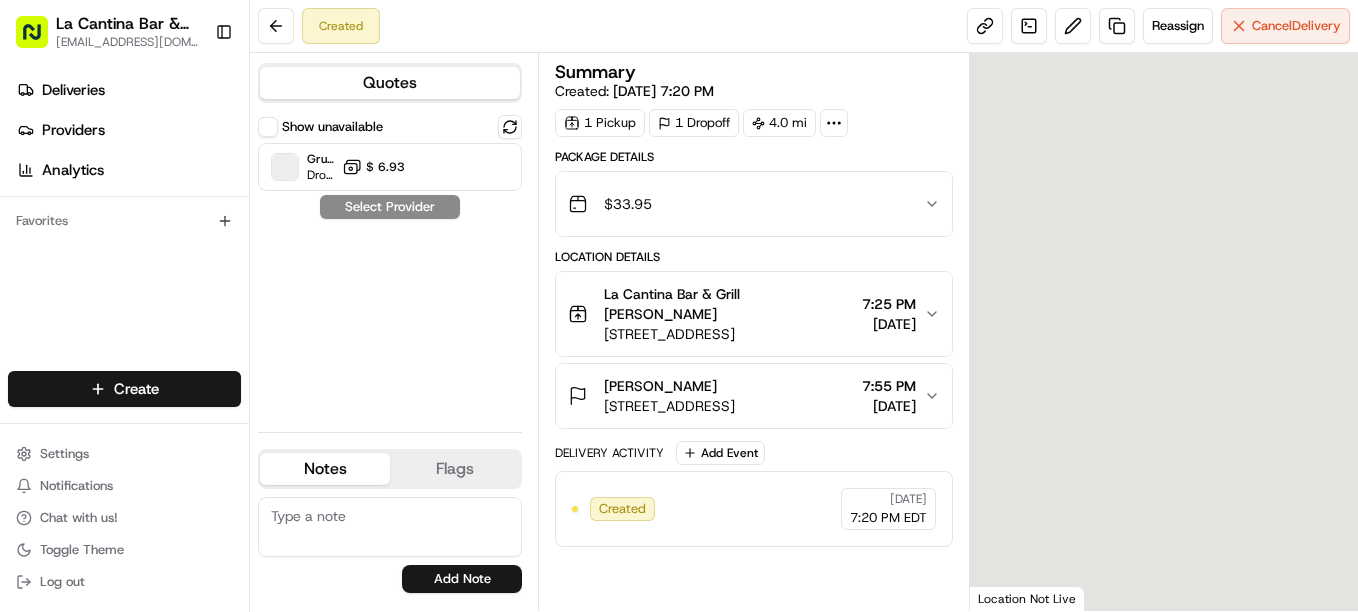 scroll, scrollTop: 0, scrollLeft: 0, axis: both 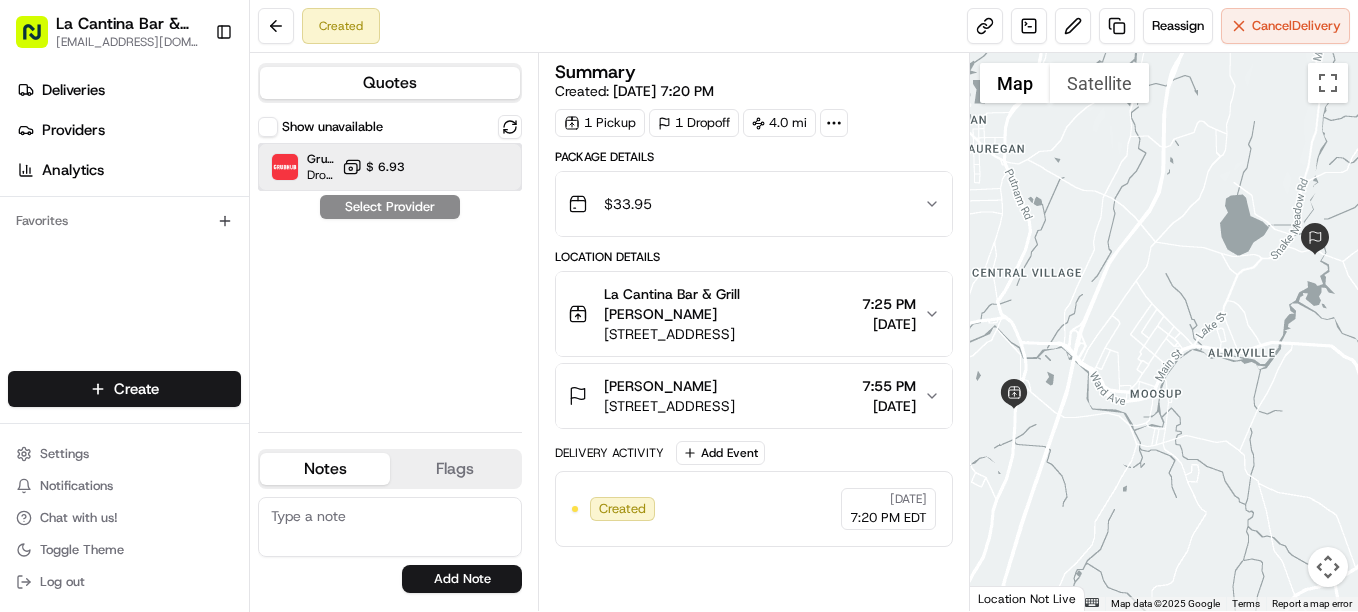 click on "Grubhub Dropoff ETA   25 minutes $   6.93" at bounding box center (390, 167) 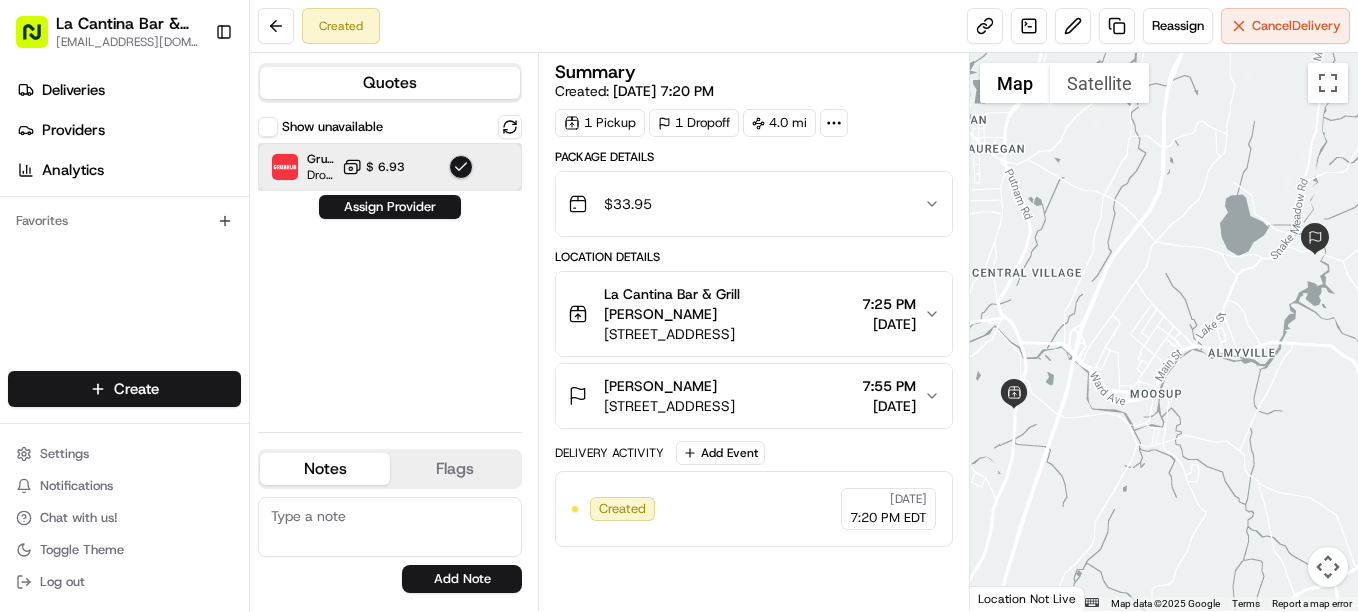 click on "Grubhub Dropoff ETA   25 minutes $   6.93" at bounding box center [390, 167] 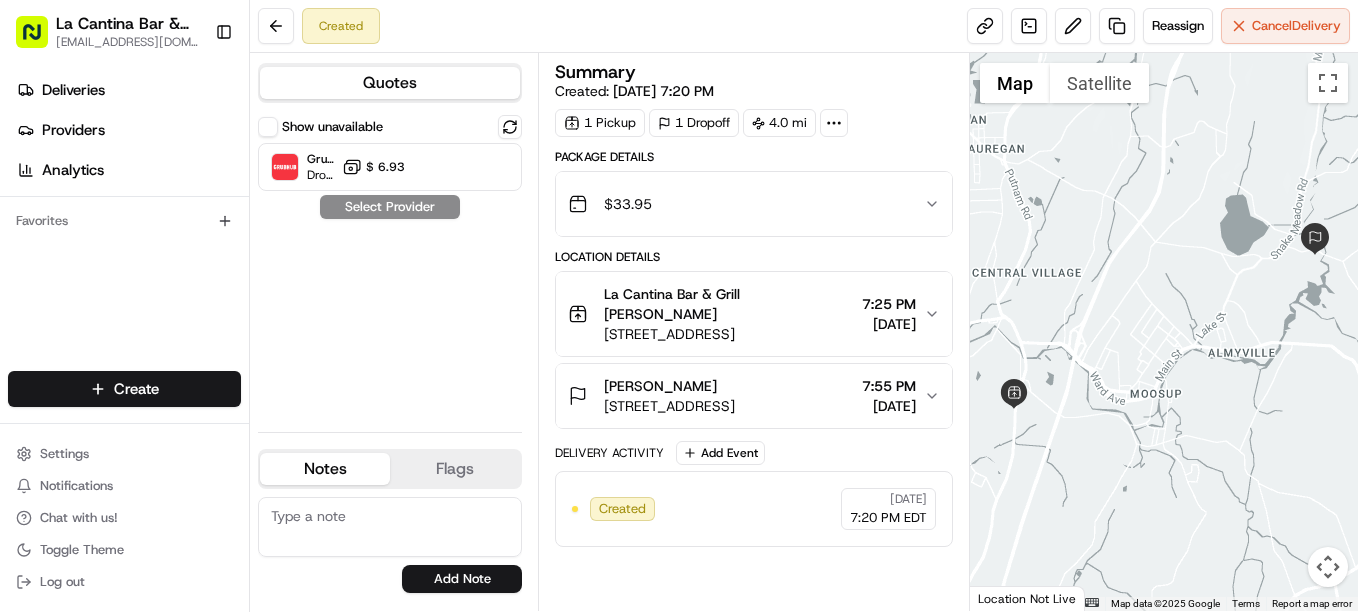 click on "Show unavailable" at bounding box center [268, 127] 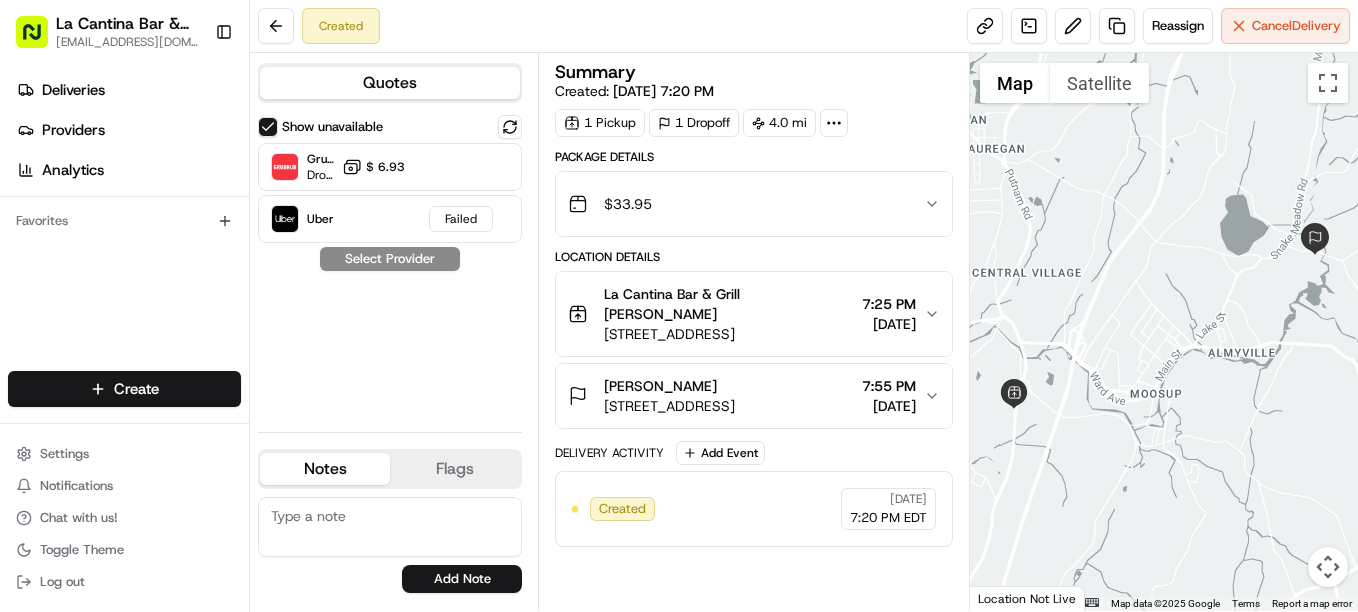 click on "Show unavailable" at bounding box center [268, 127] 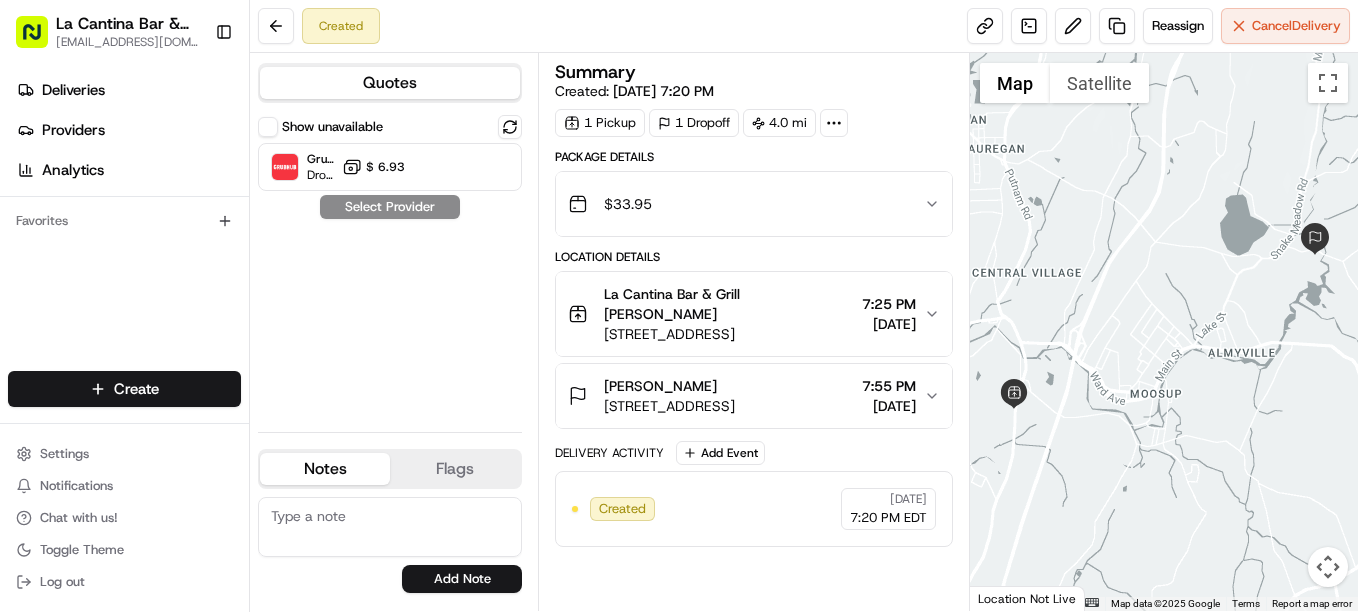click on "Show unavailable" at bounding box center (268, 127) 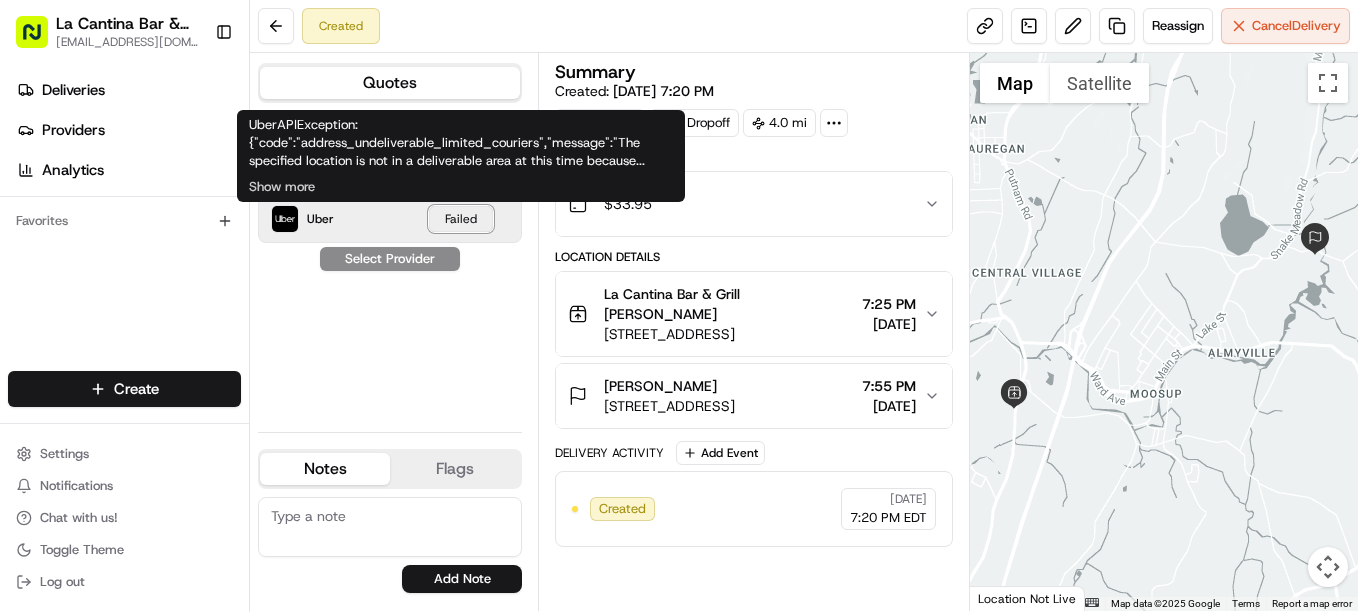 click on "Failed" at bounding box center [461, 219] 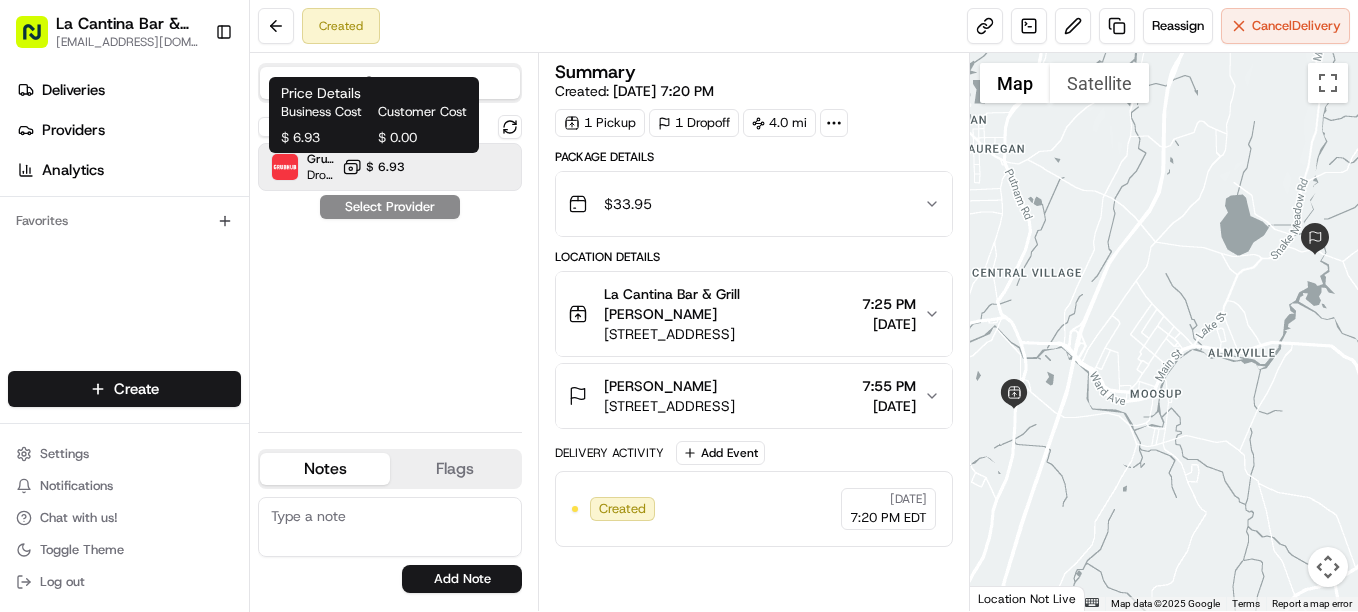 scroll, scrollTop: 0, scrollLeft: 0, axis: both 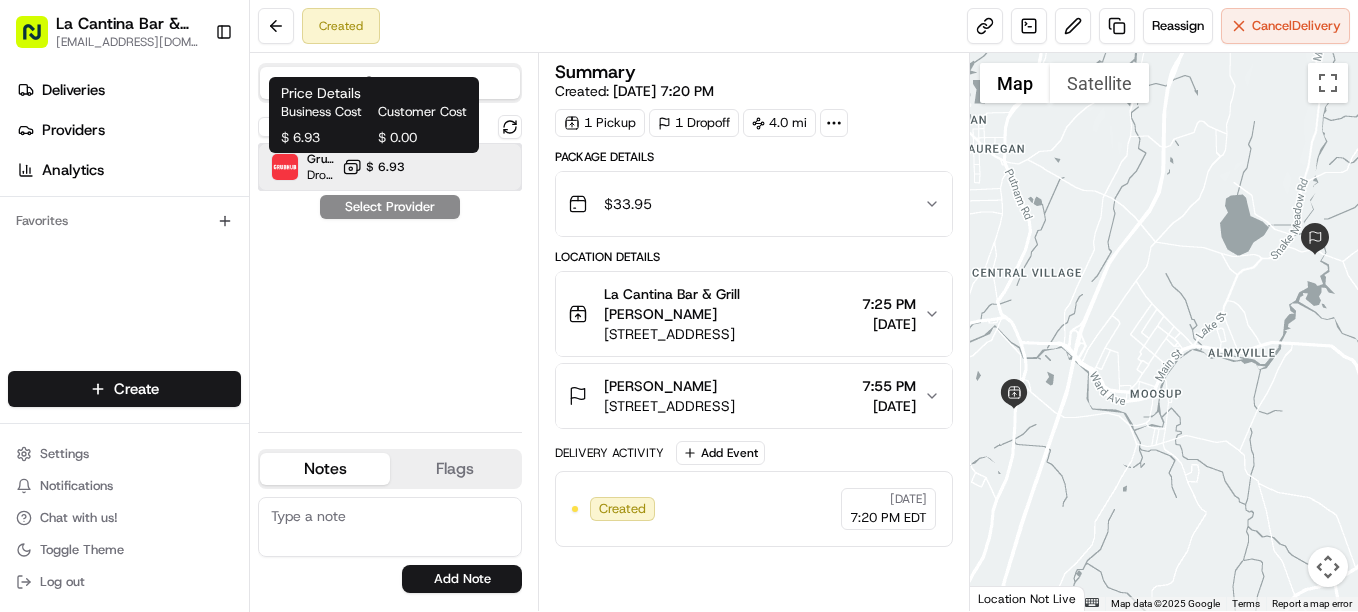 click on "Grubhub Dropoff ETA   25 minutes $   6.93" at bounding box center [390, 167] 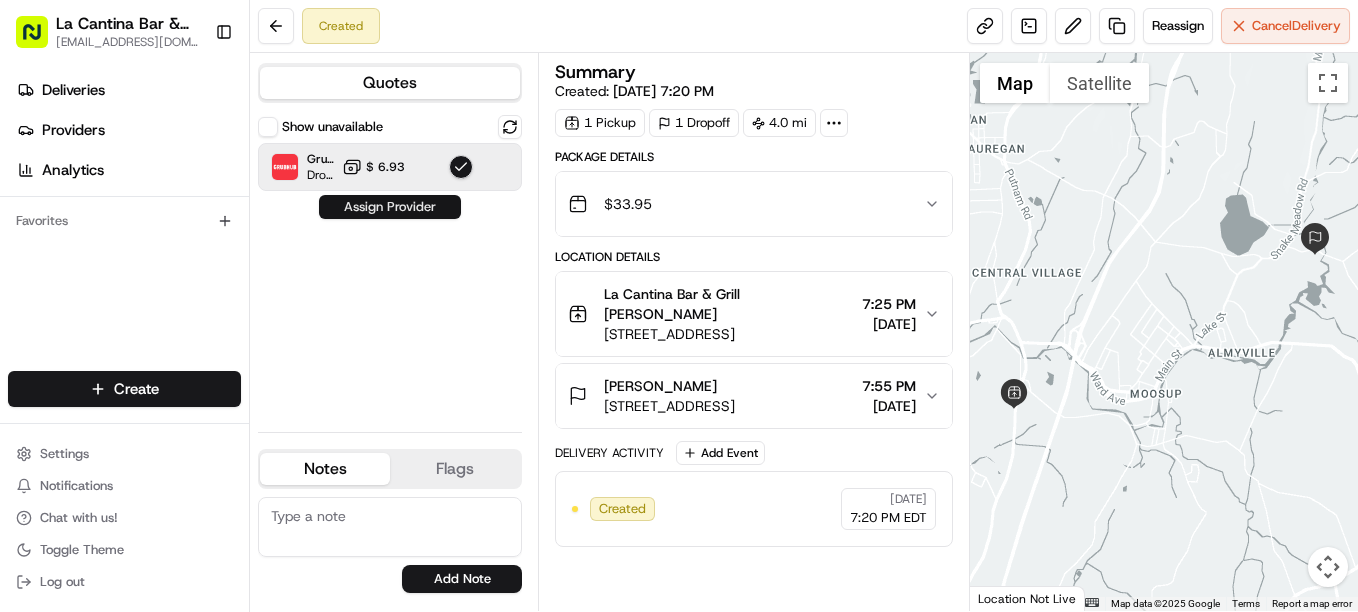 click on "Assign Provider" at bounding box center (390, 207) 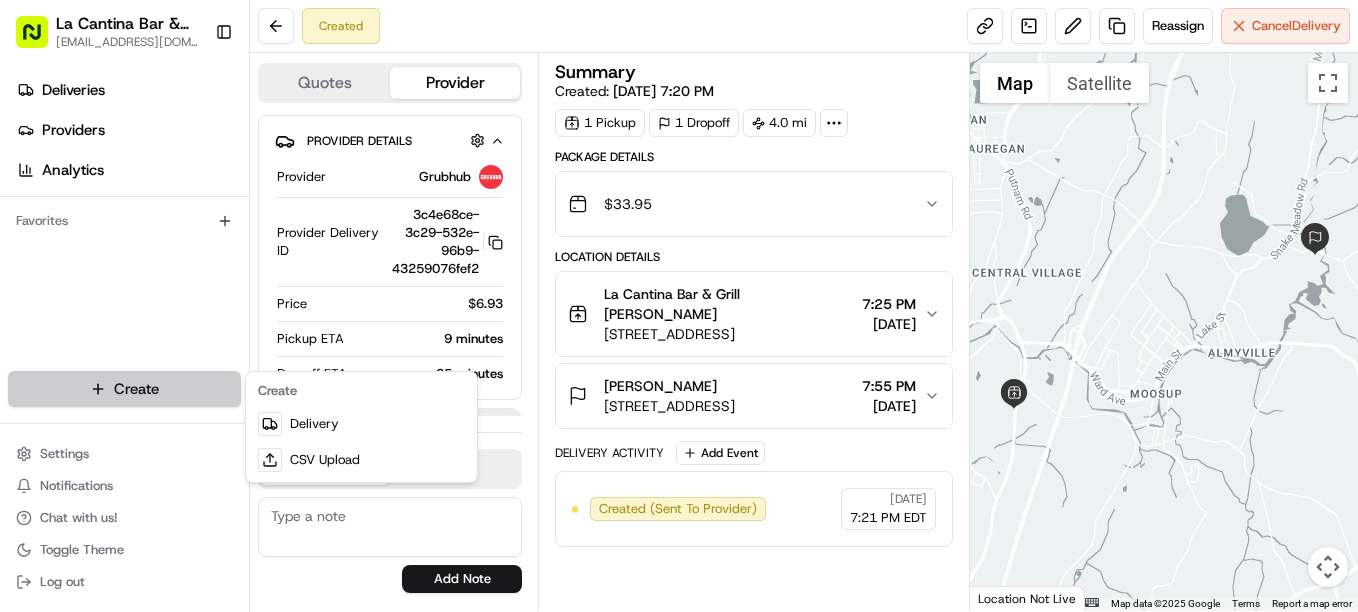 click on "La Cantina Bar & Grill [EMAIL_ADDRESS][DOMAIN_NAME] Toggle Sidebar Deliveries Providers Analytics Favorites Main Menu Members & Organization Organization Users Roles Preferences Customization Tracking Orchestration Automations Dispatch Strategy Locations Pickup Locations Dropoff Locations Billing Billing Refund Requests Integrations Notification Triggers Webhooks API Keys Request Logs Create Settings Notifications Chat with us! Toggle Theme Log out Created Reassign Cancel  Delivery Quotes Provider Provider Details Hidden ( 1 ) Provider Grubhub   Provider Delivery ID 3c4e68ce-3c29-532e-96b9-43259076fef2 Copy  3c4e68ce-3c29-532e-96b9-43259076fef2 Price $6.93 Pickup ETA 9 minutes Dropoff ETA 25 minutes Driver information is not available yet. Notes Flags [EMAIL_ADDRESS][DOMAIN_NAME] [EMAIL_ADDRESS][DOMAIN_NAME] Add Note [EMAIL_ADDRESS][DOMAIN_NAME] [EMAIL_ADDRESS][DOMAIN_NAME] Add Flag Summary Created:   [DATE] 7:20 PM 1   Pickup 1   Dropoff 4.0 mi Package Details $ 33.95 Location Details 7:25 PM 7:55 PM" at bounding box center [679, 306] 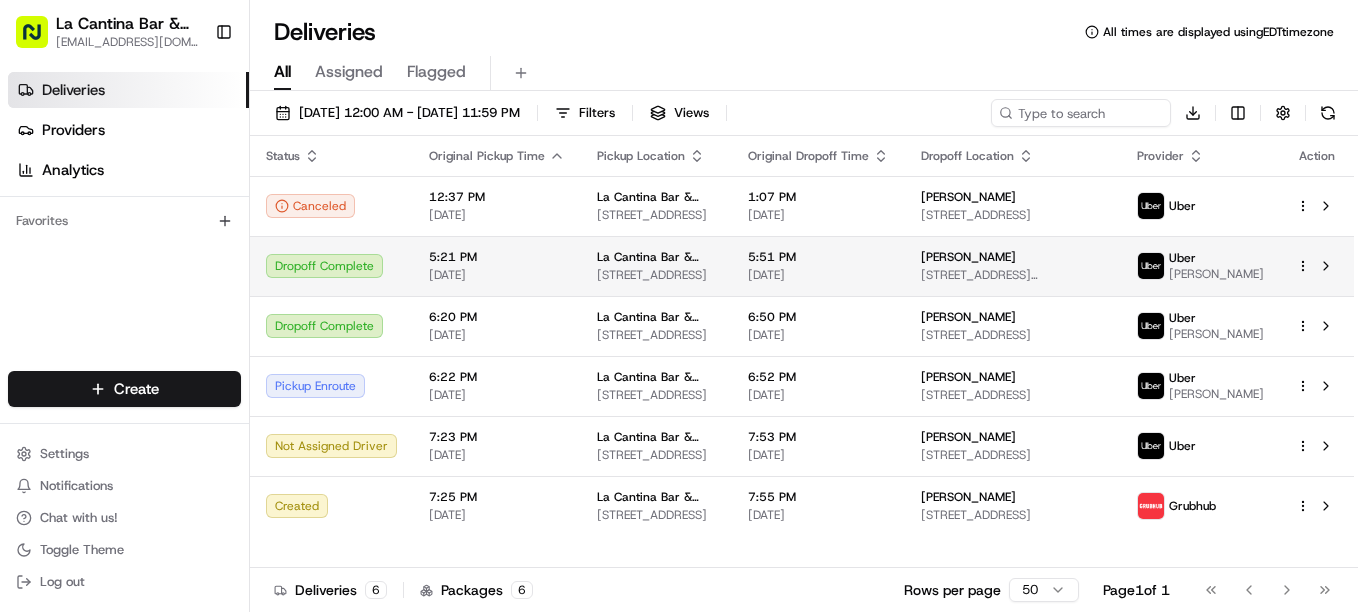 scroll, scrollTop: 0, scrollLeft: 0, axis: both 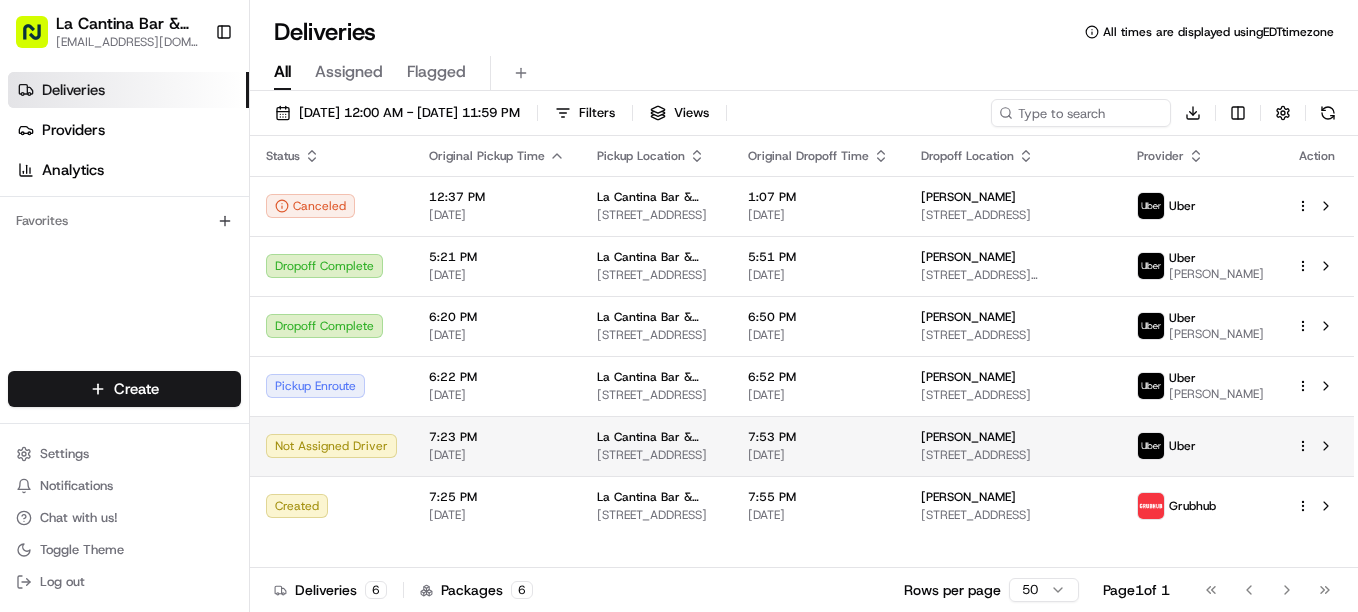 click on "[STREET_ADDRESS]" at bounding box center [656, 455] 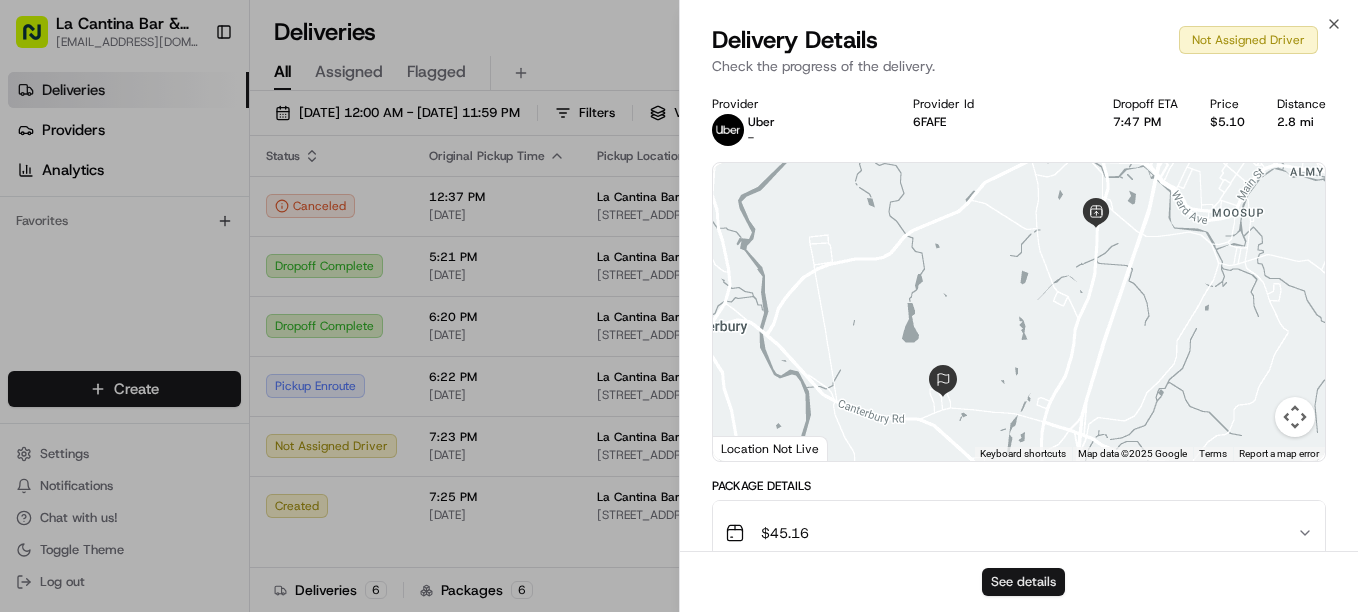 click on "See details" at bounding box center (1023, 582) 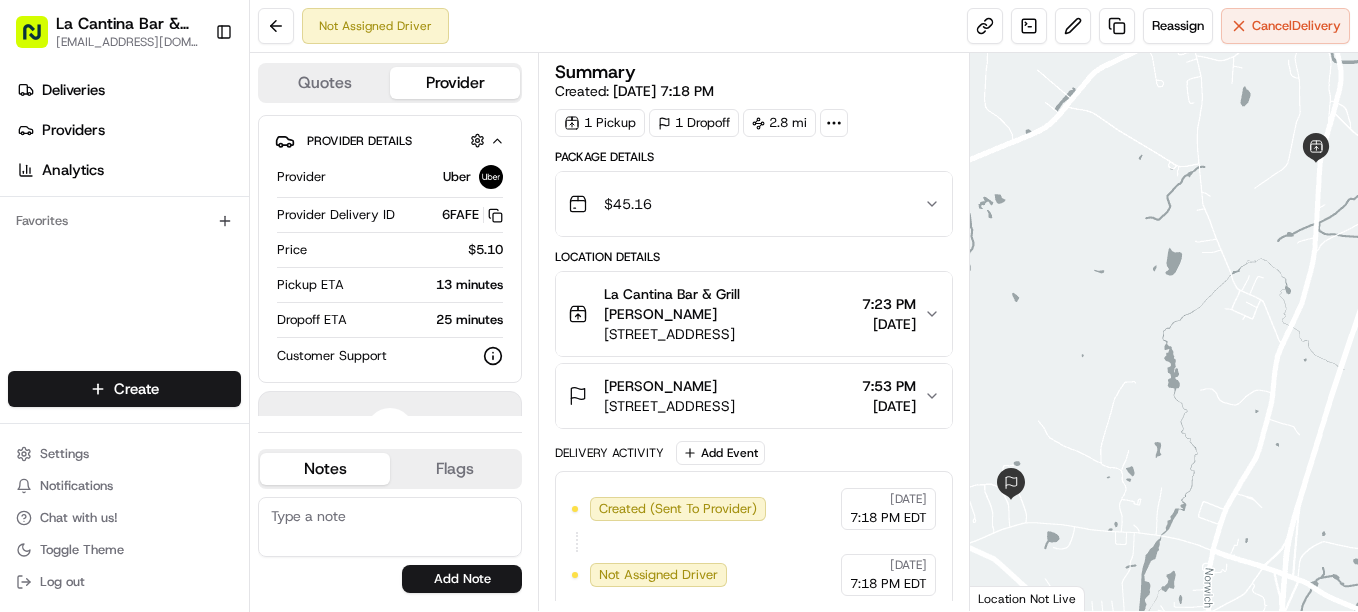 scroll, scrollTop: 0, scrollLeft: 0, axis: both 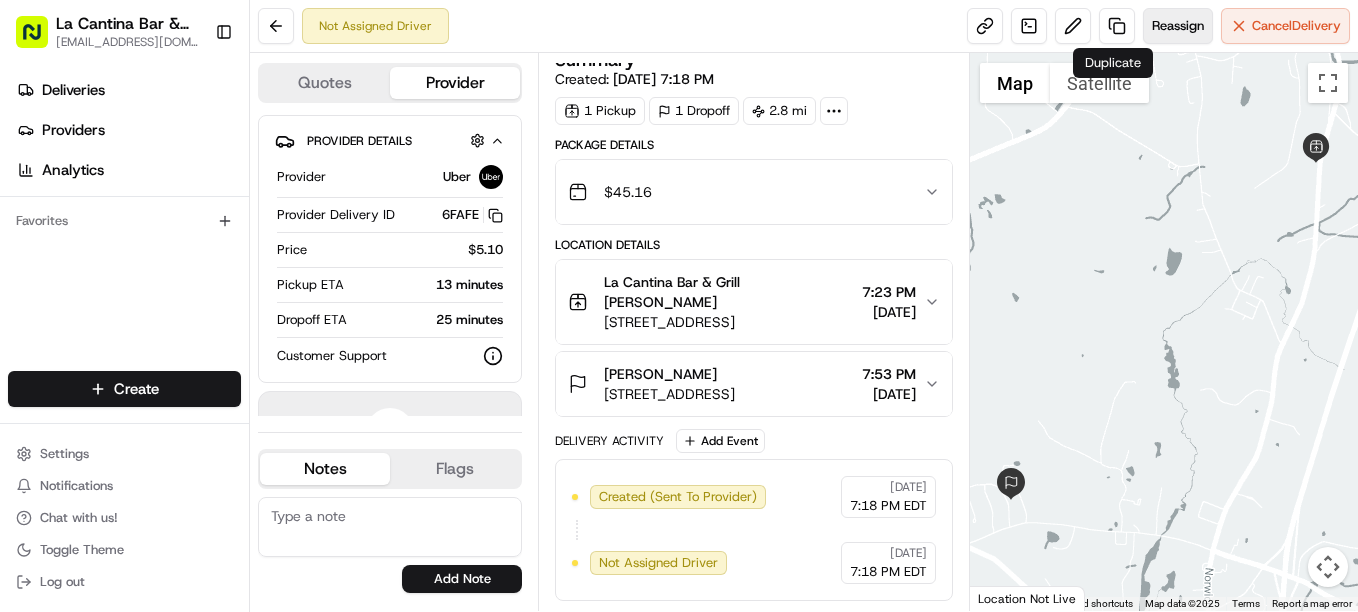 click on "Reassign" at bounding box center (1178, 26) 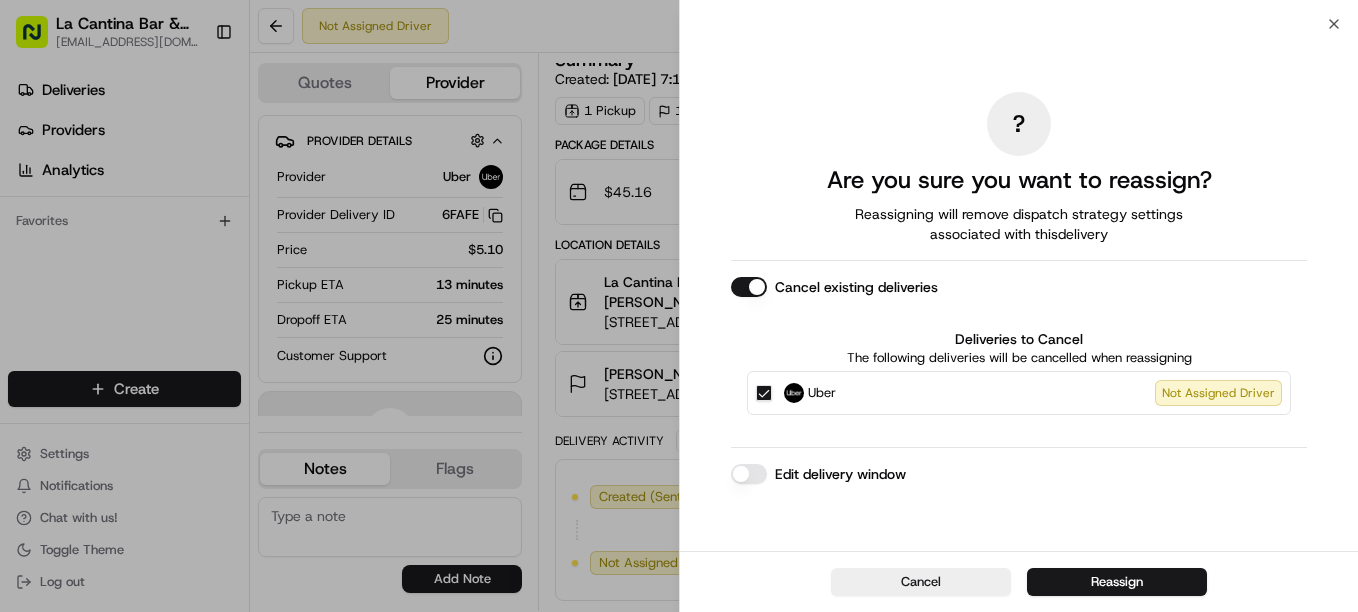 click on "Uber Not Assigned Driver" at bounding box center [764, 393] 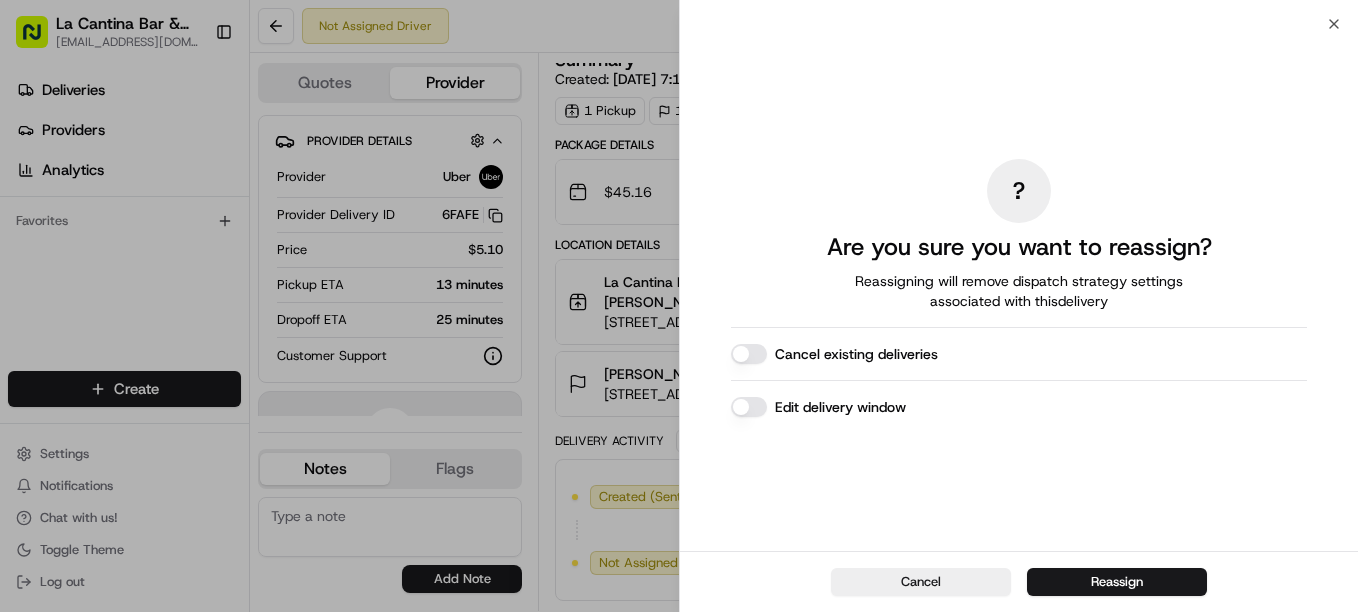 click on "Edit delivery window" at bounding box center [749, 407] 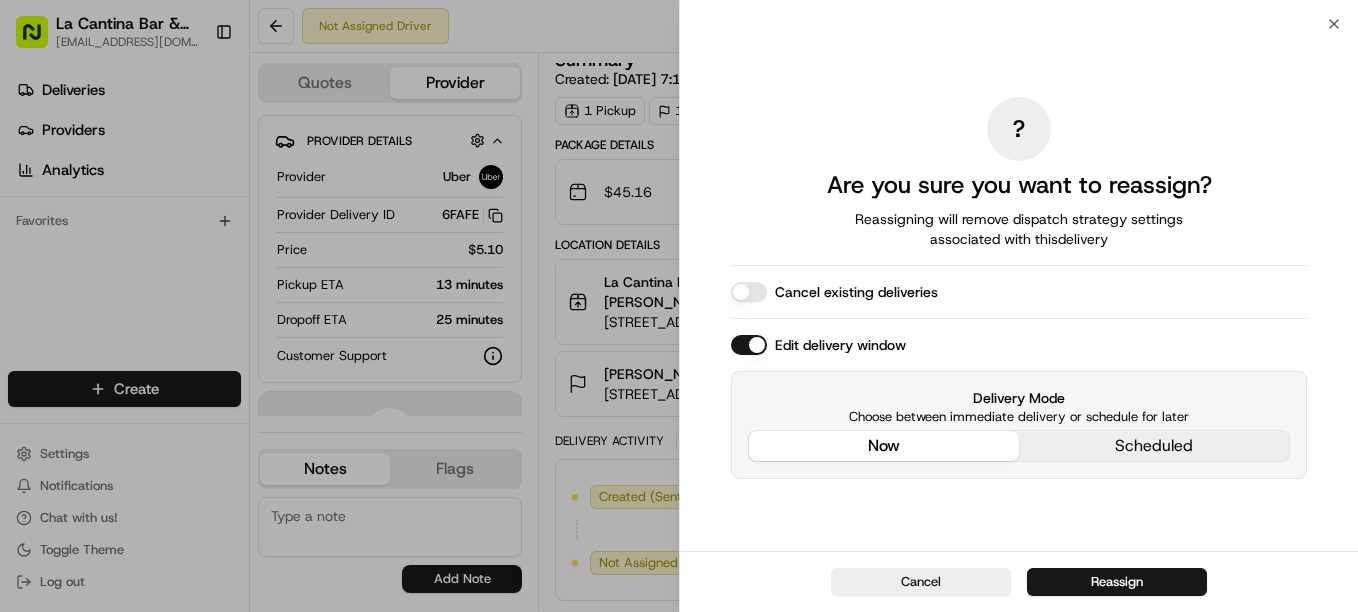 click on "Edit delivery window" at bounding box center [749, 345] 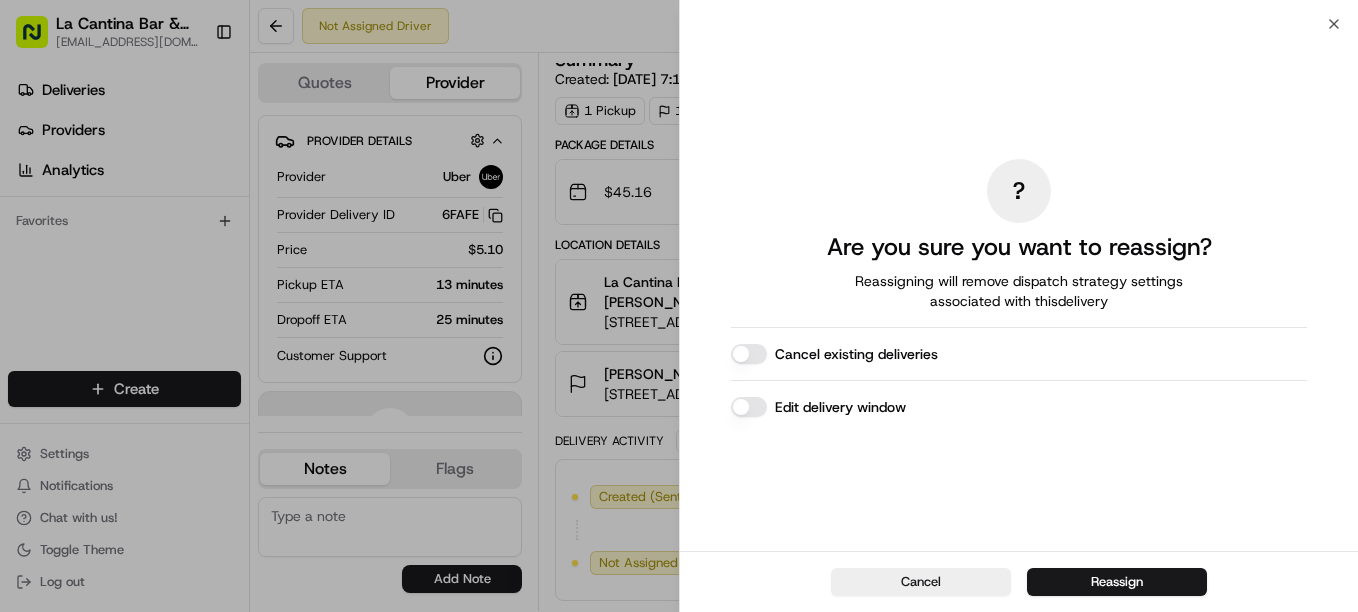 click on "Cancel existing deliveries" at bounding box center [749, 354] 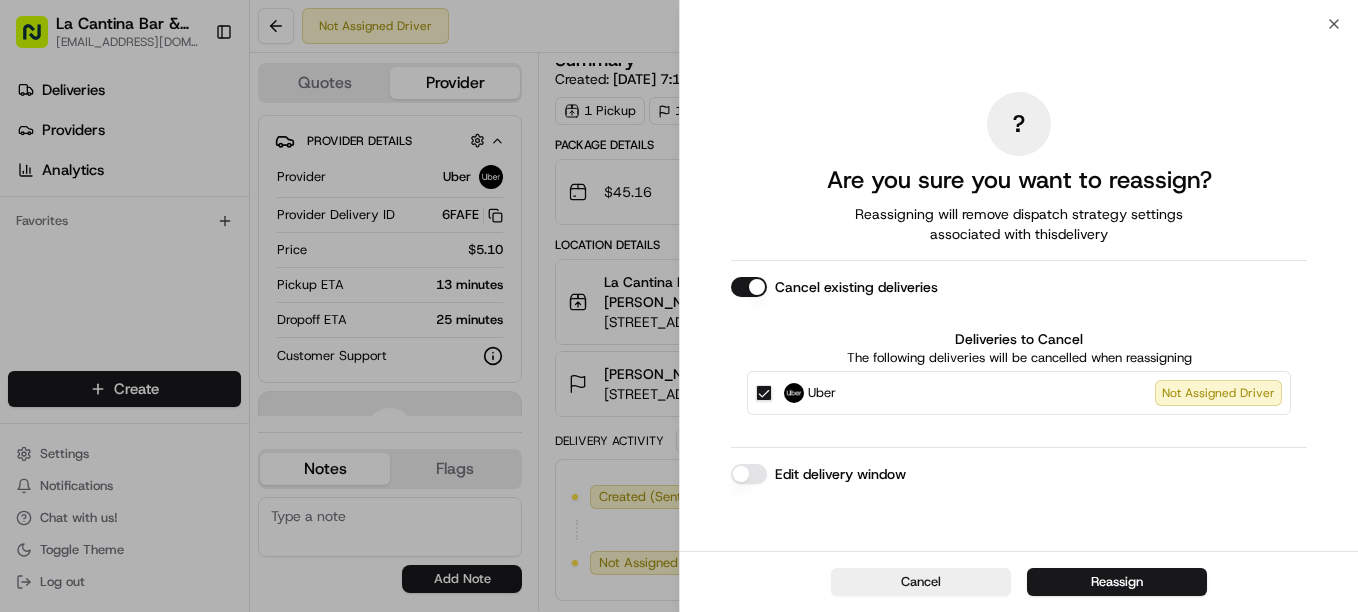 click on "Cancel existing deliveries" at bounding box center [749, 287] 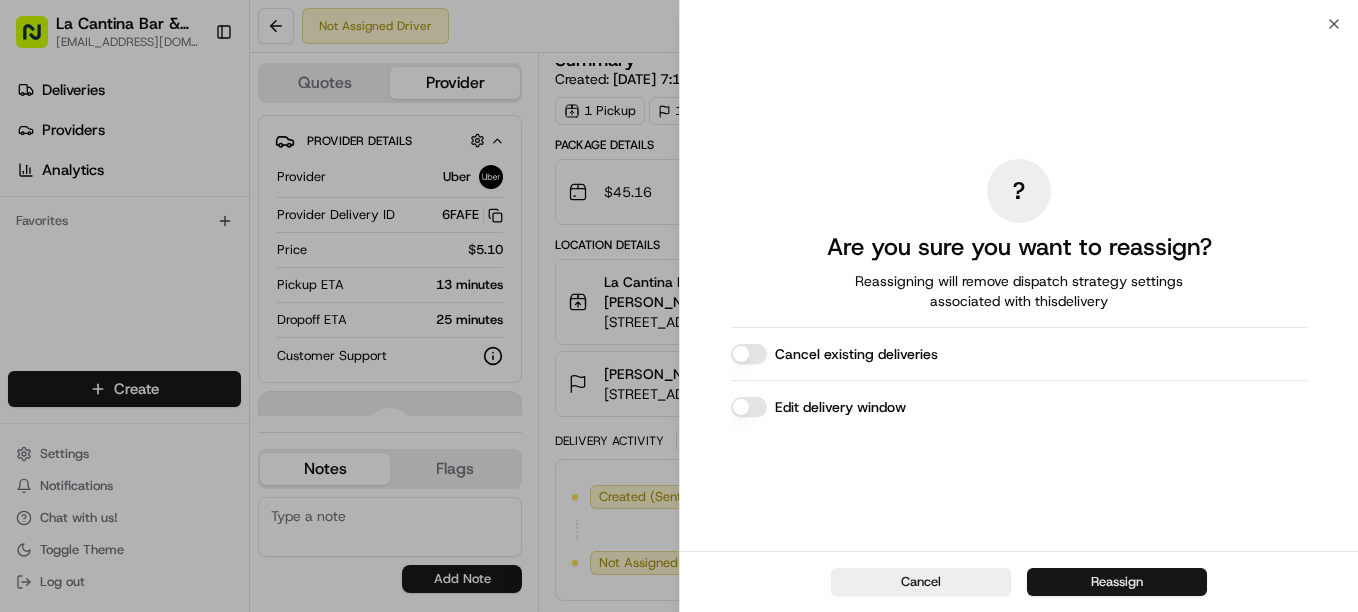 click on "Reassign" at bounding box center [1117, 582] 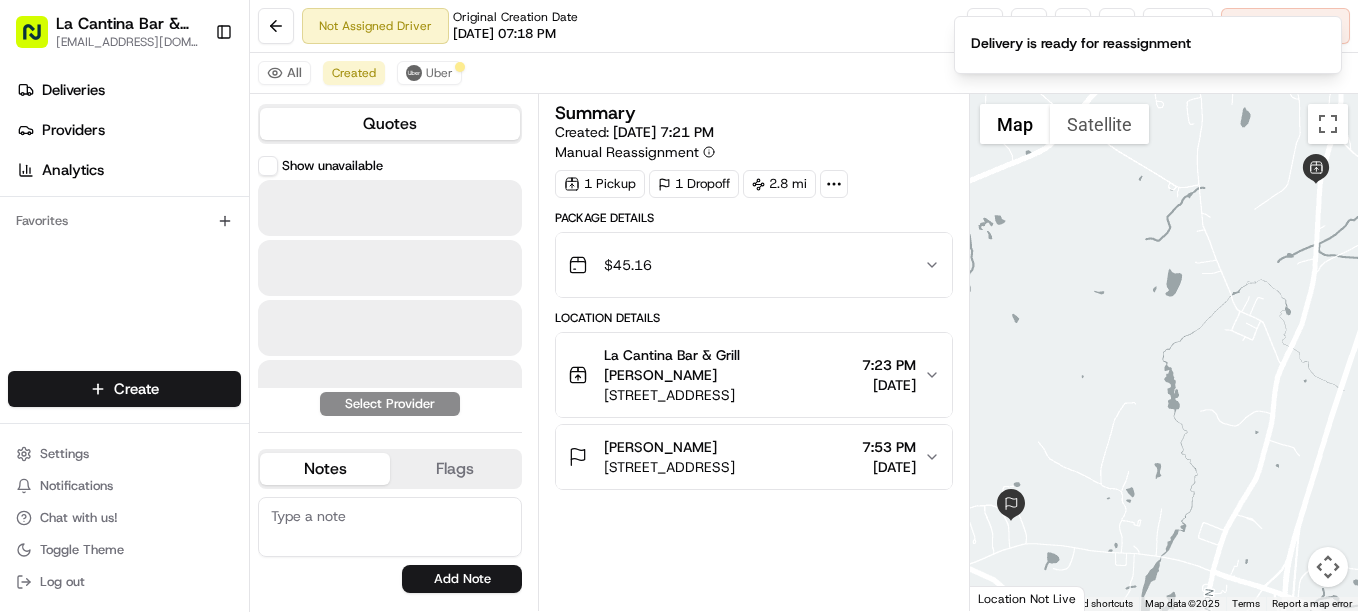 scroll, scrollTop: 0, scrollLeft: 0, axis: both 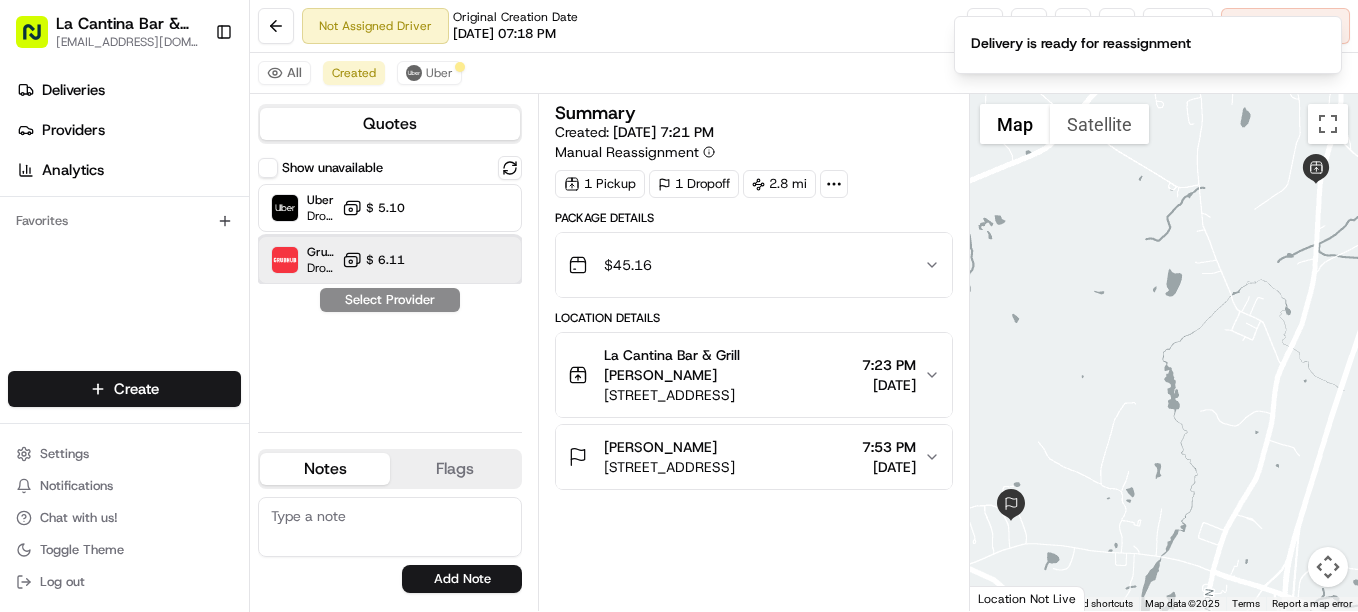 click on "Grubhub Dropoff ETA   22 minutes $   6.11" at bounding box center [390, 260] 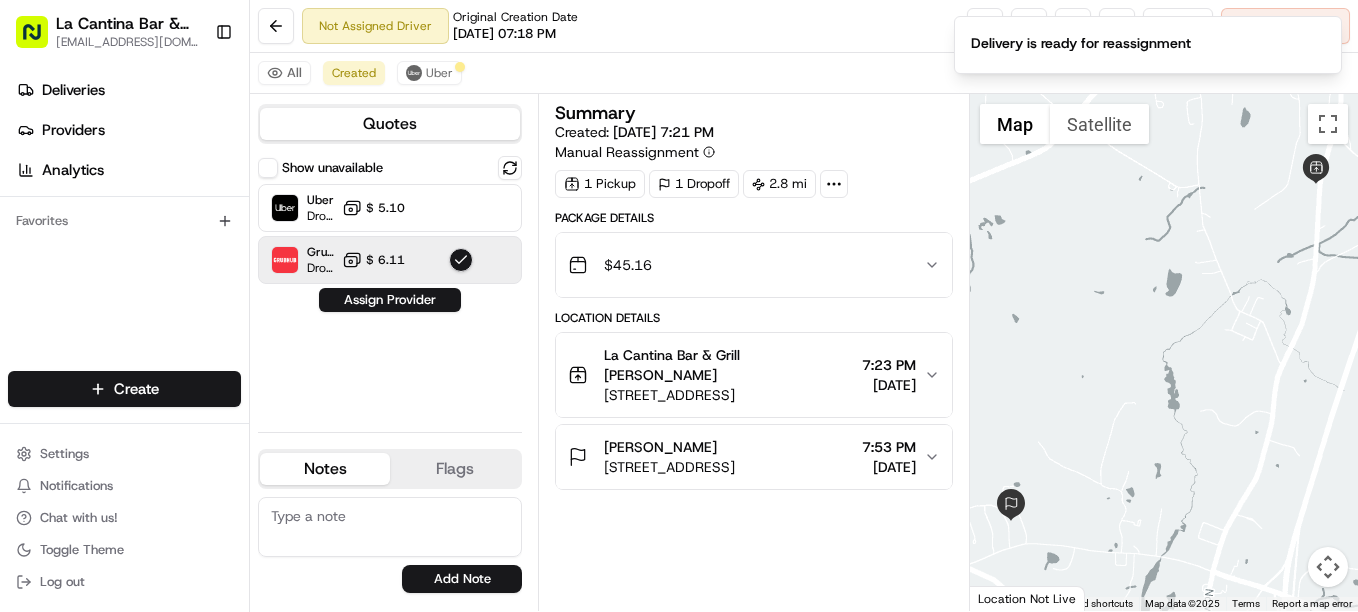 click on "Uber Dropoff ETA   34 minutes $   5.10 Grubhub Dropoff ETA   22 minutes $   6.11" at bounding box center (390, 234) 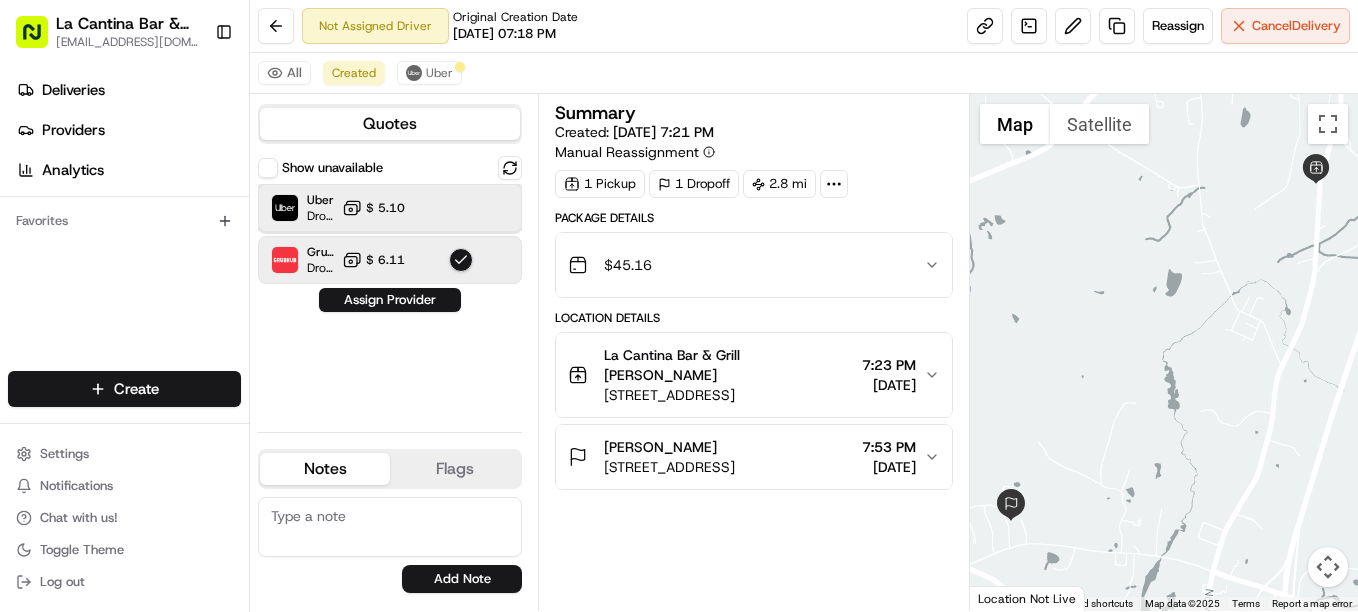 click on "Uber Dropoff ETA   34 minutes $   5.10" at bounding box center [390, 208] 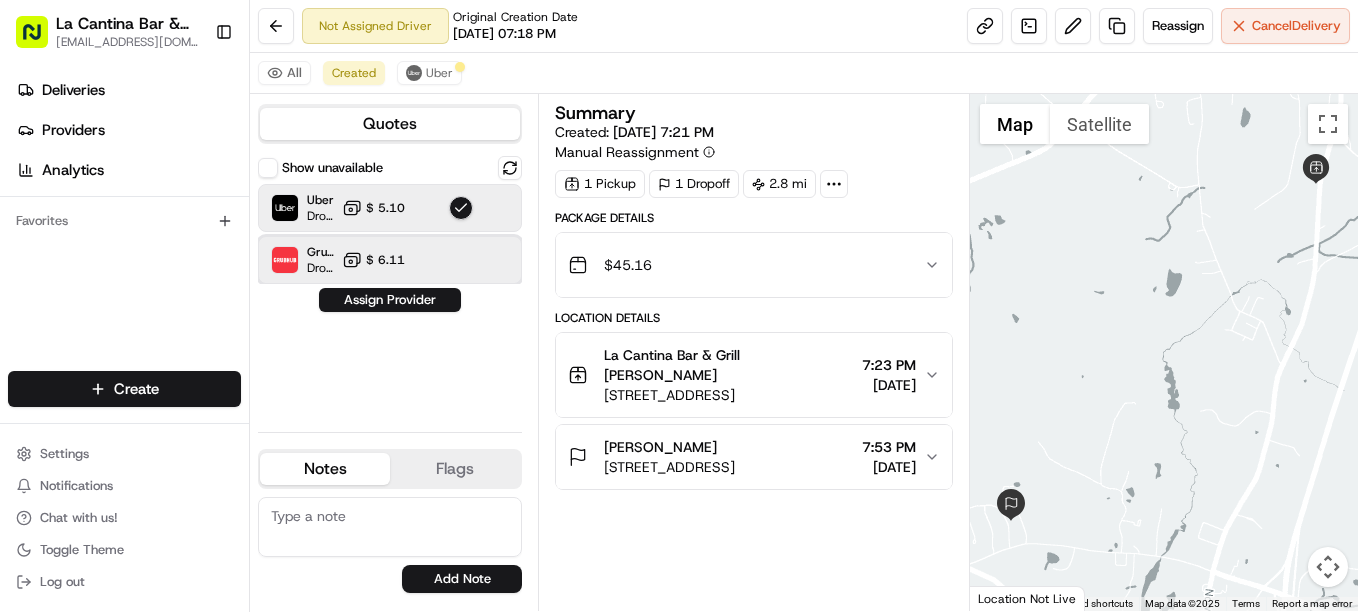 click on "Grubhub Dropoff ETA   22 minutes $   6.11" at bounding box center (390, 260) 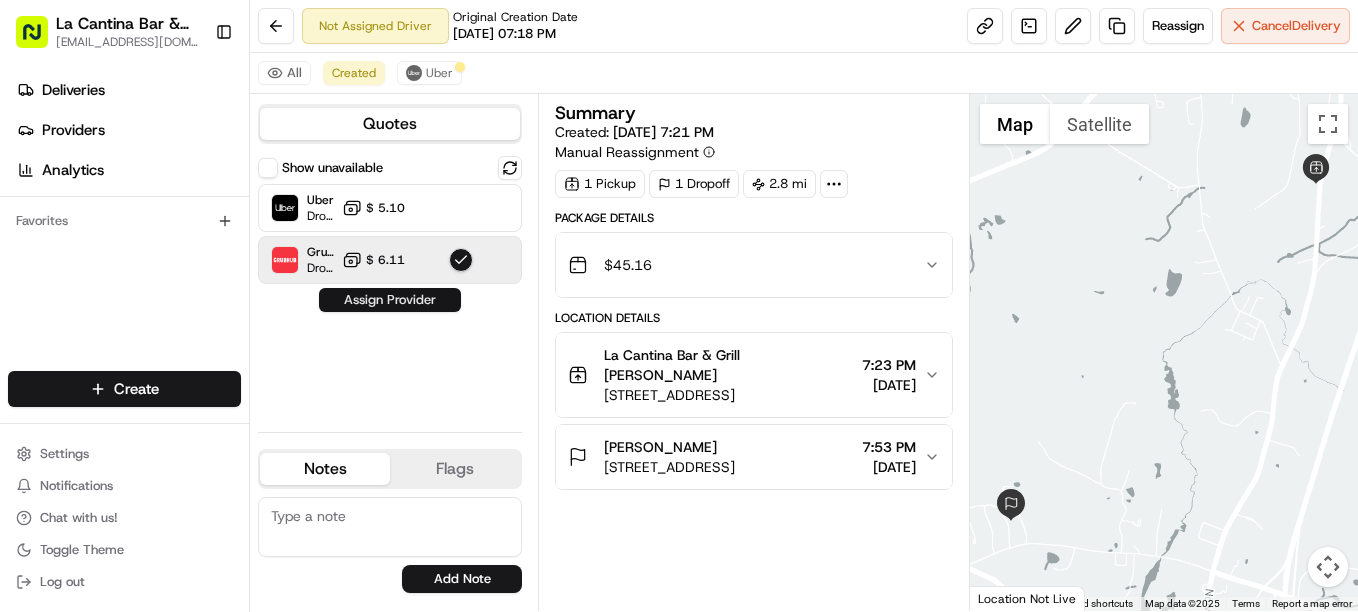 click on "Assign Provider" at bounding box center (390, 300) 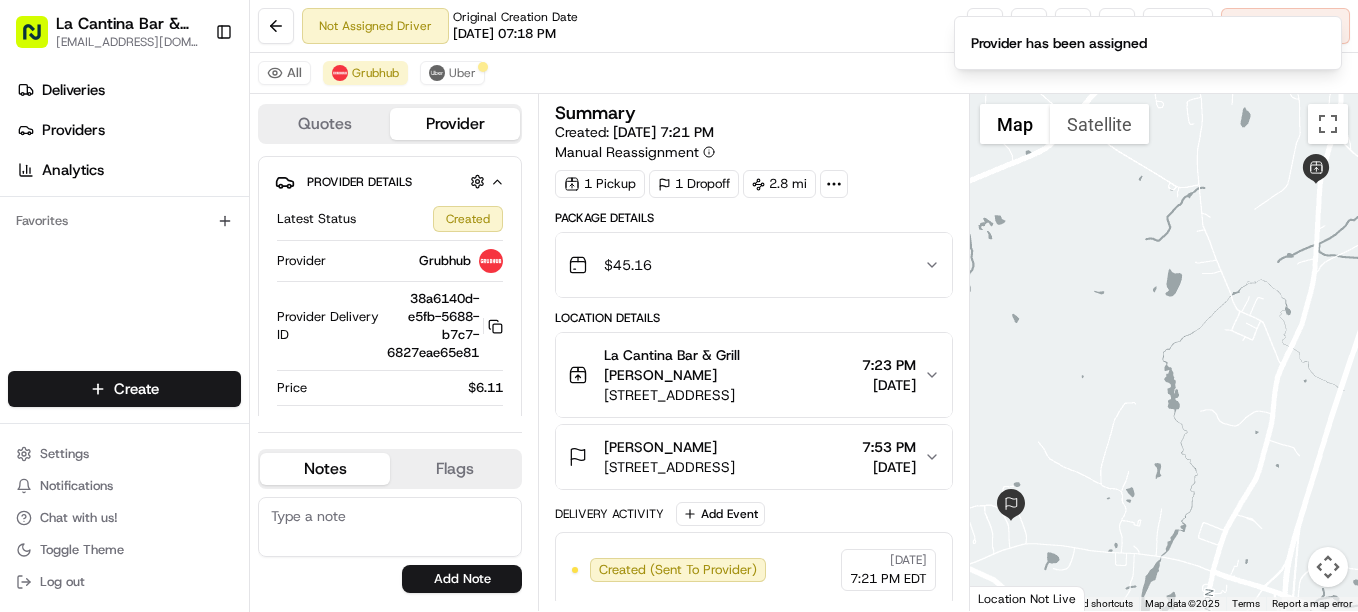 scroll, scrollTop: 7, scrollLeft: 0, axis: vertical 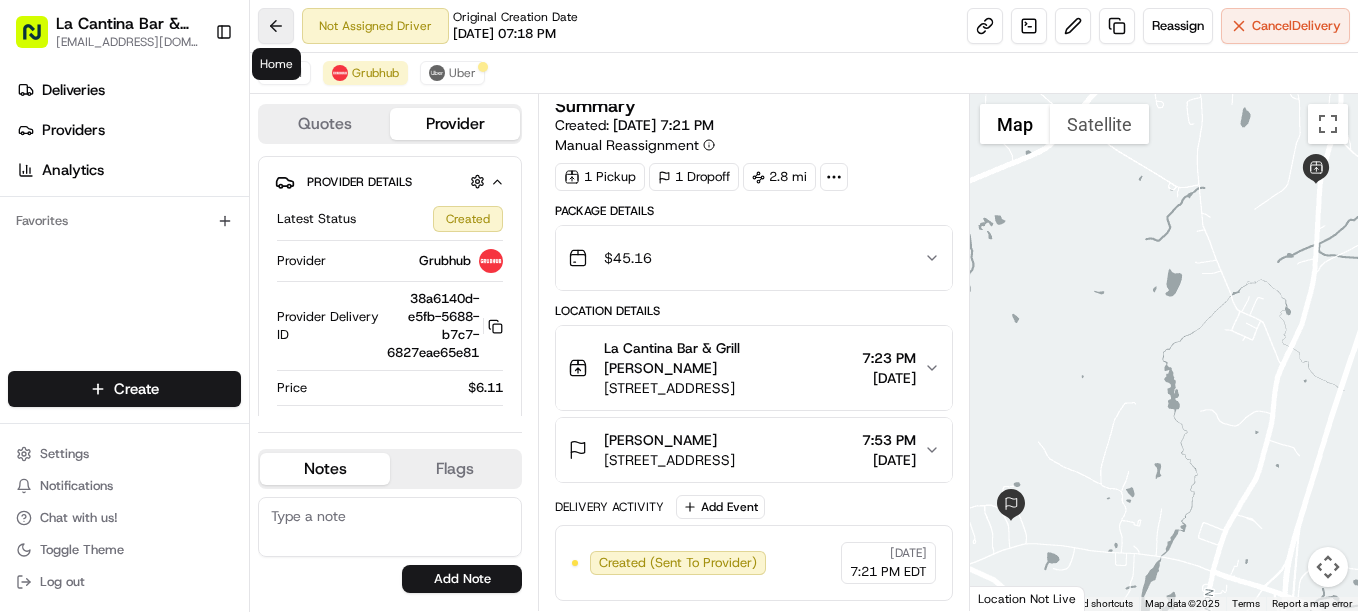 click at bounding box center (276, 26) 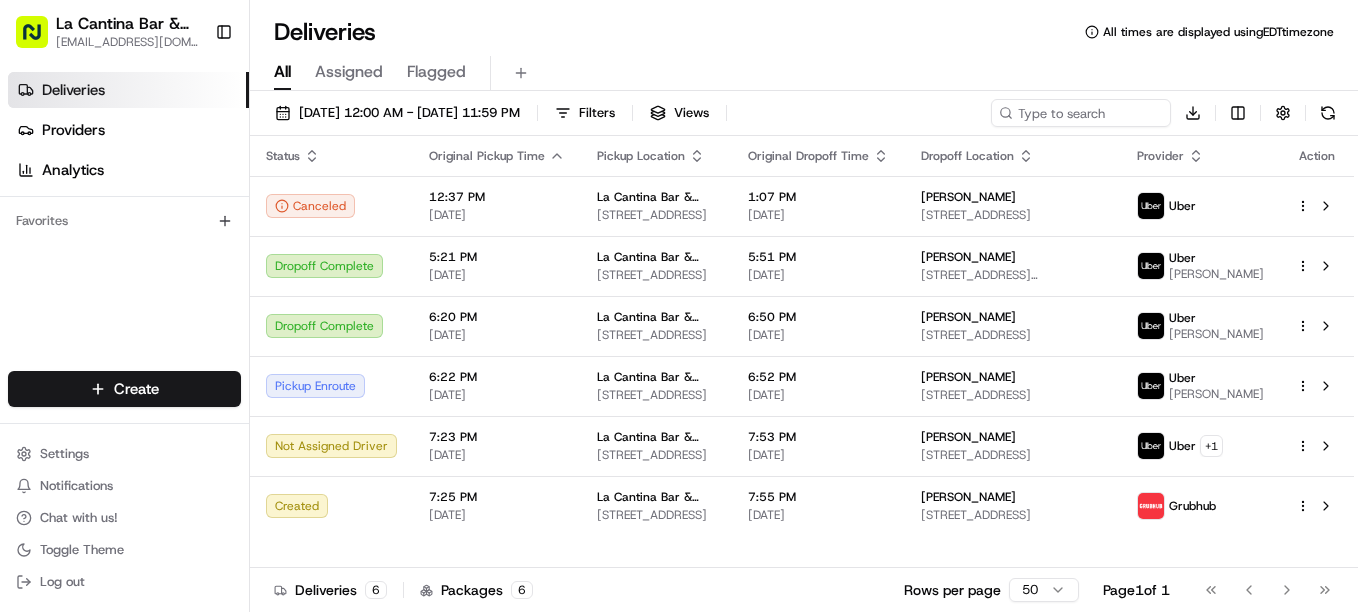 scroll, scrollTop: 0, scrollLeft: 0, axis: both 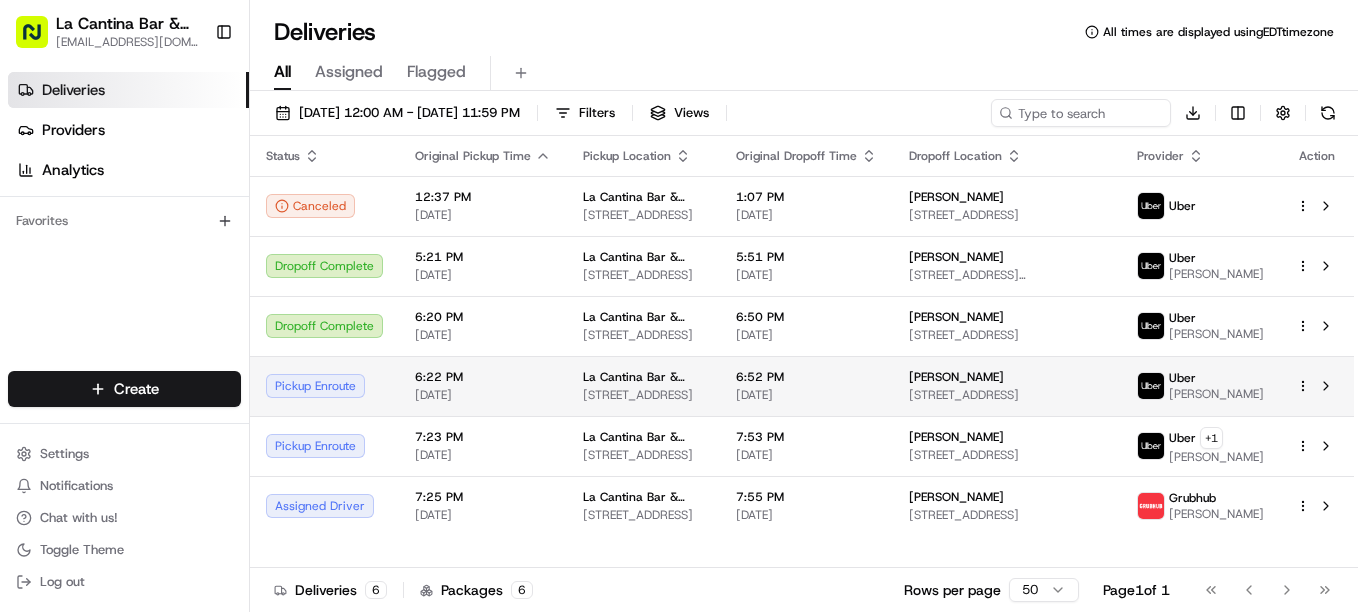 click on "[STREET_ADDRESS]" at bounding box center [1007, 395] 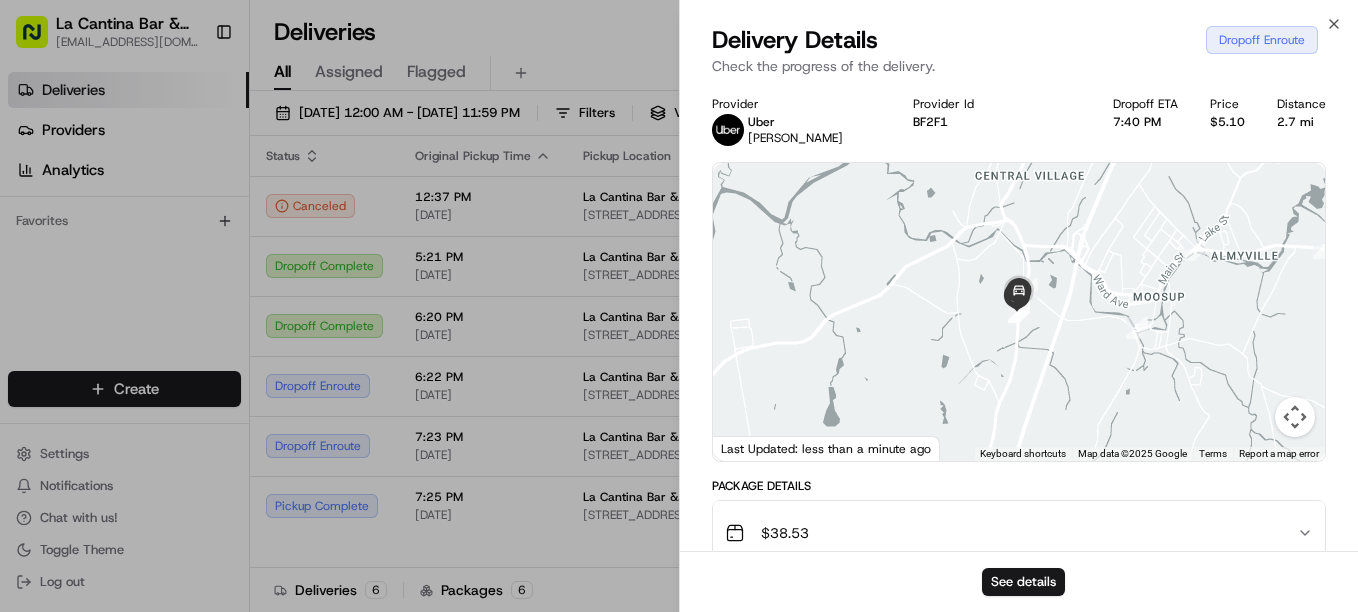 drag, startPoint x: 907, startPoint y: 518, endPoint x: 222, endPoint y: 366, distance: 701.6616 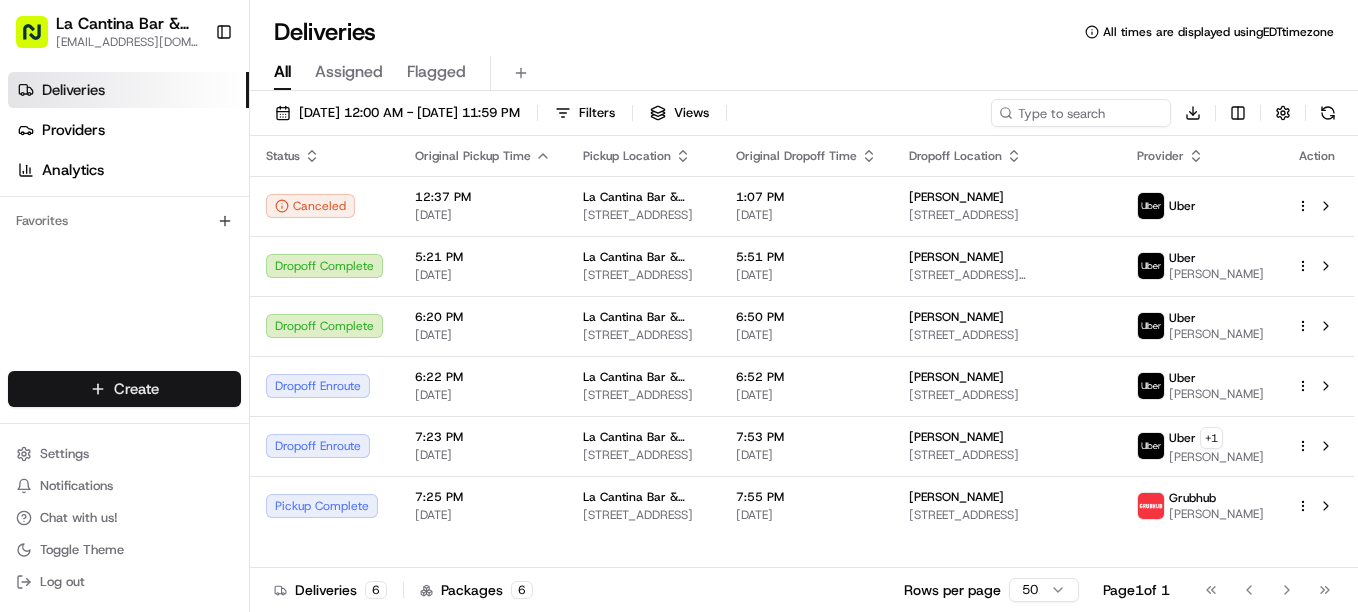 click on "La Cantina Bar & Grill lacantinabargrill@gmail.com Toggle Sidebar Deliveries Providers Analytics Favorites Main Menu Members & Organization Organization Users Roles Preferences Customization Tracking Orchestration Automations Dispatch Strategy Locations Pickup Locations Dropoff Locations Billing Billing Refund Requests Integrations Notification Triggers Webhooks API Keys Request Logs Create Settings Notifications Chat with us! Toggle Theme Log out Deliveries All times are displayed using  EDT  timezone All Assigned Flagged 07/17/2025 12:00 AM - 07/17/2025 11:59 PM Filters Views Download Status Original Pickup Time Pickup Location Original Dropoff Time Dropoff Location Provider Action Canceled 12:37 PM 07/17/2025 La Cantina Bar & Grill 123 Norwich Rd, Plainfield, CT 06374, USA 1:07 PM 07/17/2025 Nicole Ortiz 582 Norwich Rd, Plainfield, CT 06374, USA Uber Dropoff Complete 5:21 PM 07/17/2025 La Cantina Bar & Grill 123 Norwich Rd, Plainfield, CT 06374, USA 5:51 PM 07/17/2025 kristin taylor l Uber" at bounding box center [679, 306] 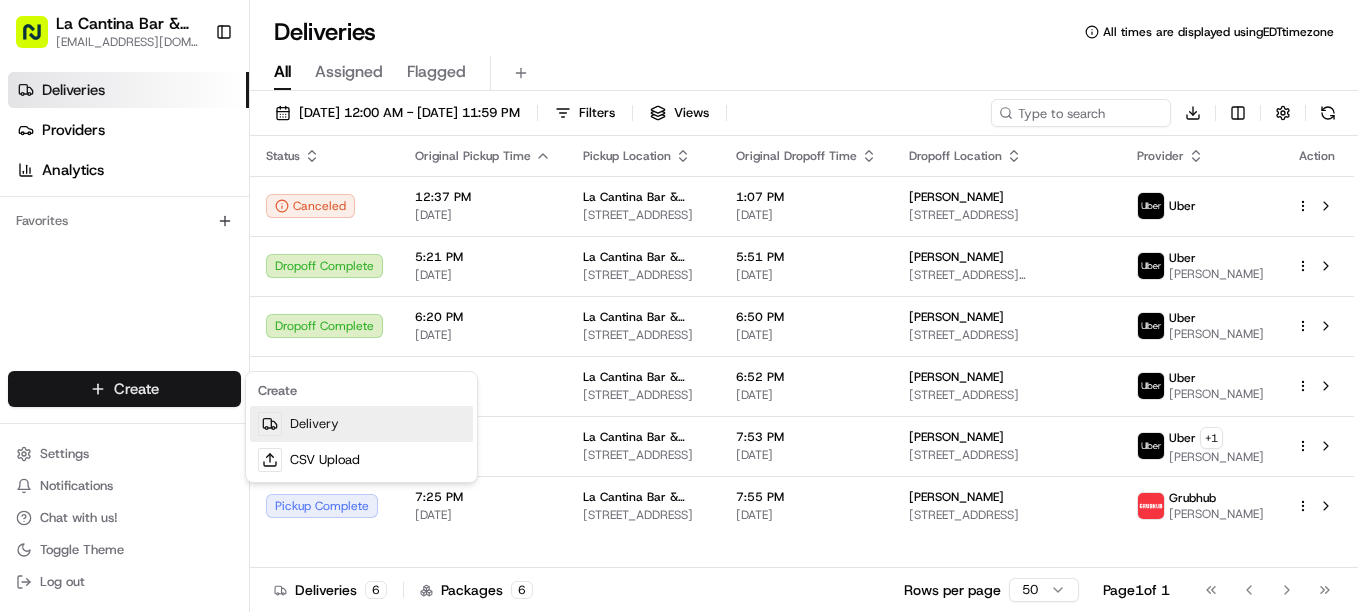 click on "Delivery" at bounding box center [361, 424] 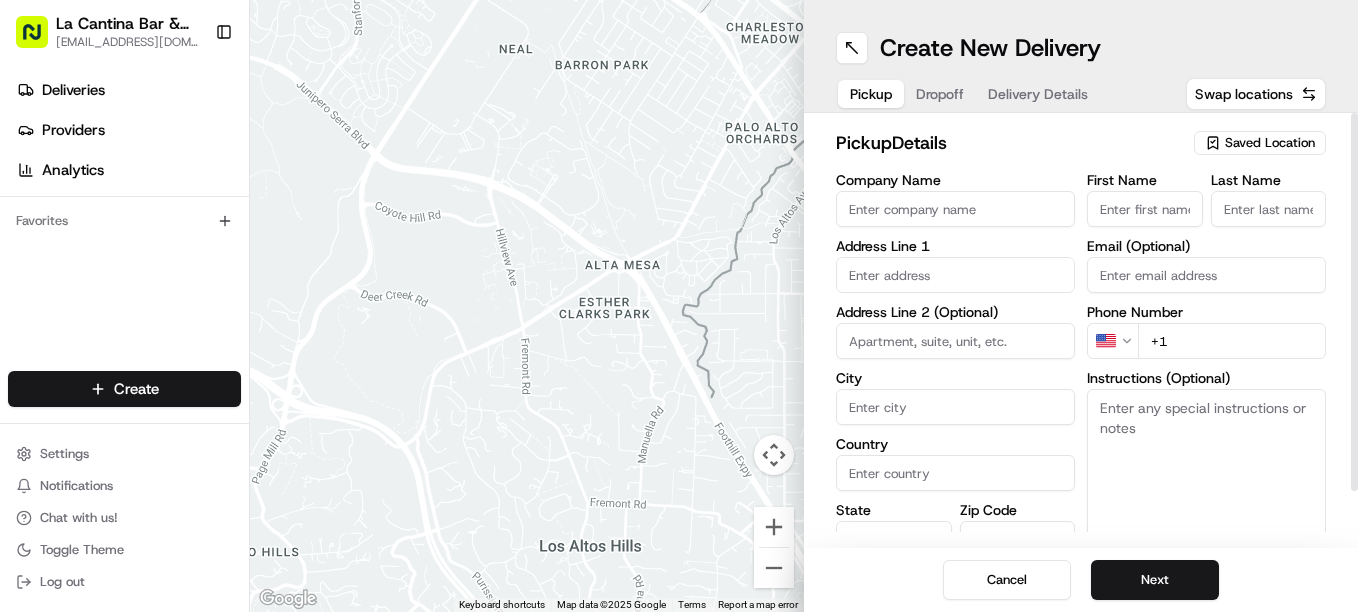 click on "First Name" at bounding box center (1145, 209) 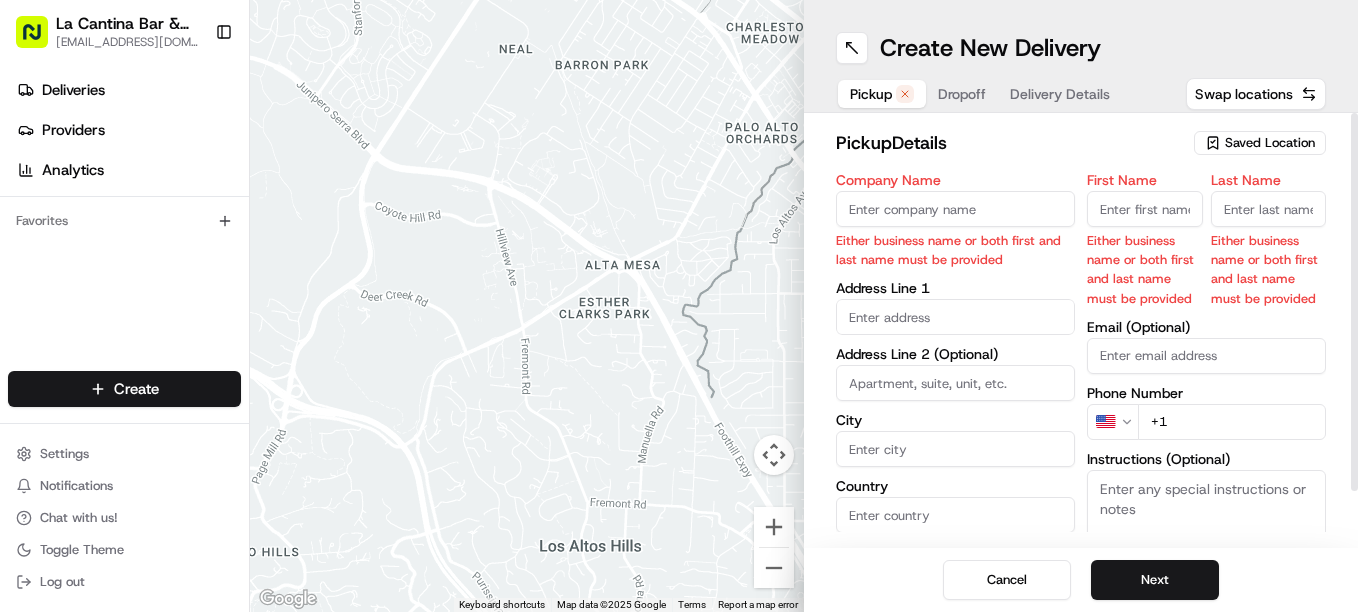 click on "Company Name Either business name or both first and last name must be provided Address Line 1 Address Line 2 (Optional) City Country State Zip Code Save this Location" at bounding box center [955, 412] 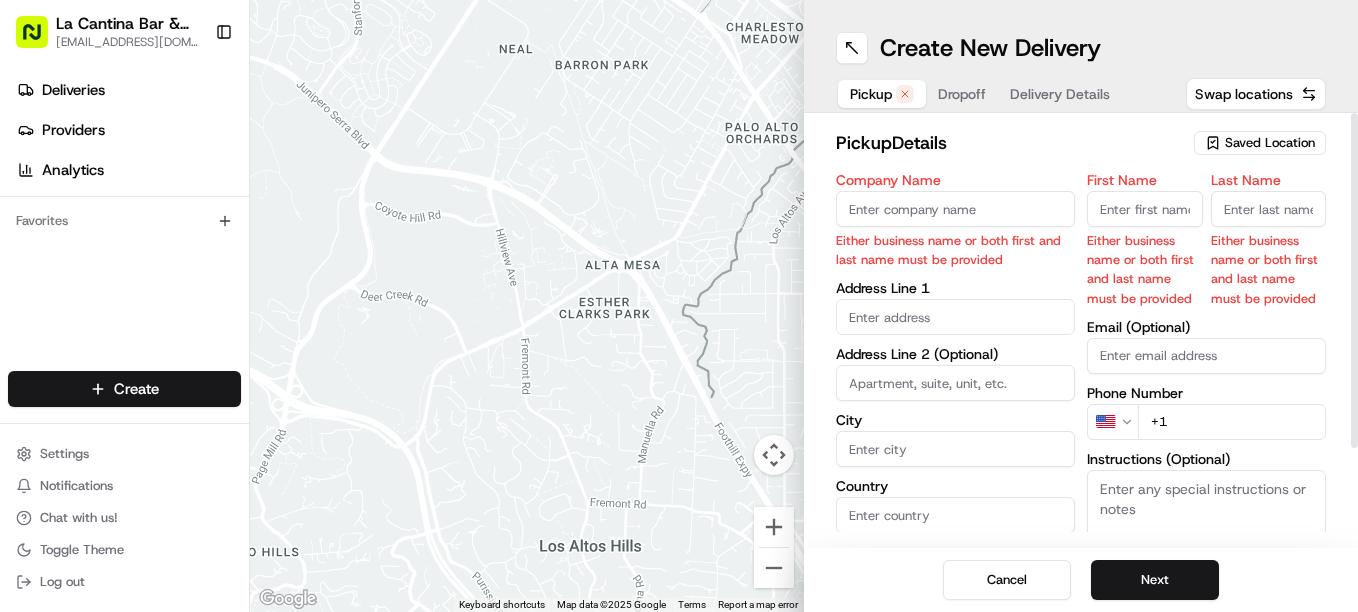 click on "Company Name" at bounding box center [955, 209] 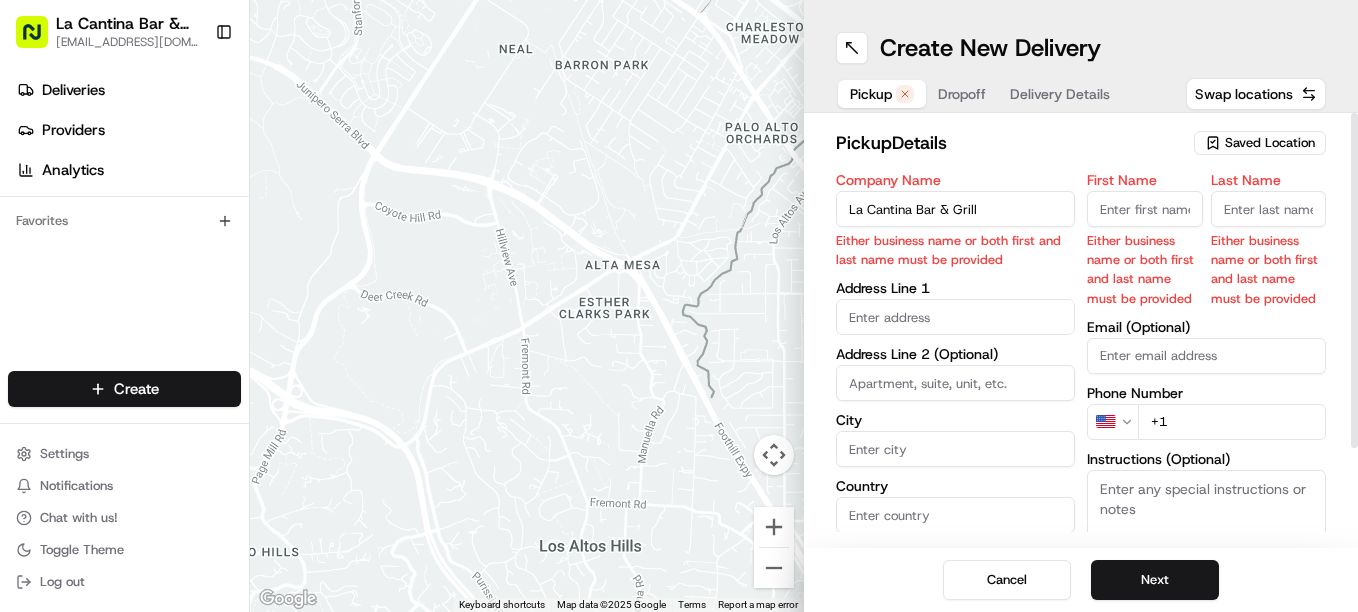 type on "123 Norwich Road" 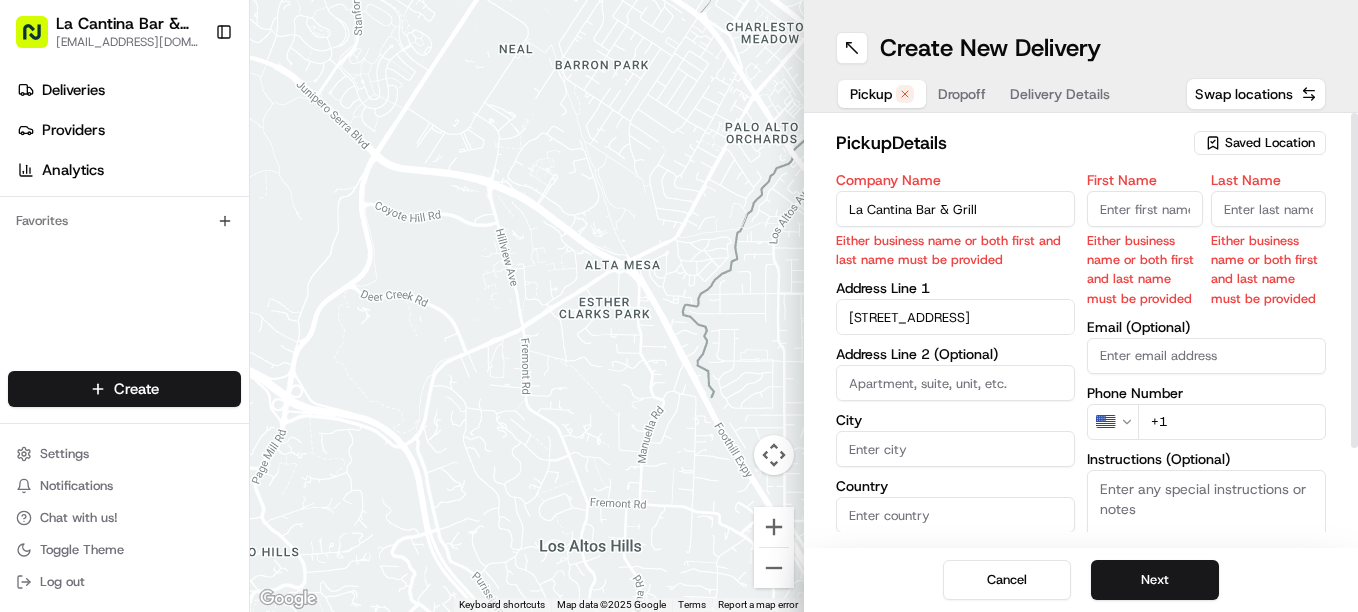 type on "Plainfield" 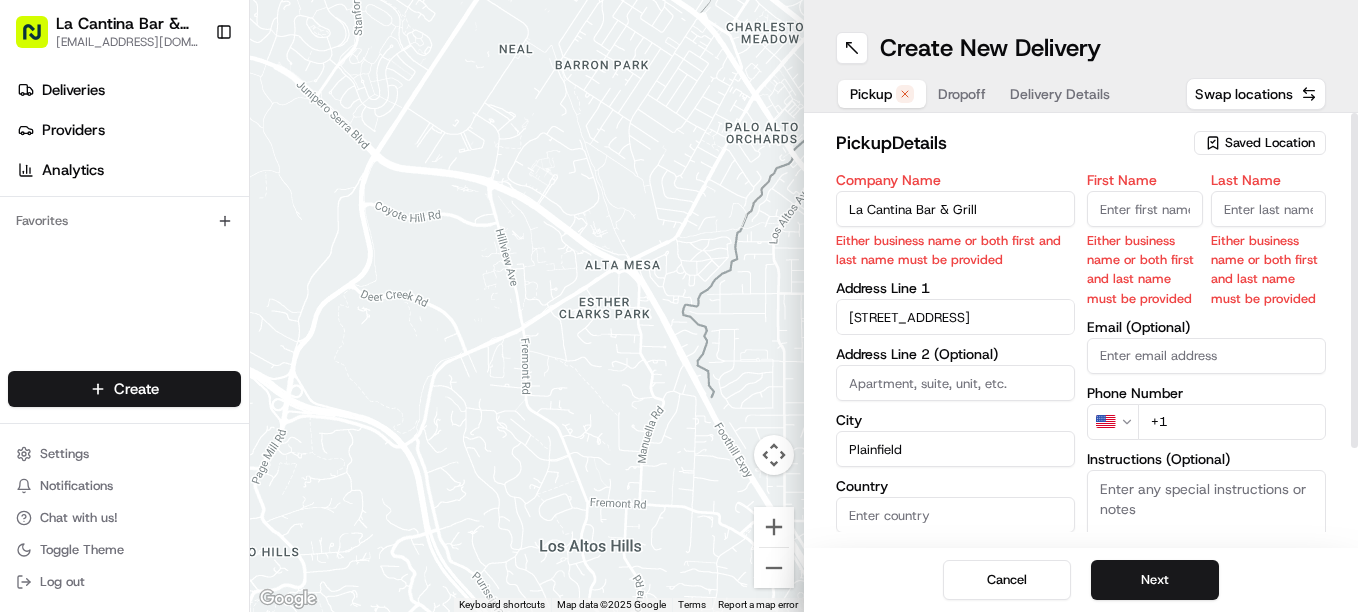 type on "United States" 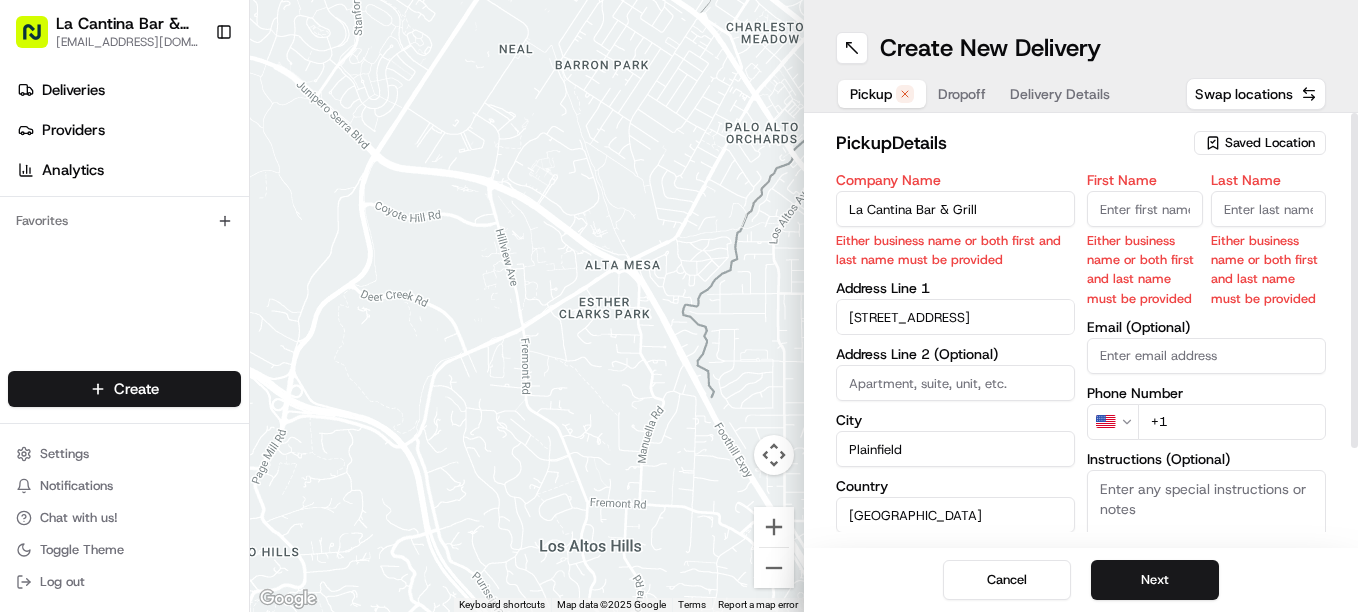 type on "CT" 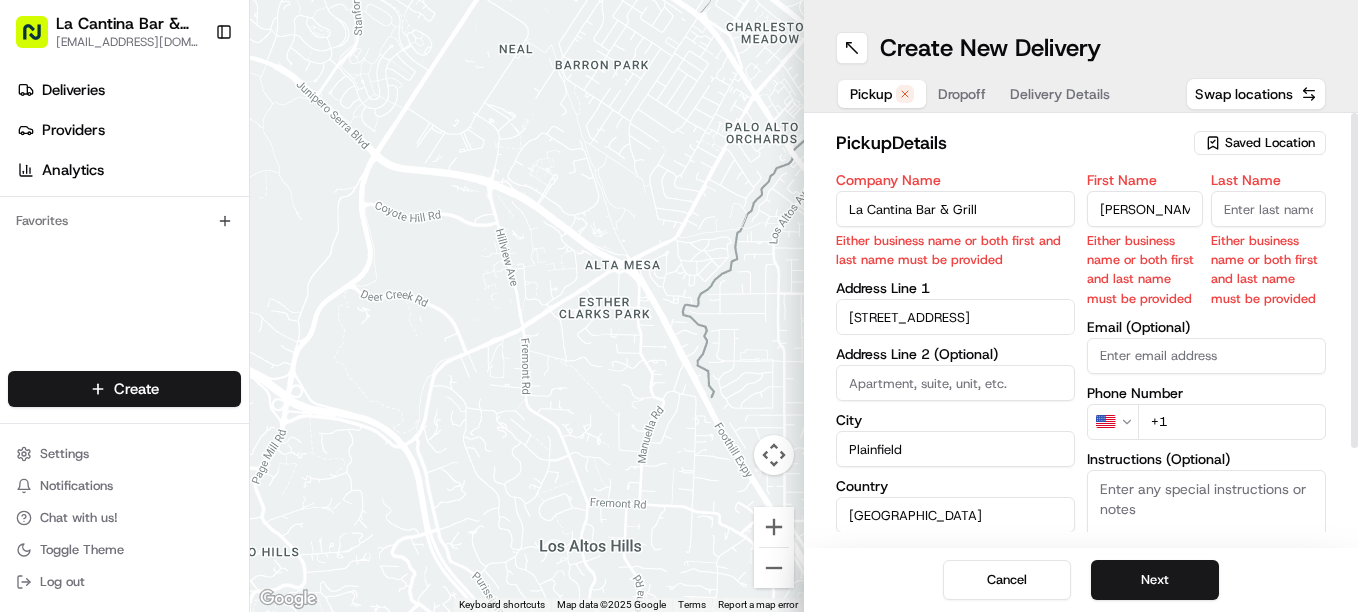 type on "Gamboa" 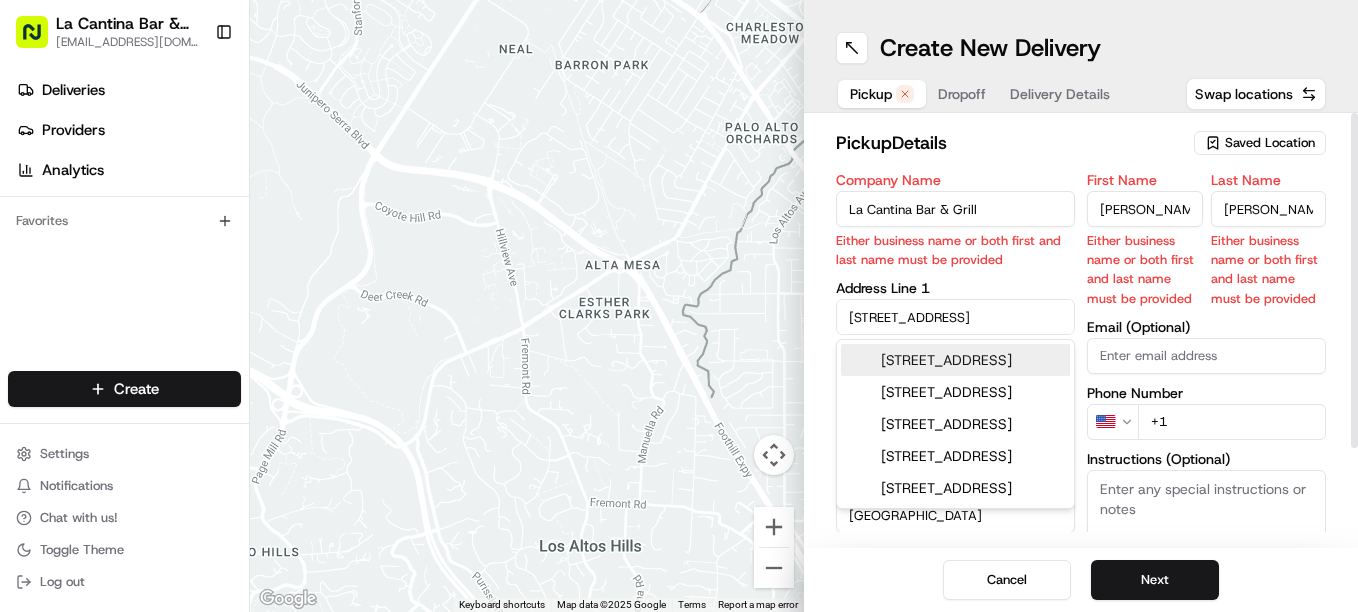 click on "First Name David Either business name or both first and last name must be provided Last Name Gamboa Either business name or both first and last name must be provided Email (Optional) Phone Number US +1 Instructions (Optional) Advanced" at bounding box center (1206, 412) 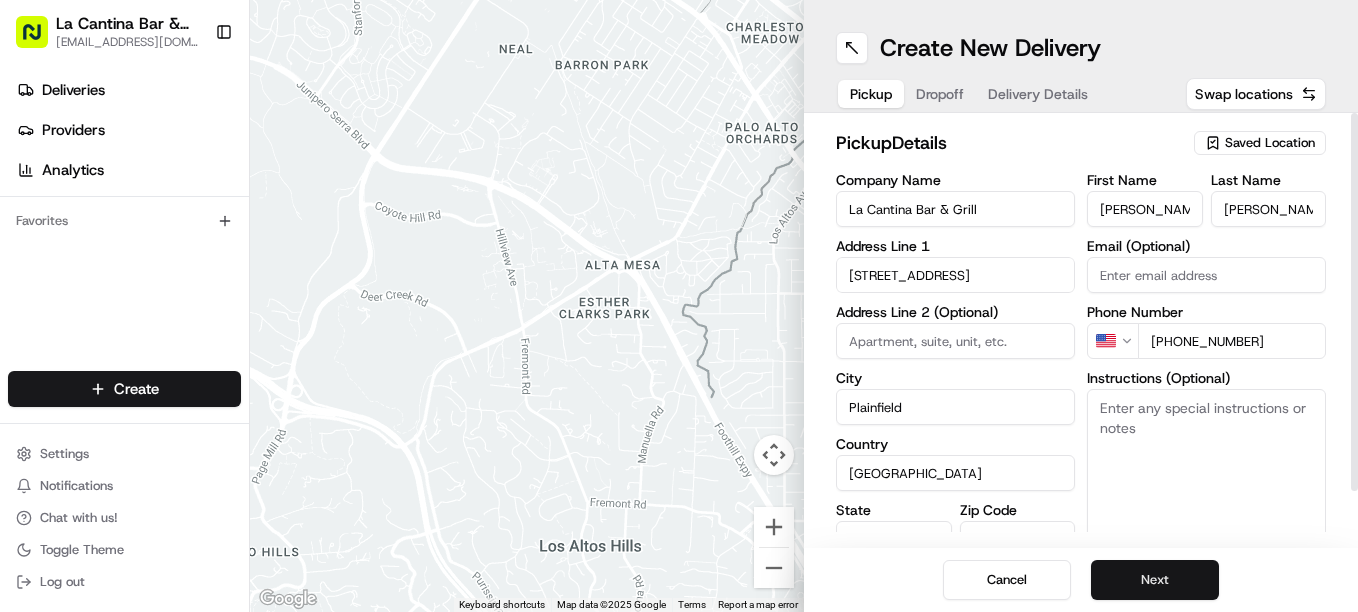 type on "[PHONE_NUMBER]" 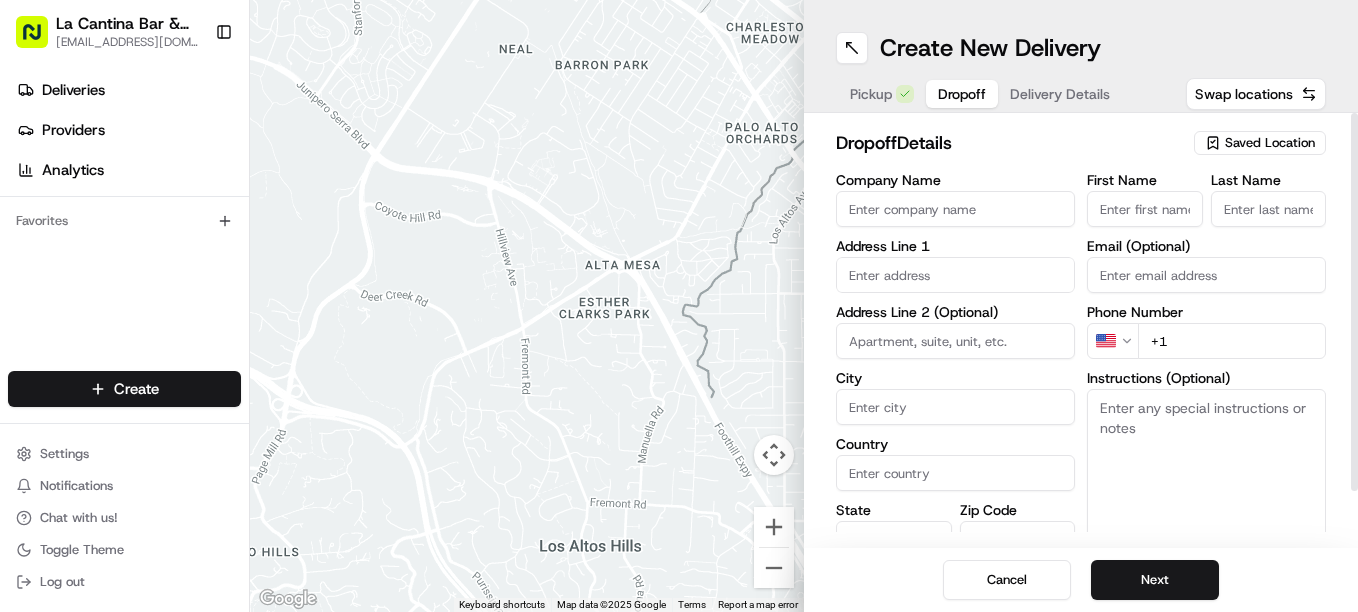 click on "First Name" at bounding box center [1145, 209] 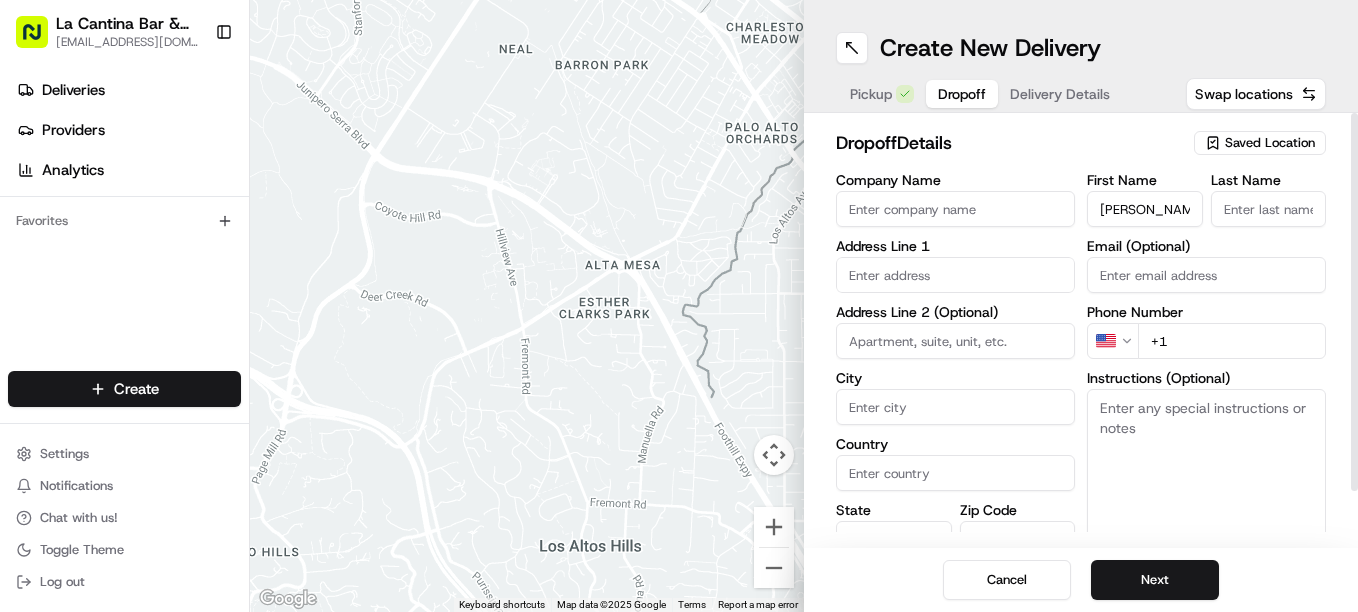 type on "JAY" 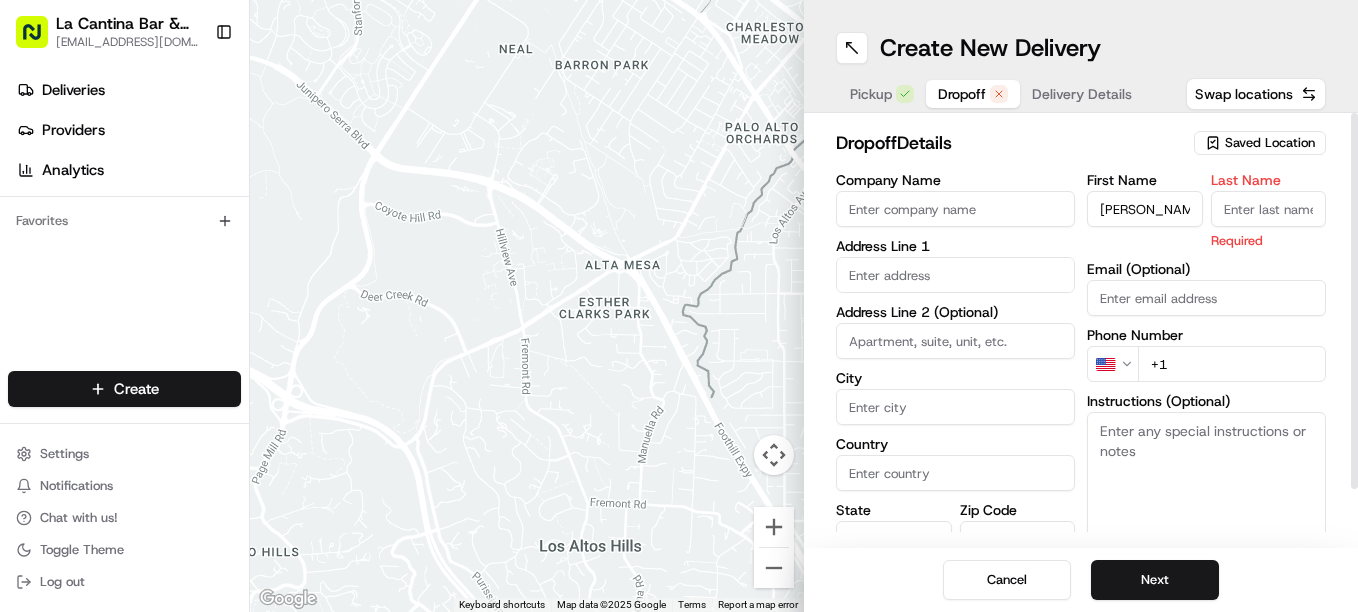 click on "Last Name" at bounding box center (1269, 209) 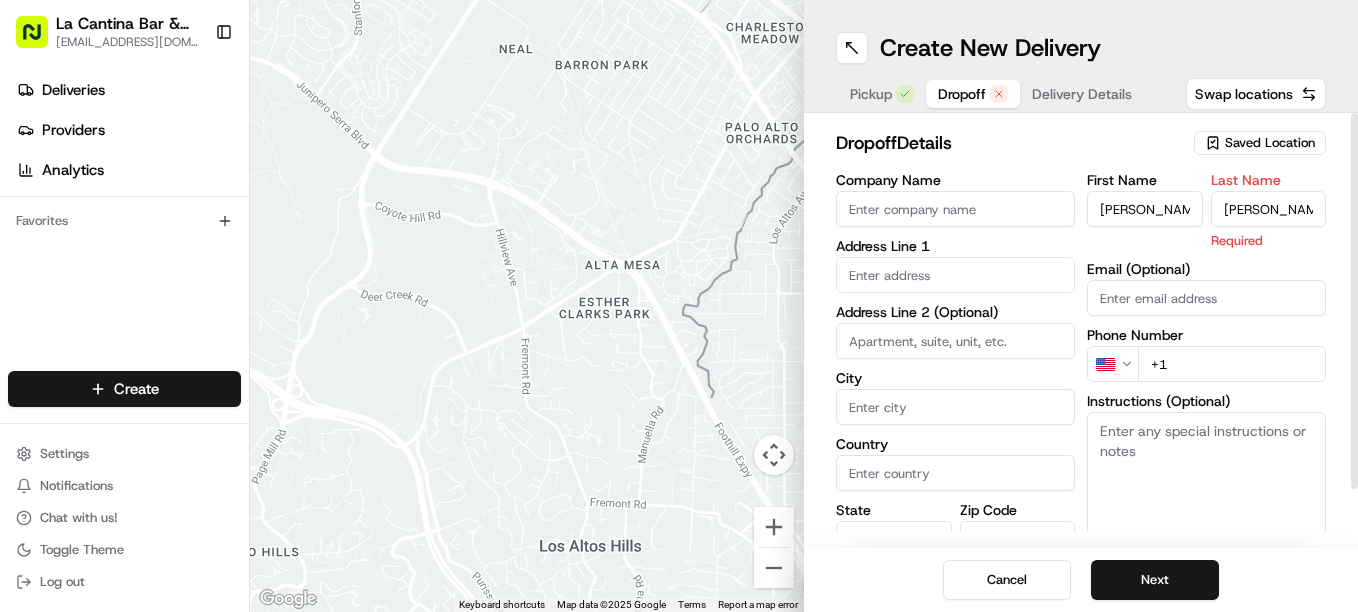 type on "GUSTAFSON" 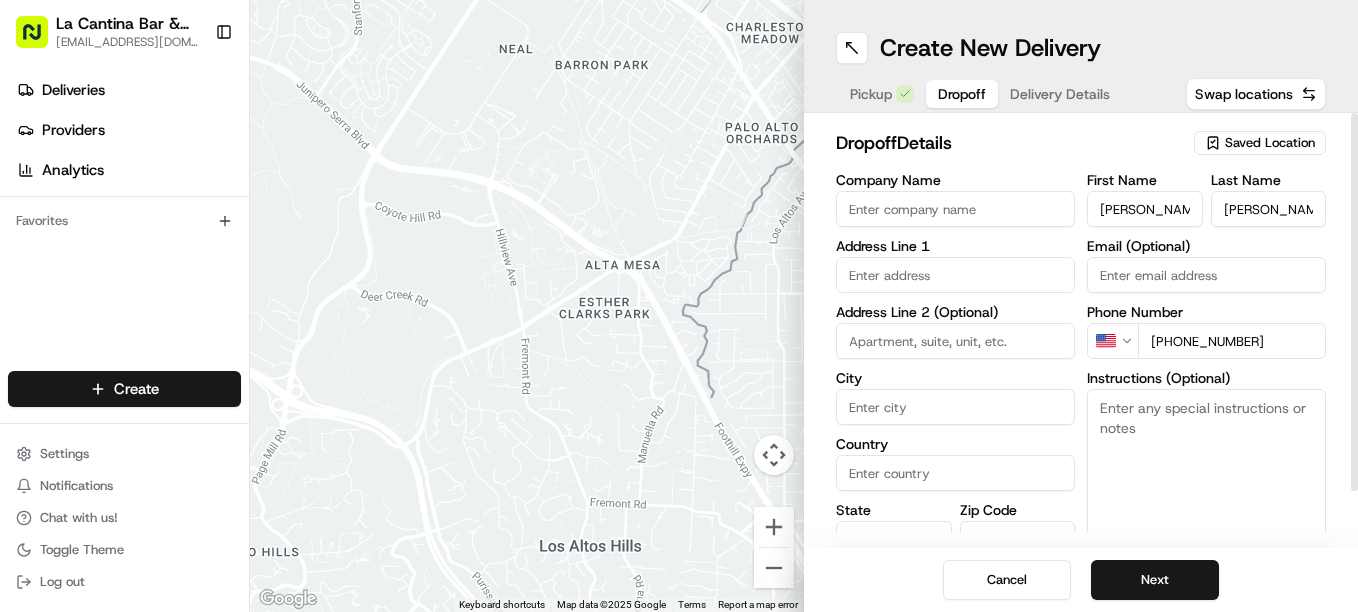 type on "+1 401 241 0556" 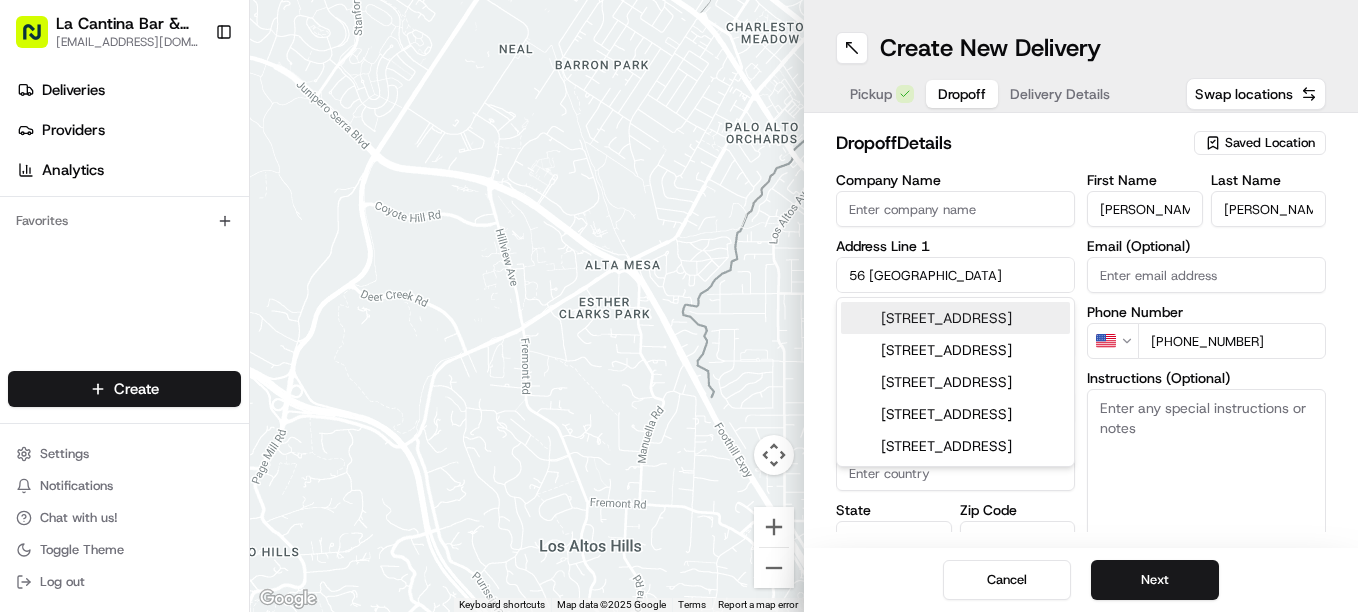 click on "56 Brunswick Avenue, Moosup, CT" at bounding box center (955, 318) 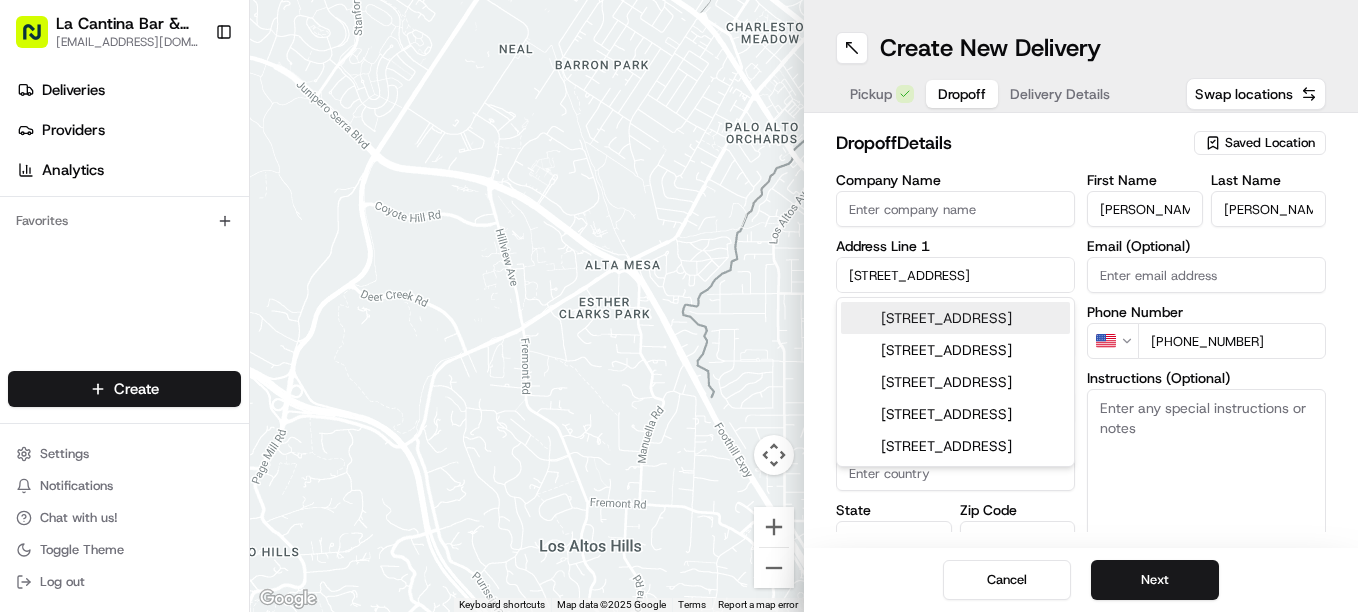 type on "[STREET_ADDRESS]" 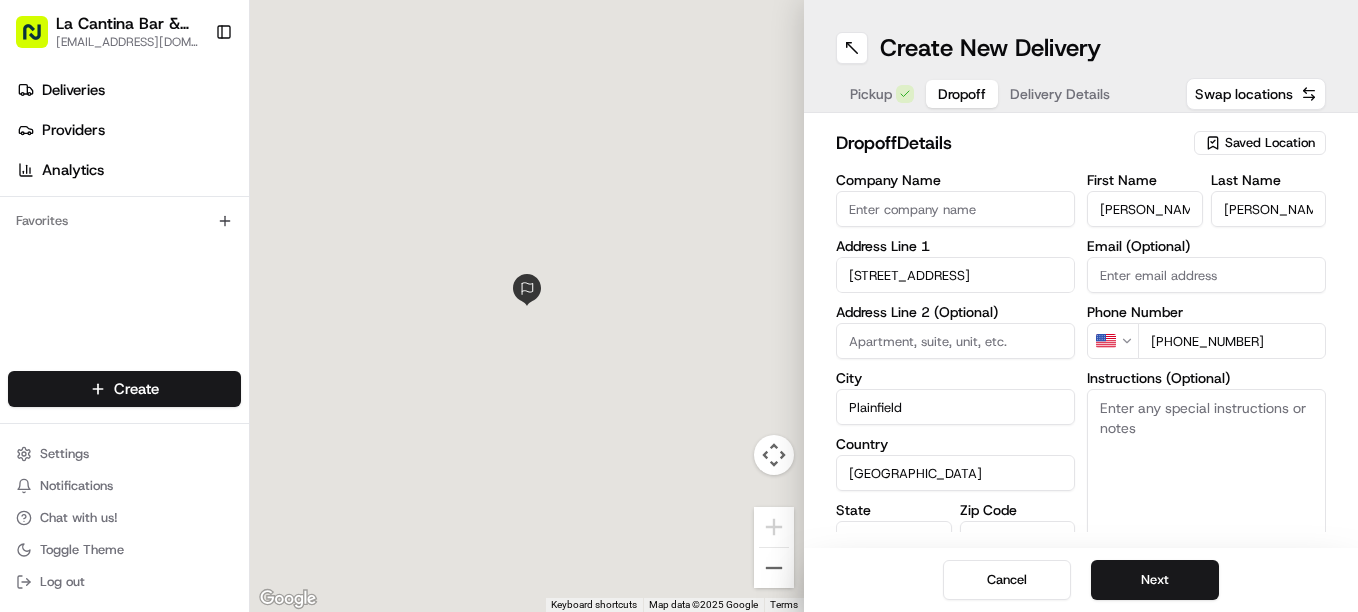 type on "56 Brunswick Avenue" 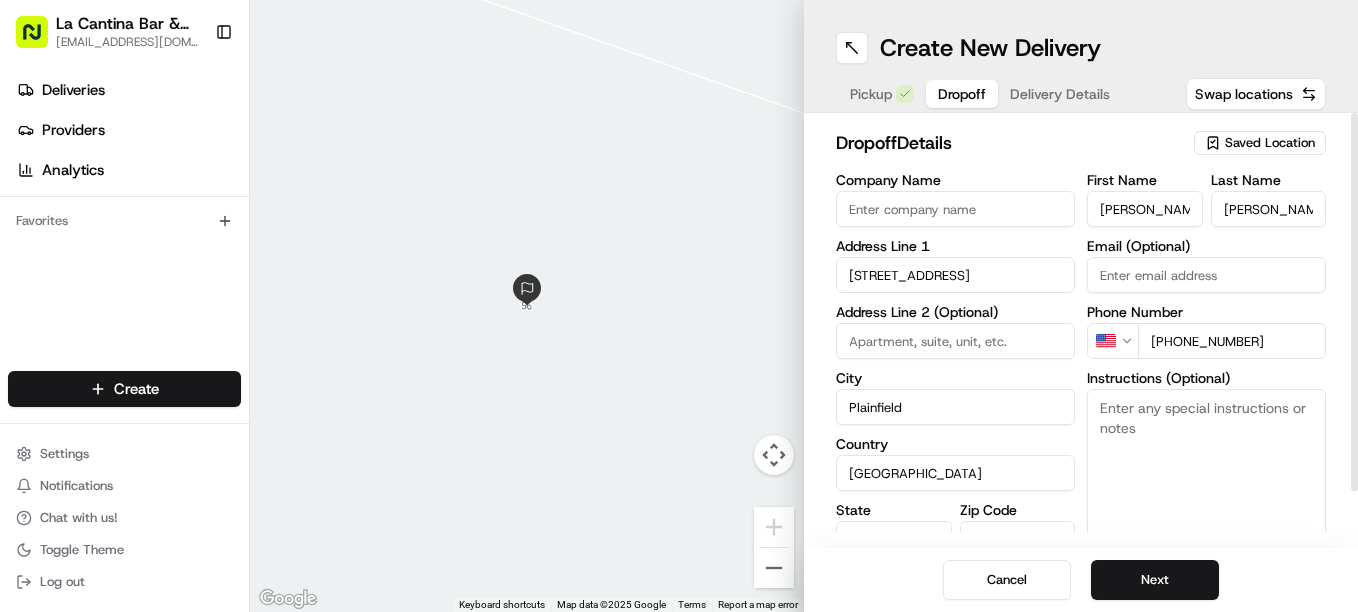 click on "Instructions (Optional)" at bounding box center (1206, 464) 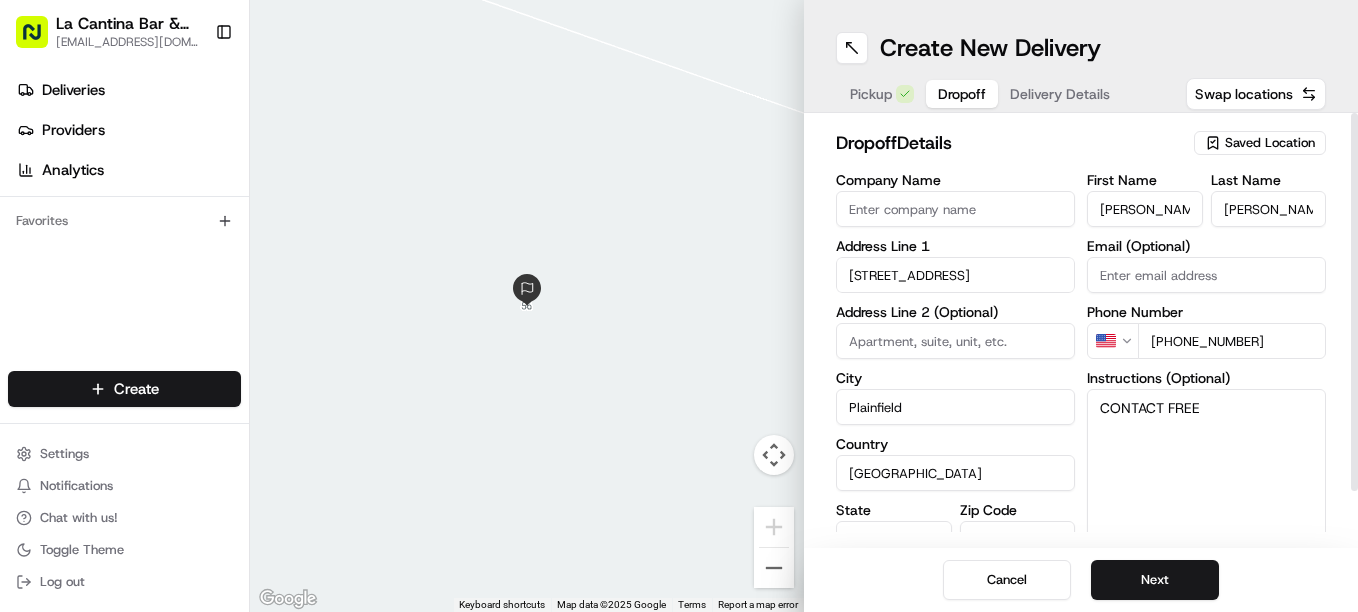 click on "CONTACT FREE" at bounding box center [1206, 464] 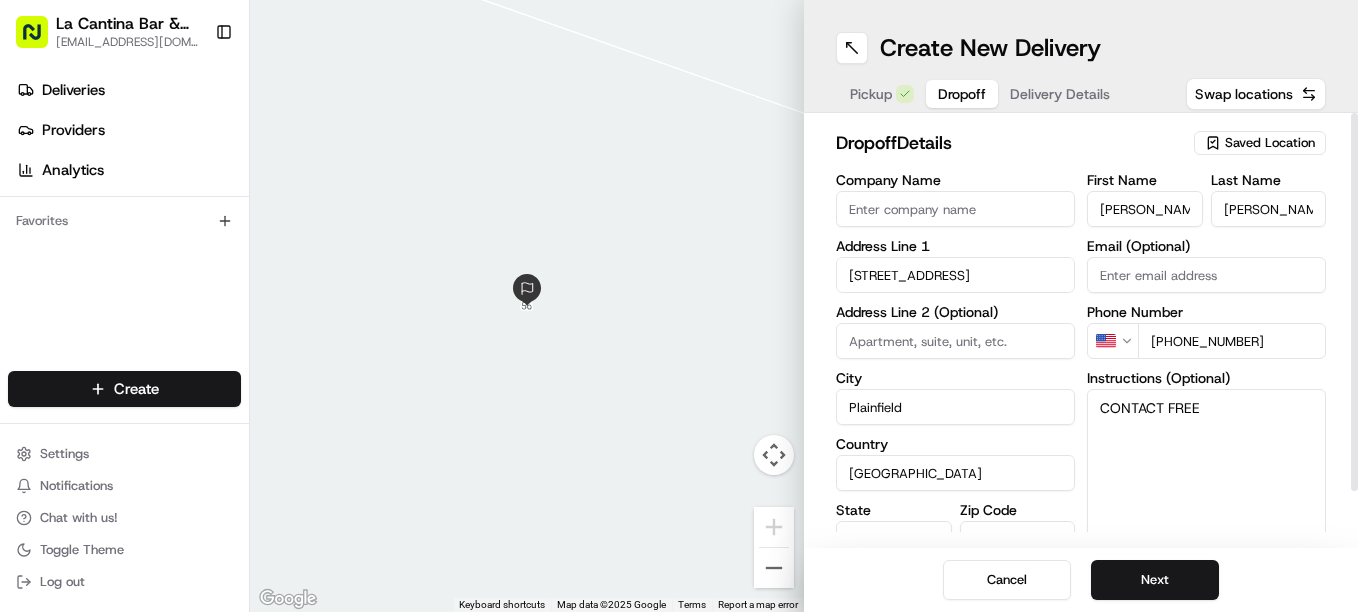 click on "CONTACT FREE" at bounding box center (1206, 464) 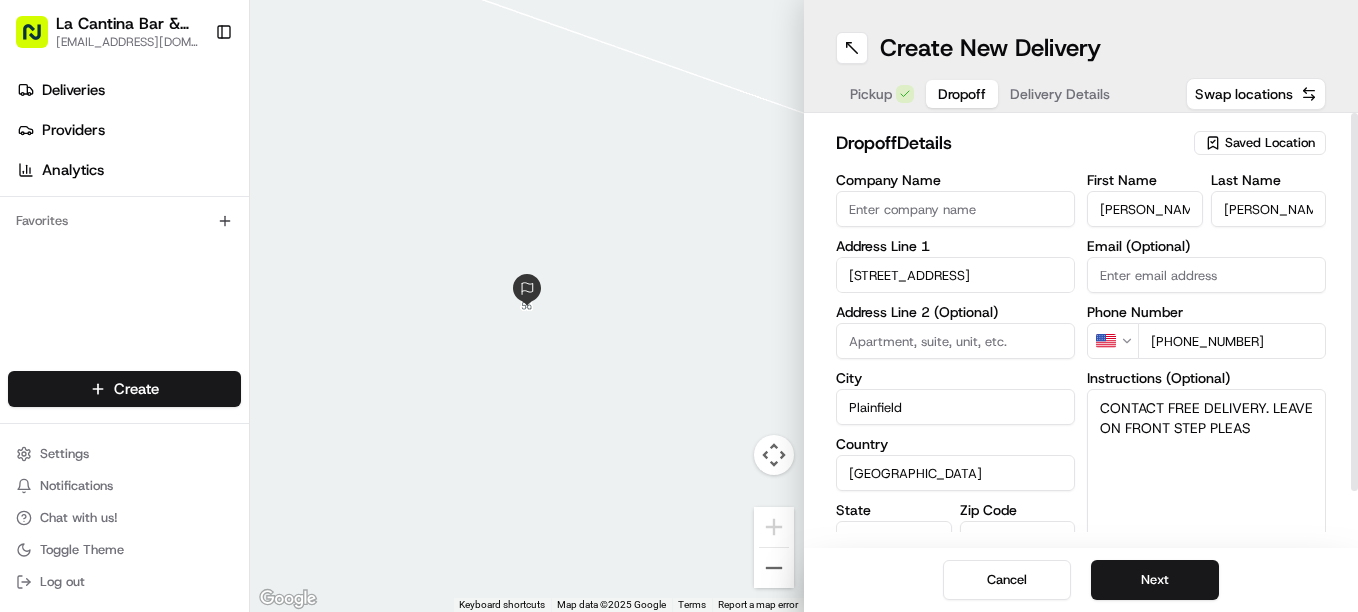 type on "CONTACT FREE DELIVERY. LEAVE ON FRONT STEP PLEASE" 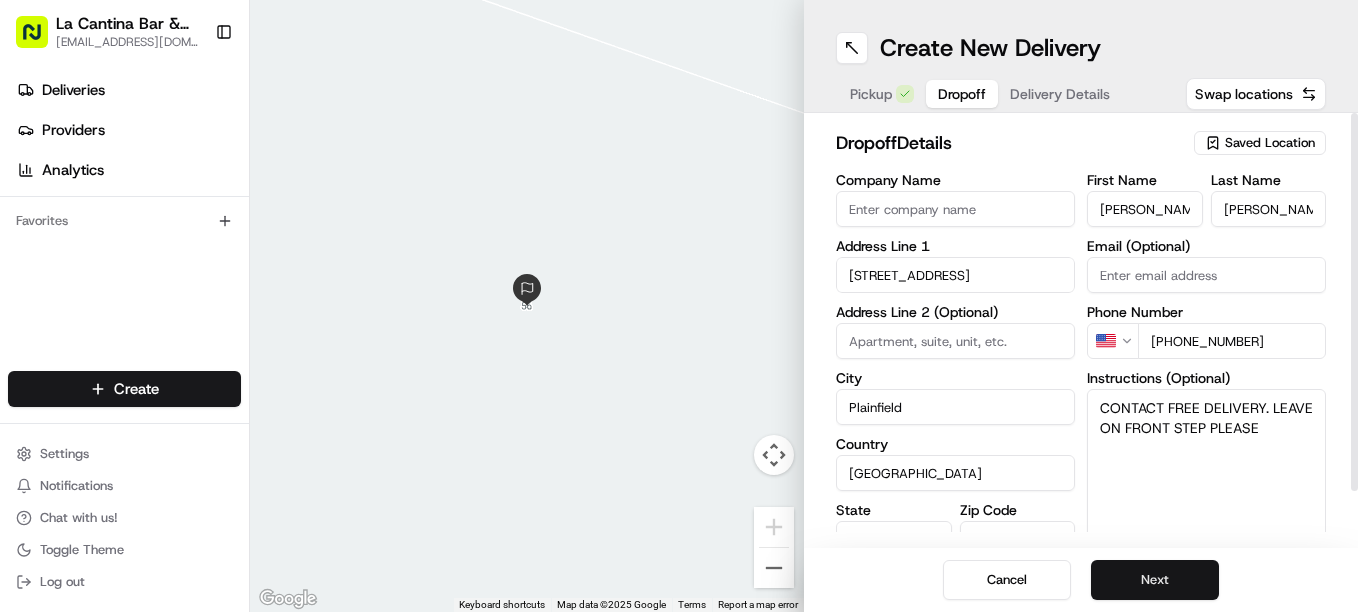 click on "Next" at bounding box center [1155, 580] 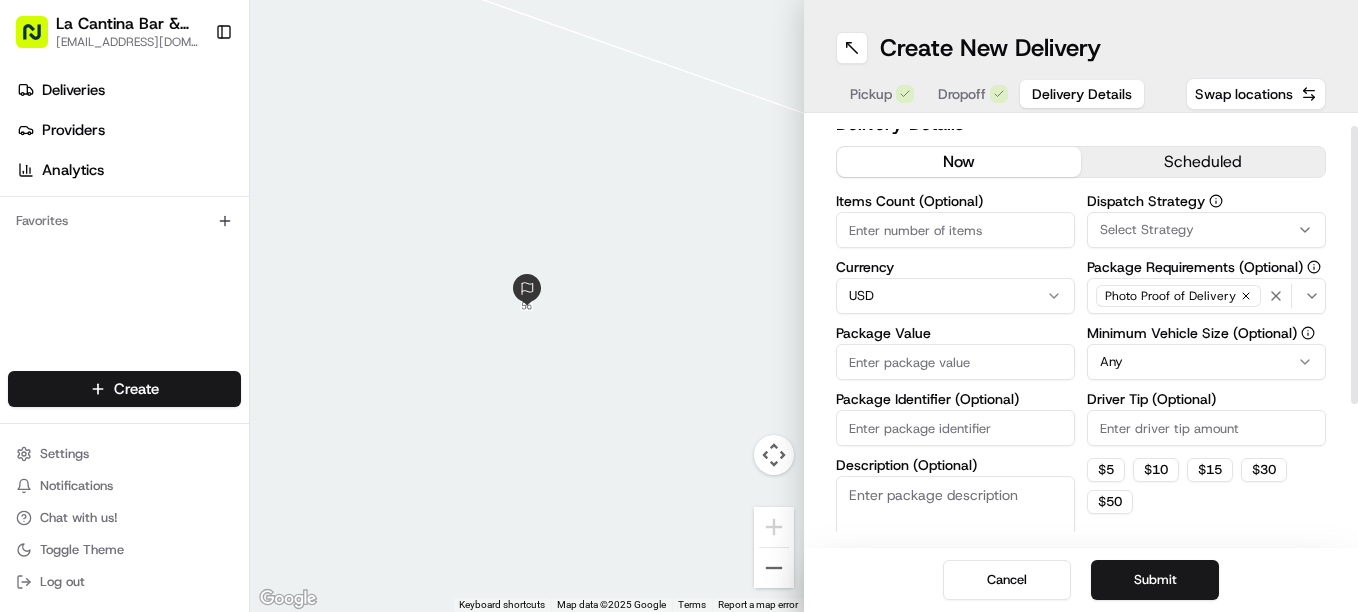 scroll, scrollTop: 20, scrollLeft: 0, axis: vertical 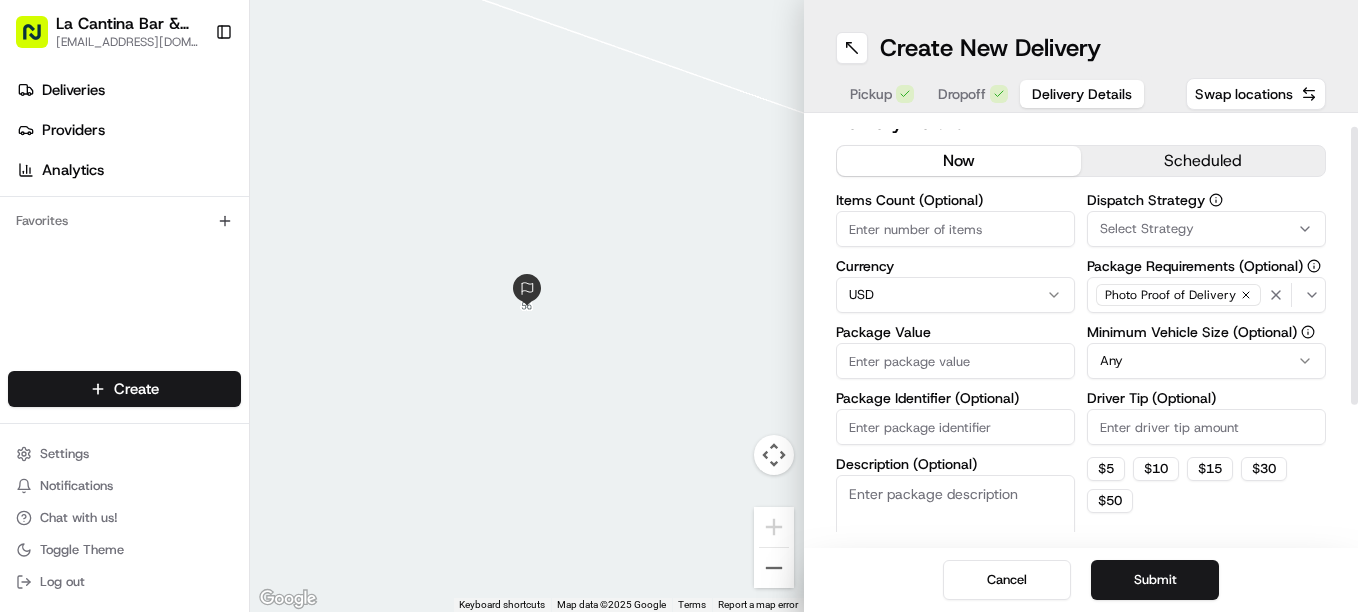 click on "Package Value" at bounding box center (955, 361) 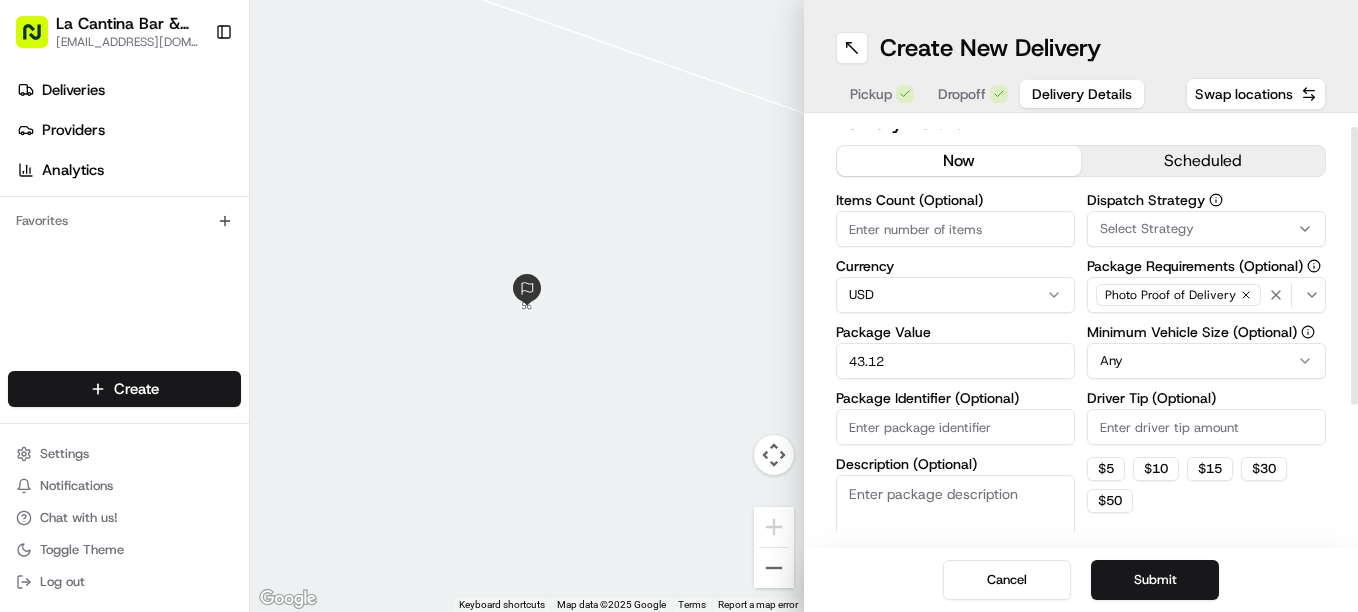 type on "43.12" 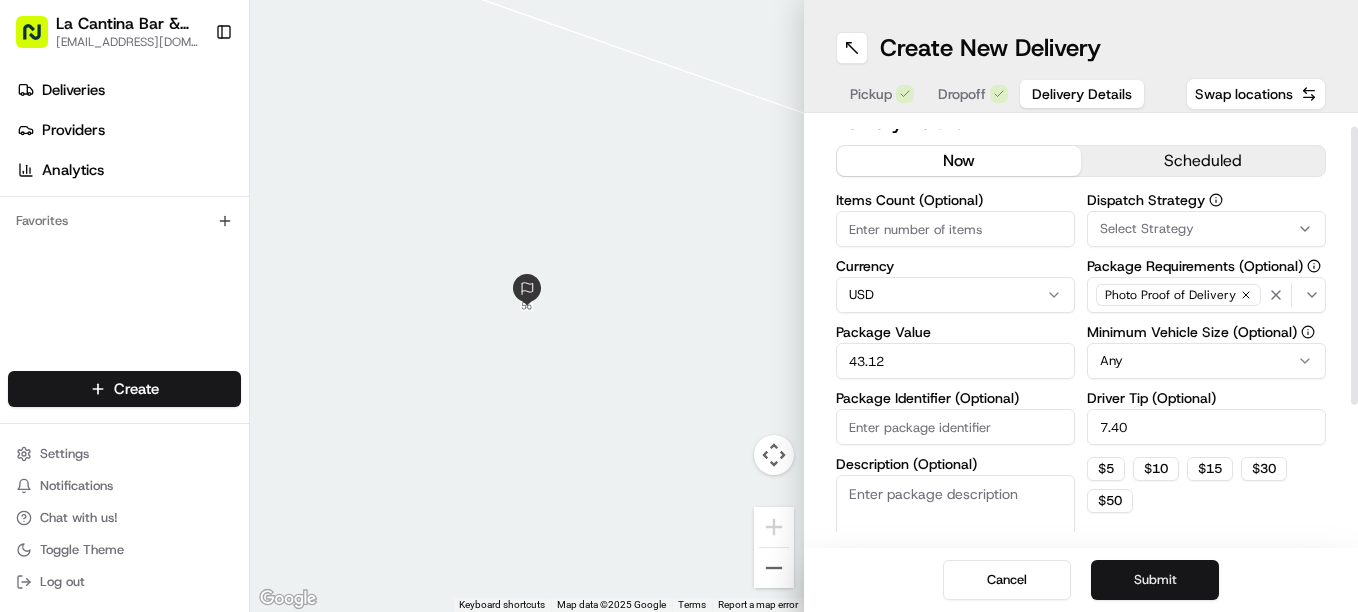 type on "7.40" 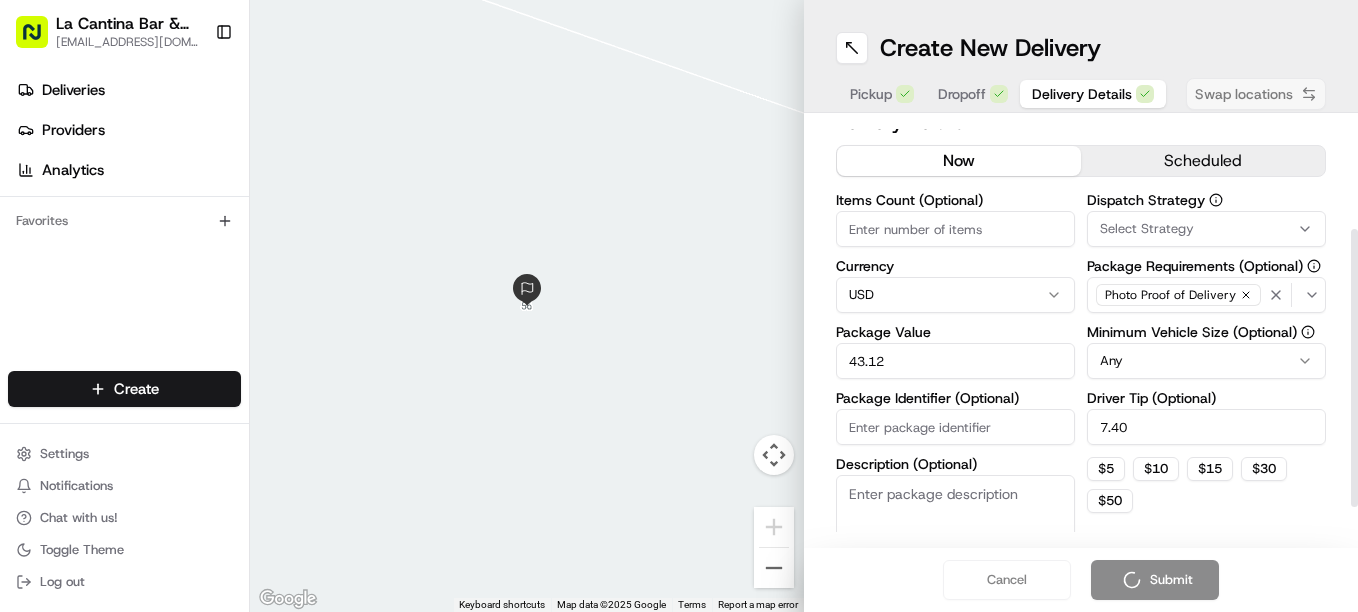 scroll, scrollTop: 227, scrollLeft: 0, axis: vertical 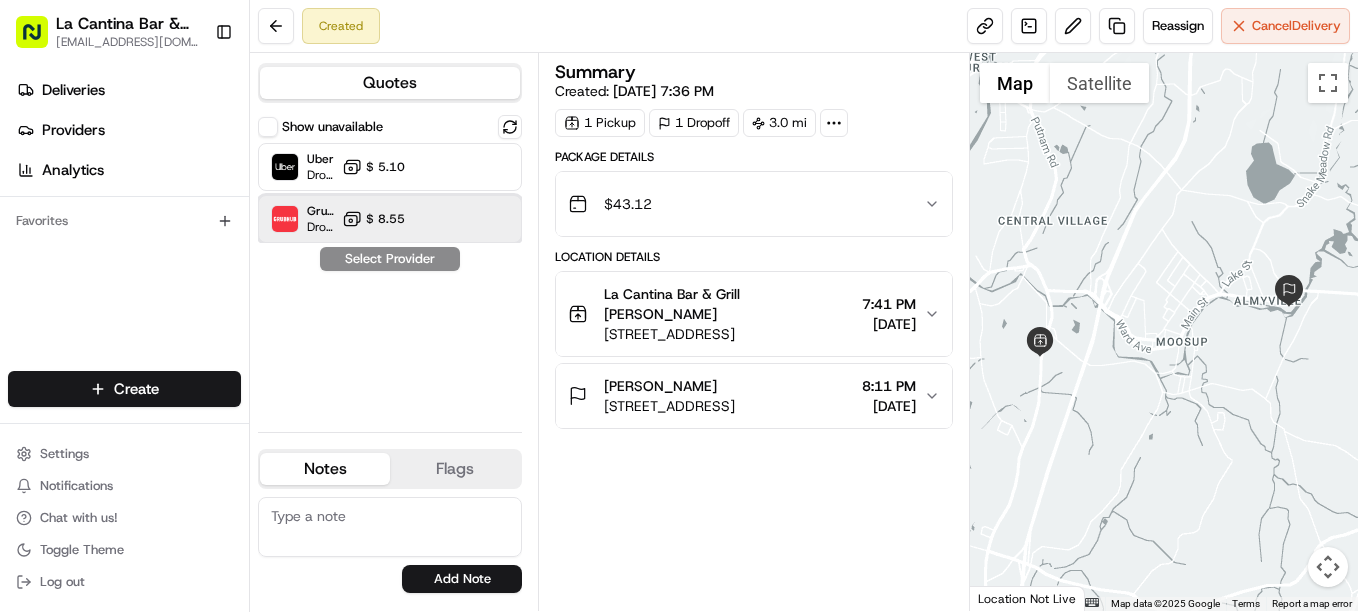 click on "Grubhub Dropoff ETA   28 minutes $   8.55" at bounding box center (390, 219) 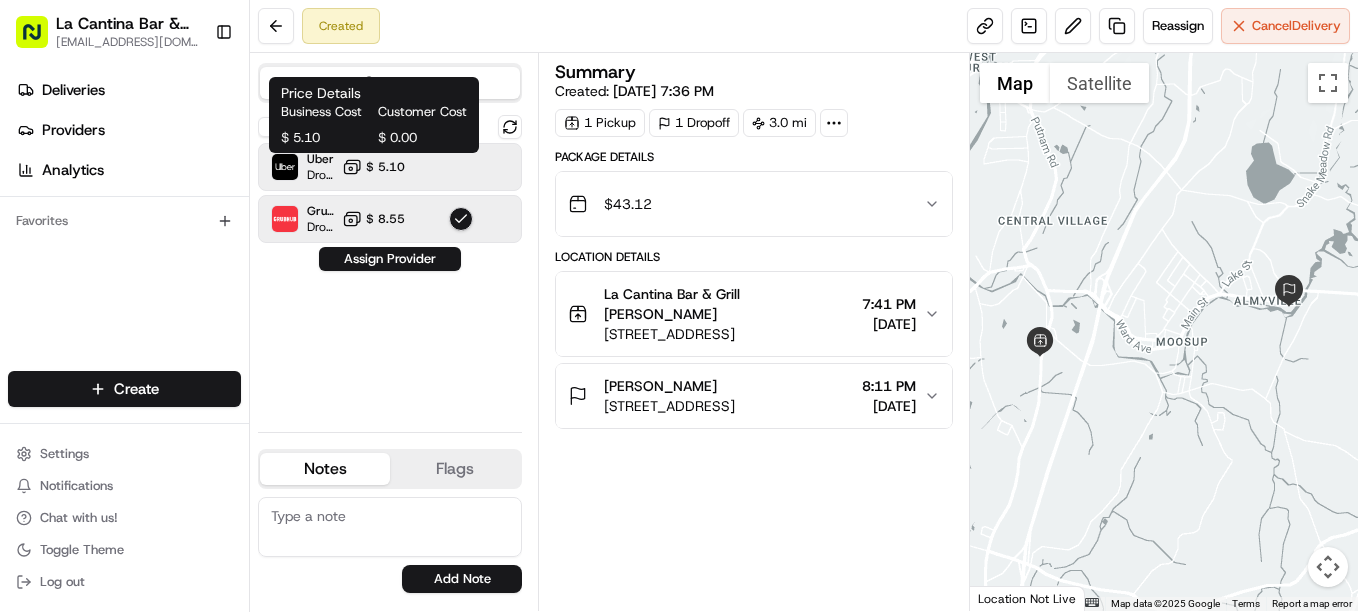 click on "$   5.10" at bounding box center [385, 167] 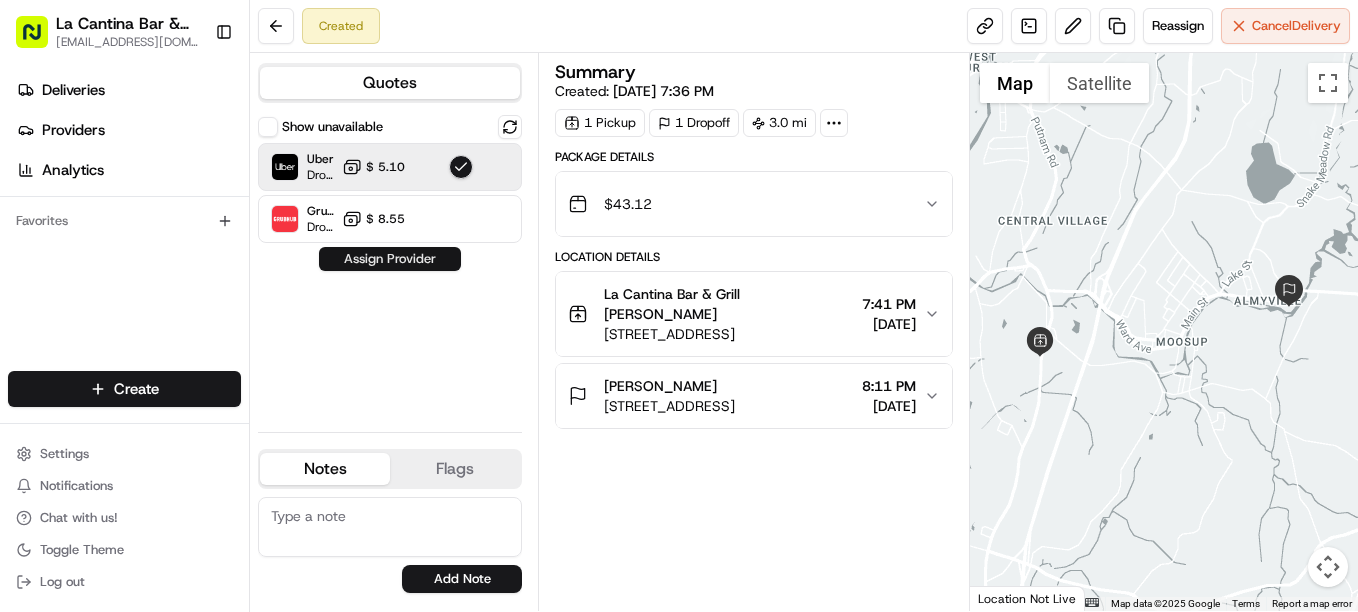 click on "Assign Provider" at bounding box center (390, 259) 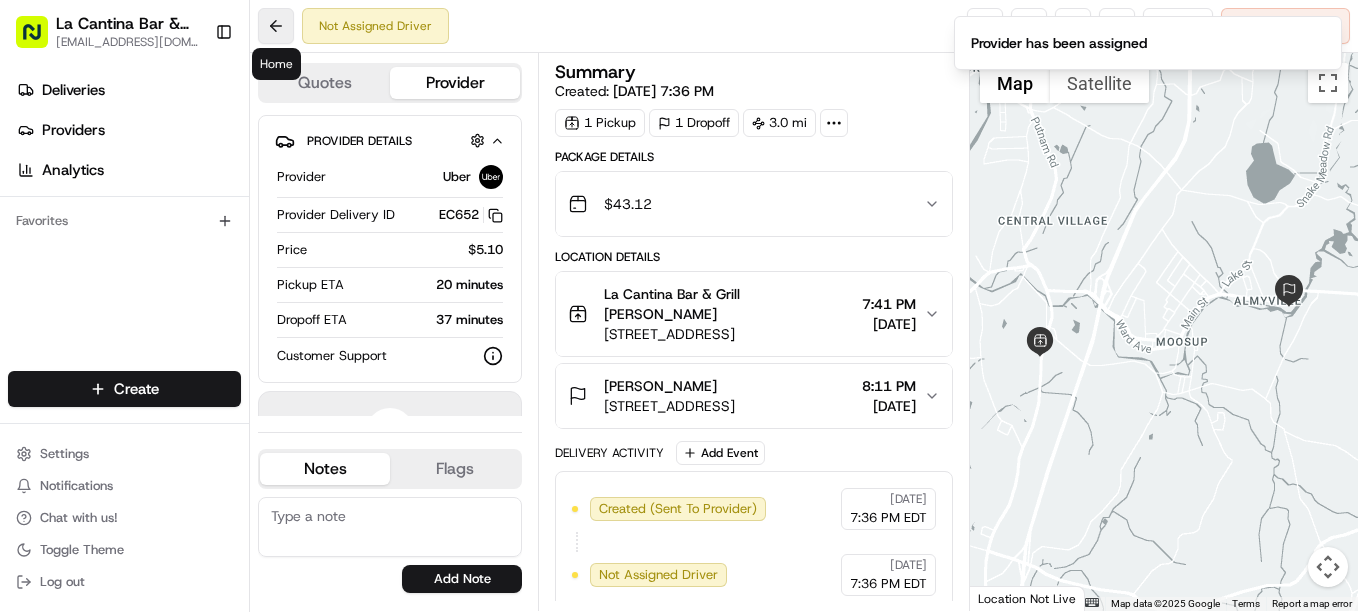 click at bounding box center [276, 26] 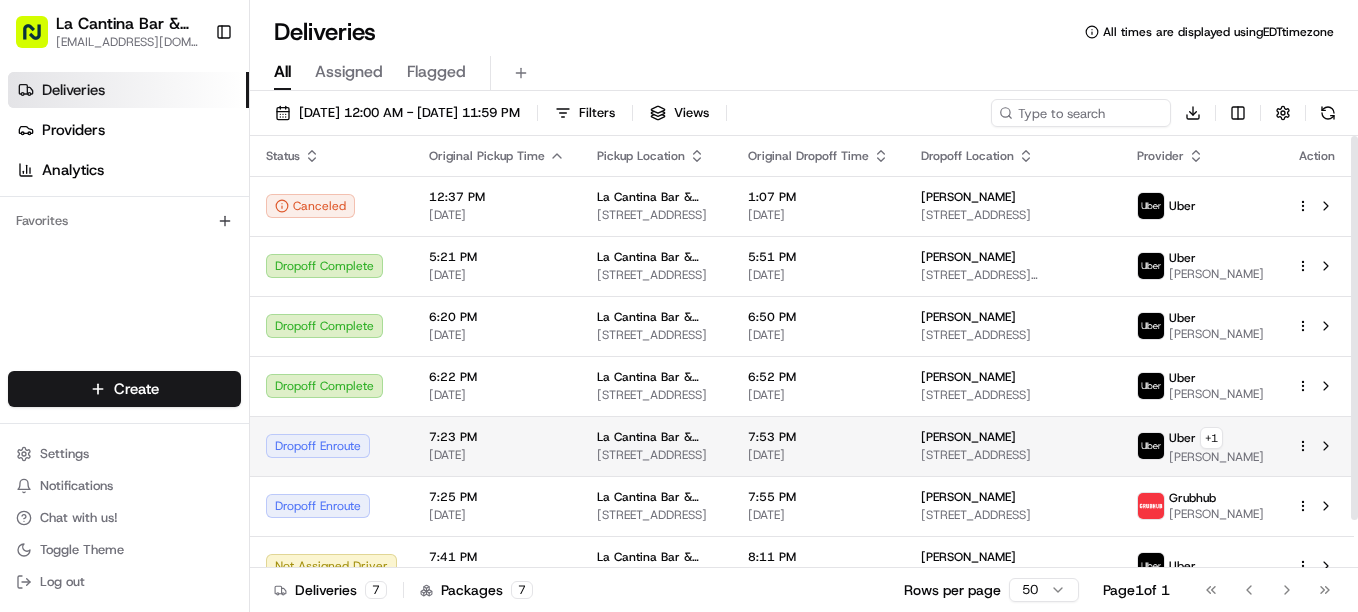 scroll, scrollTop: 54, scrollLeft: 0, axis: vertical 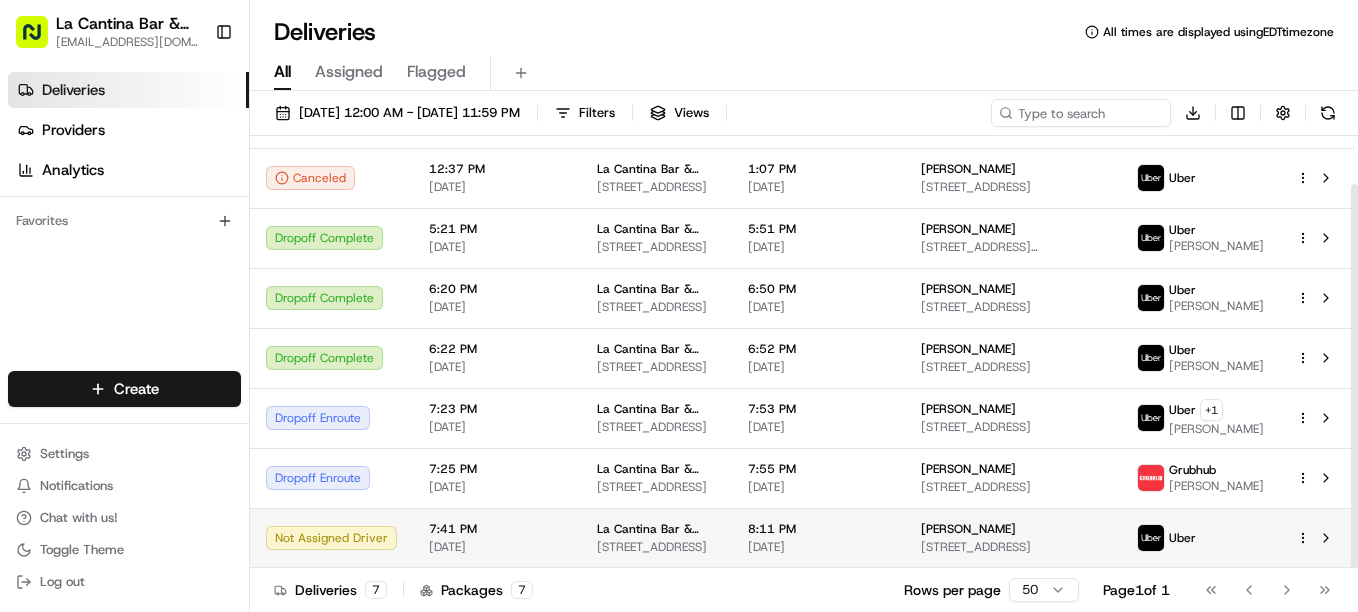 click on "La Cantina Bar & Grill" at bounding box center (656, 529) 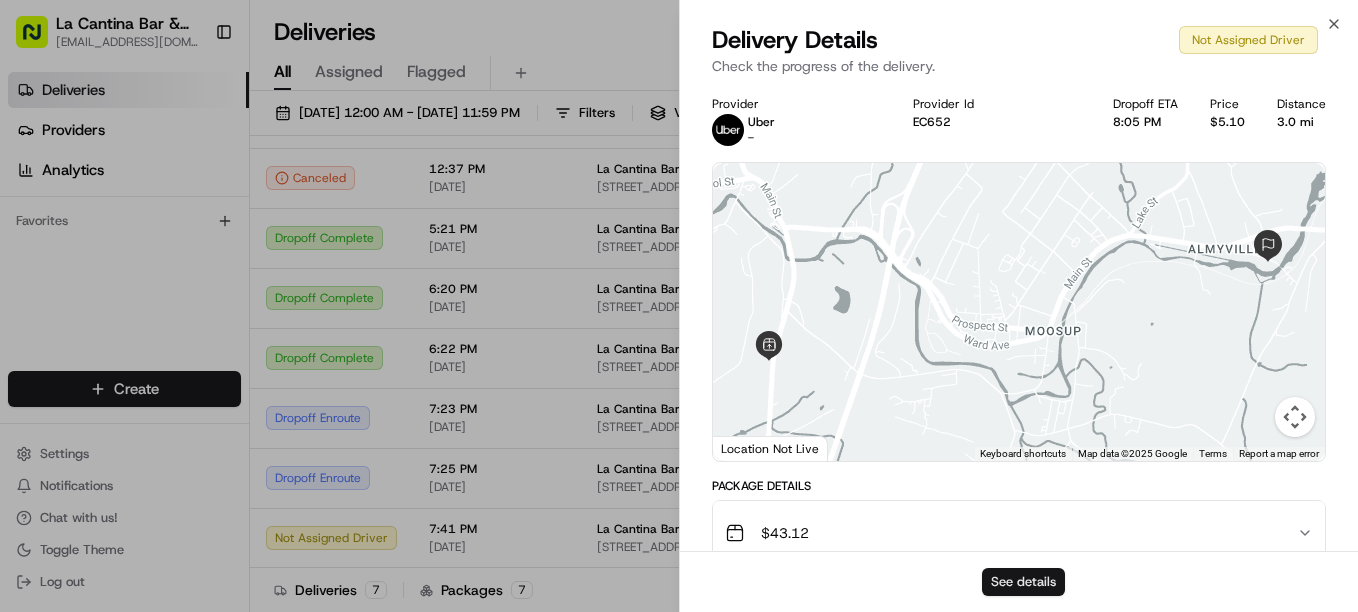 click on "See details" at bounding box center (1023, 582) 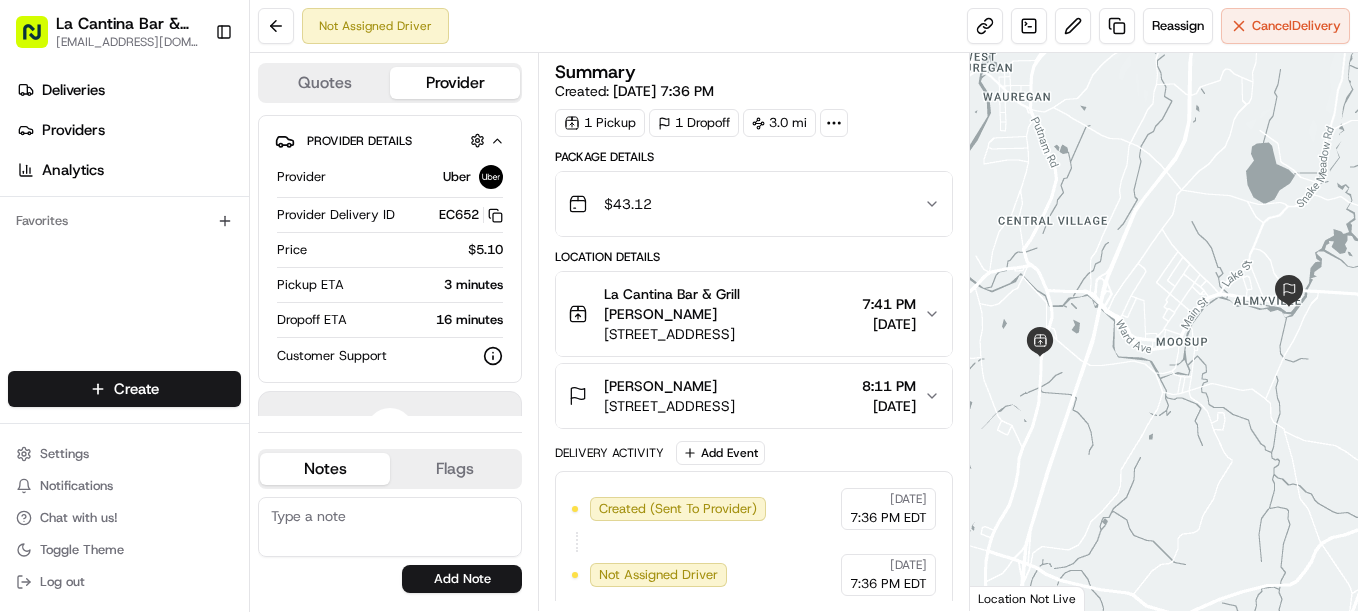 scroll, scrollTop: 0, scrollLeft: 0, axis: both 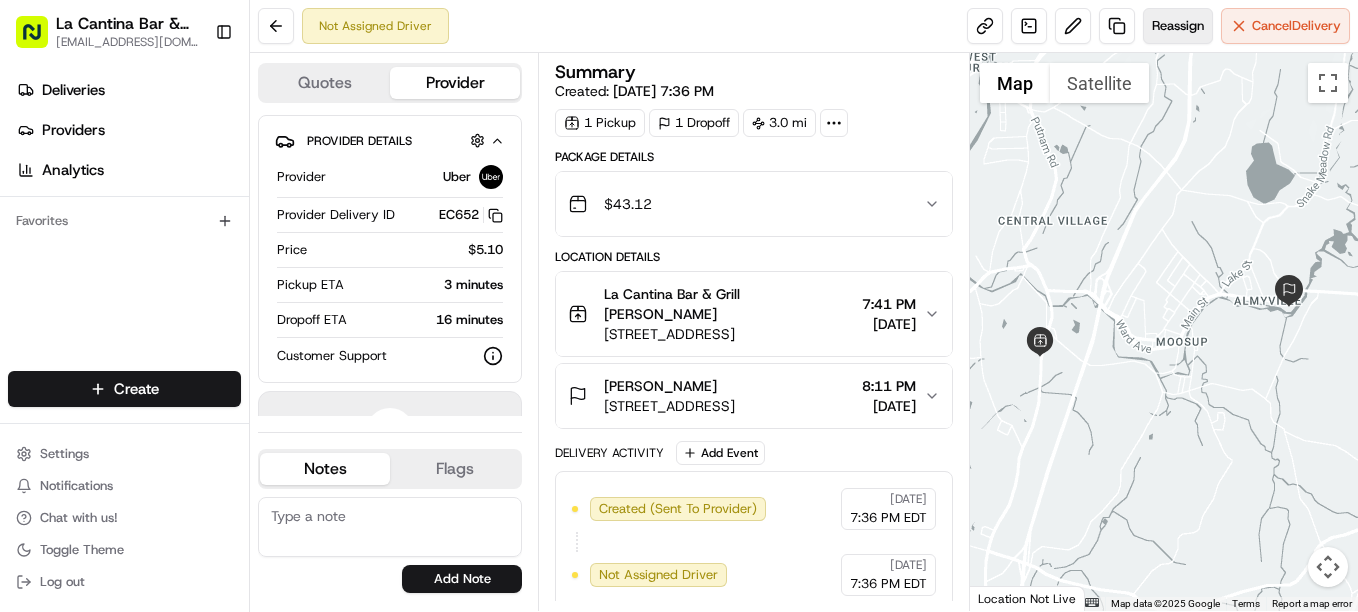 click on "Reassign" at bounding box center [1178, 26] 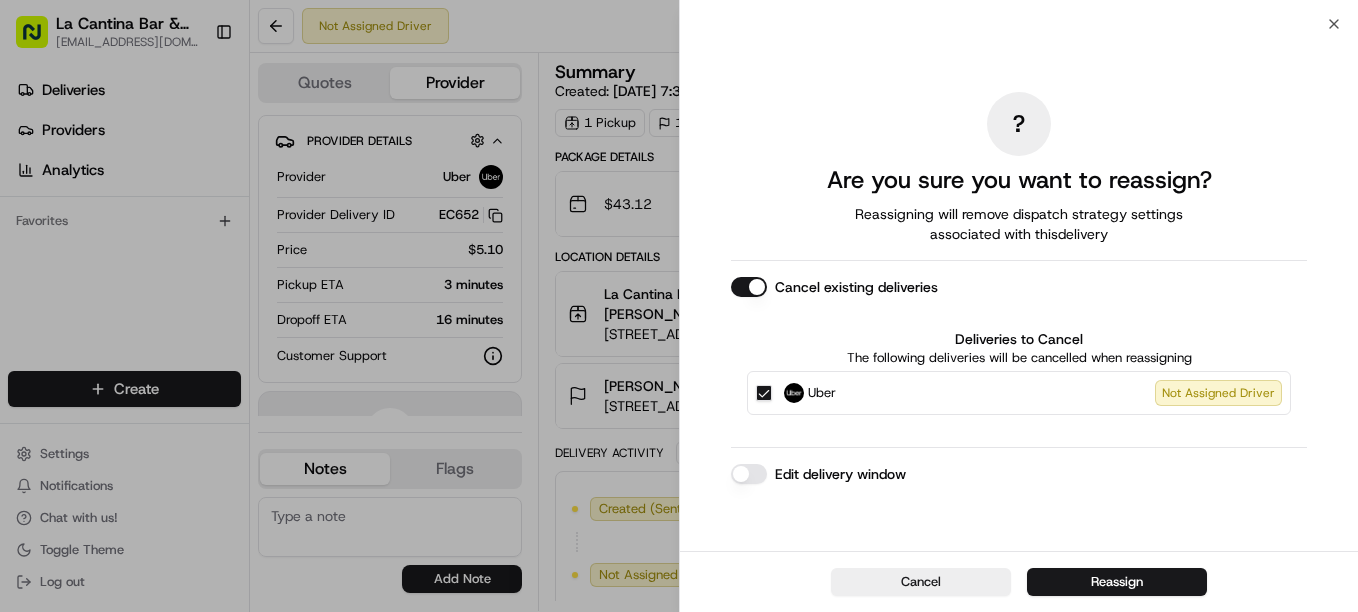 click on "Uber Not Assigned Driver" at bounding box center (1019, 393) 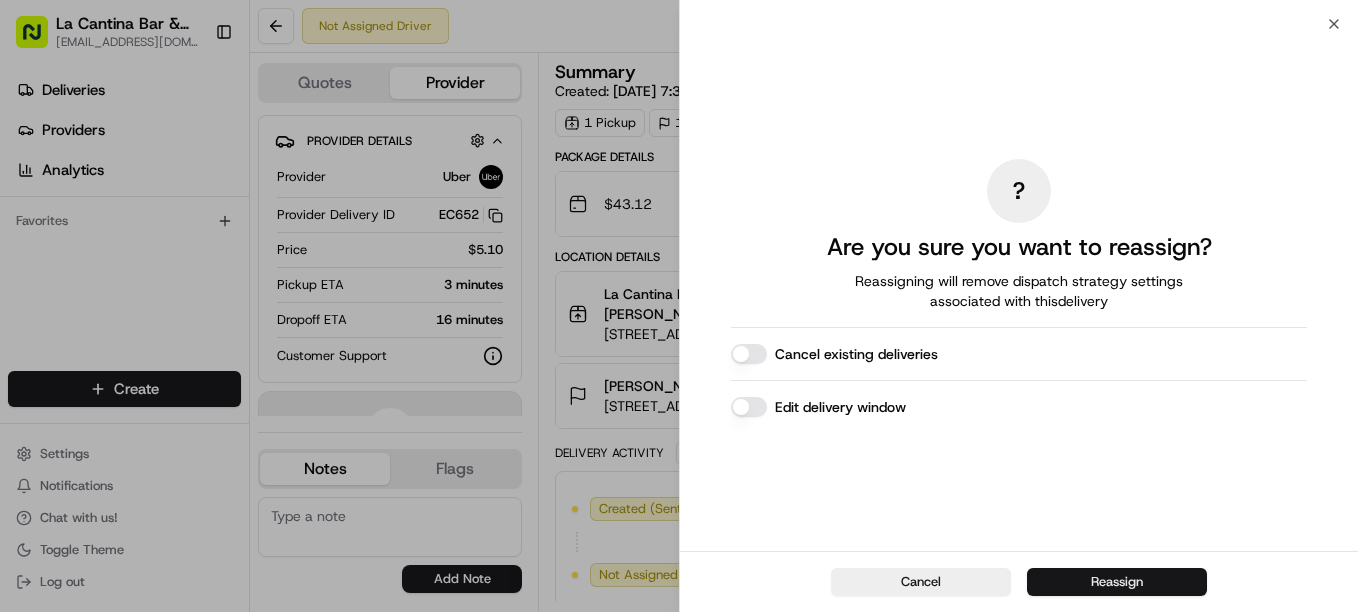 click on "Reassign" at bounding box center (1117, 582) 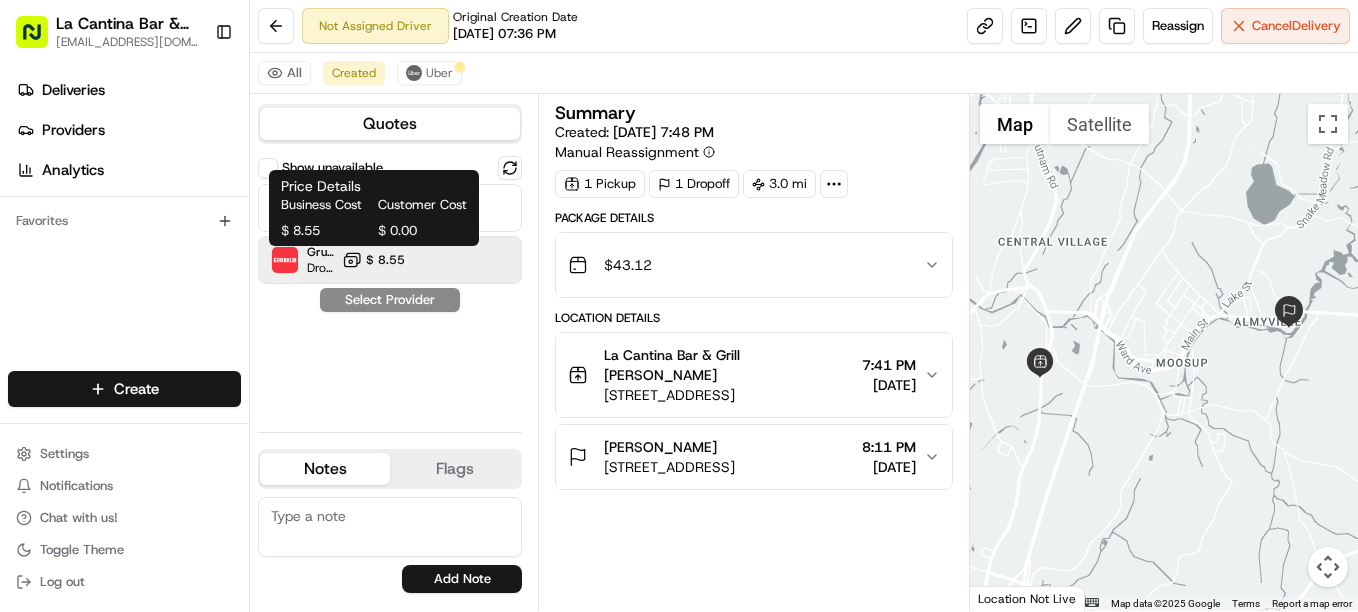 click on "$   8.55" at bounding box center [385, 260] 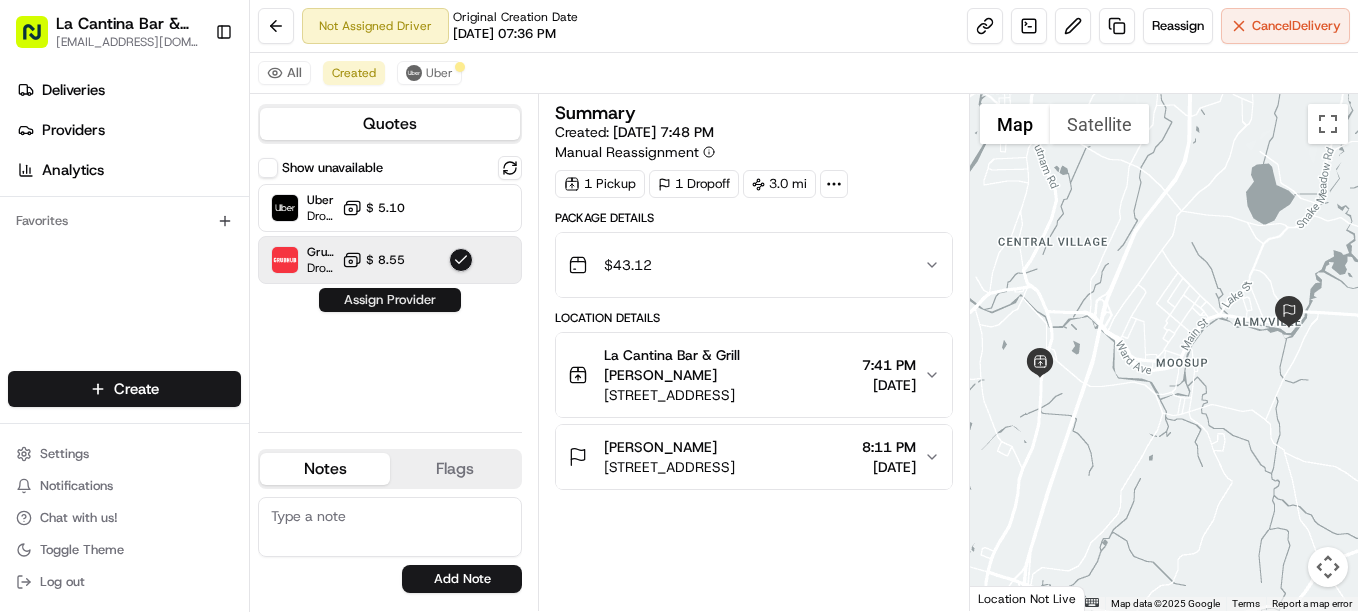 click on "Assign Provider" at bounding box center [390, 300] 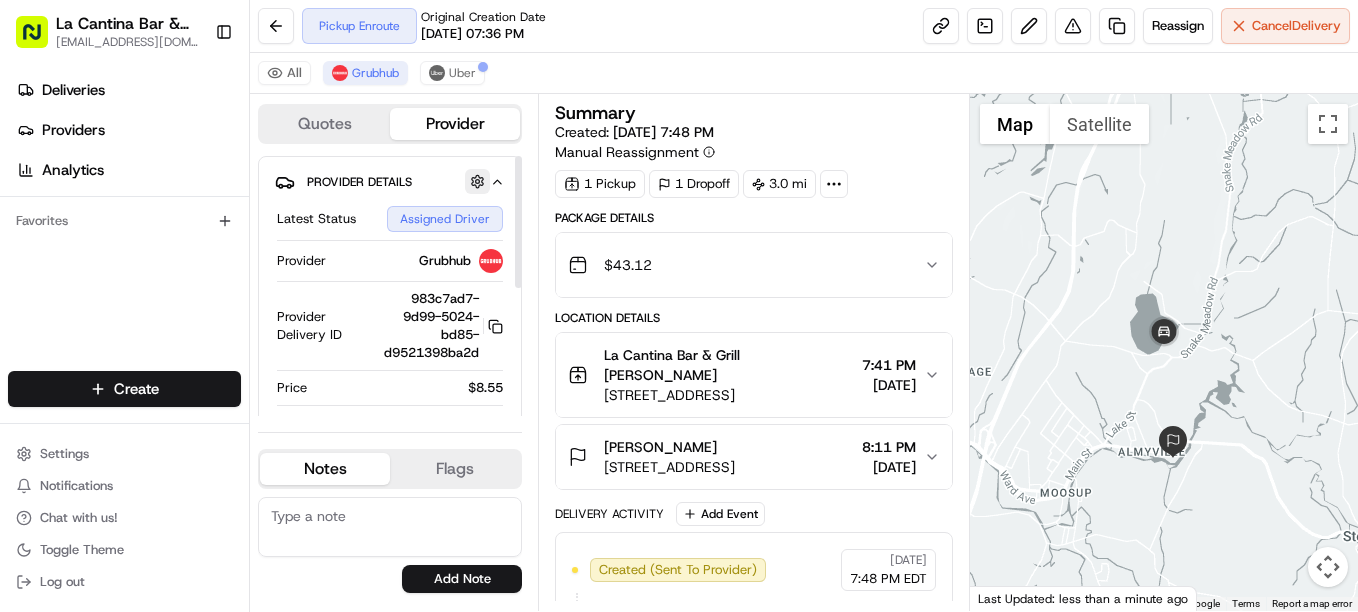 scroll, scrollTop: 253, scrollLeft: 0, axis: vertical 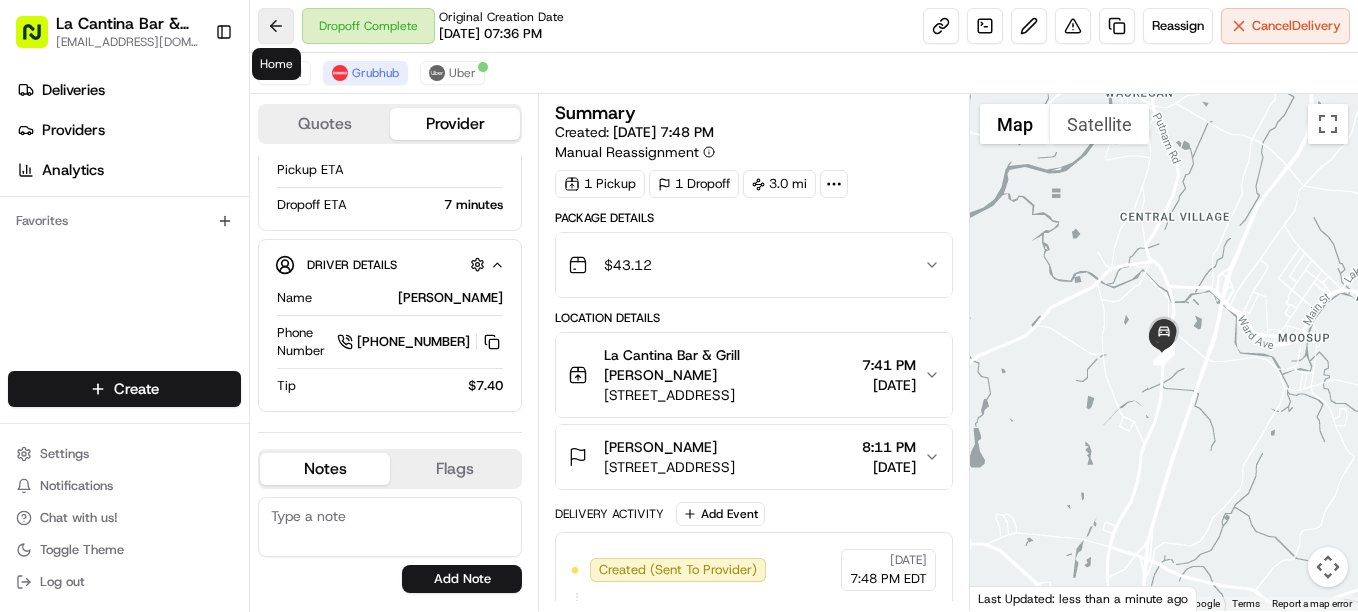 click at bounding box center [276, 26] 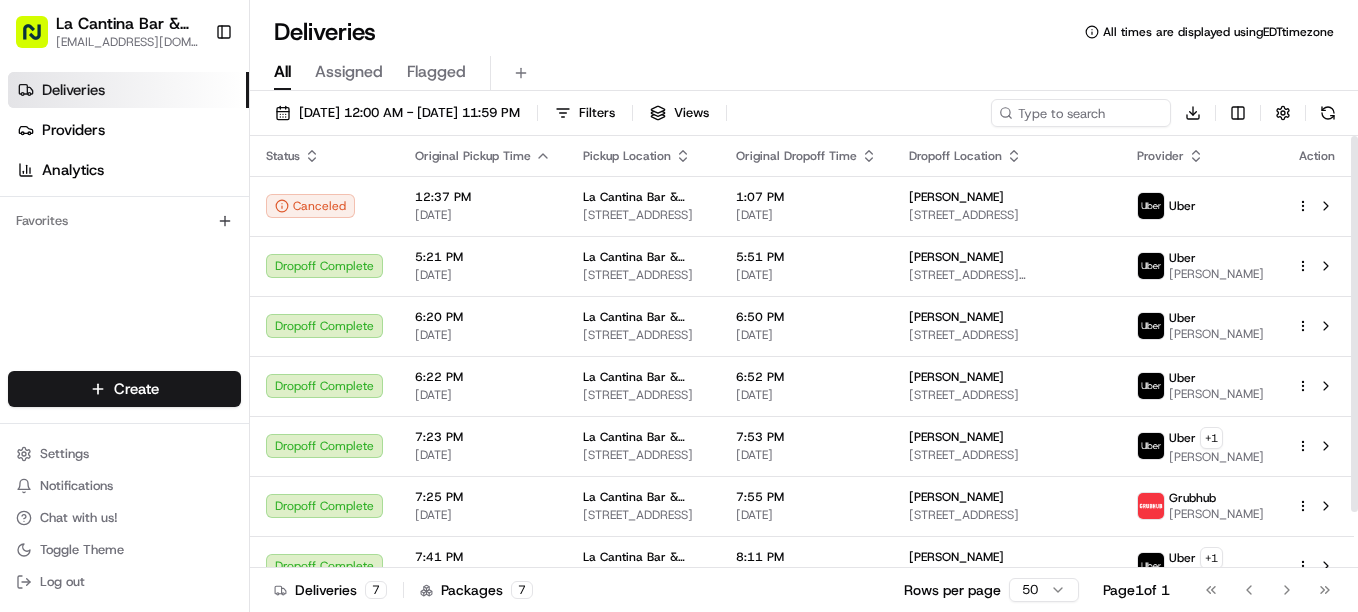 scroll, scrollTop: 65, scrollLeft: 0, axis: vertical 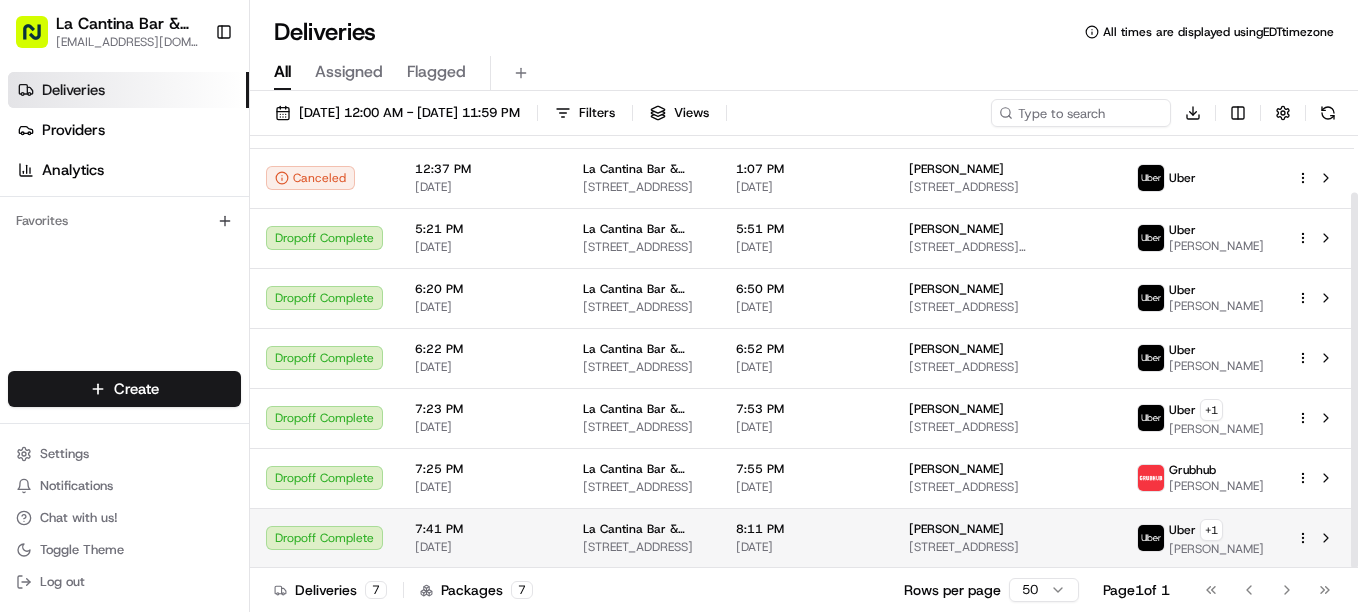click on "8:11 PM 07/17/2025" at bounding box center [806, 538] 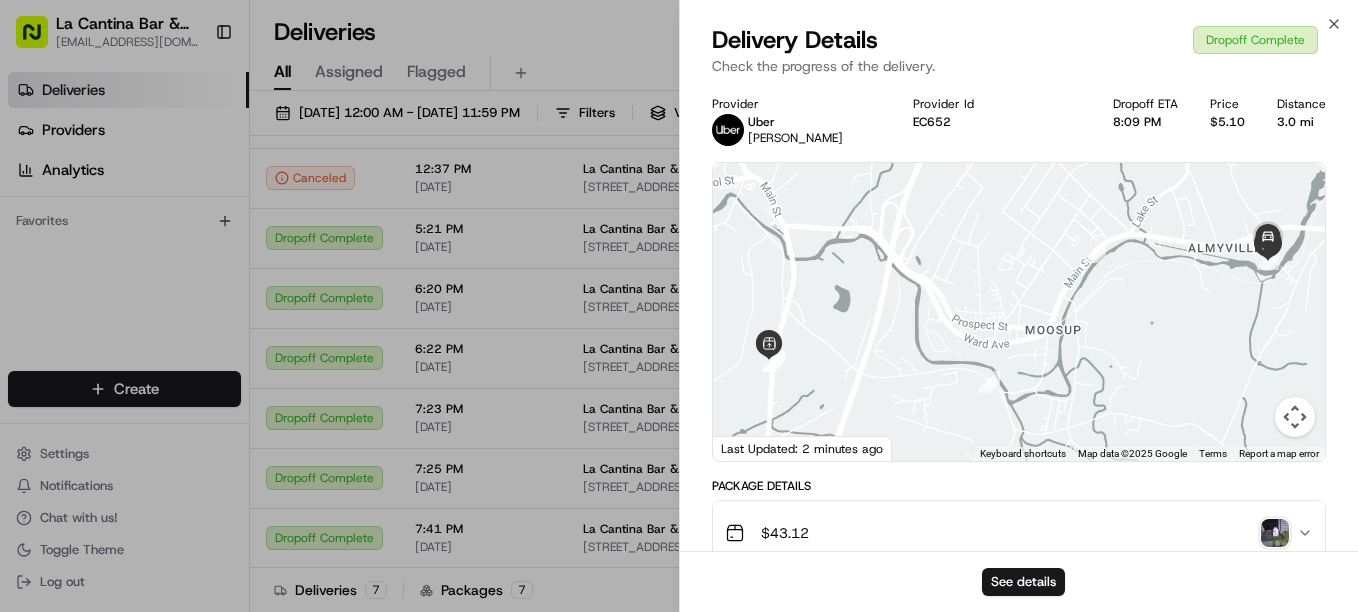 click on "Uber" at bounding box center (761, 122) 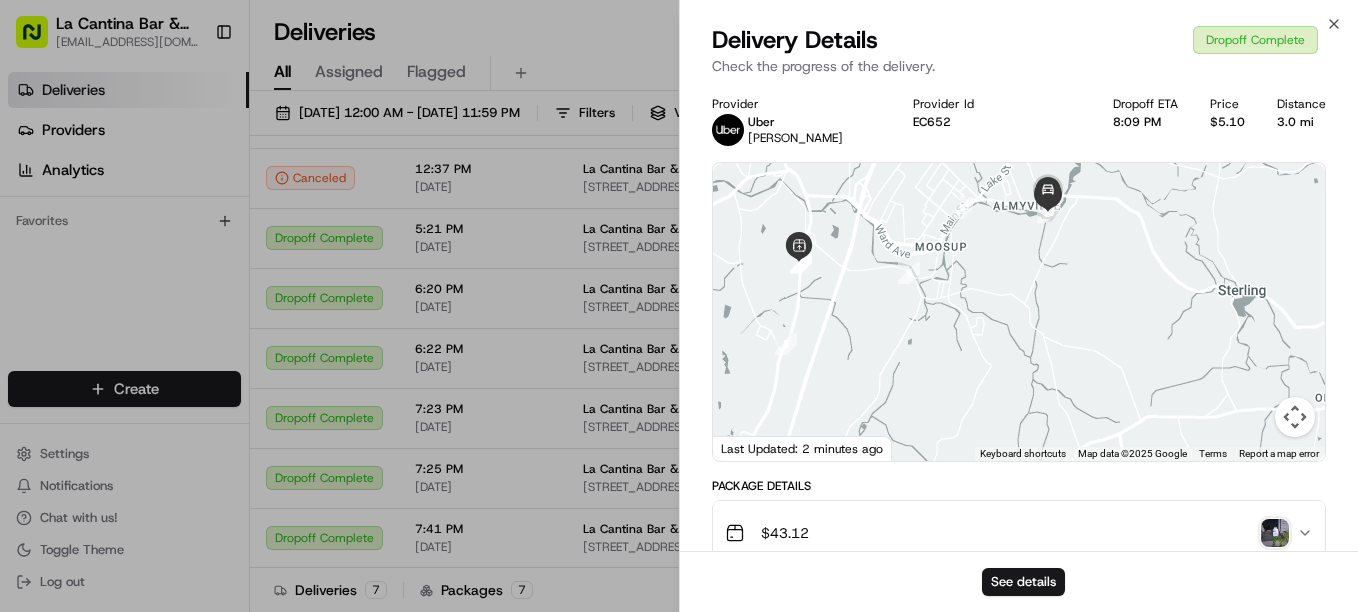 click at bounding box center (728, 130) 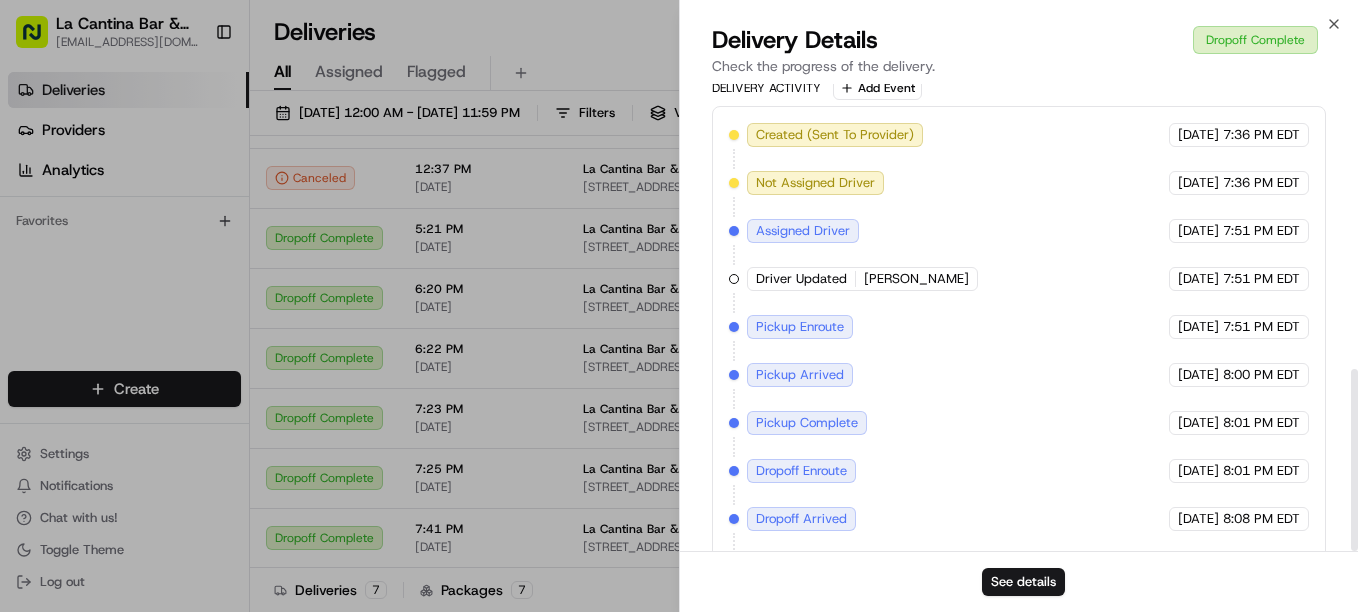 scroll, scrollTop: 731, scrollLeft: 0, axis: vertical 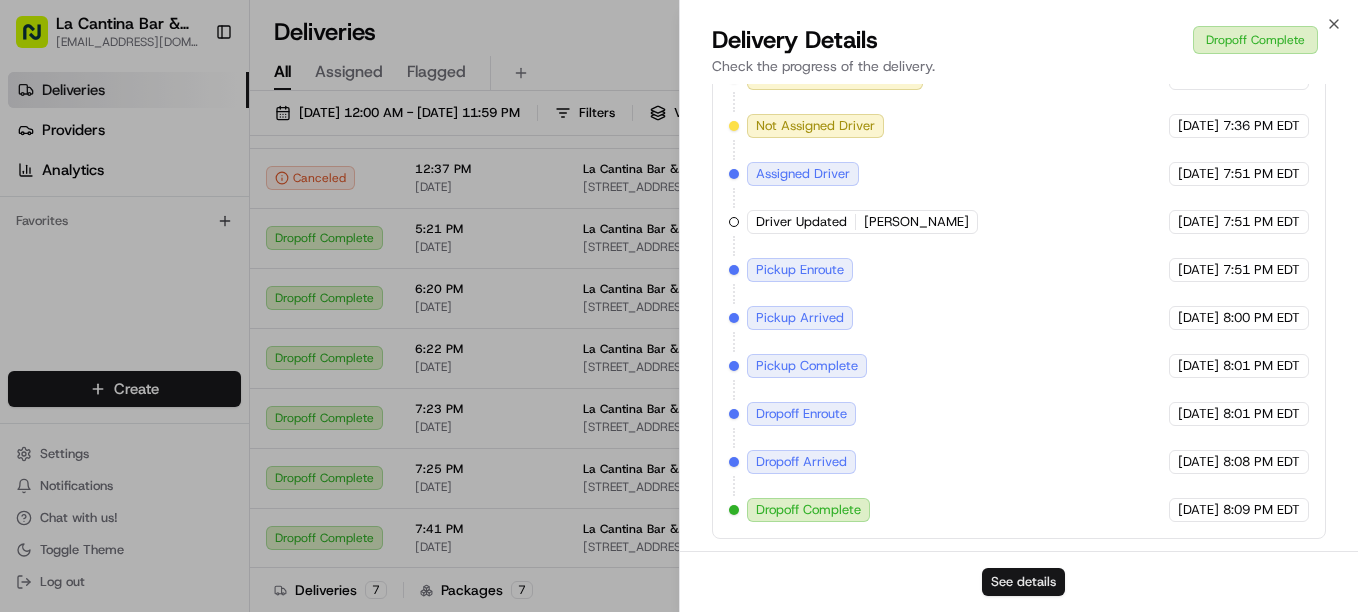 click on "See details" at bounding box center [1023, 582] 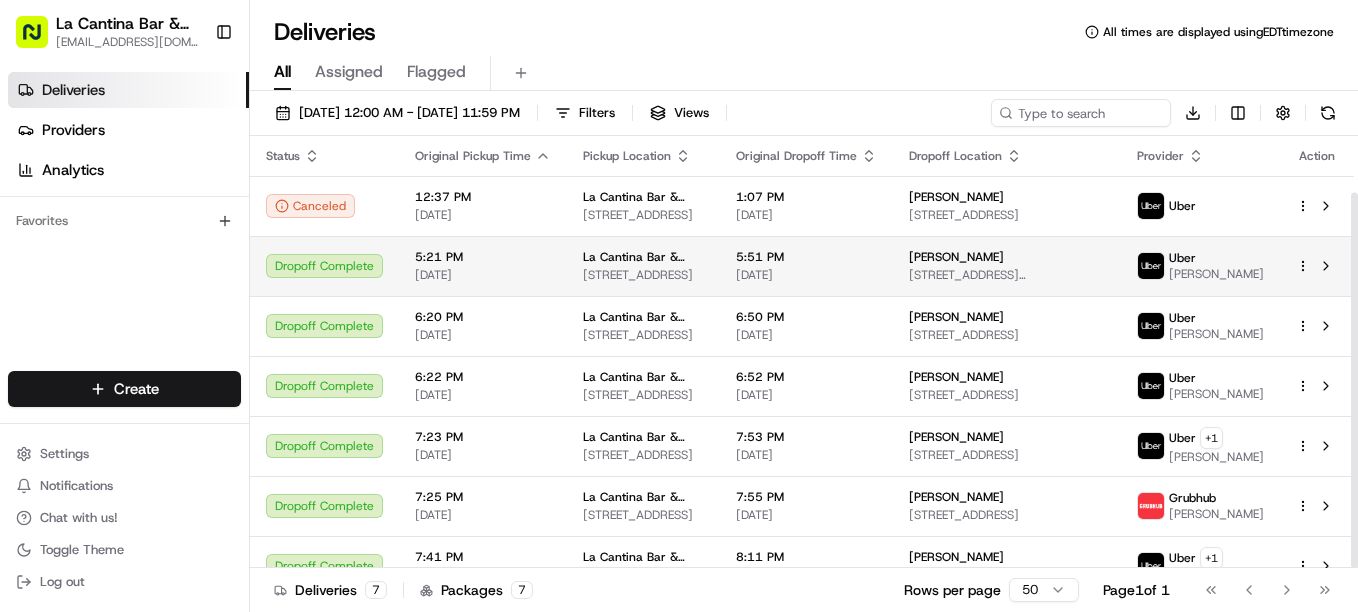 scroll, scrollTop: 65, scrollLeft: 0, axis: vertical 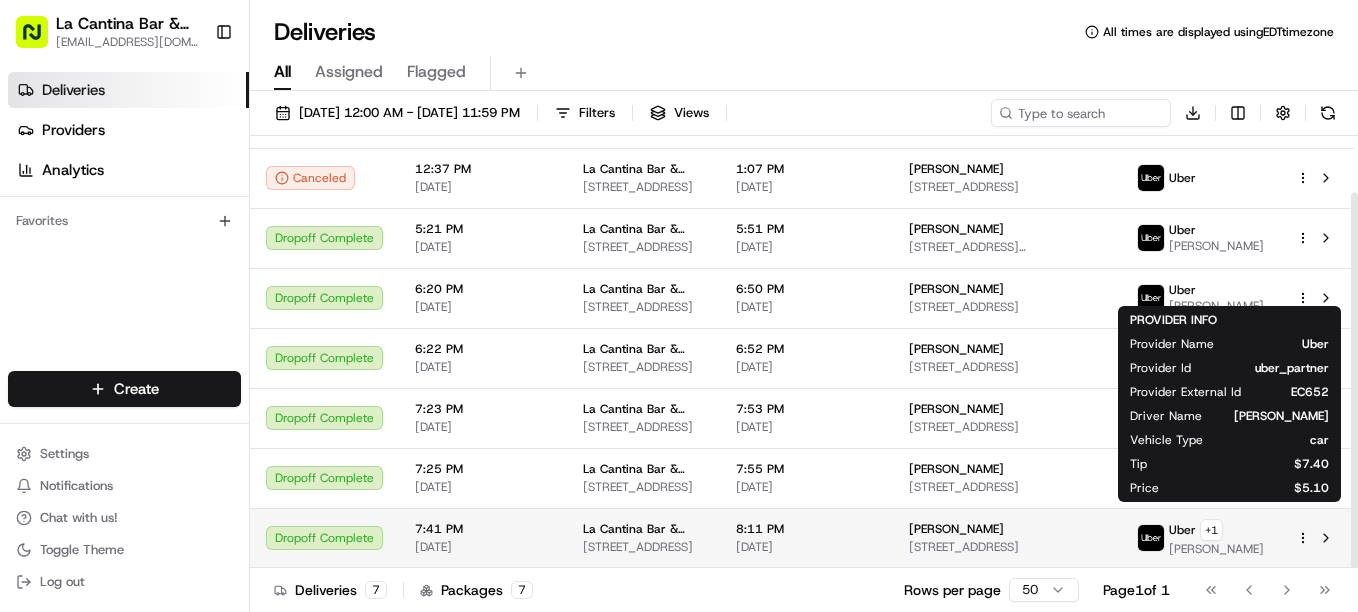 click on "Uber" at bounding box center (1182, 530) 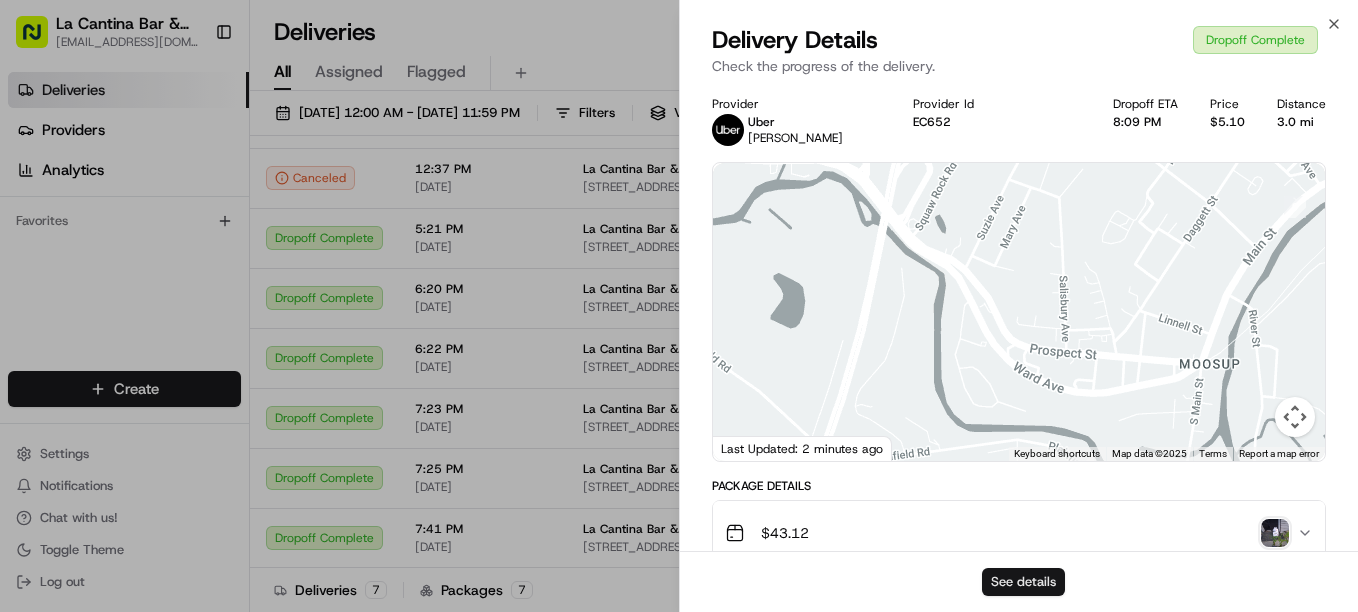 click on "See details" at bounding box center [1023, 582] 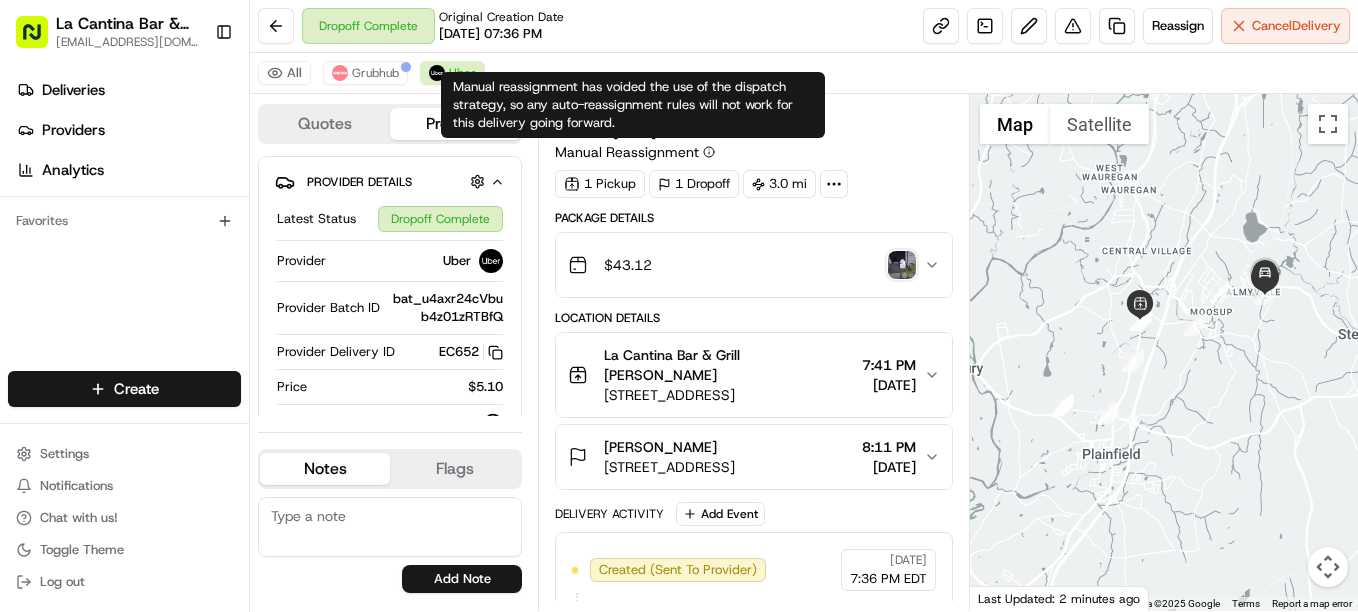 scroll, scrollTop: 0, scrollLeft: 0, axis: both 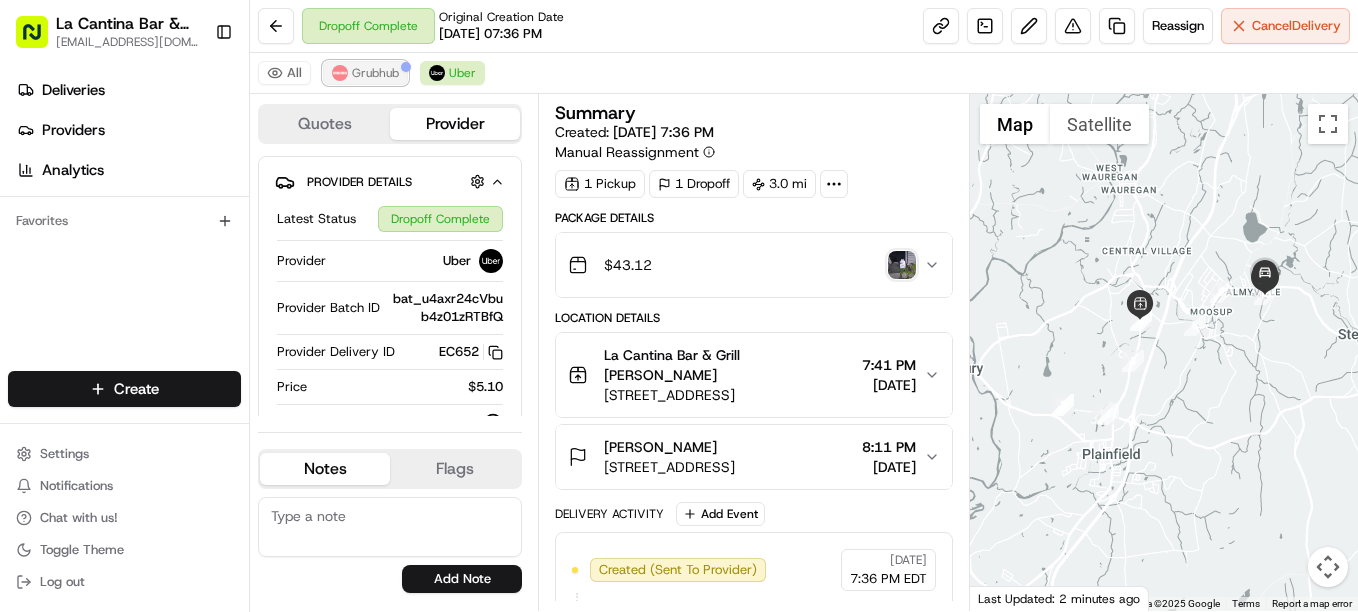 click on "Grubhub" at bounding box center (375, 73) 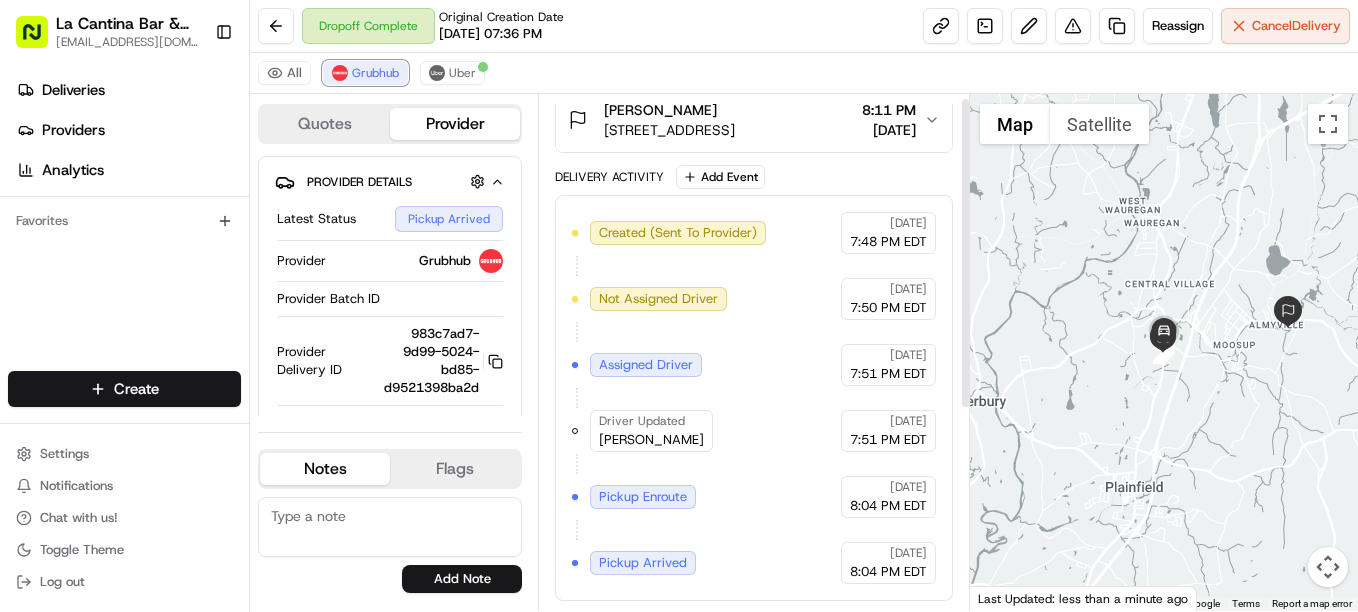 scroll, scrollTop: 0, scrollLeft: 0, axis: both 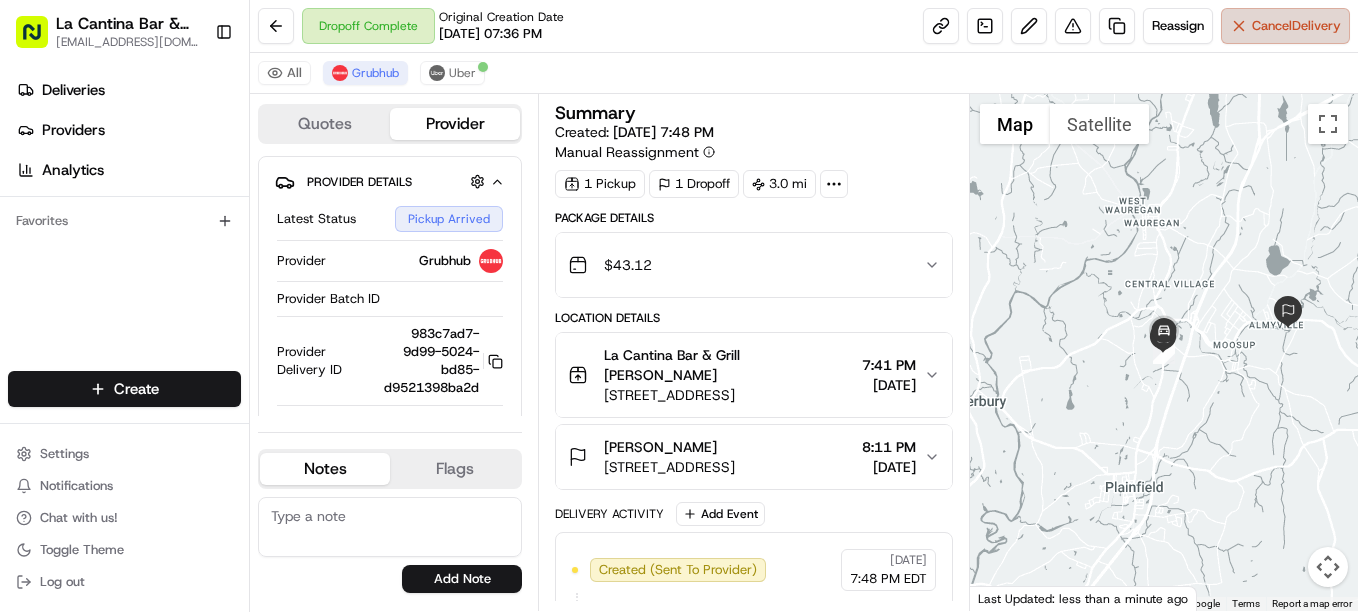 click on "Cancel  Delivery" at bounding box center [1296, 26] 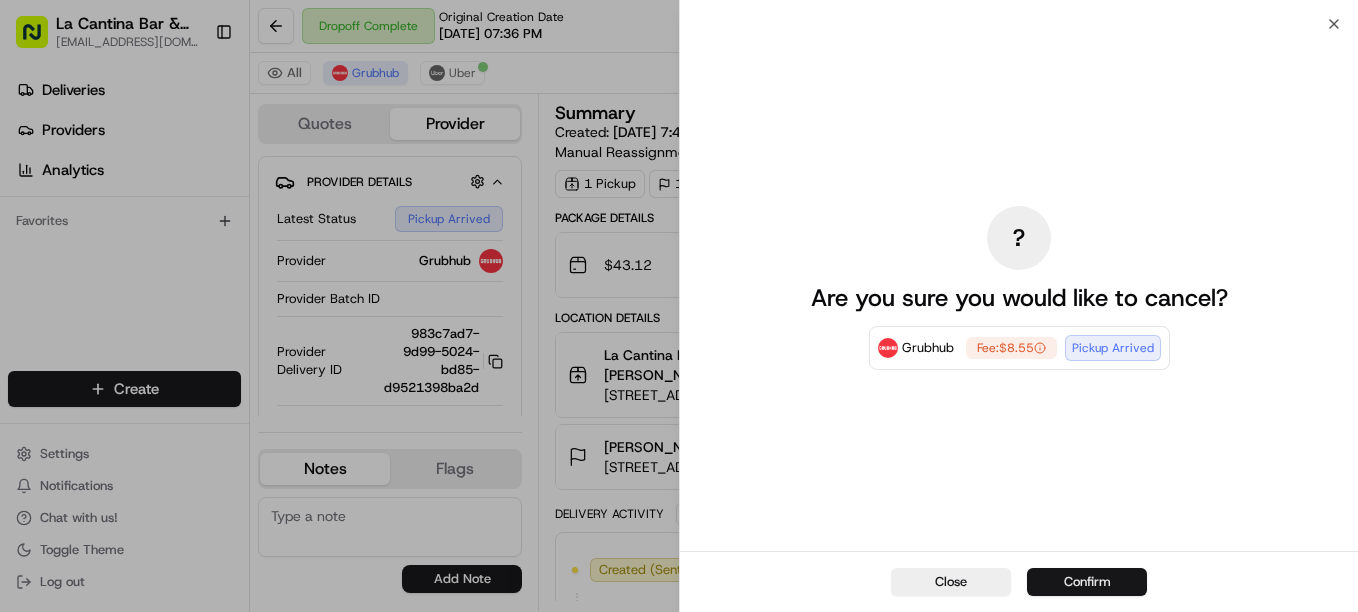click on "Confirm" at bounding box center (1087, 582) 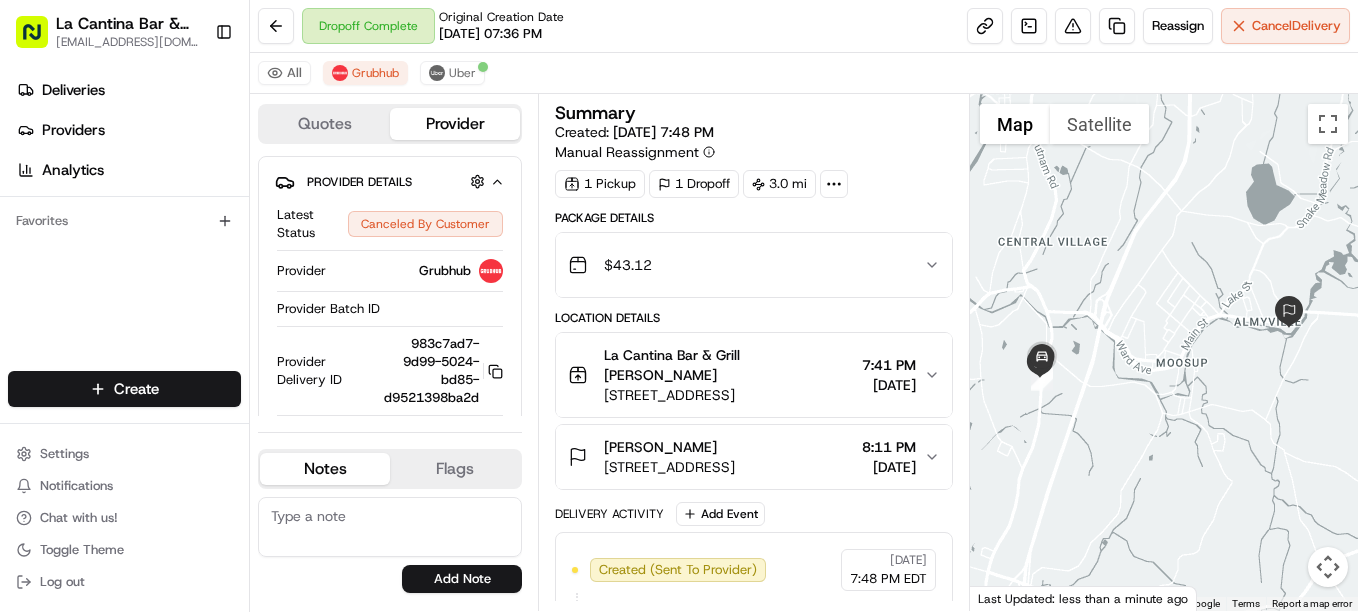 scroll, scrollTop: 198, scrollLeft: 0, axis: vertical 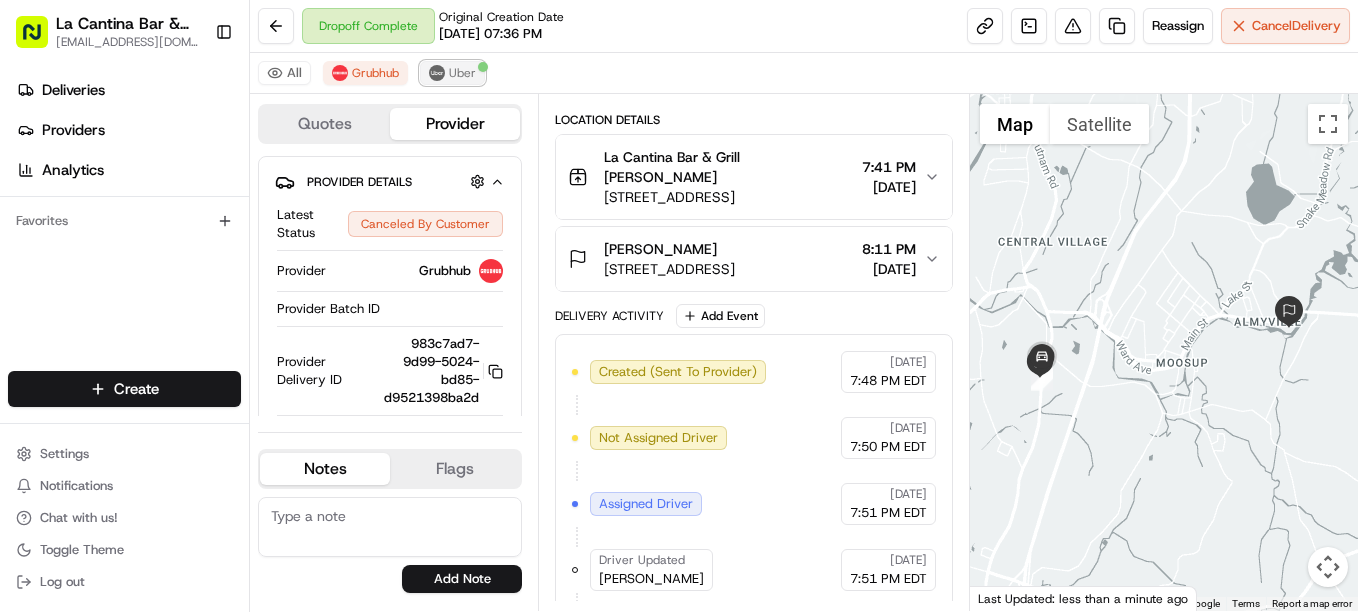 click on "Uber" at bounding box center [462, 73] 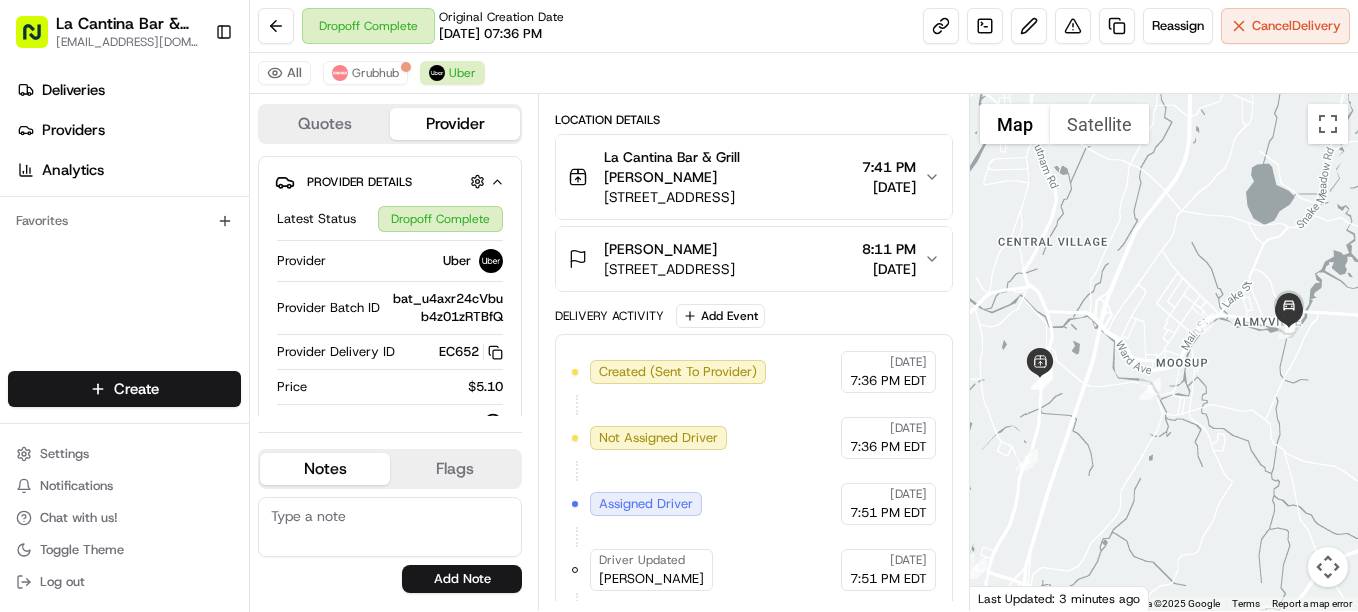 click on "All Grubhub Uber" at bounding box center (804, 73) 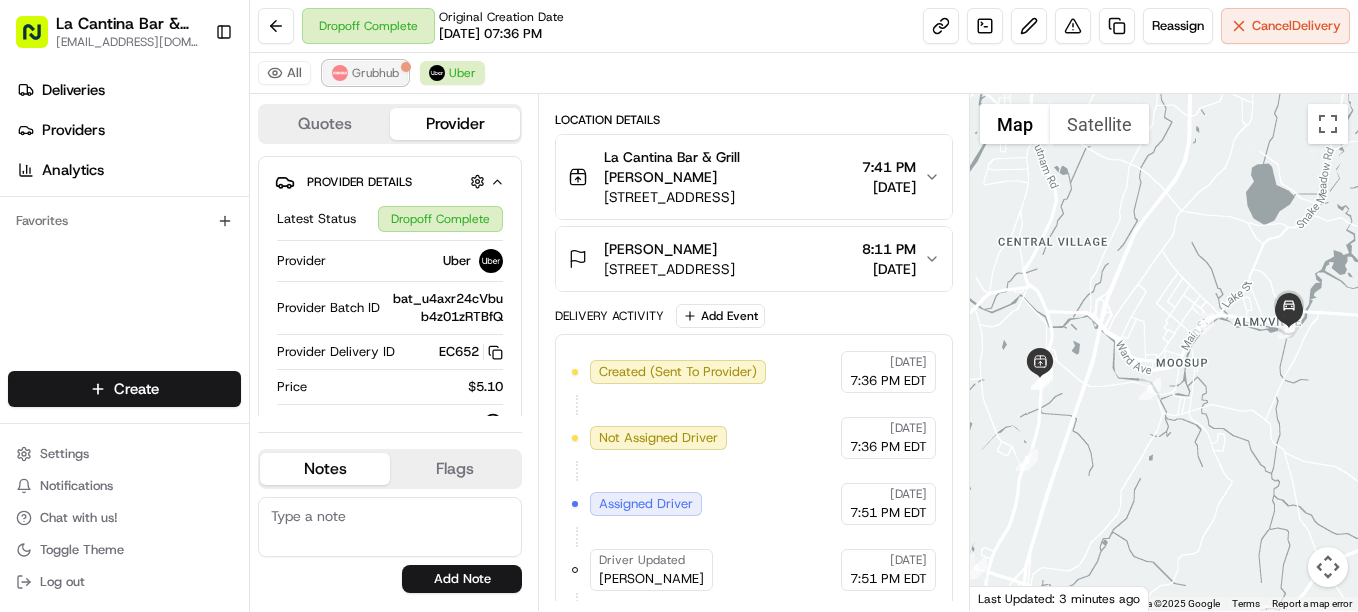 click on "Grubhub" at bounding box center (365, 73) 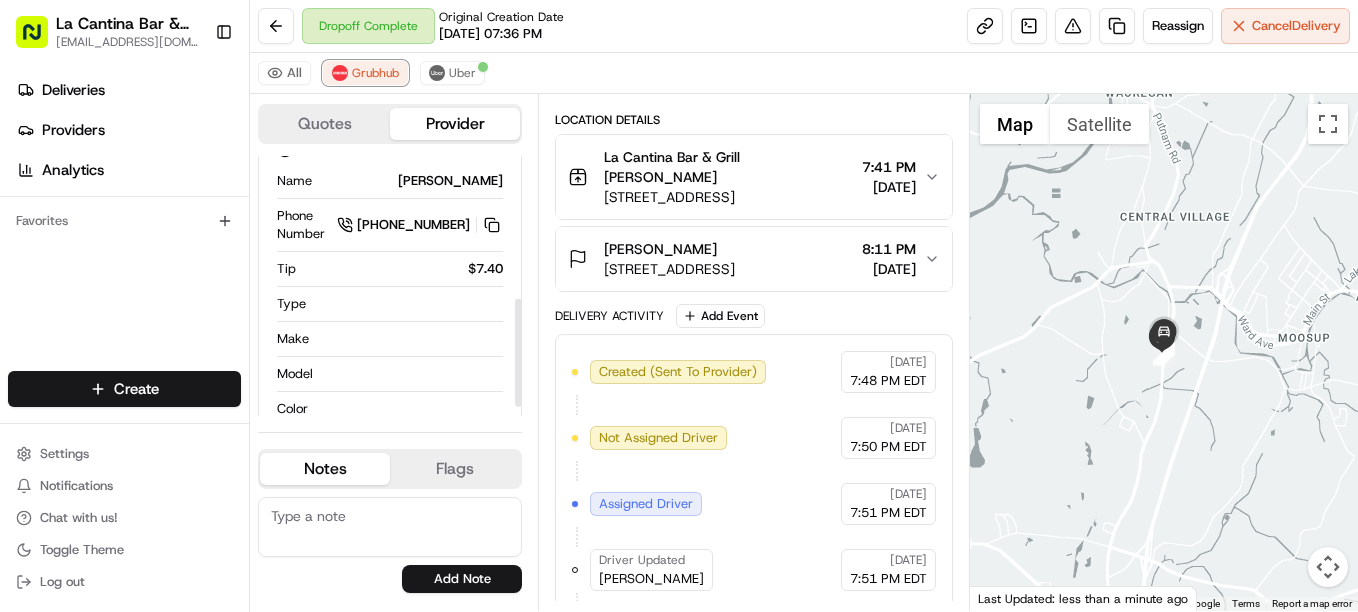 scroll, scrollTop: 368, scrollLeft: 0, axis: vertical 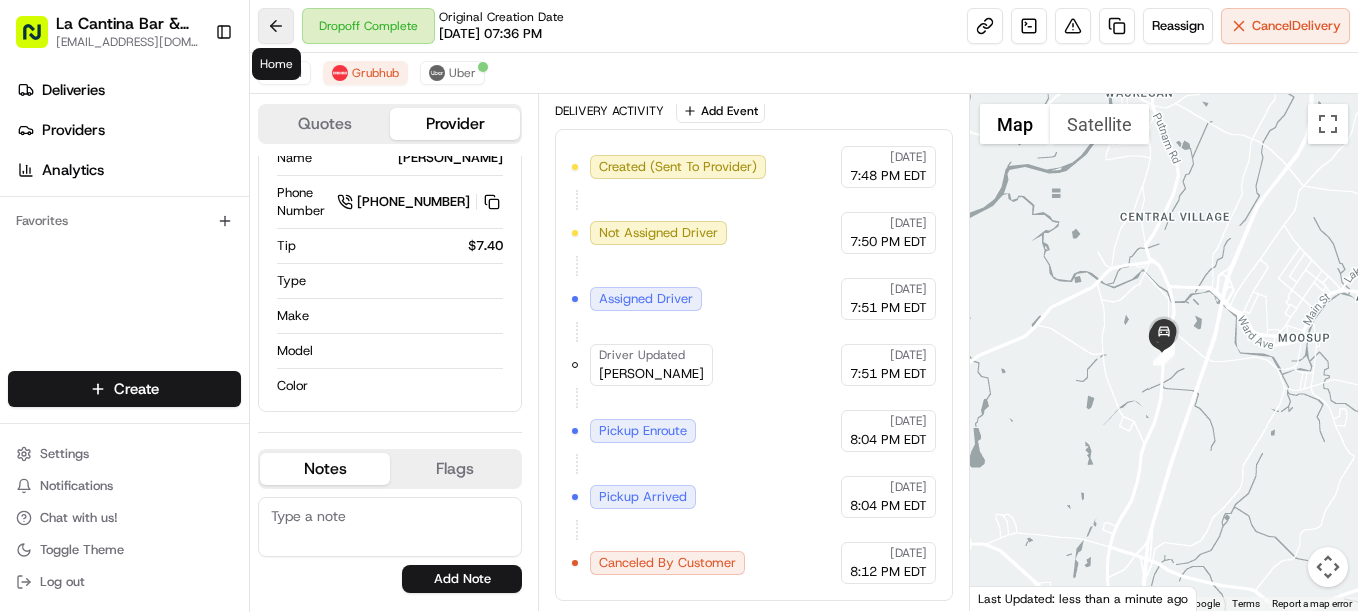 click at bounding box center [276, 26] 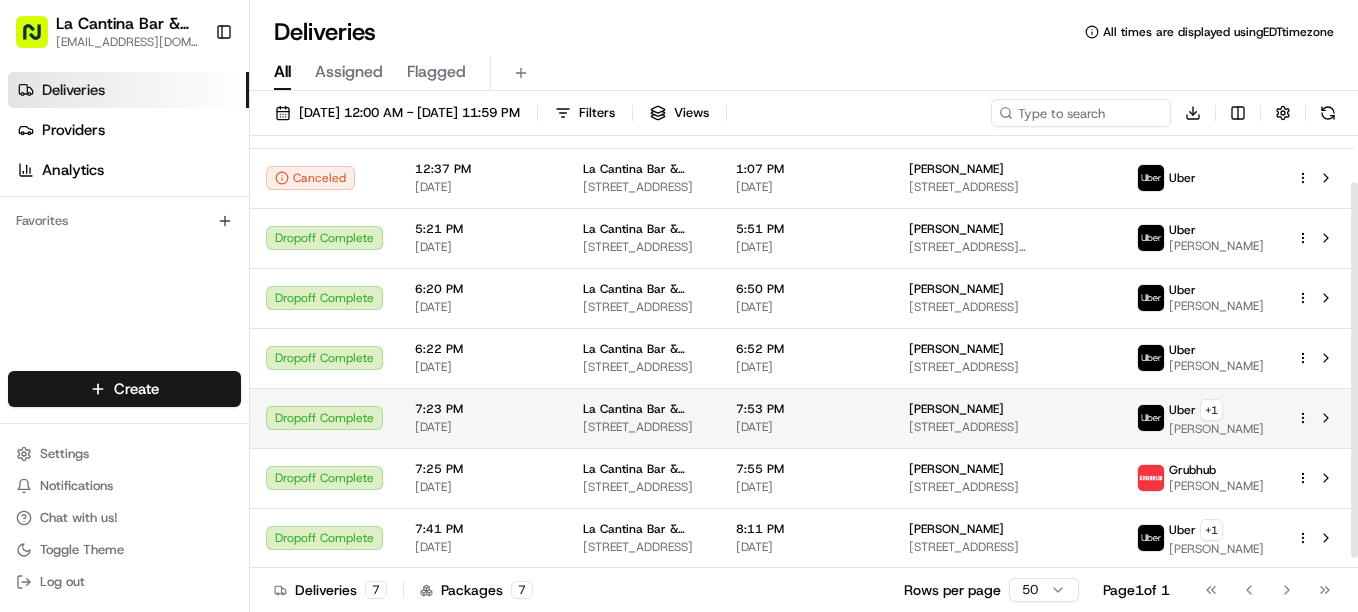 scroll, scrollTop: 65, scrollLeft: 0, axis: vertical 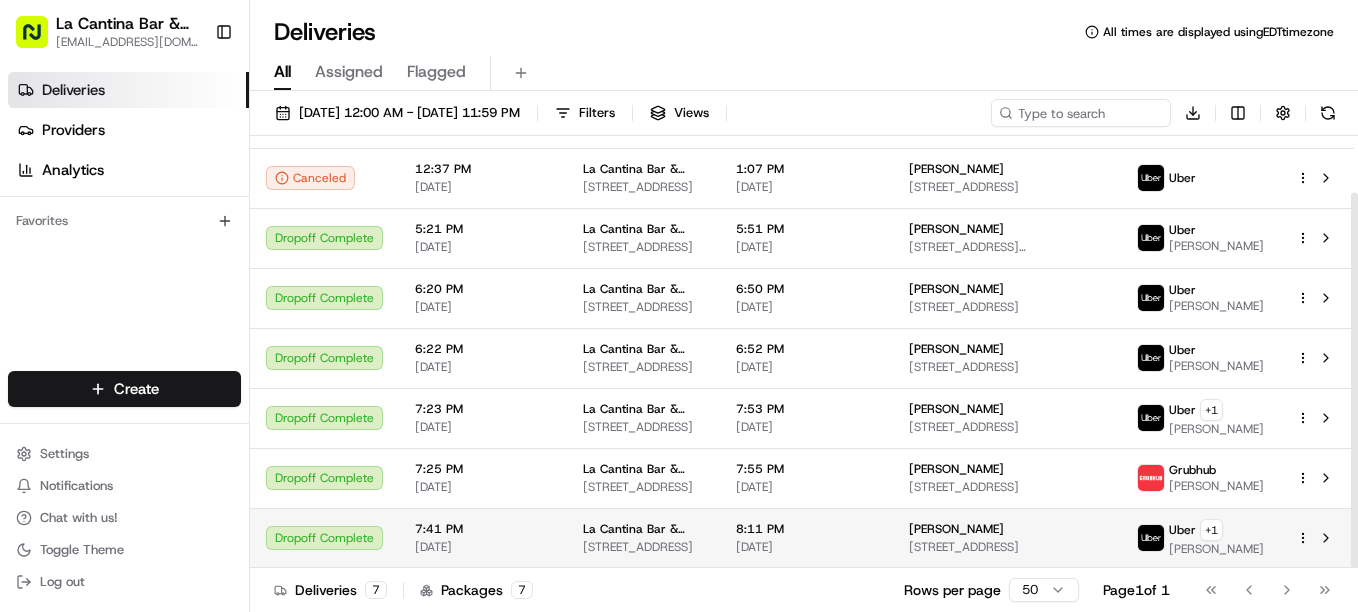 click on "[STREET_ADDRESS]" at bounding box center [1007, 547] 